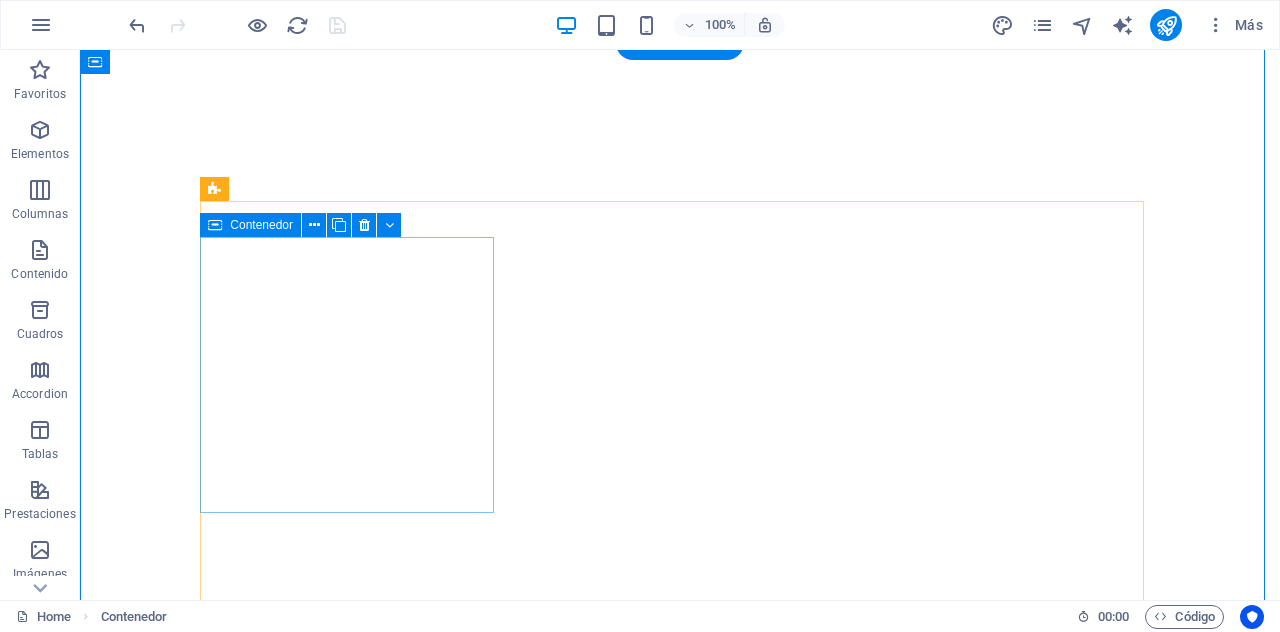 scroll, scrollTop: 0, scrollLeft: 0, axis: both 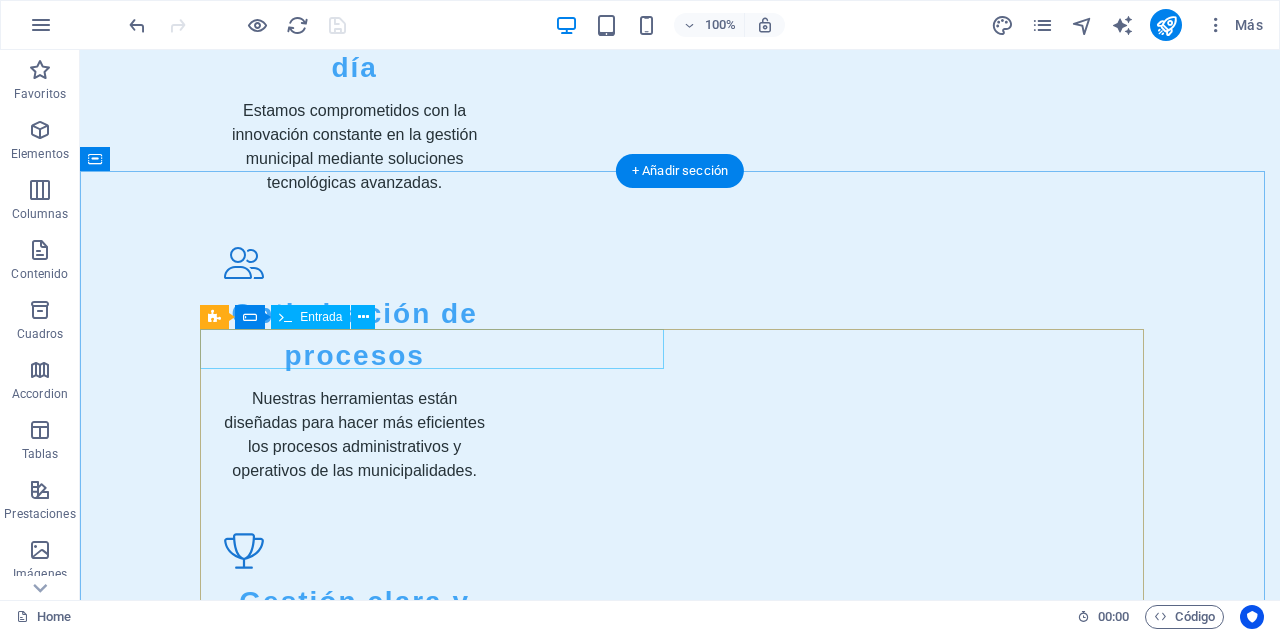 click at bounding box center [440, 2930] 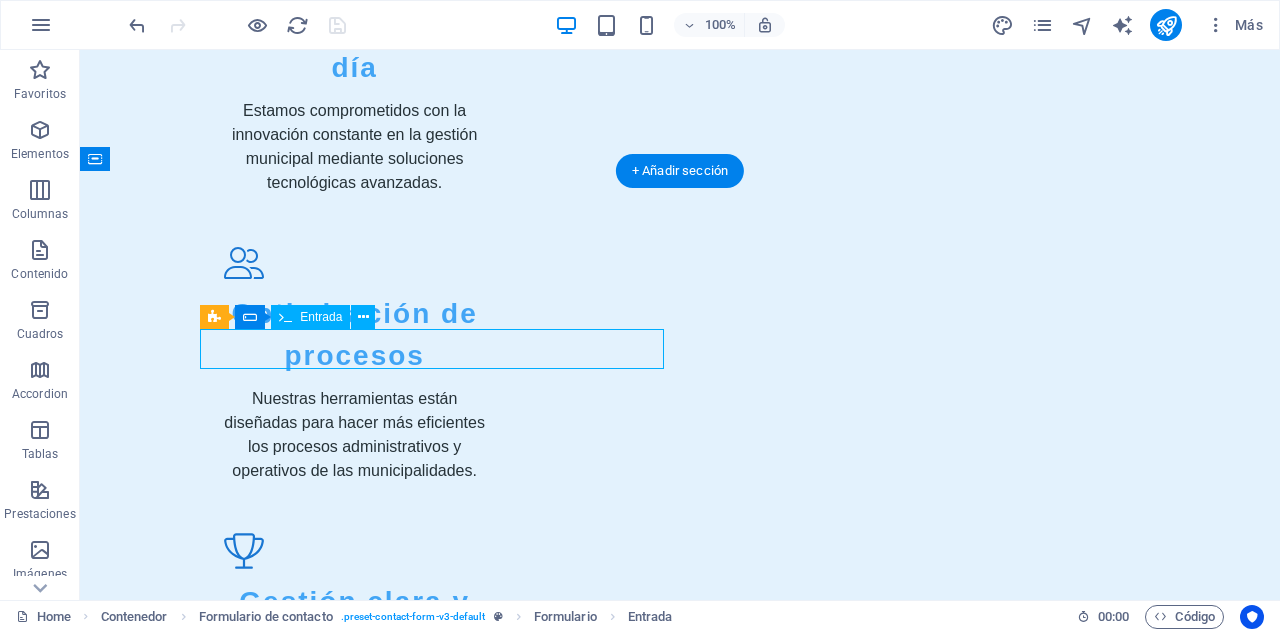 click at bounding box center [440, 2930] 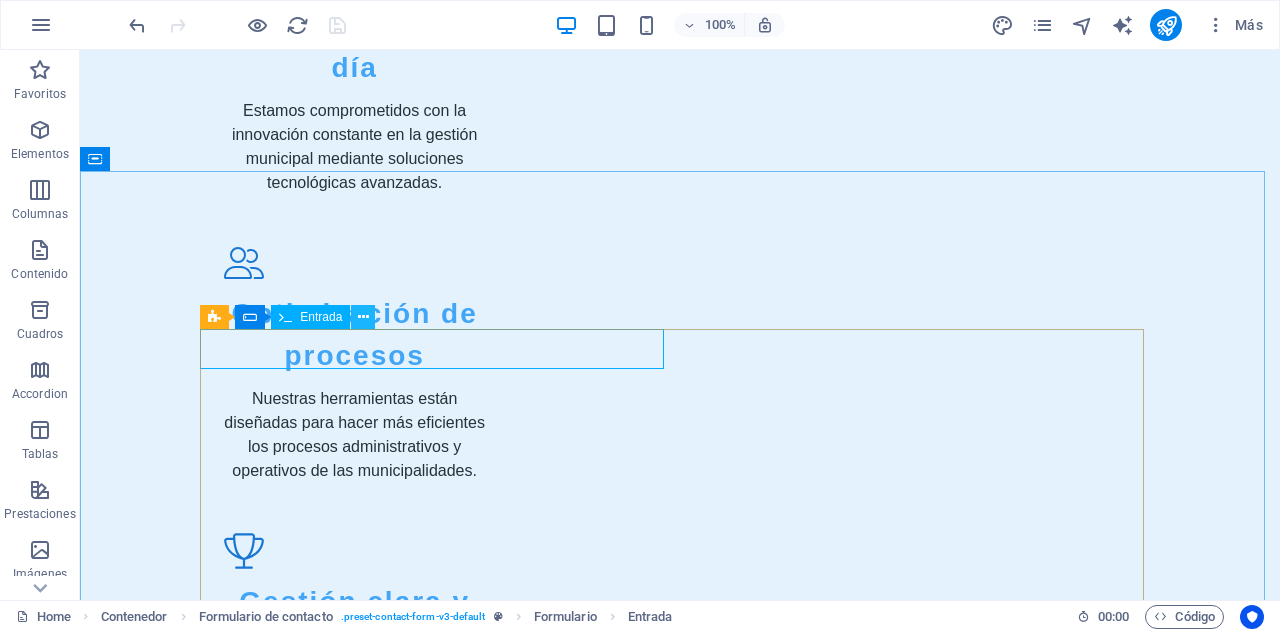 click at bounding box center (363, 317) 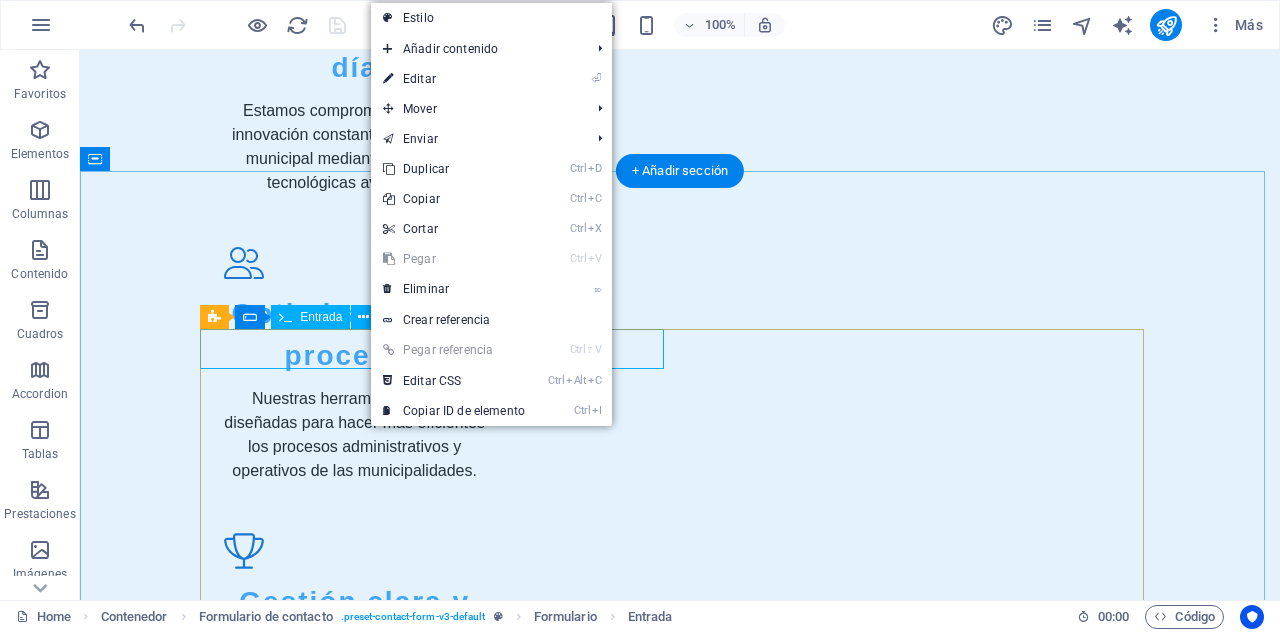click at bounding box center [440, 2930] 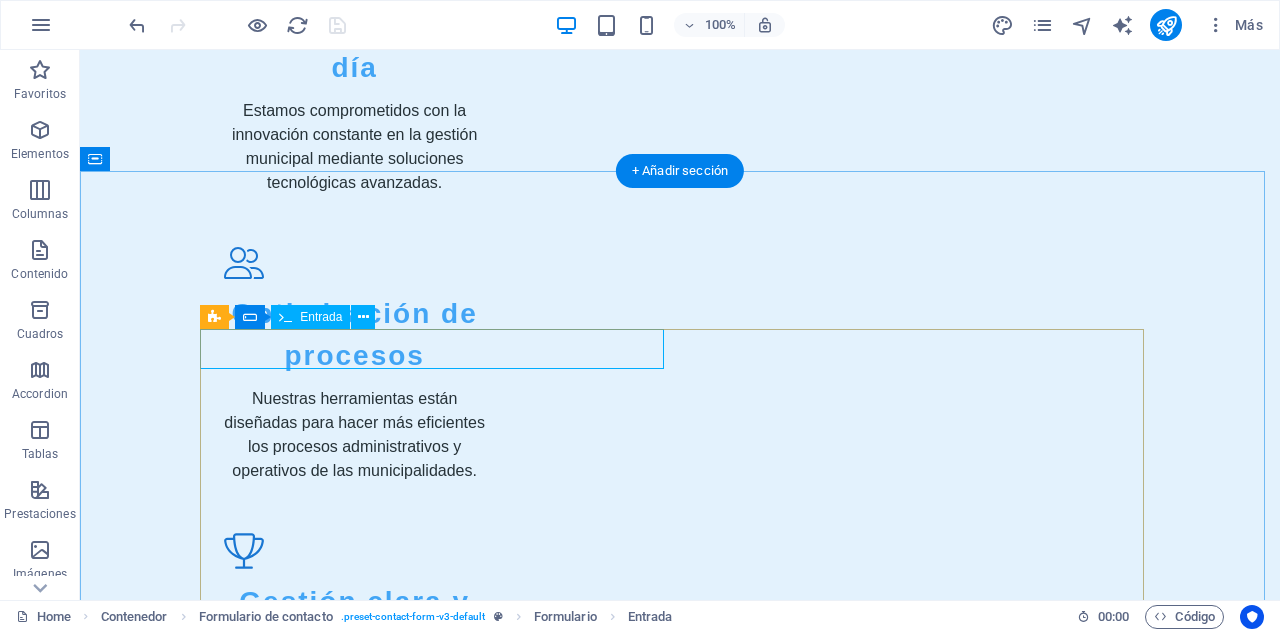 click at bounding box center (440, 2930) 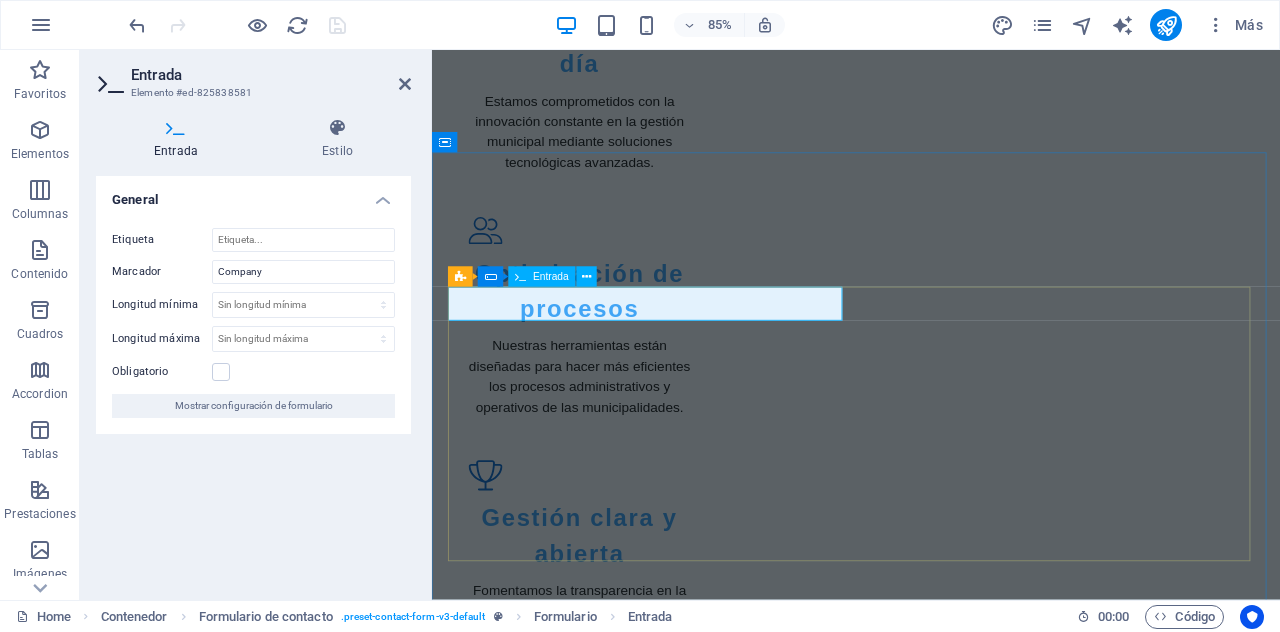 click at bounding box center [576, 2930] 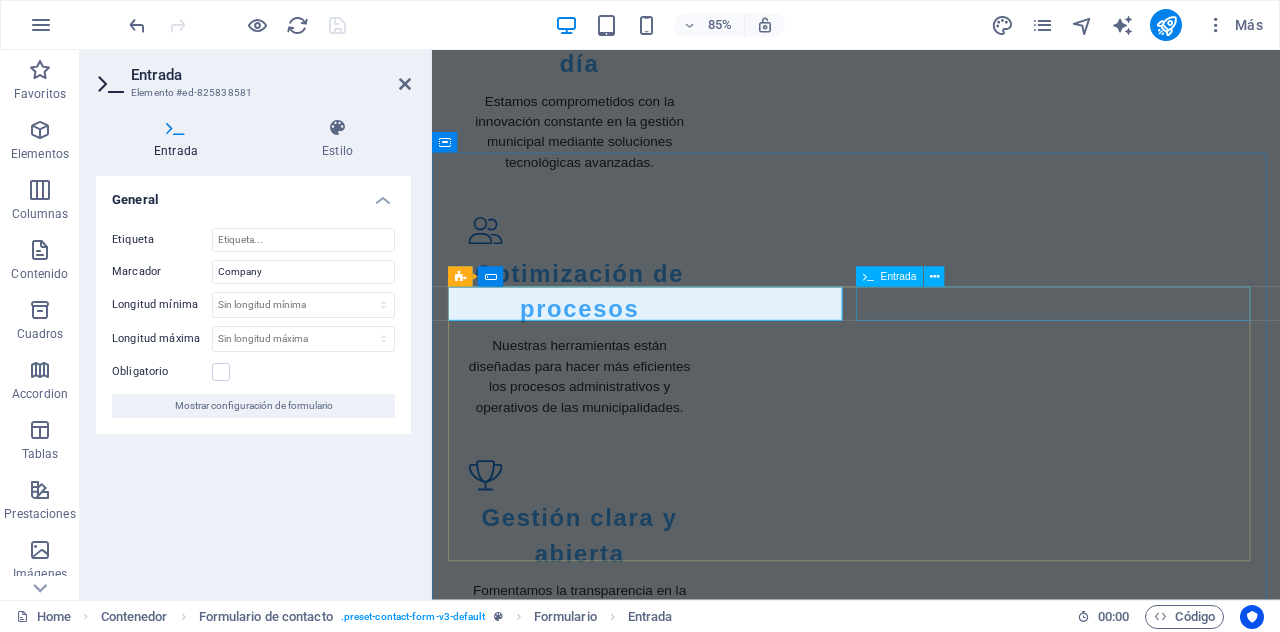 click at bounding box center (1171, 2930) 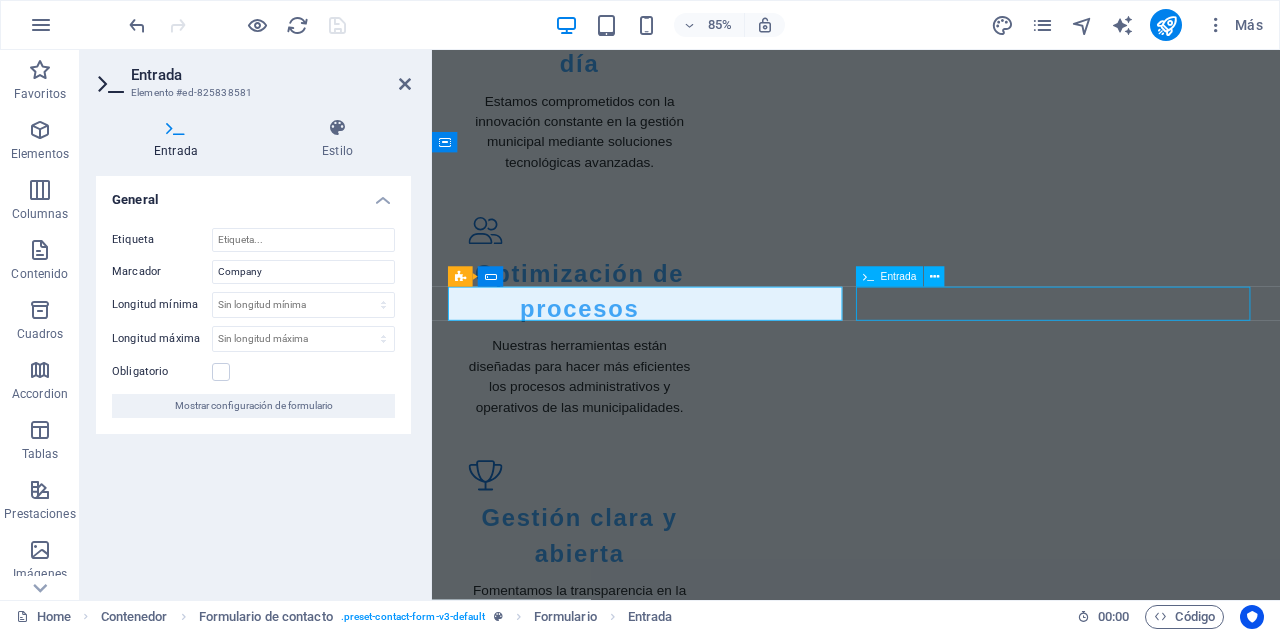 click at bounding box center [1171, 2930] 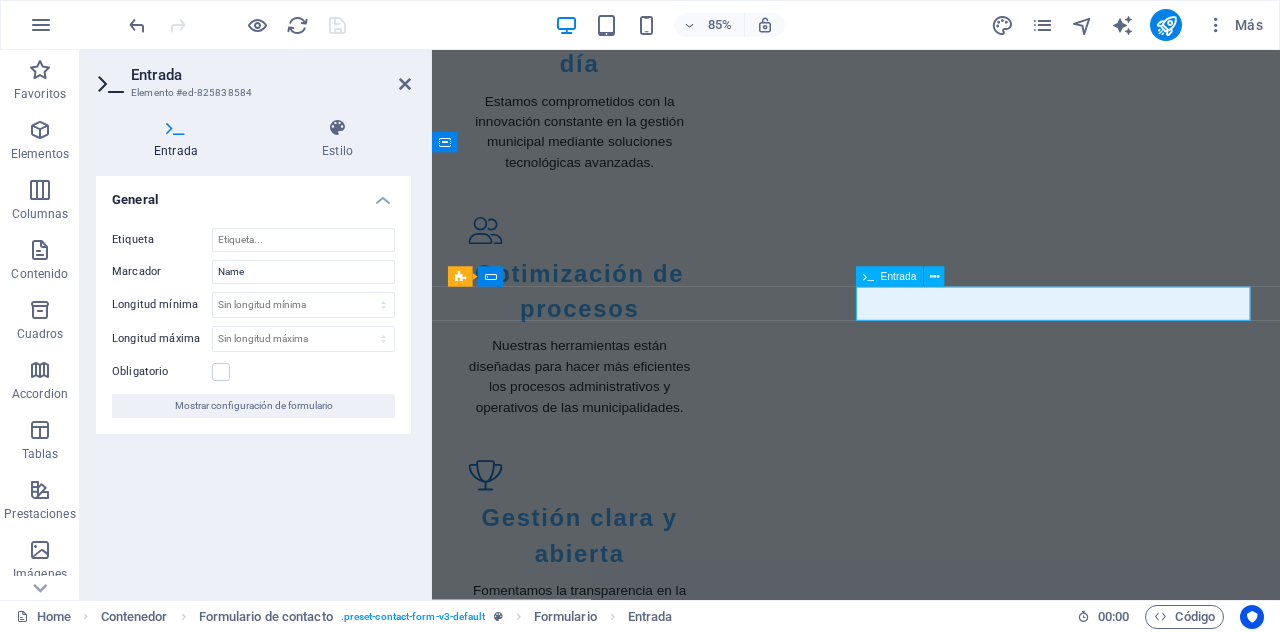 click at bounding box center [1056, 2930] 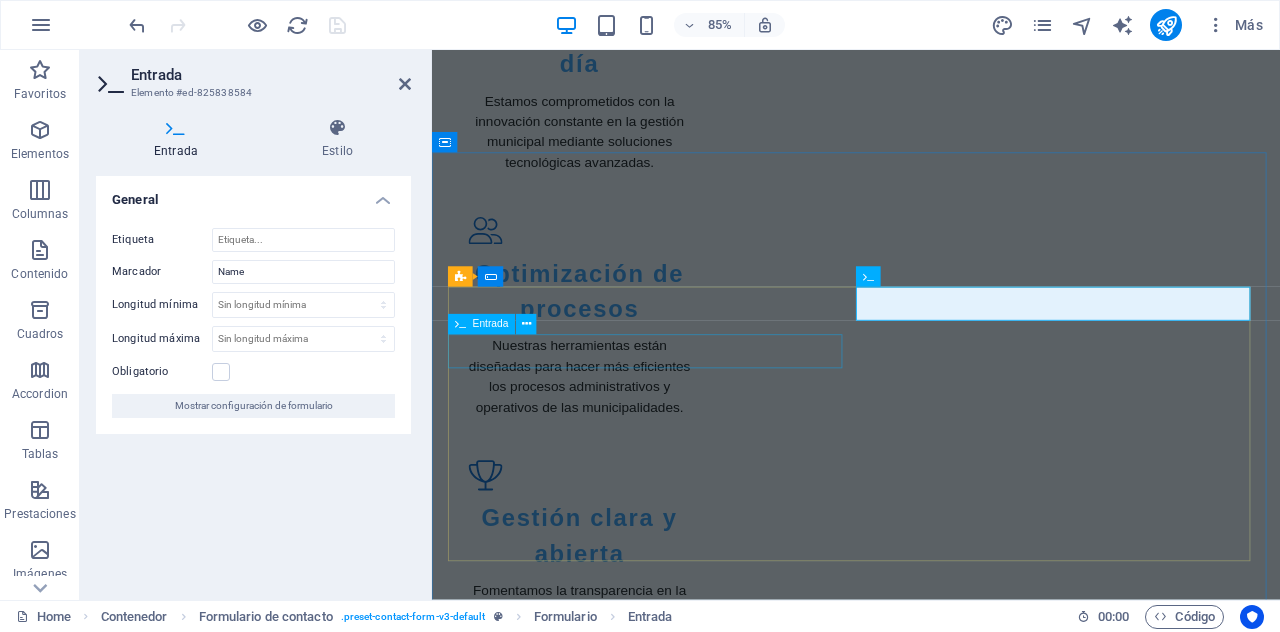 click at bounding box center [691, 2988] 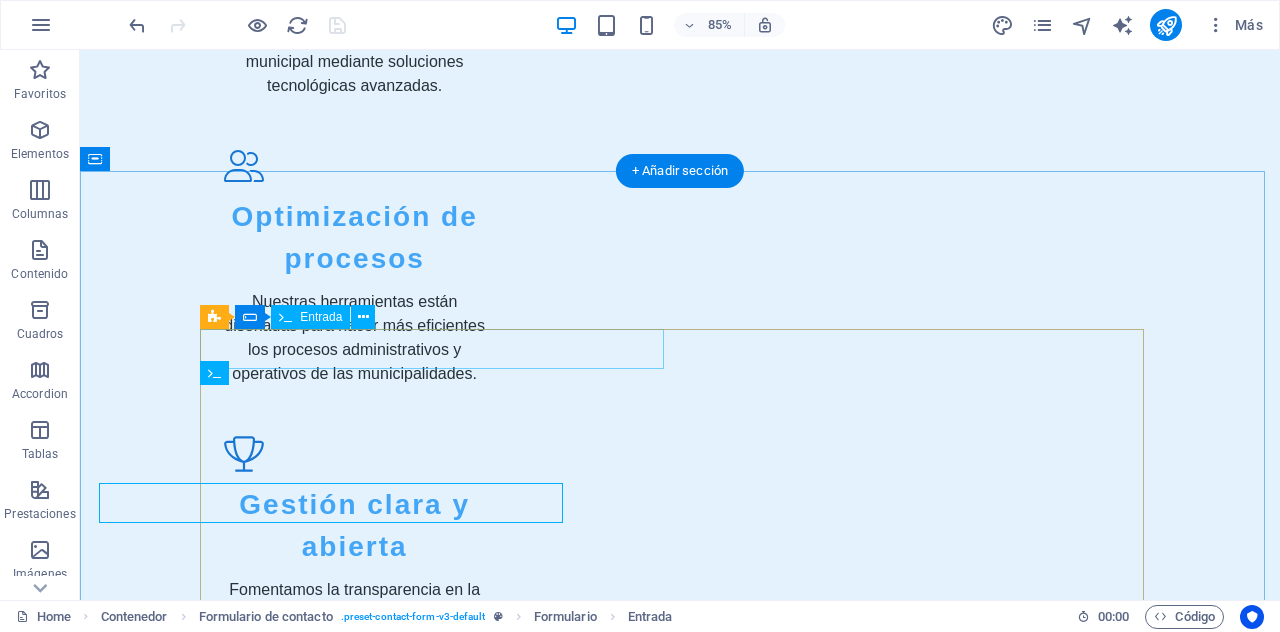 scroll, scrollTop: 2400, scrollLeft: 0, axis: vertical 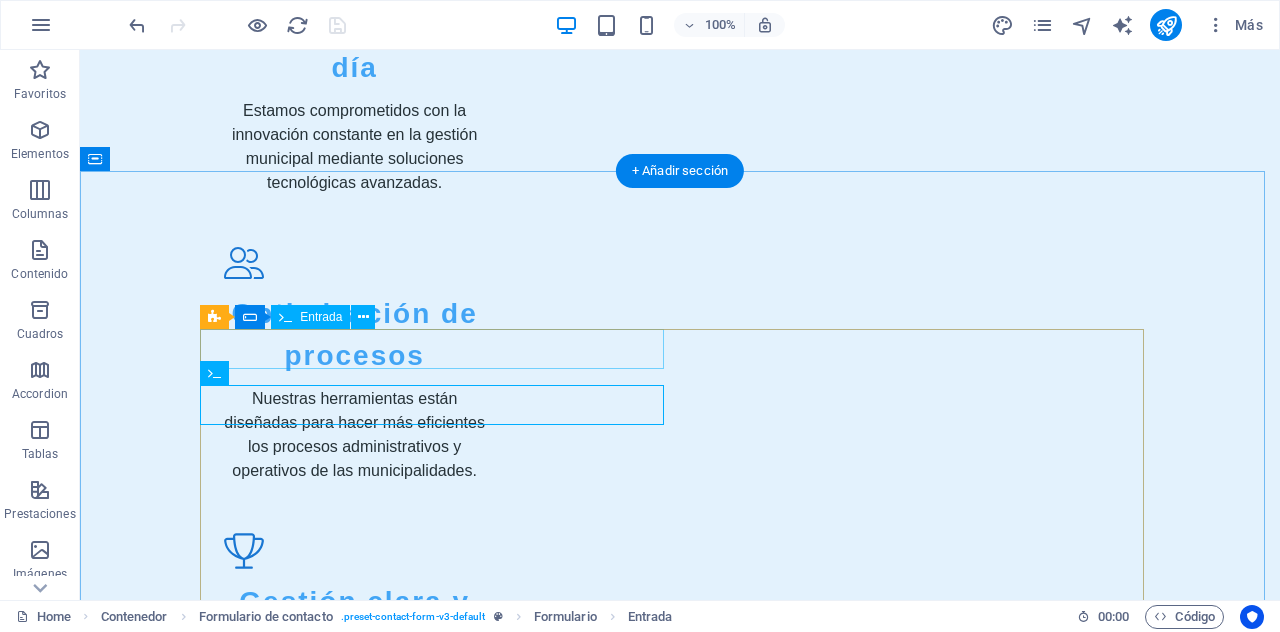 click on "Empresa" at bounding box center (440, 2930) 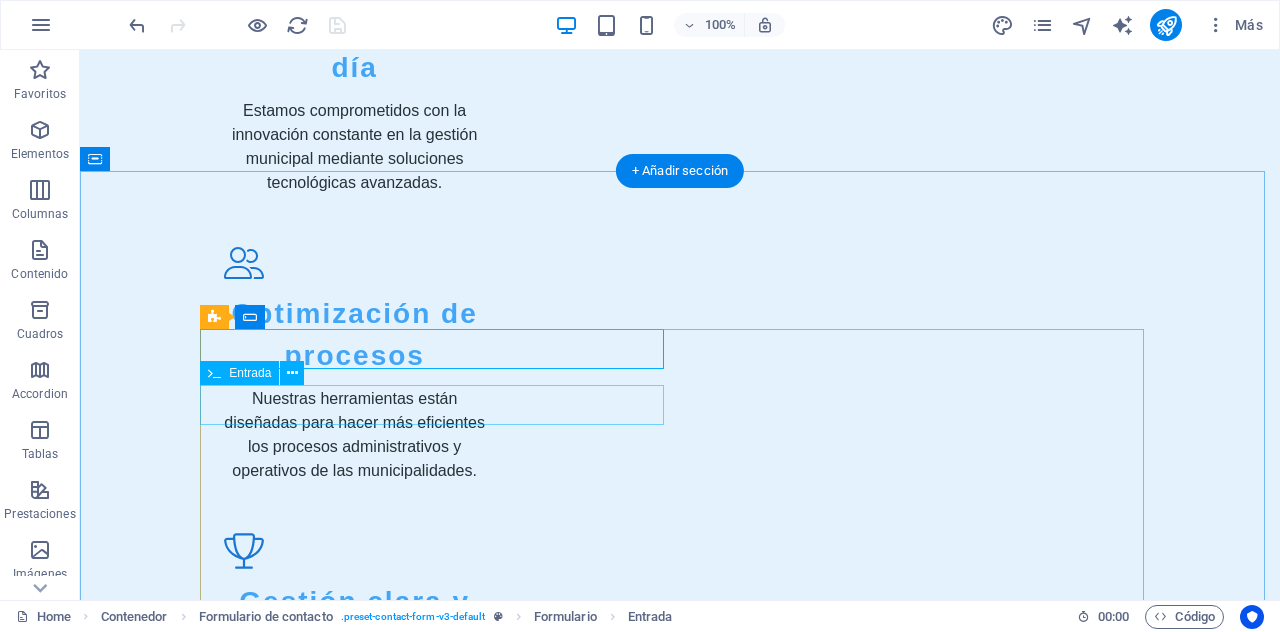 click at bounding box center (440, 2988) 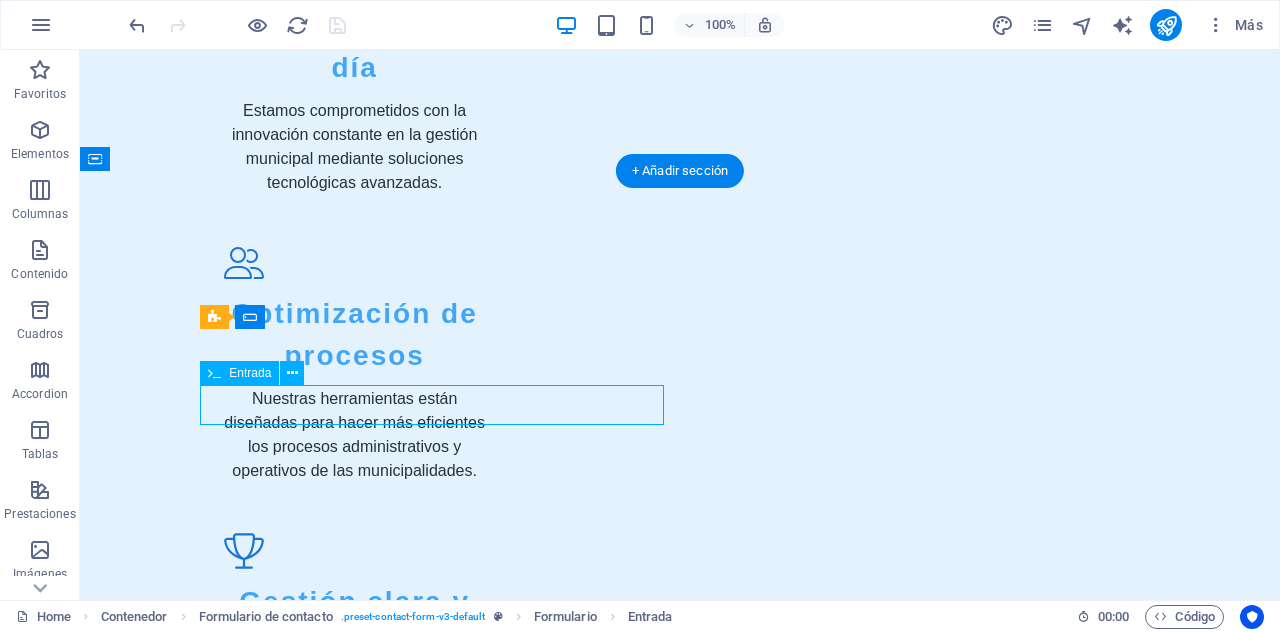 click at bounding box center [440, 2988] 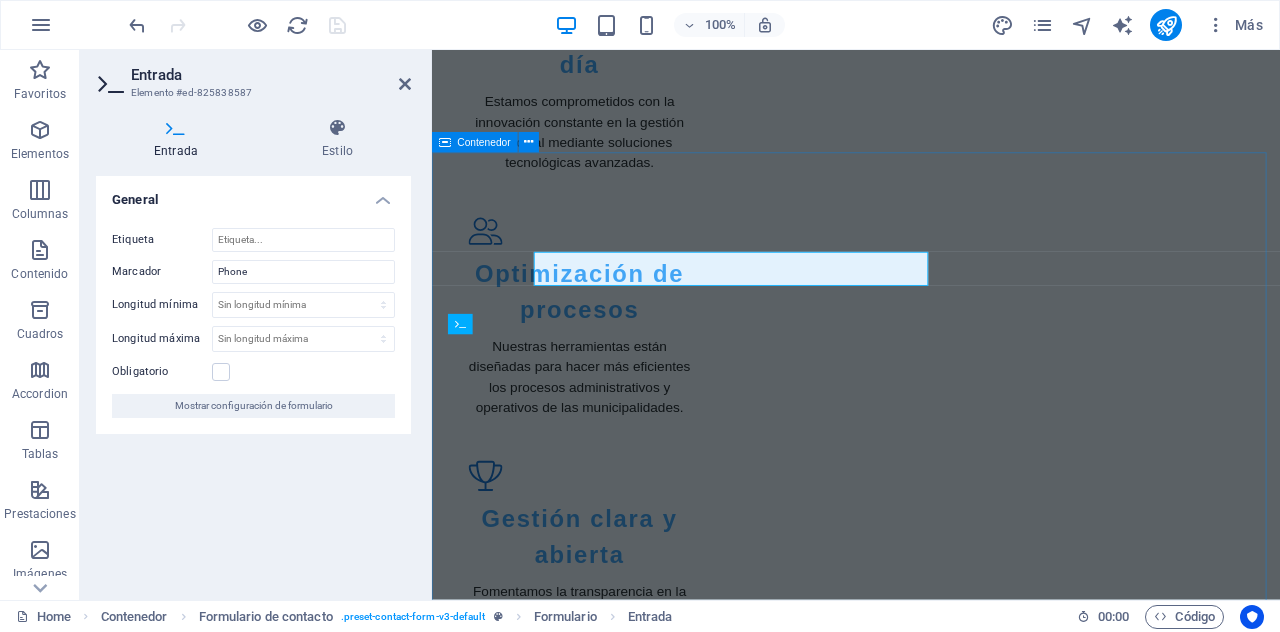scroll, scrollTop: 2497, scrollLeft: 0, axis: vertical 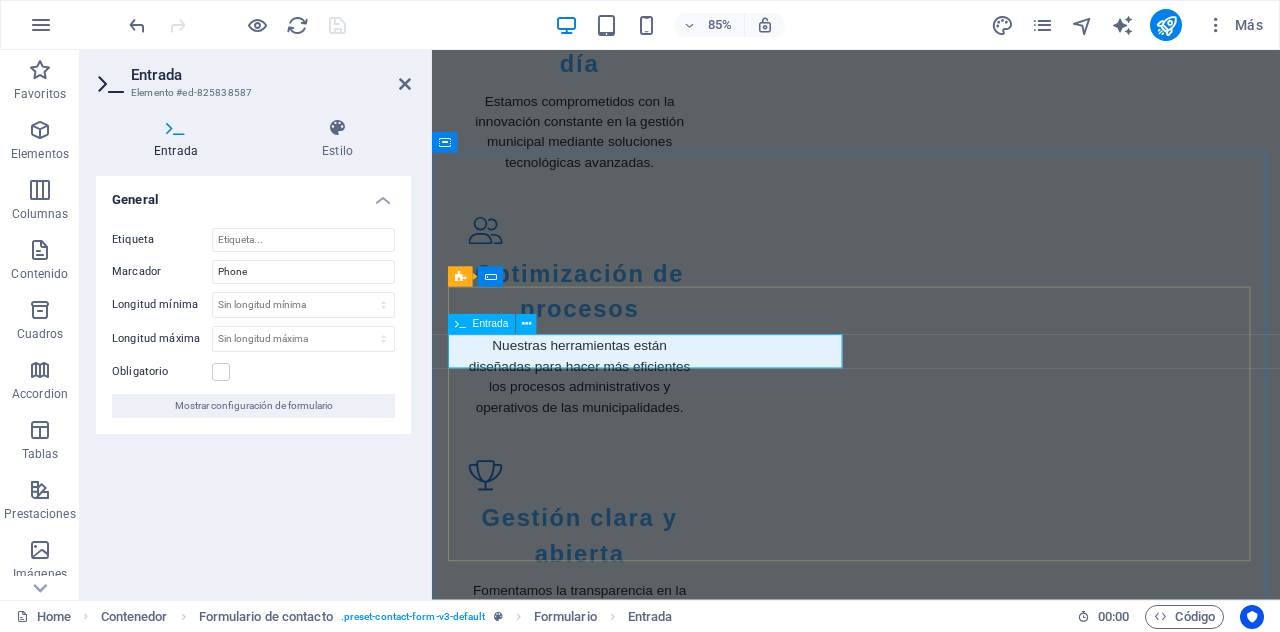 click at bounding box center (576, 2988) 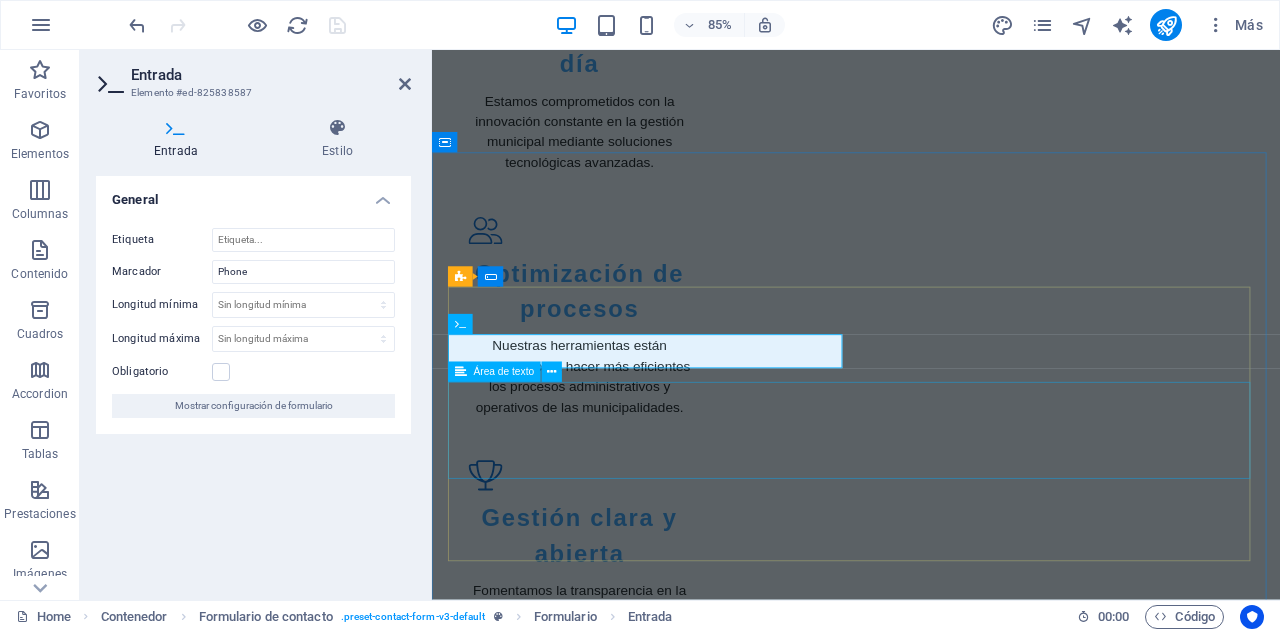 click at bounding box center [931, 3085] 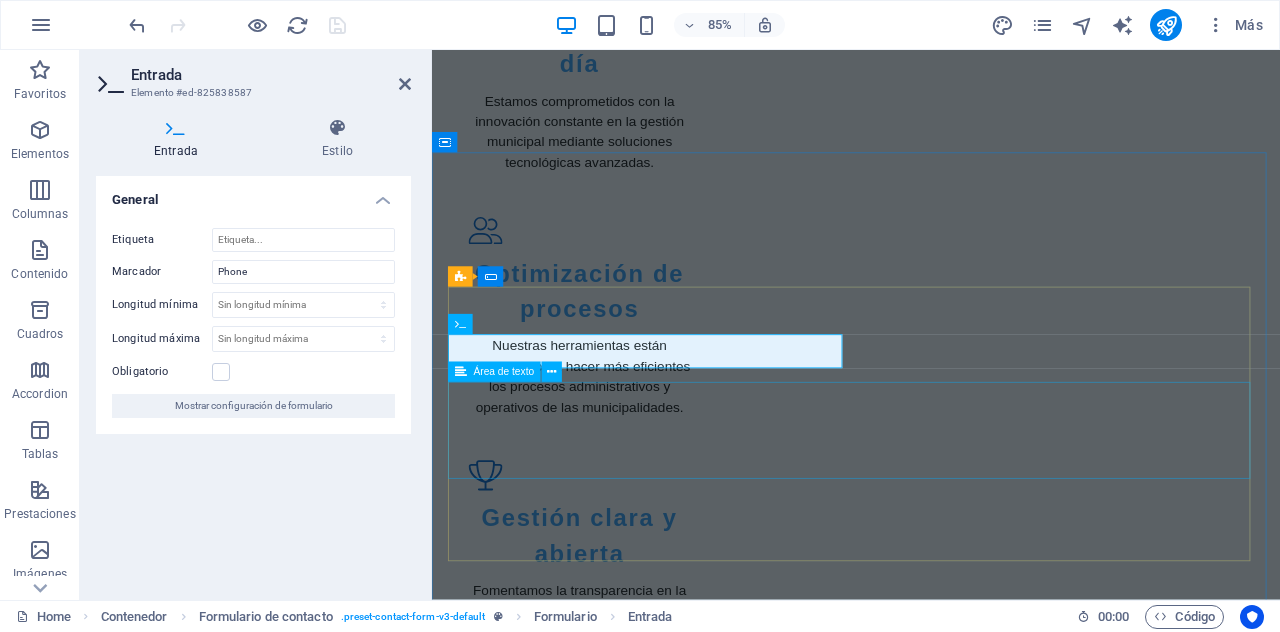 type on "Celular" 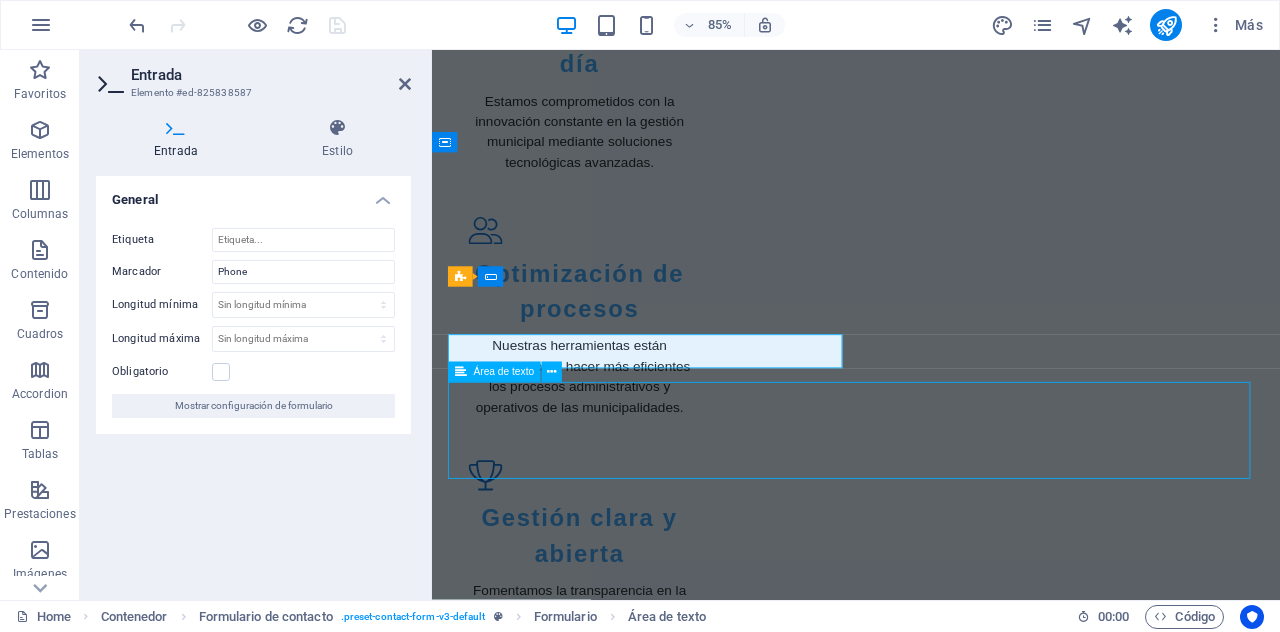 scroll, scrollTop: 2400, scrollLeft: 0, axis: vertical 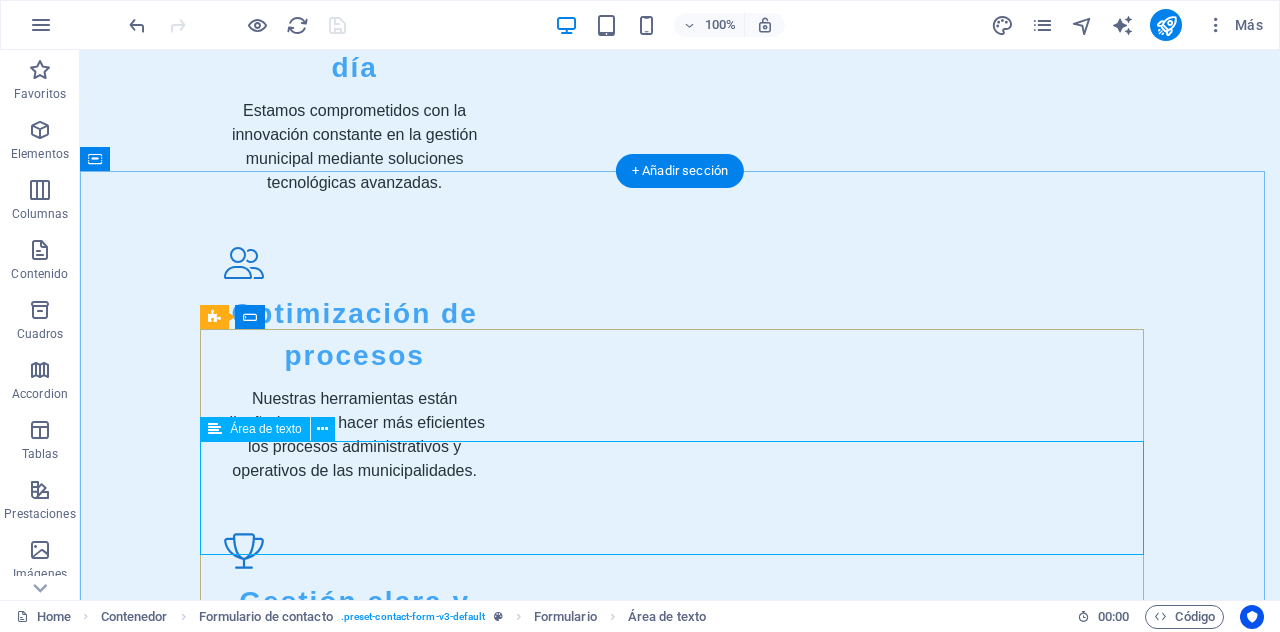 click at bounding box center (680, 3085) 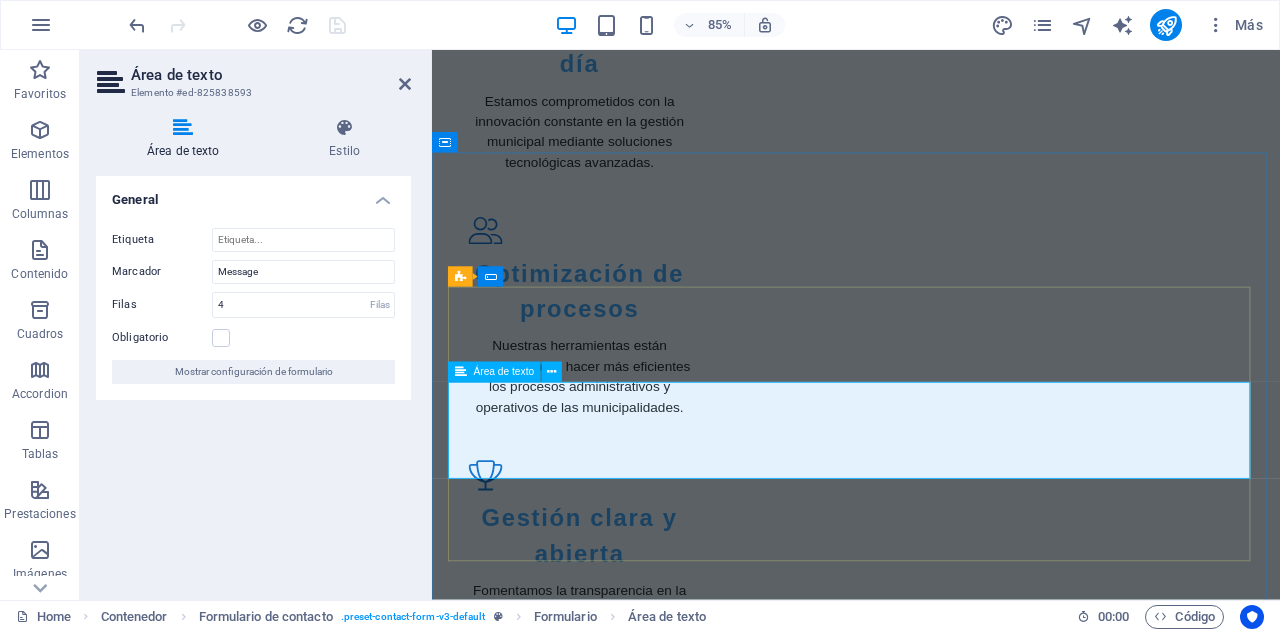 click at bounding box center [625, 3082] 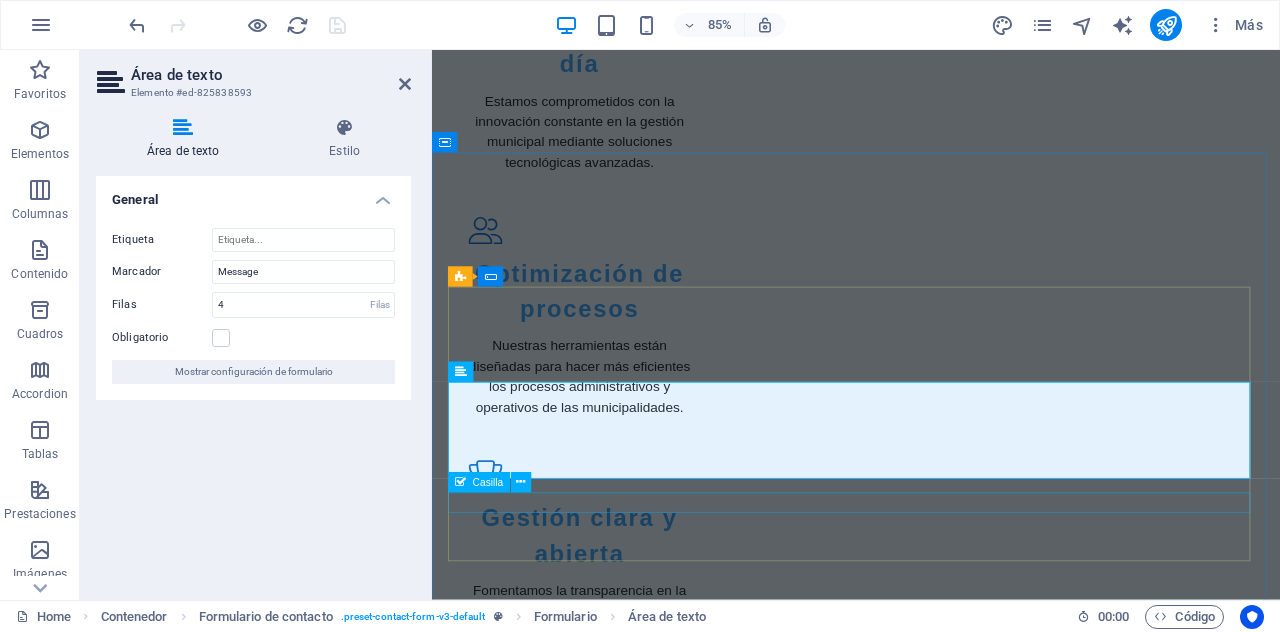click on "I have read and understand the privacy policy." at bounding box center (931, 3174) 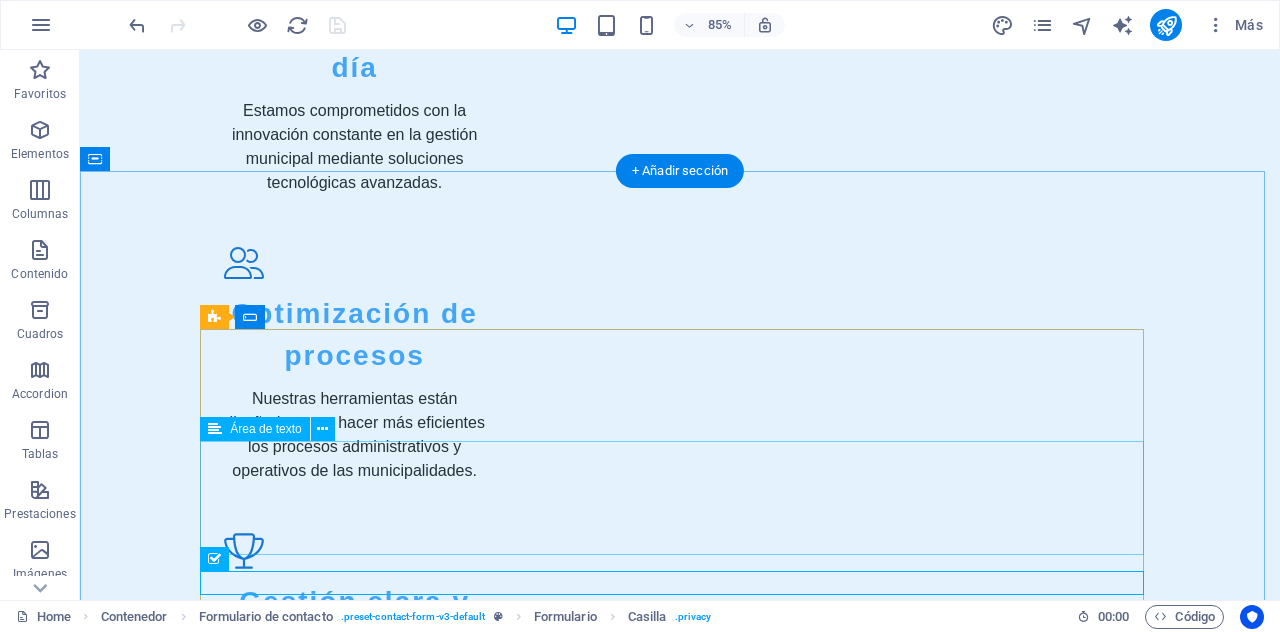 scroll, scrollTop: 2400, scrollLeft: 0, axis: vertical 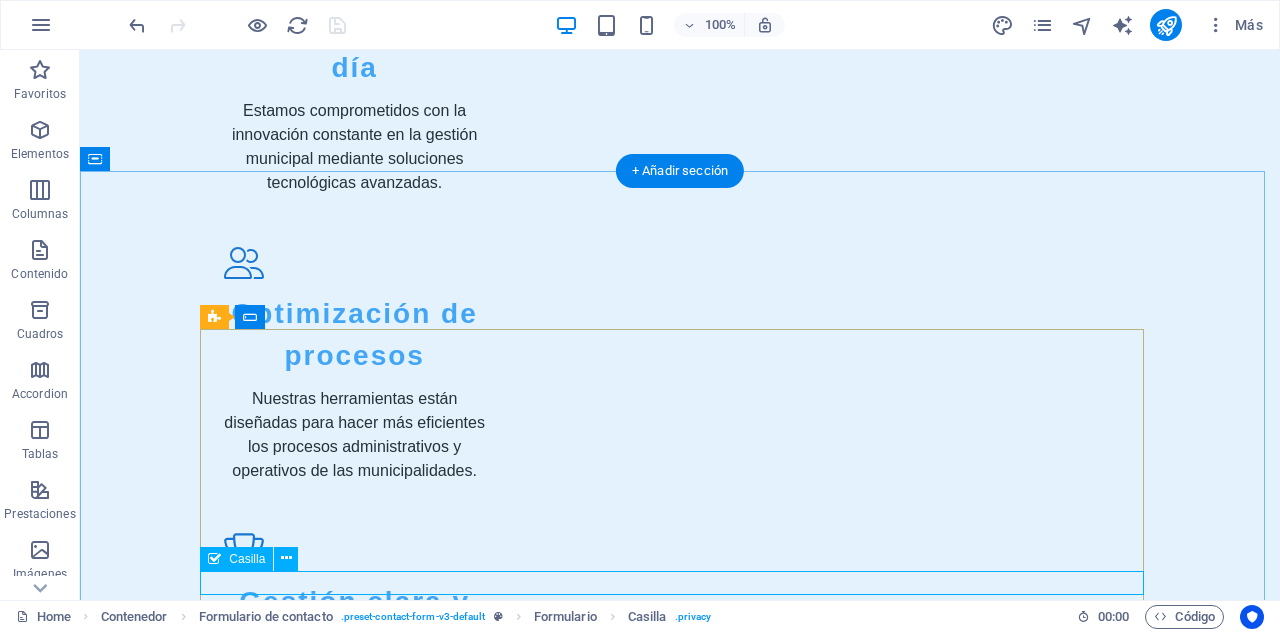 click on "I have read and understand the privacy policy." at bounding box center (680, 3174) 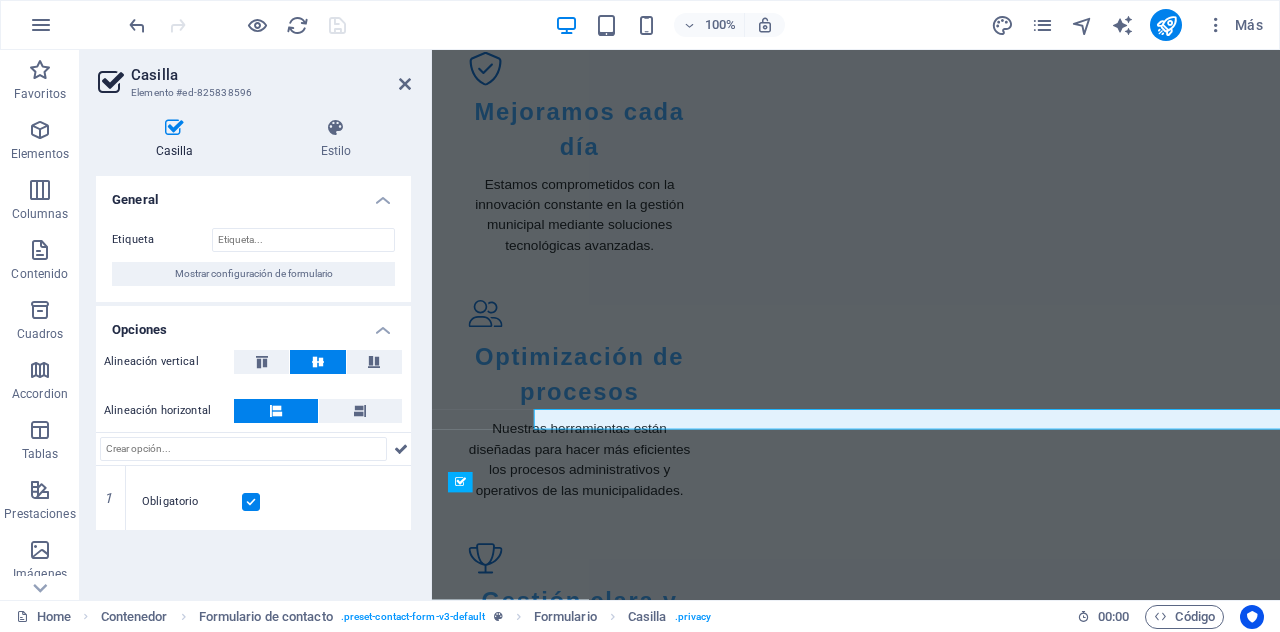 scroll, scrollTop: 2497, scrollLeft: 0, axis: vertical 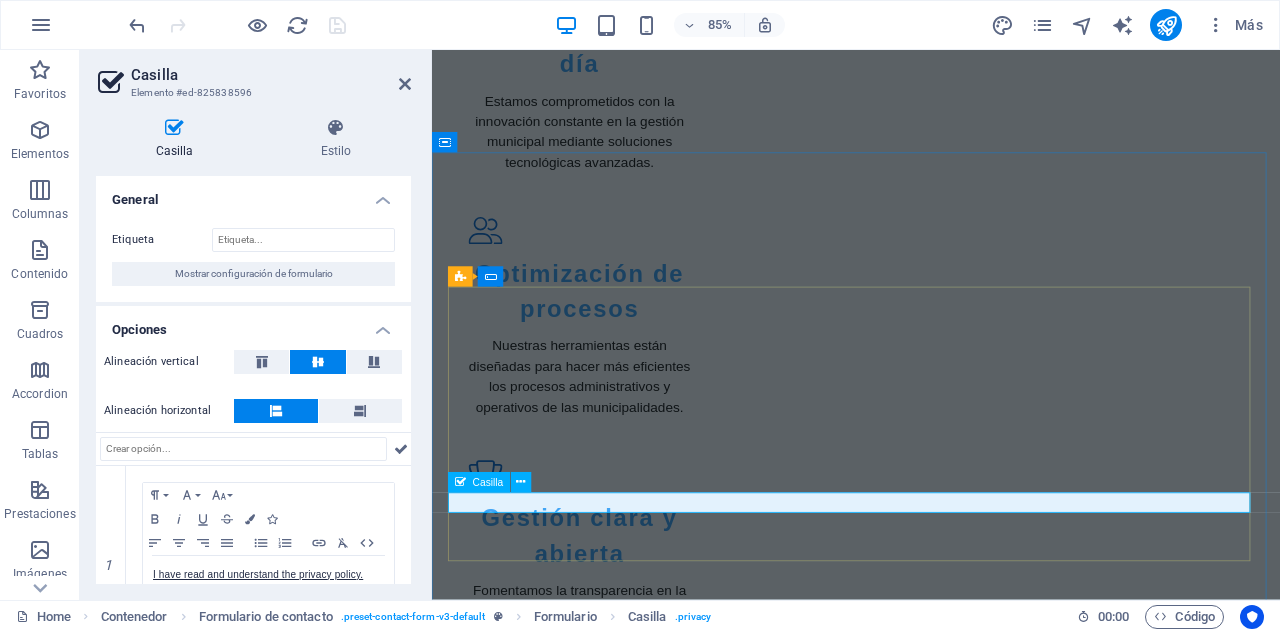 click on "I have read and understand the privacy policy." at bounding box center (931, 3174) 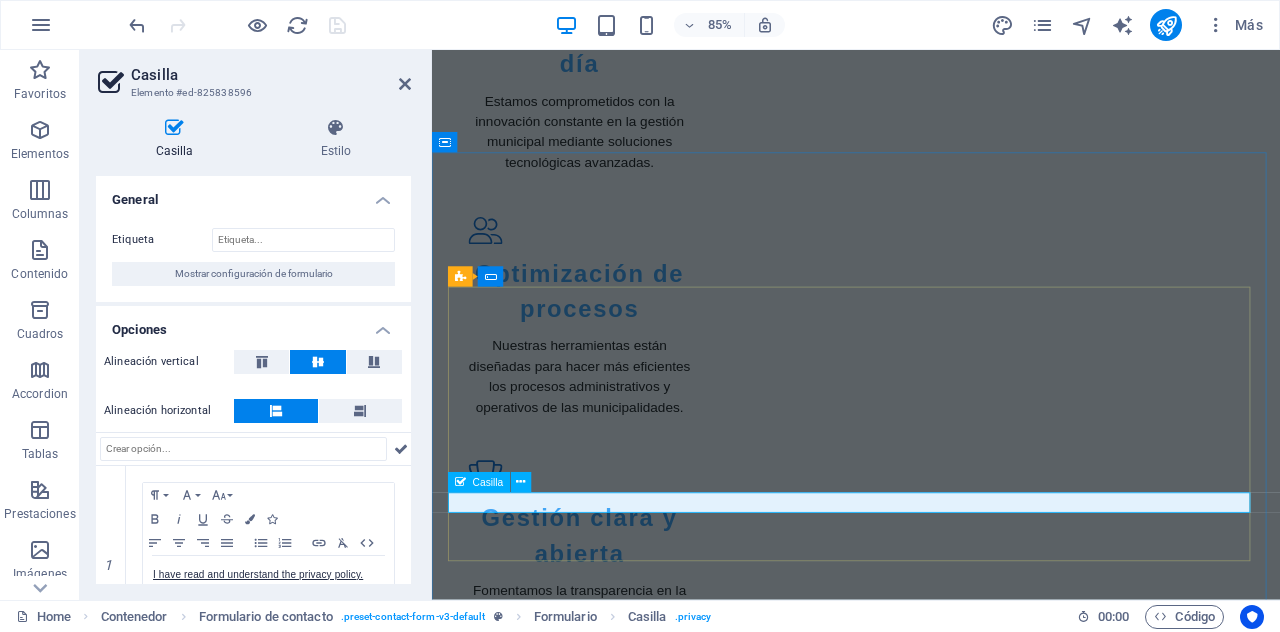 click on "I have read and understand the privacy policy." at bounding box center [931, 3174] 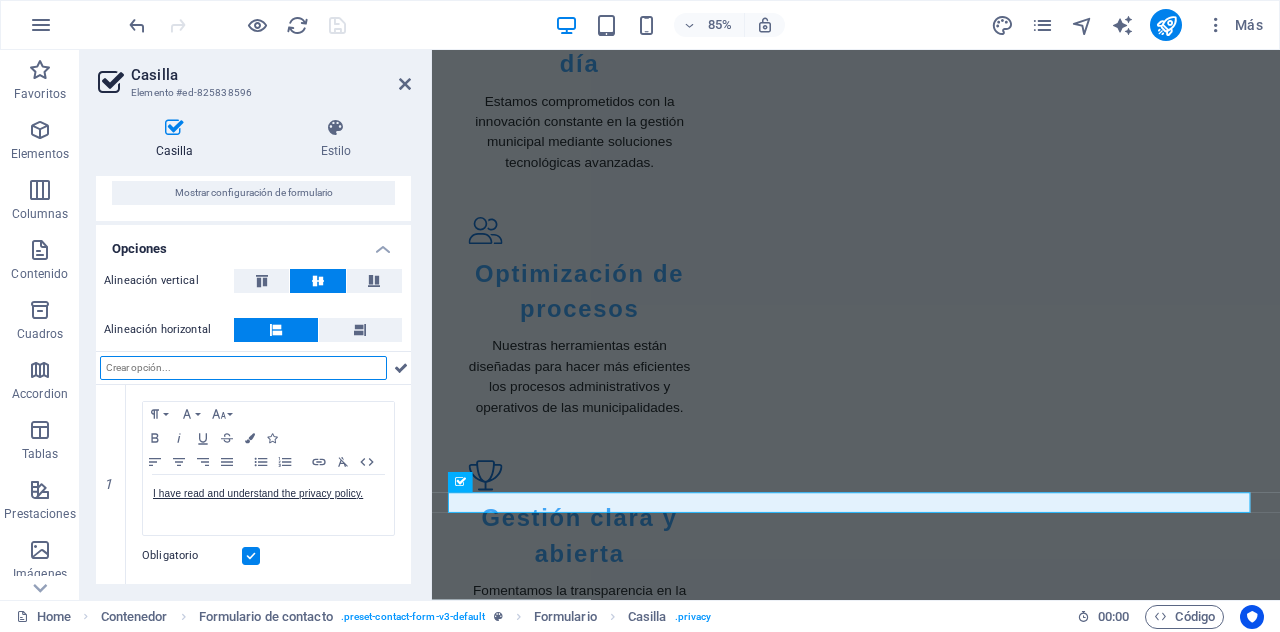 scroll, scrollTop: 88, scrollLeft: 0, axis: vertical 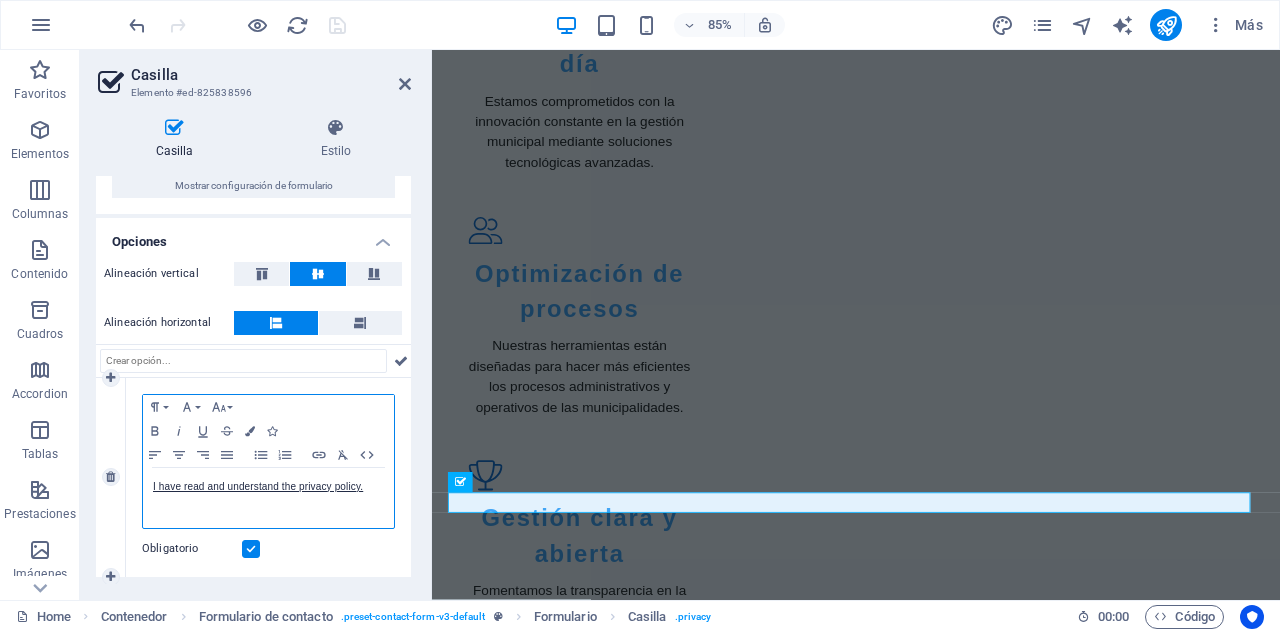 click on "I have read and understand the privacy policy." at bounding box center [268, 487] 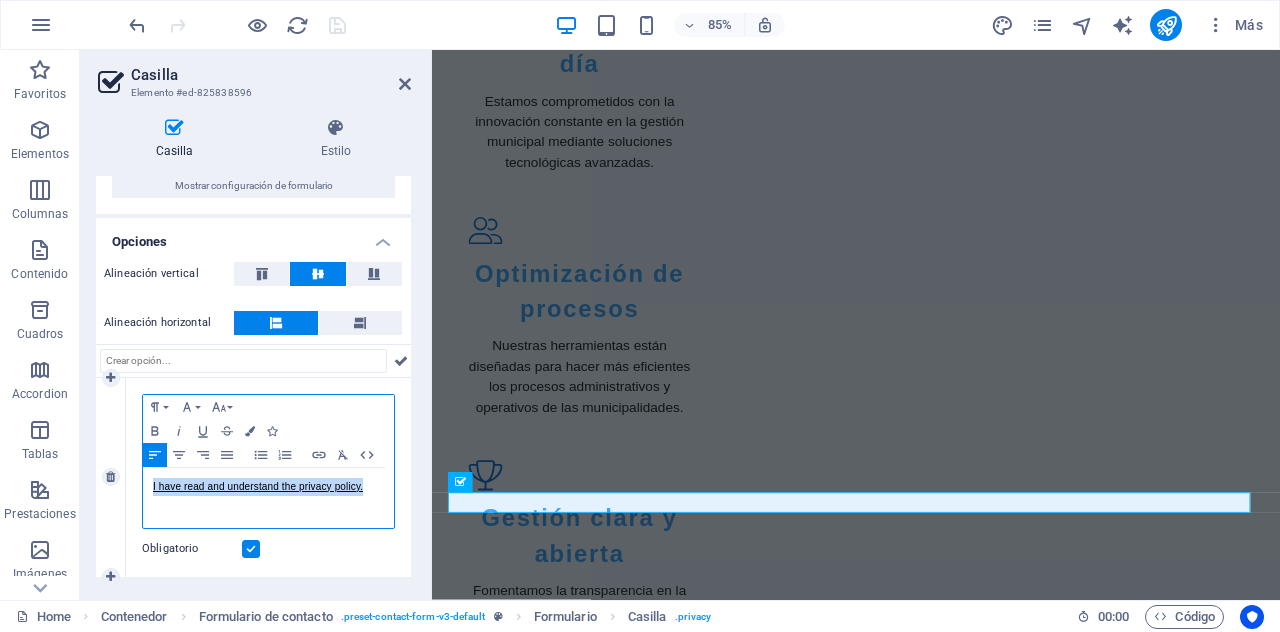 type 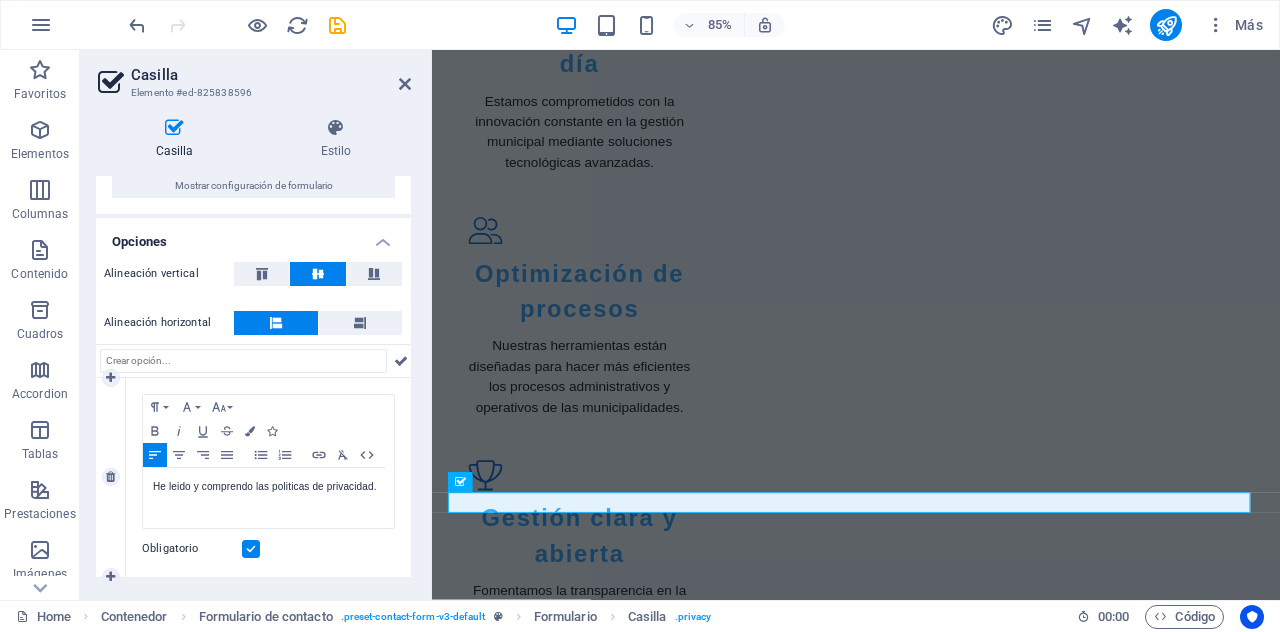 click on "Obligatorio" at bounding box center [268, 549] 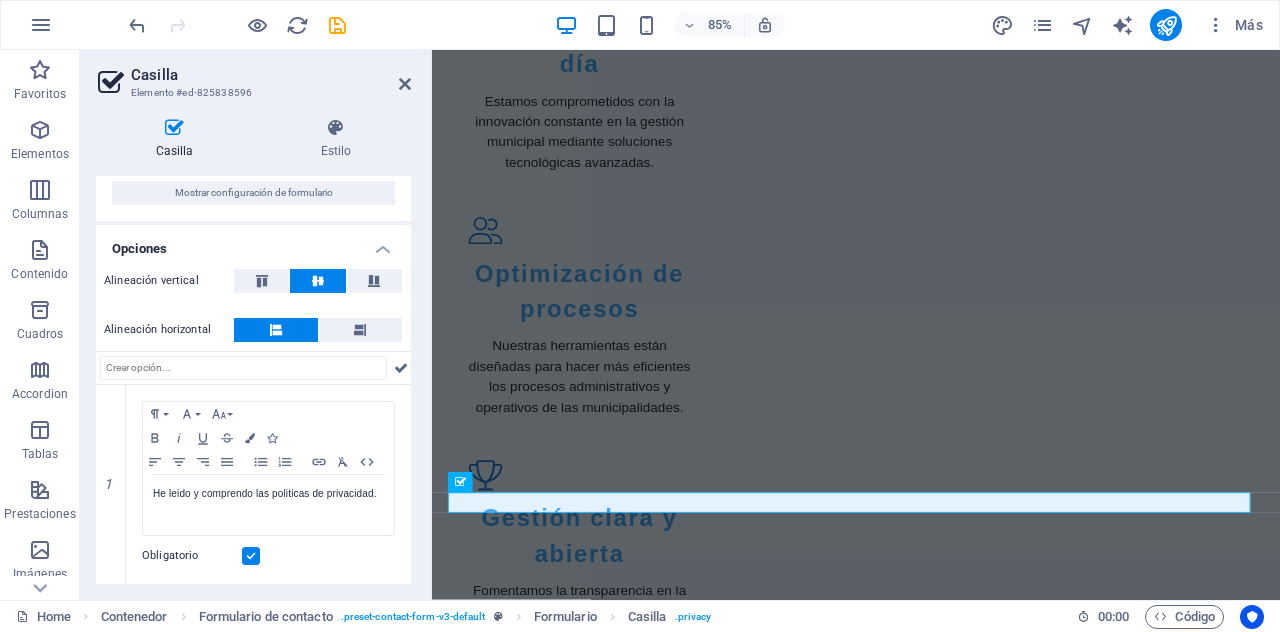 scroll, scrollTop: 79, scrollLeft: 0, axis: vertical 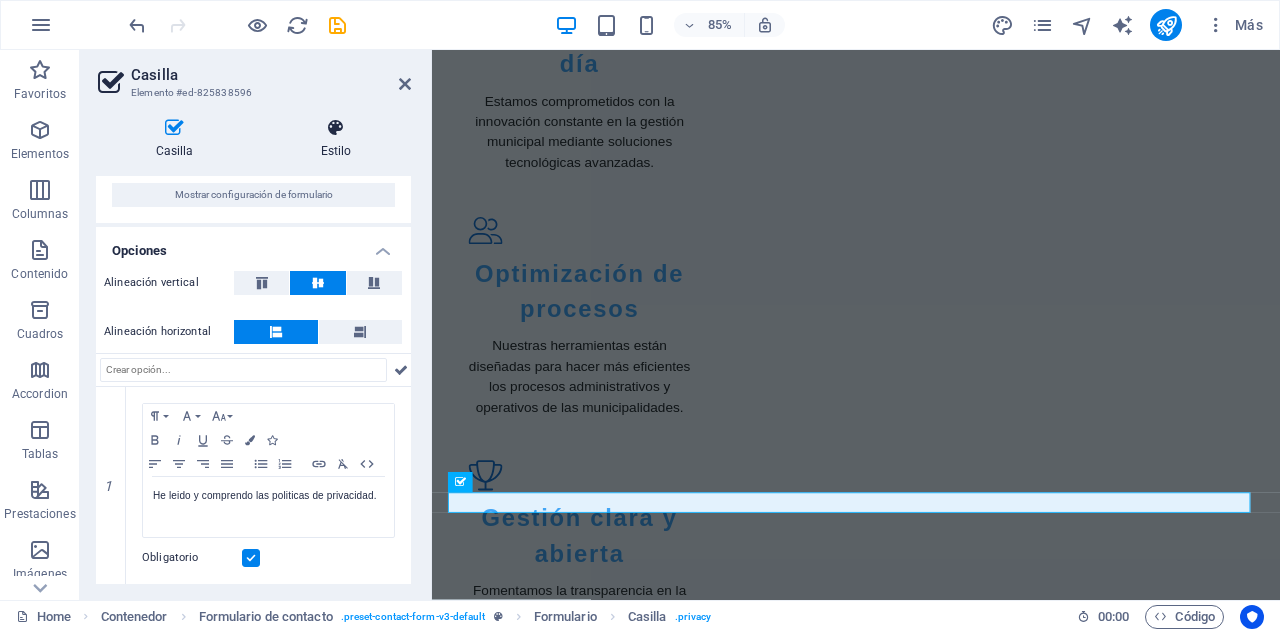 click at bounding box center [336, 128] 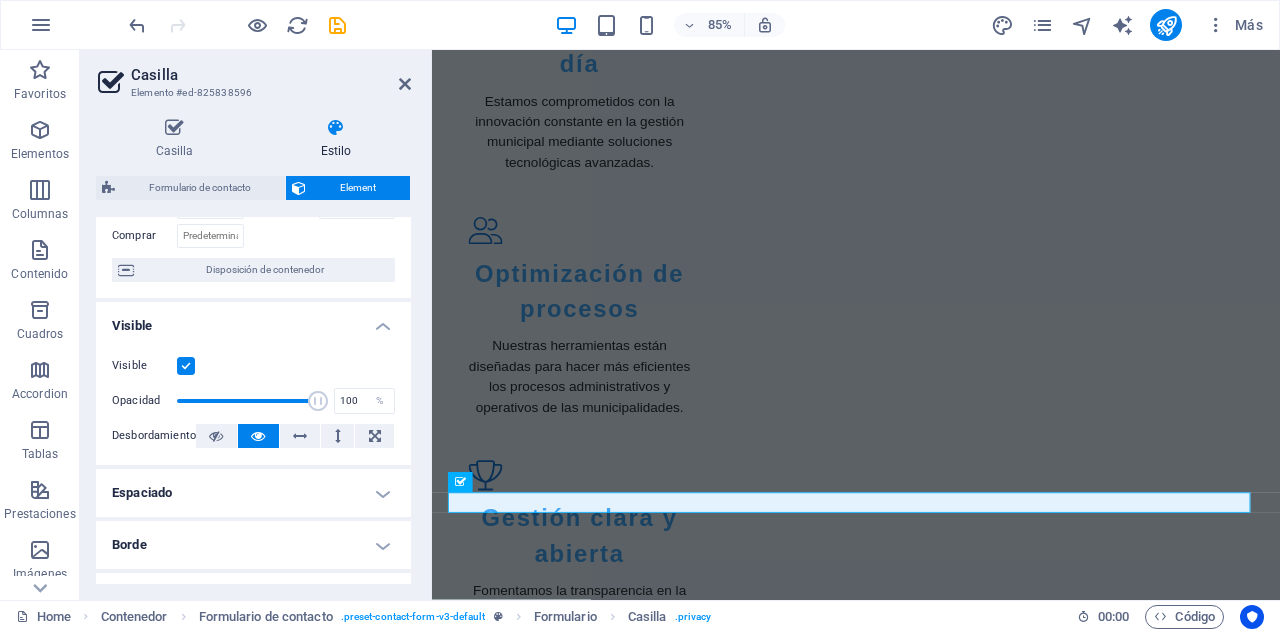 scroll, scrollTop: 0, scrollLeft: 0, axis: both 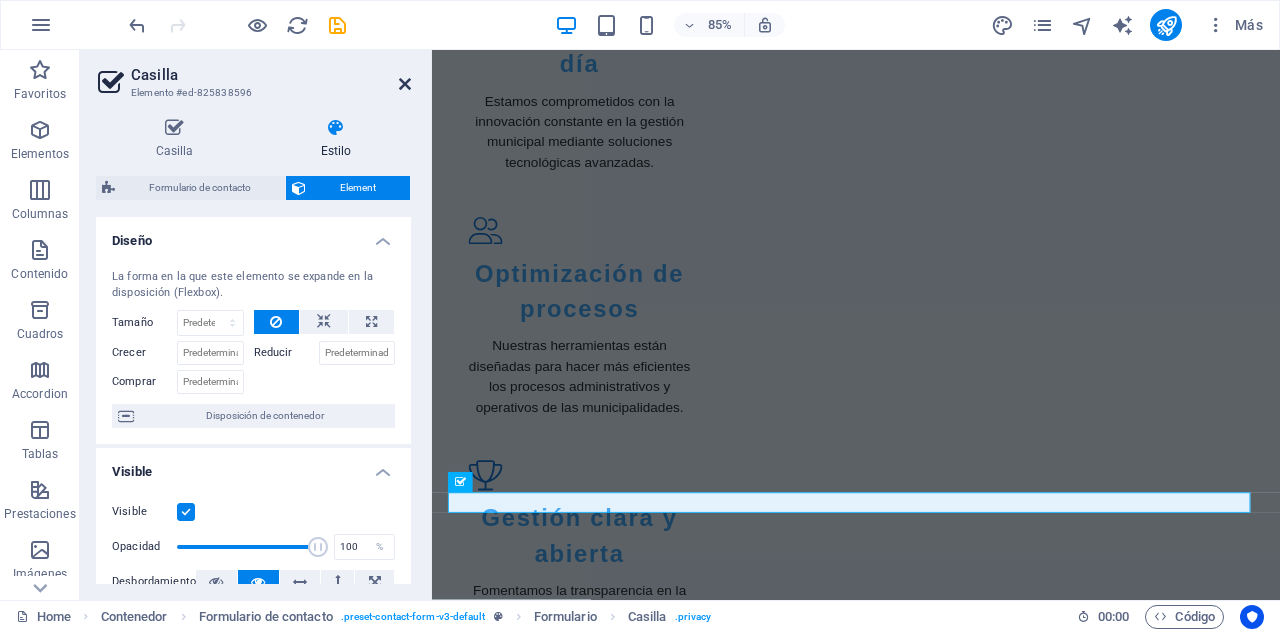 click at bounding box center (405, 84) 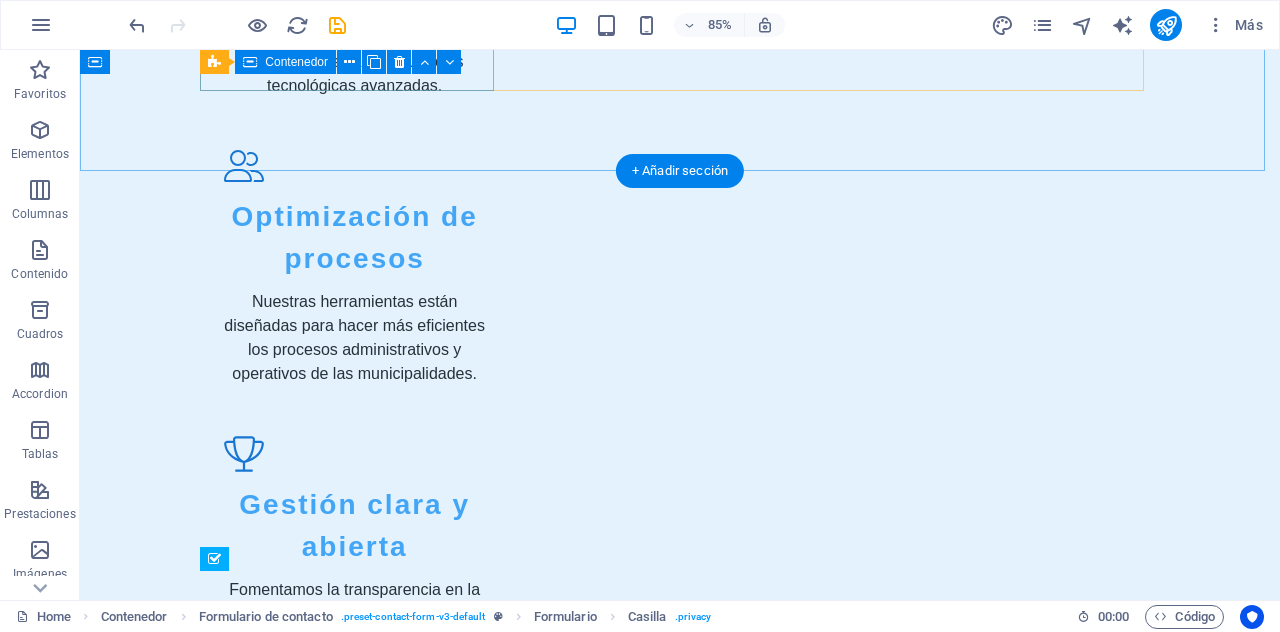 scroll, scrollTop: 2400, scrollLeft: 0, axis: vertical 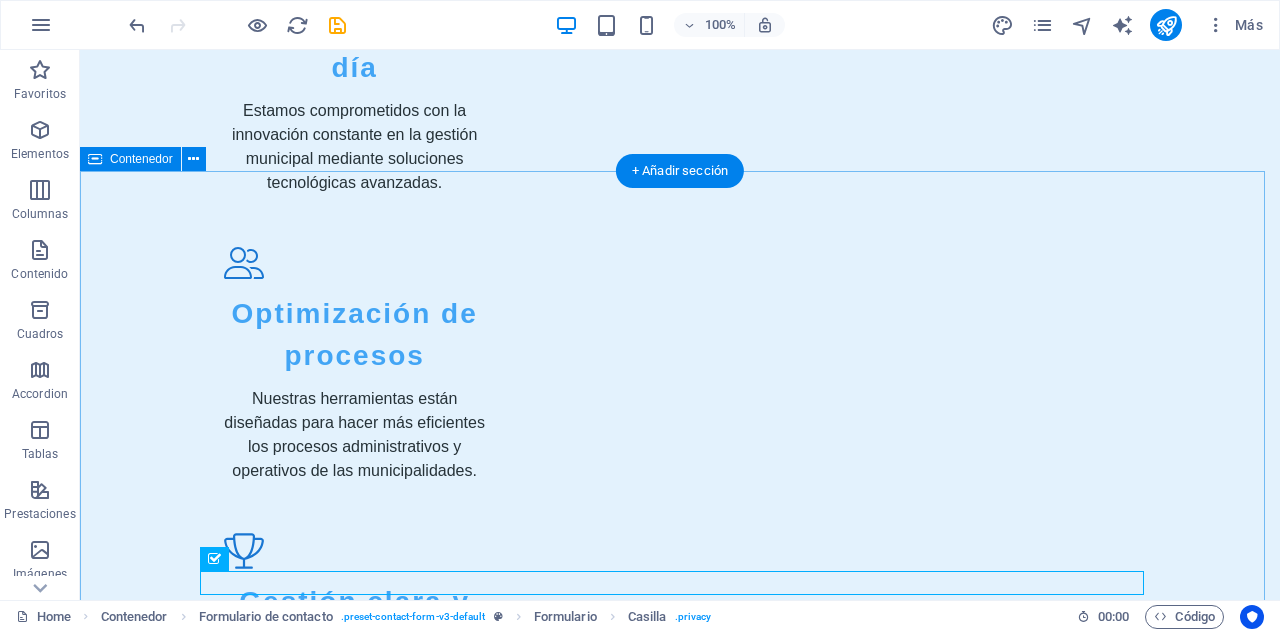 click on "Contáctanos Empresa Nombre Celular Mensaje   He leido y comprendo las politicas de privacidad. ¿Ilegible? Cargar nuevo Enviar Consulta" at bounding box center (680, 3037) 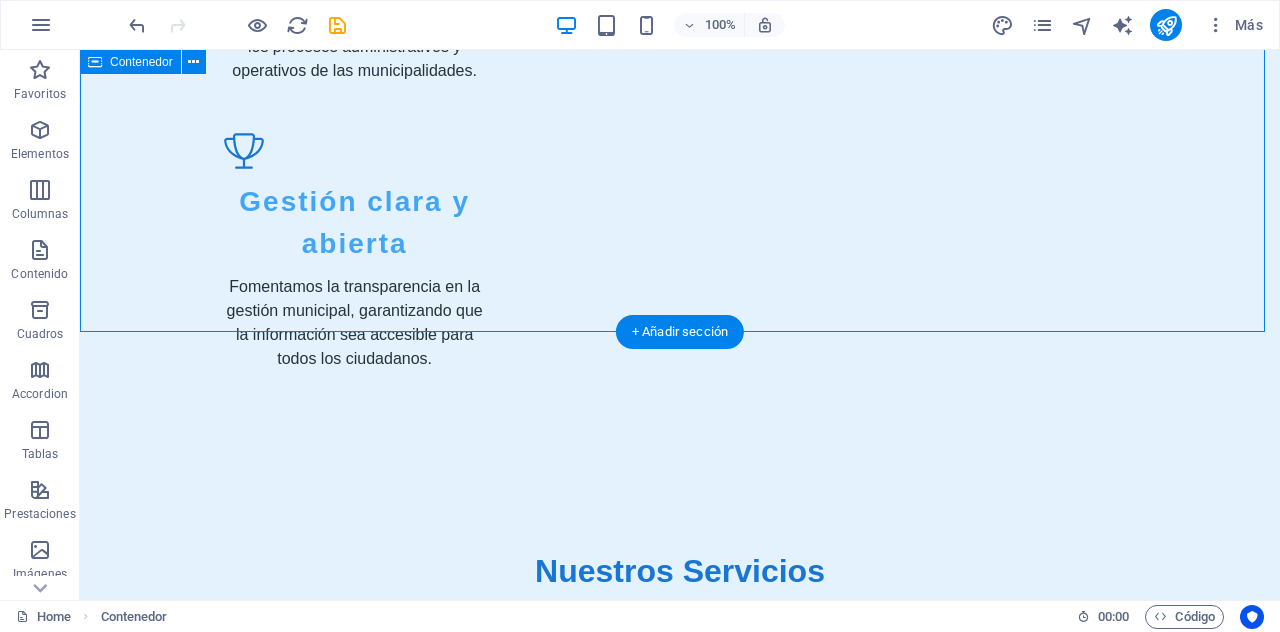 scroll, scrollTop: 2972, scrollLeft: 0, axis: vertical 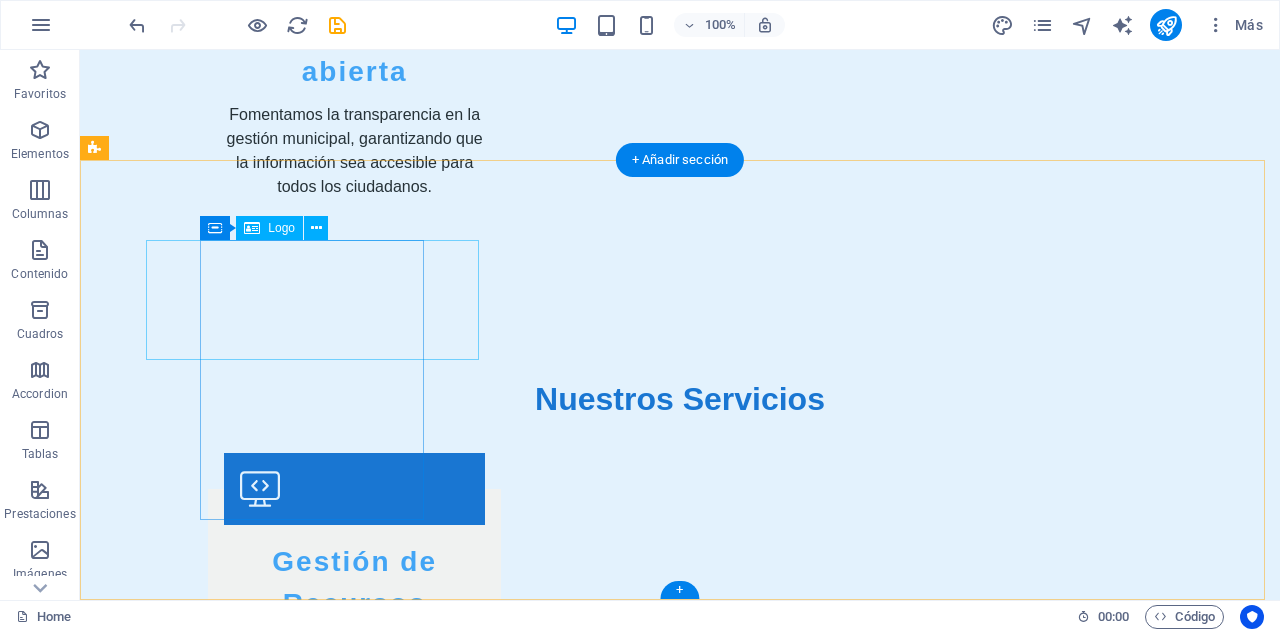 click on "Sistema Web GestionCiudad.[TLD]" at bounding box center [208, 2952] 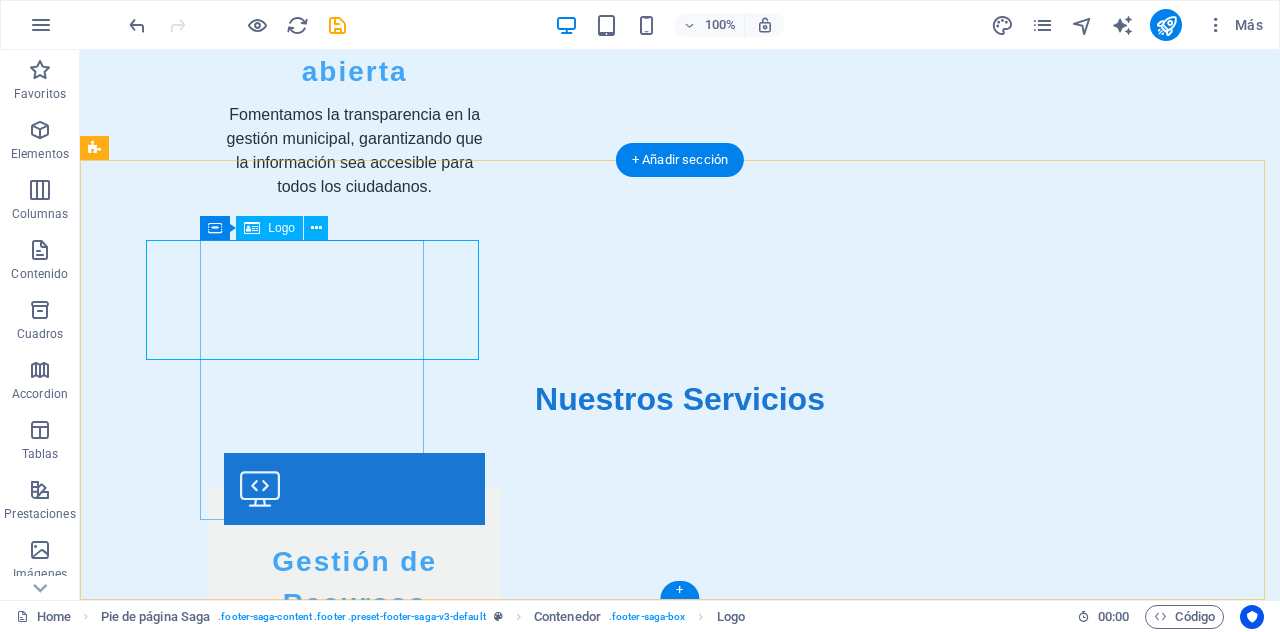 click on "Sistema Web GestionCiudad.[TLD]" at bounding box center (208, 2952) 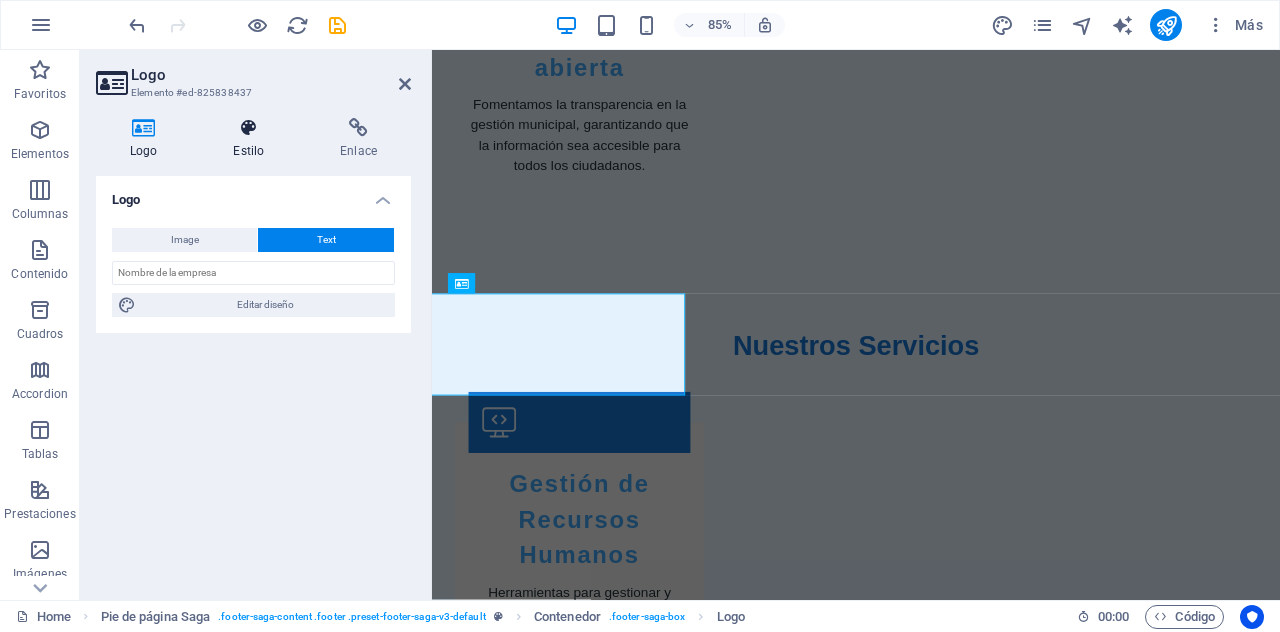 click at bounding box center (248, 128) 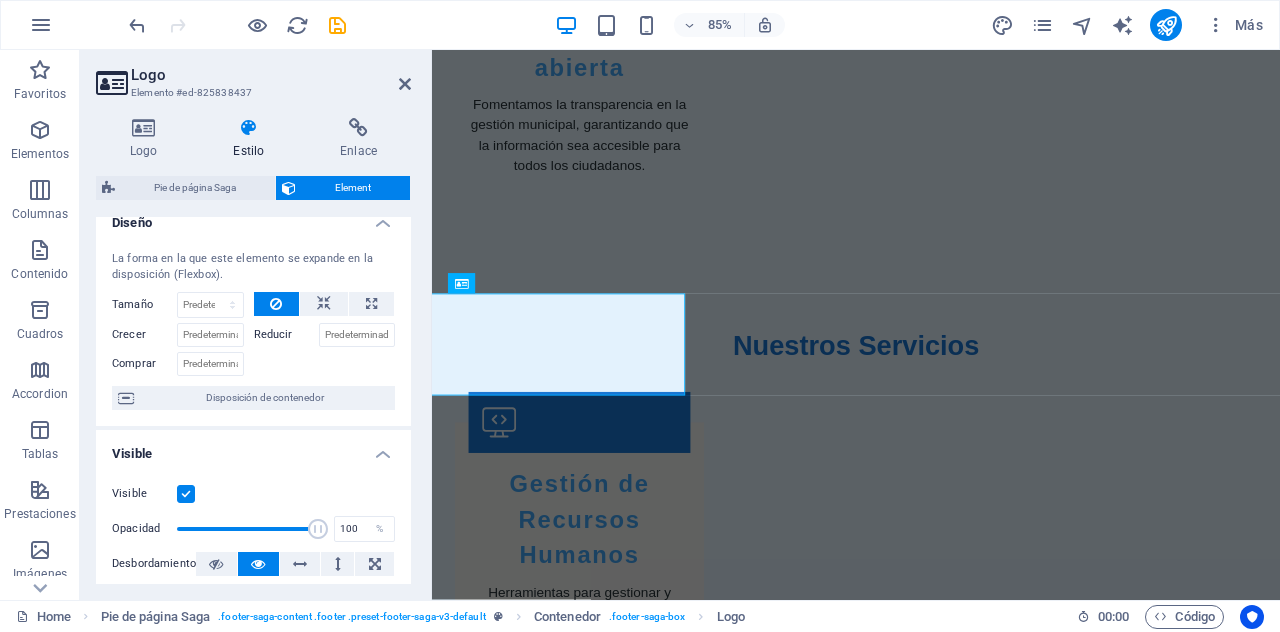 scroll, scrollTop: 0, scrollLeft: 0, axis: both 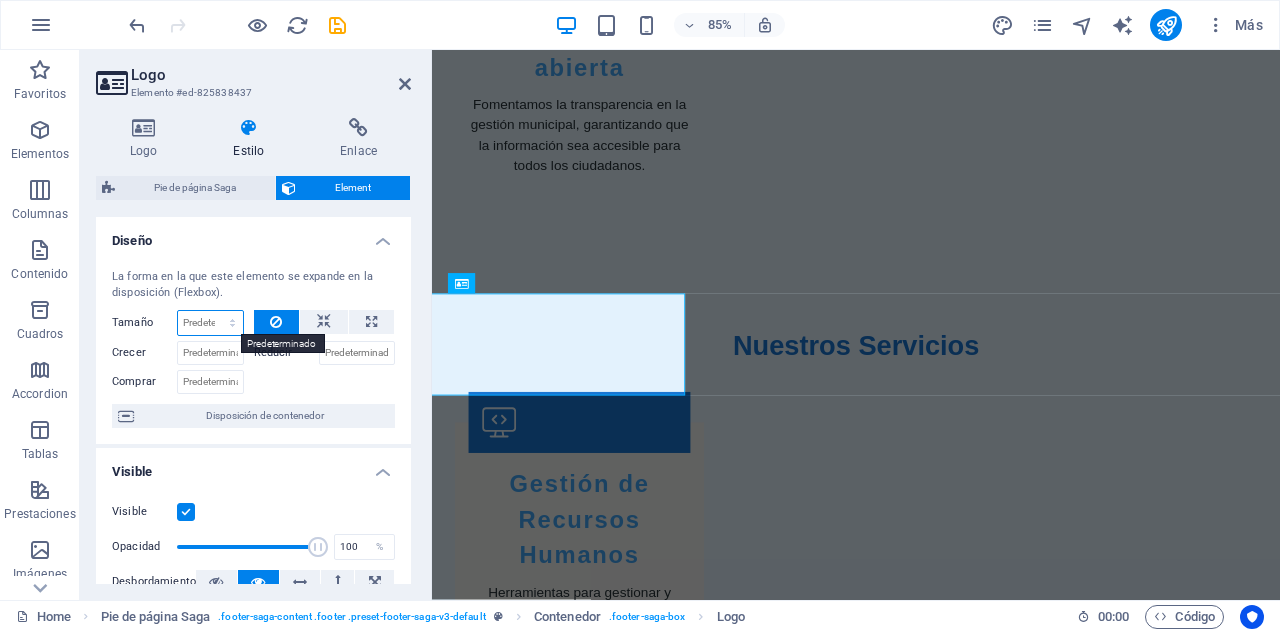 click on "Predeterminado automático px % 1/1 1/2 1/3 1/4 1/5 1/6 1/7 1/8 1/9 1/10" at bounding box center [210, 323] 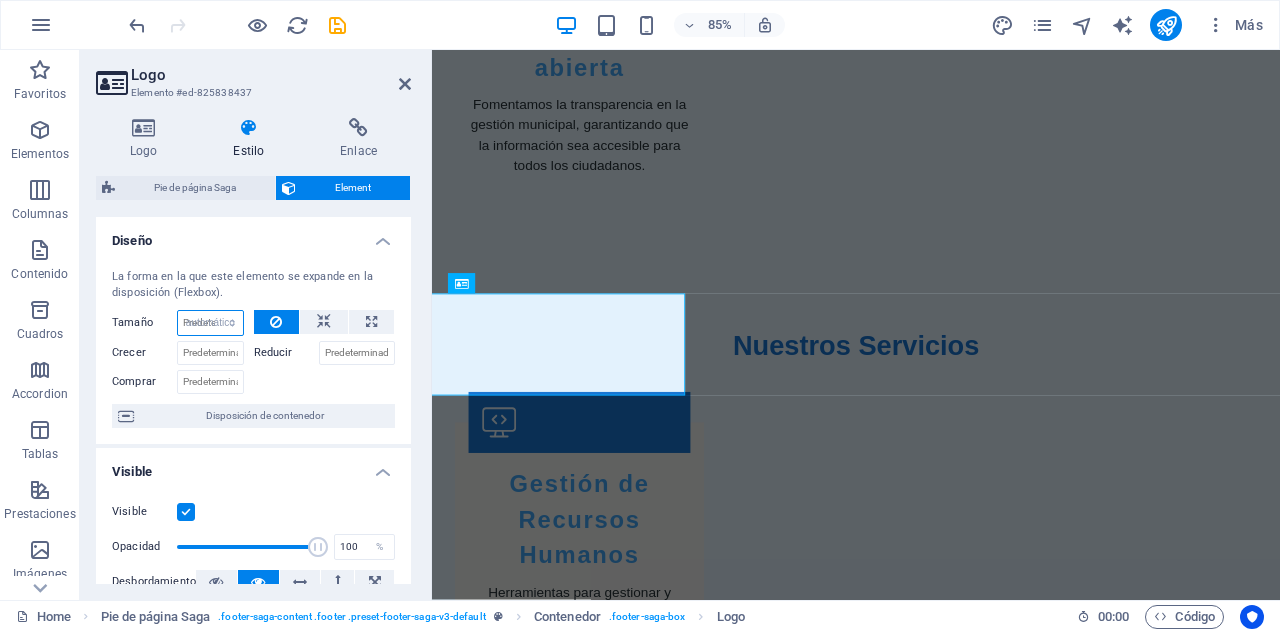 click on "Predeterminado automático px % 1/1 1/2 1/3 1/4 1/5 1/6 1/7 1/8 1/9 1/10" at bounding box center [210, 323] 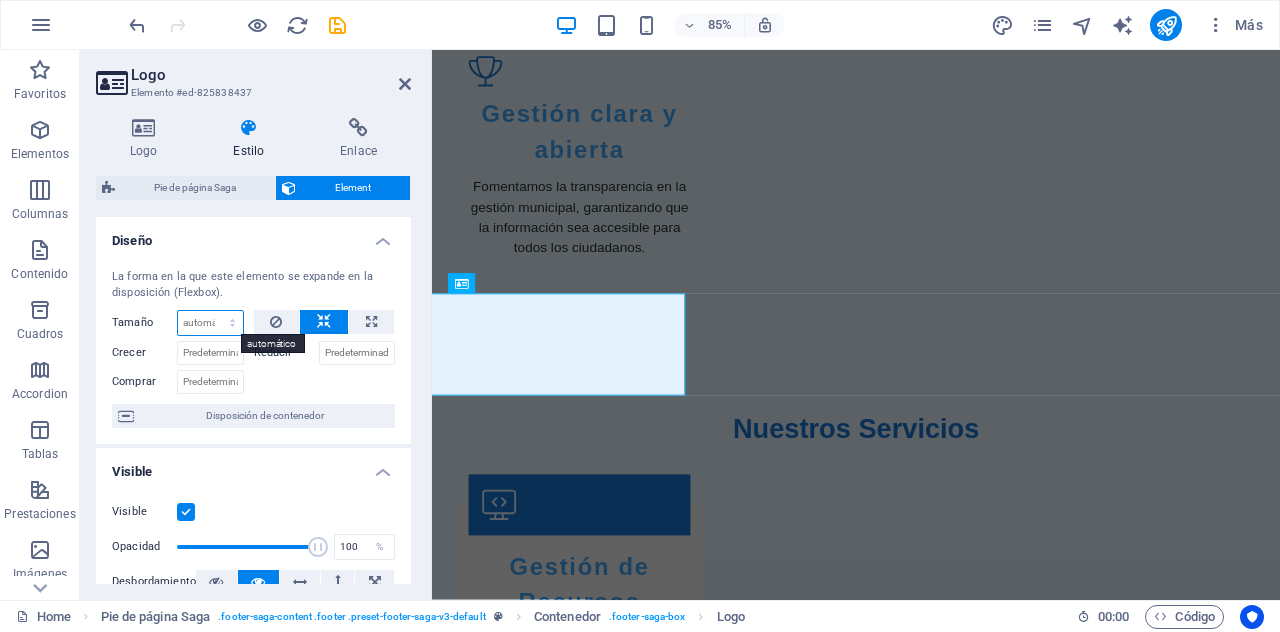 click on "Predeterminado automático px % 1/1 1/2 1/3 1/4 1/5 1/6 1/7 1/8 1/9 1/10" at bounding box center [210, 323] 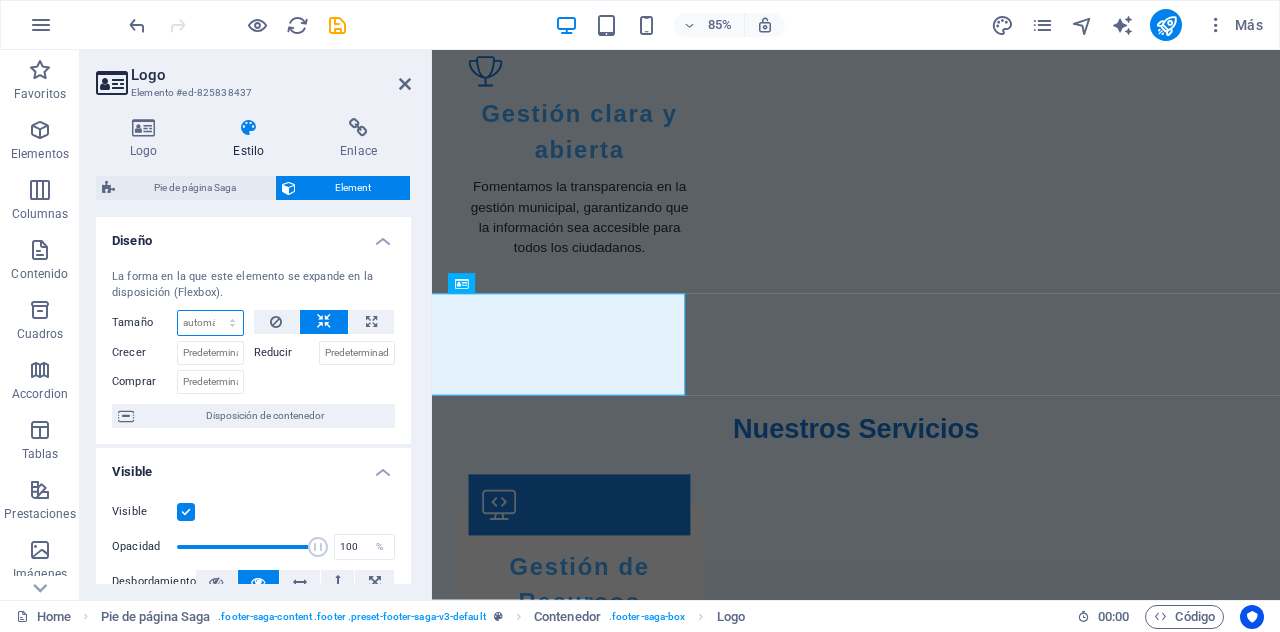 select on "1/2" 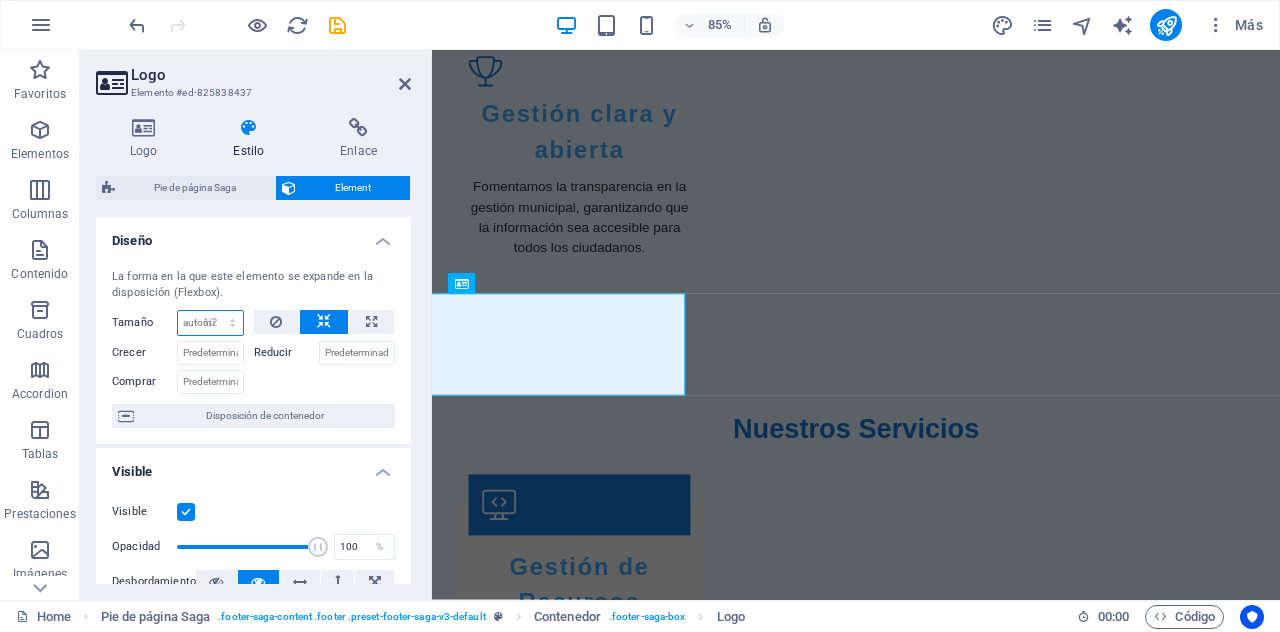 click on "Predeterminado automático px % 1/1 1/2 1/3 1/4 1/5 1/6 1/7 1/8 1/9 1/10" at bounding box center [210, 323] 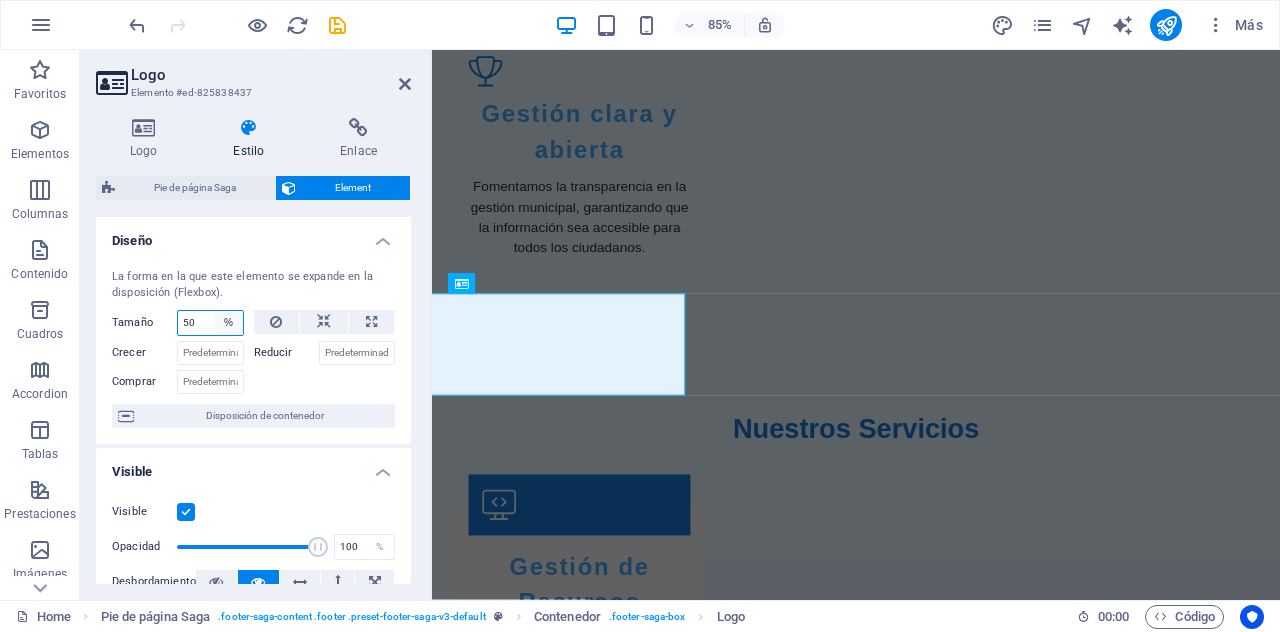click on "Predeterminado automático px % 1/1 1/2 1/3 1/4 1/5 1/6 1/7 1/8 1/9 1/10" at bounding box center (229, 323) 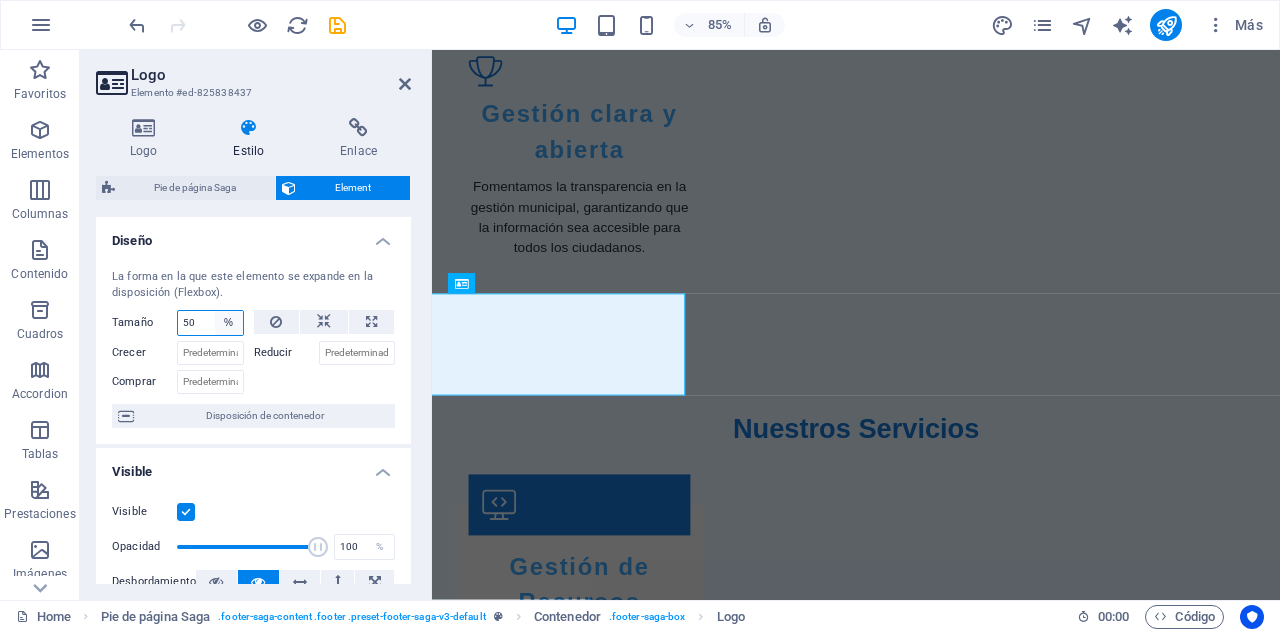 select on "1/3" 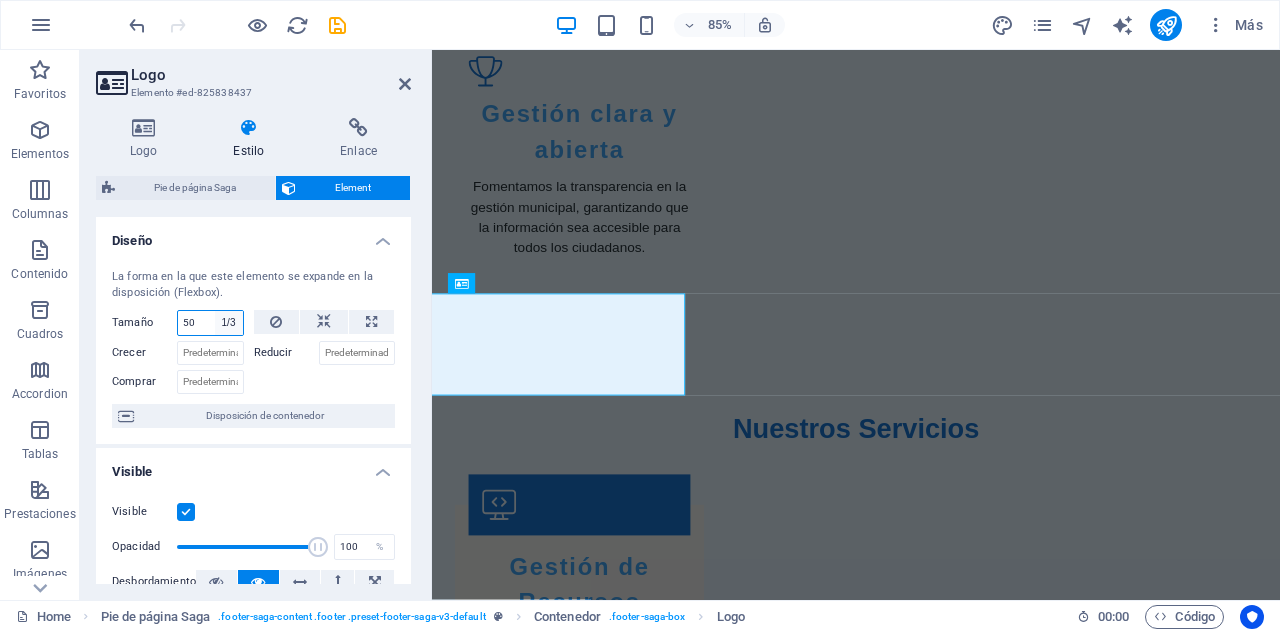 click on "Predeterminado automático px % 1/1 1/2 1/3 1/4 1/5 1/6 1/7 1/8 1/9 1/10" at bounding box center (229, 323) 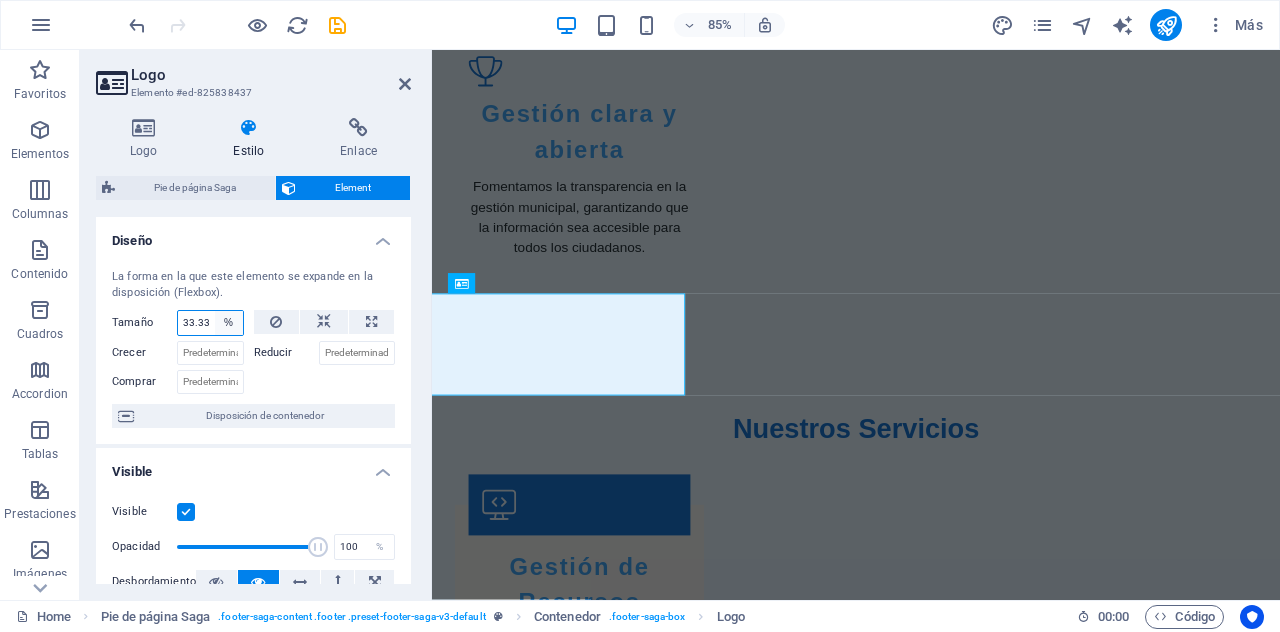 click on "Predeterminado automático px % 1/1 1/2 1/3 1/4 1/5 1/6 1/7 1/8 1/9 1/10" at bounding box center [229, 323] 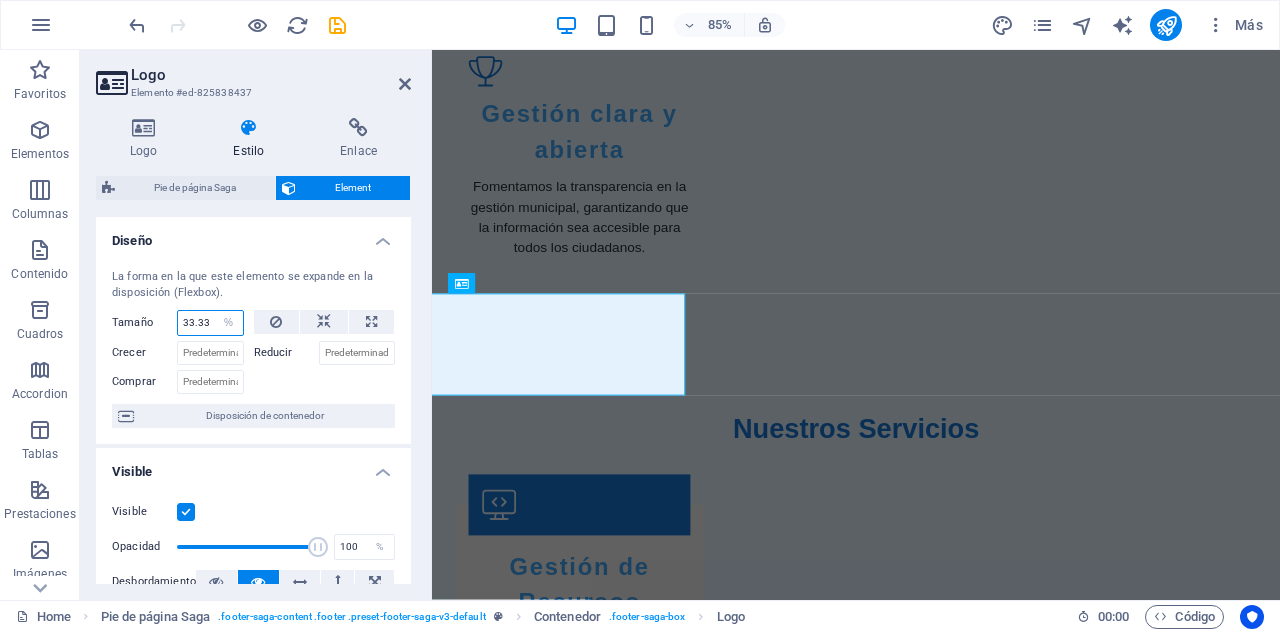 select on "3volo00ldio" 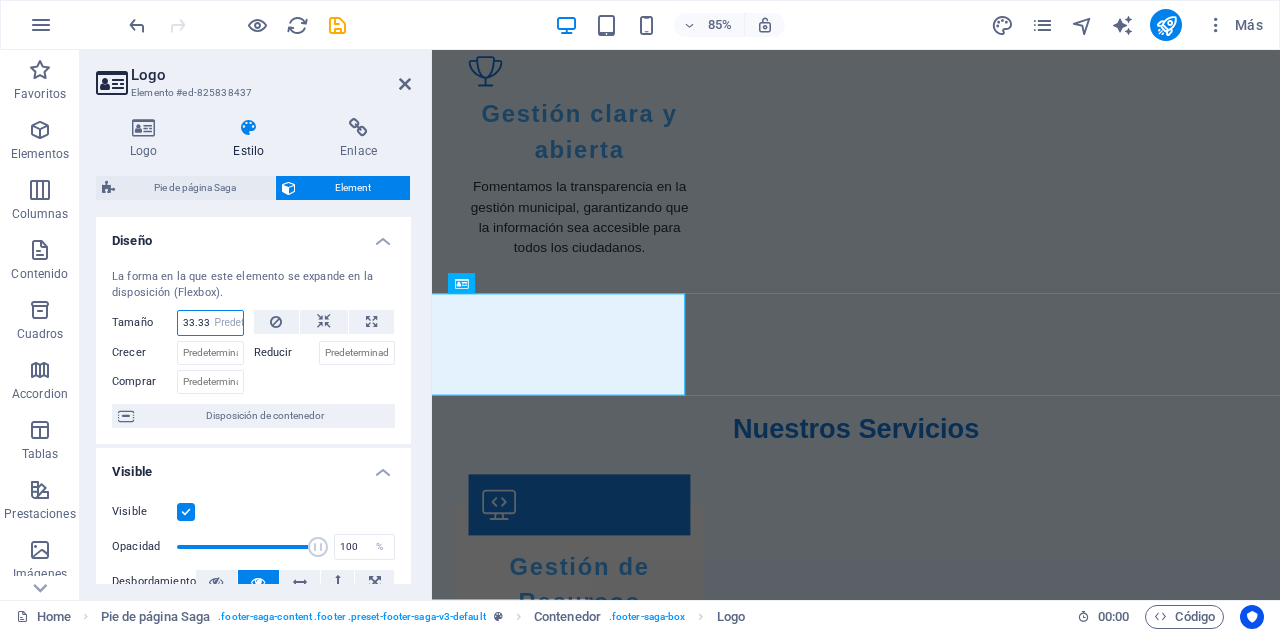 click on "Predeterminado automático px % 1/1 1/2 1/3 1/4 1/5 1/6 1/7 1/8 1/9 1/10" at bounding box center (229, 323) 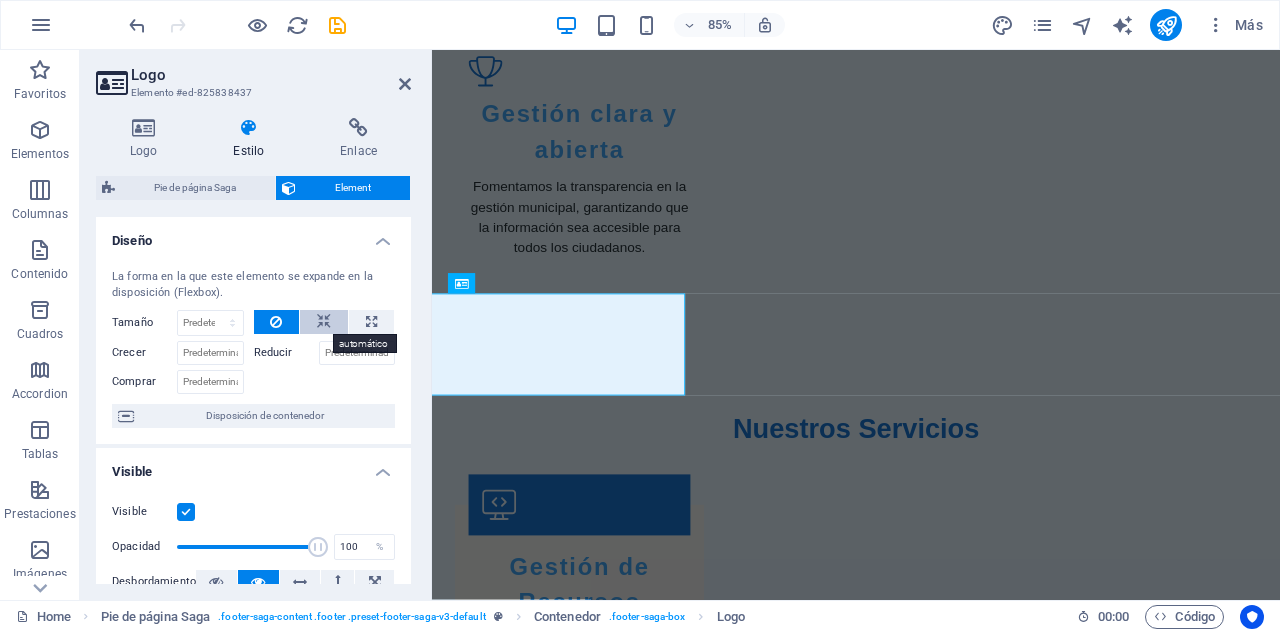 click at bounding box center (324, 322) 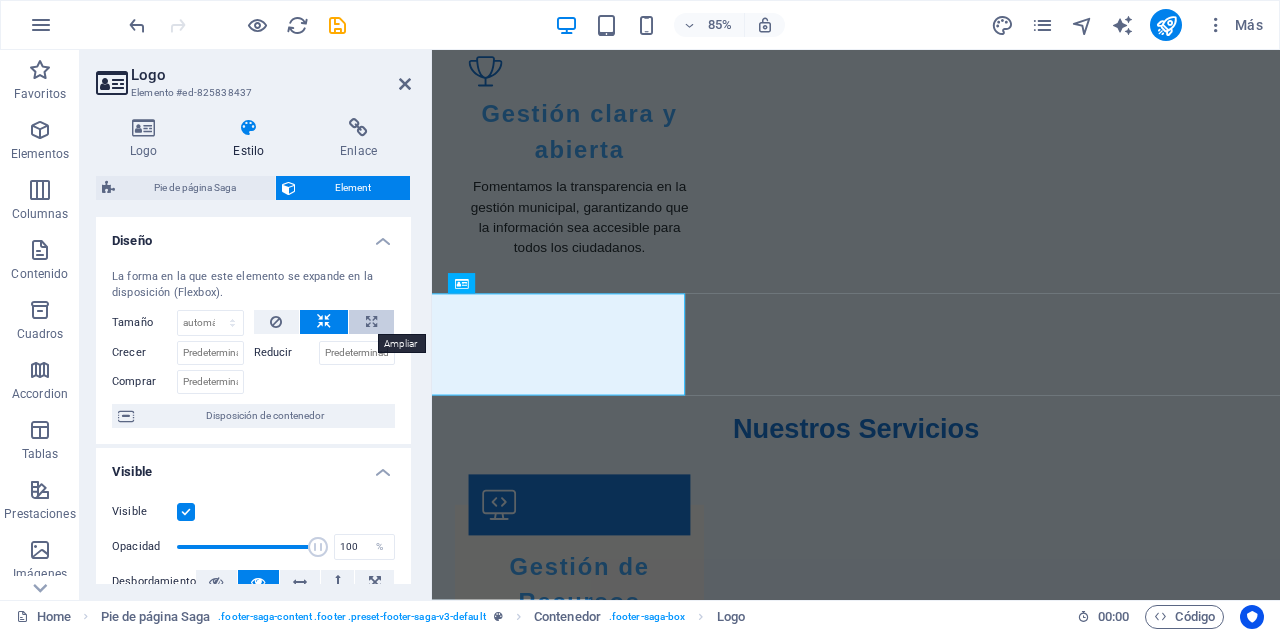 click at bounding box center [371, 322] 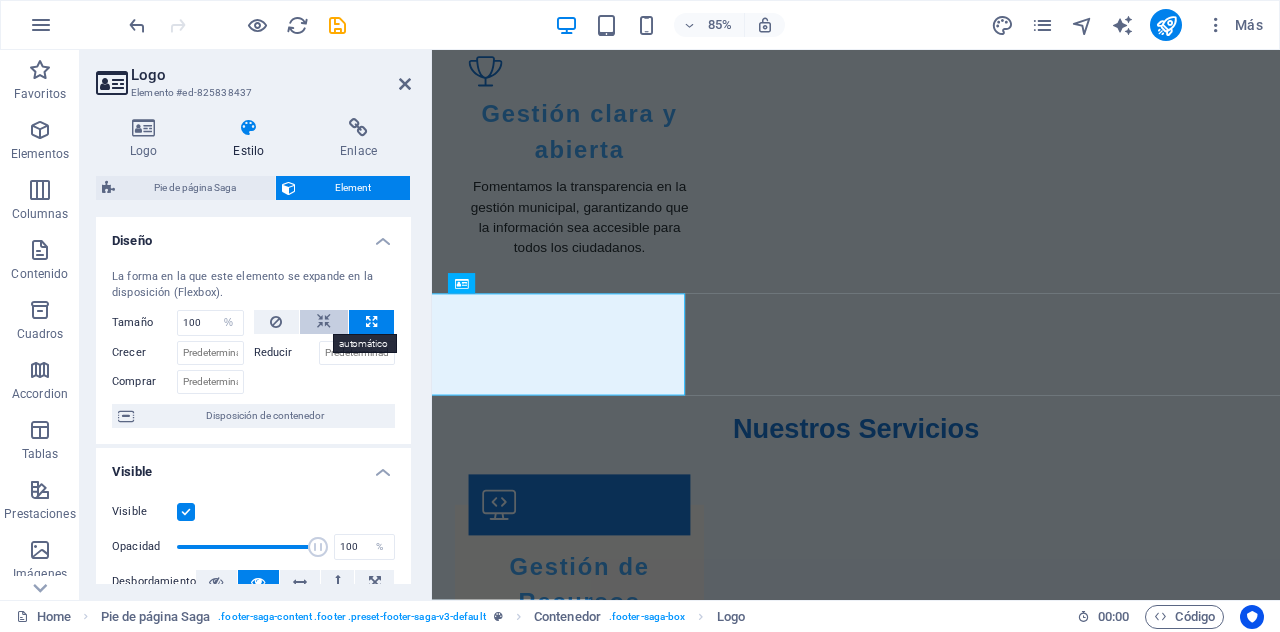 click at bounding box center (324, 322) 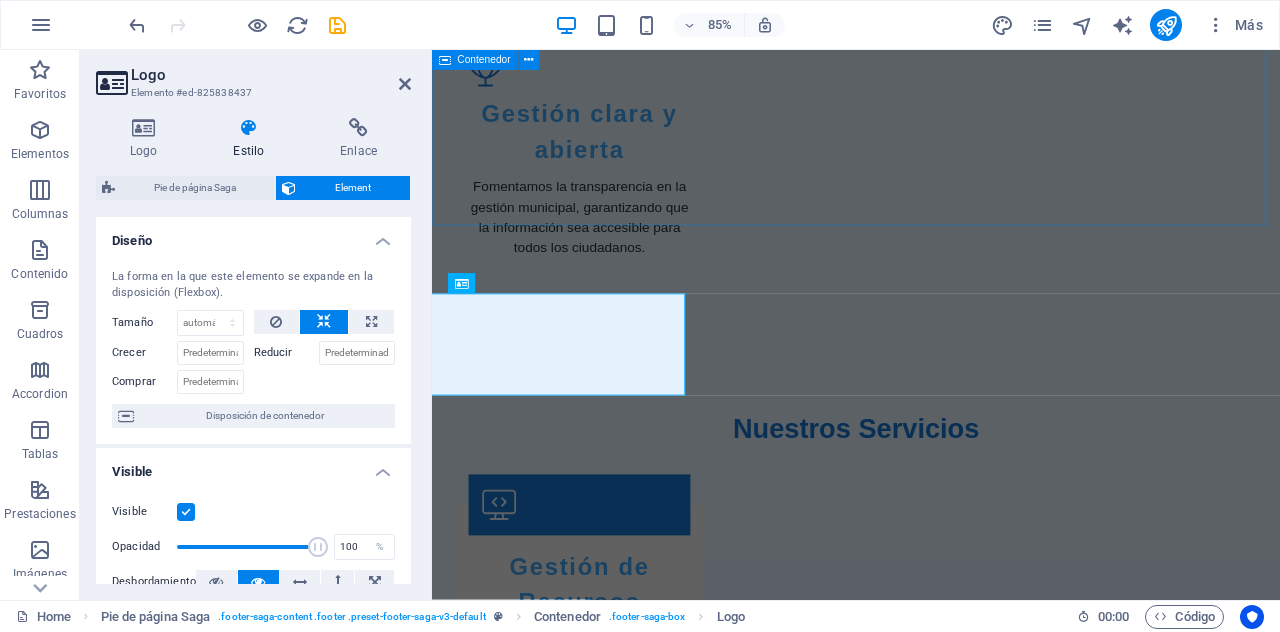 click on "Contáctanos Empresa Nombre Celular Mensaje   He leido y comprendo las politicas de privacidad. ¿Ilegible? Cargar nuevo Enviar Consulta" at bounding box center [931, 2562] 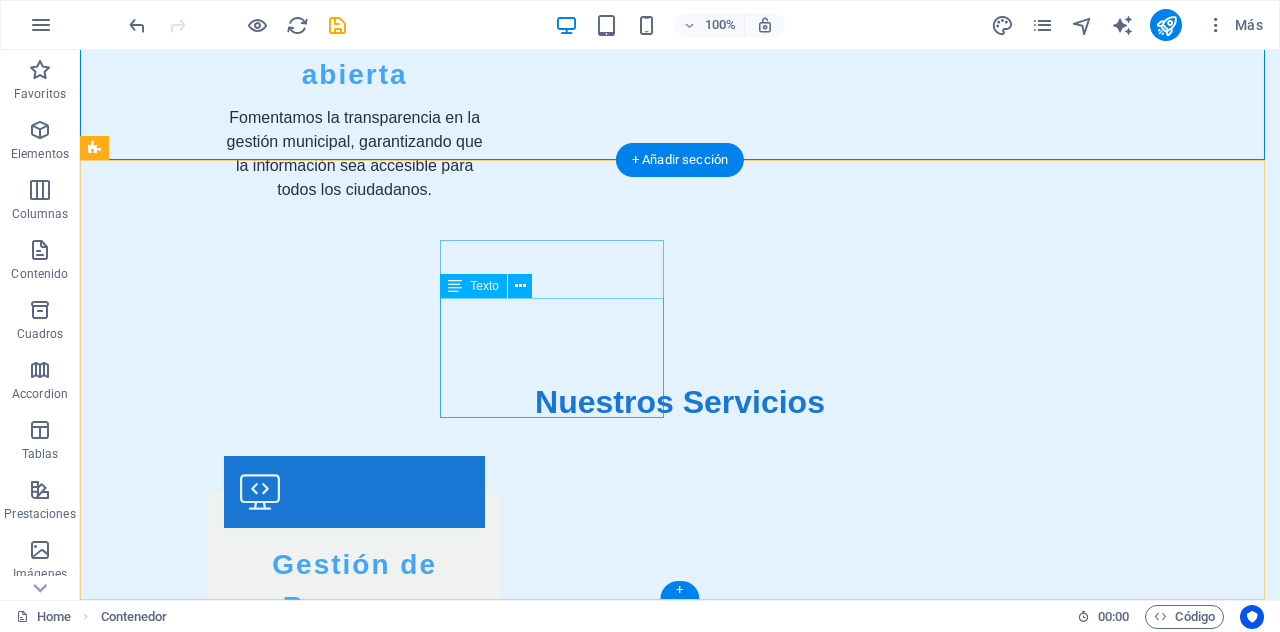 scroll, scrollTop: 2972, scrollLeft: 0, axis: vertical 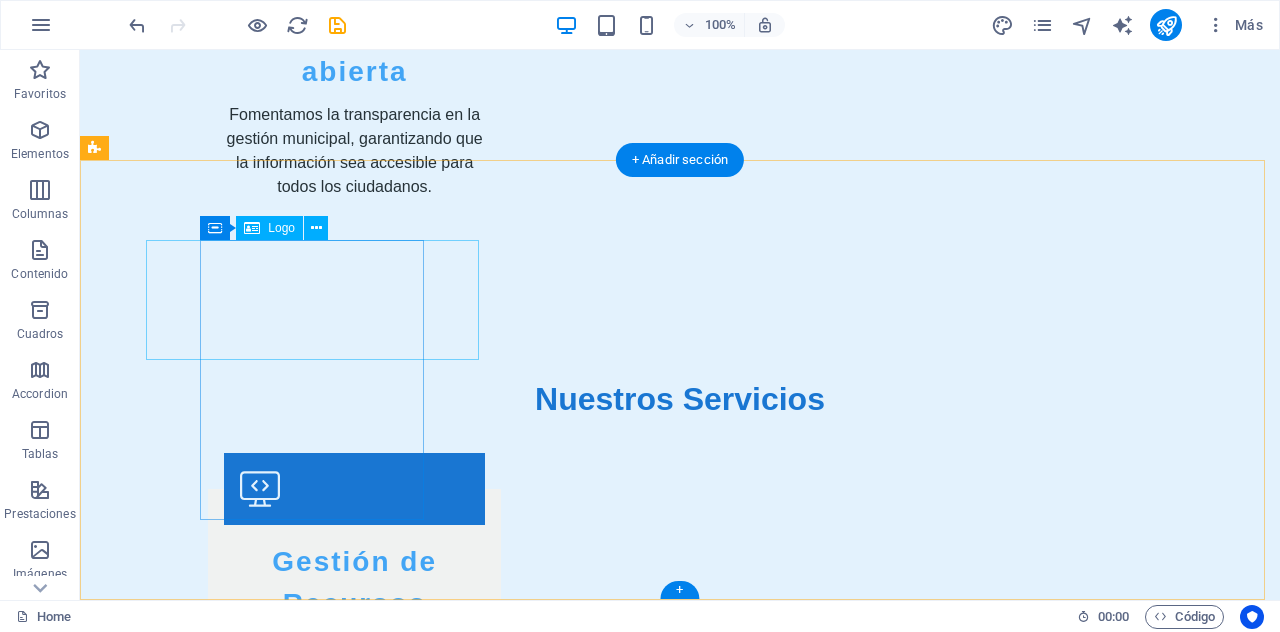 click on "Sistema Web GestionCiudad.[TLD]" at bounding box center (208, 2952) 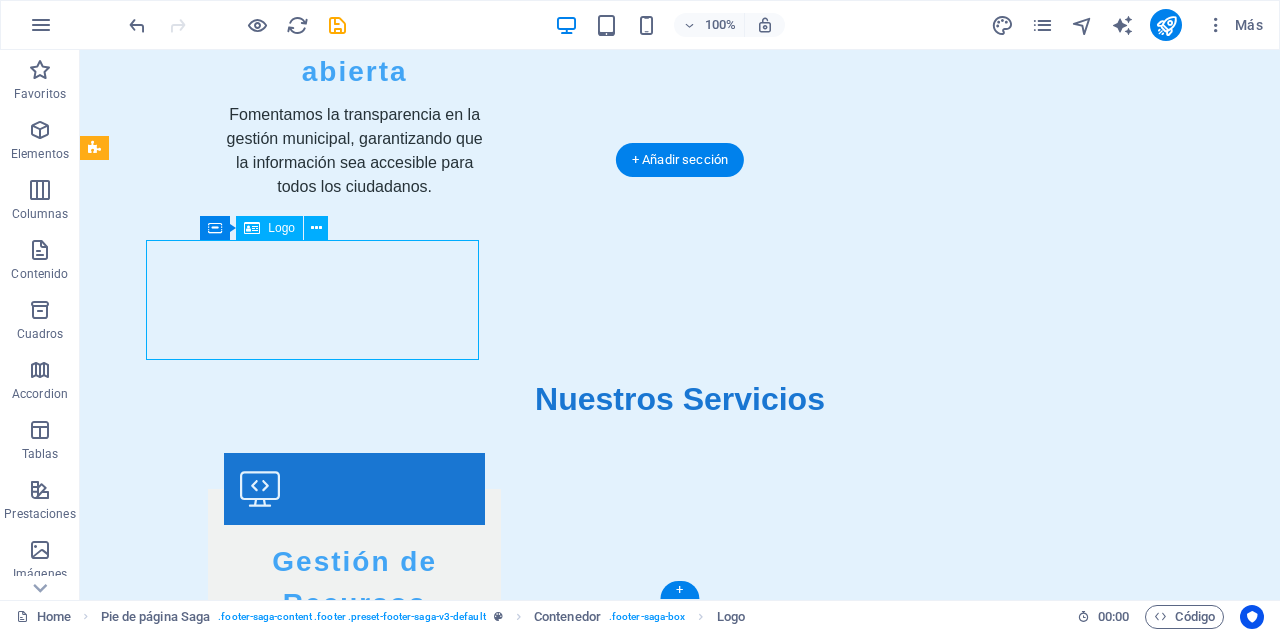 click on "Sistema Web GestionCiudad.[TLD]" at bounding box center [208, 2952] 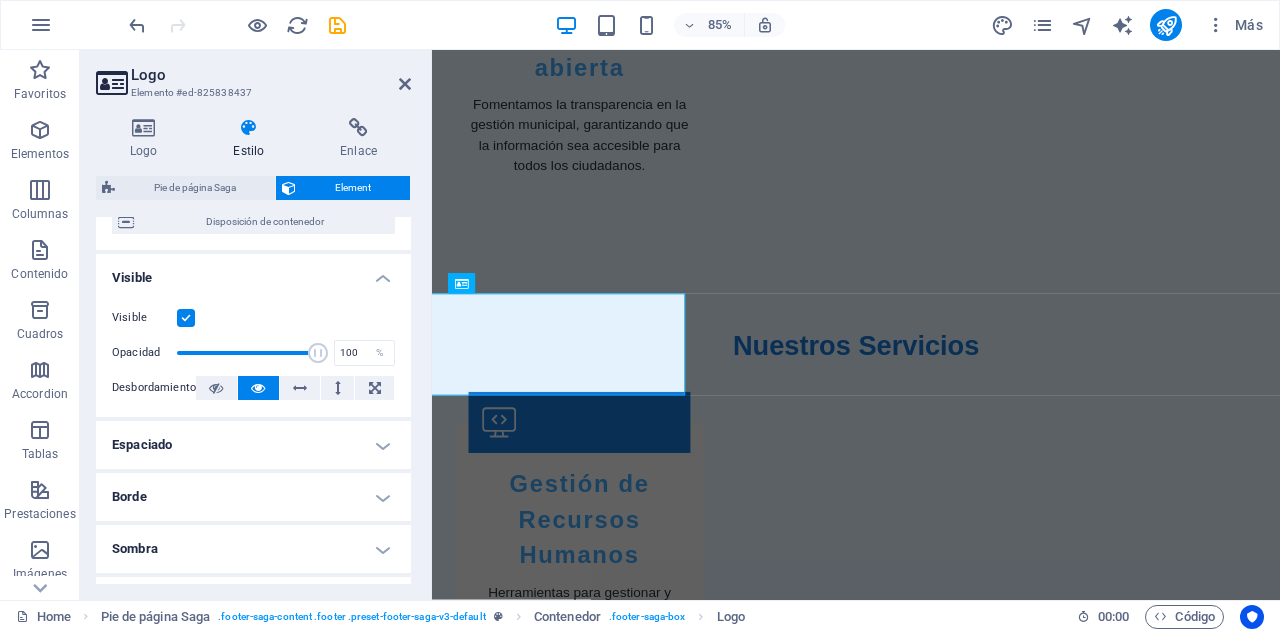 scroll, scrollTop: 0, scrollLeft: 0, axis: both 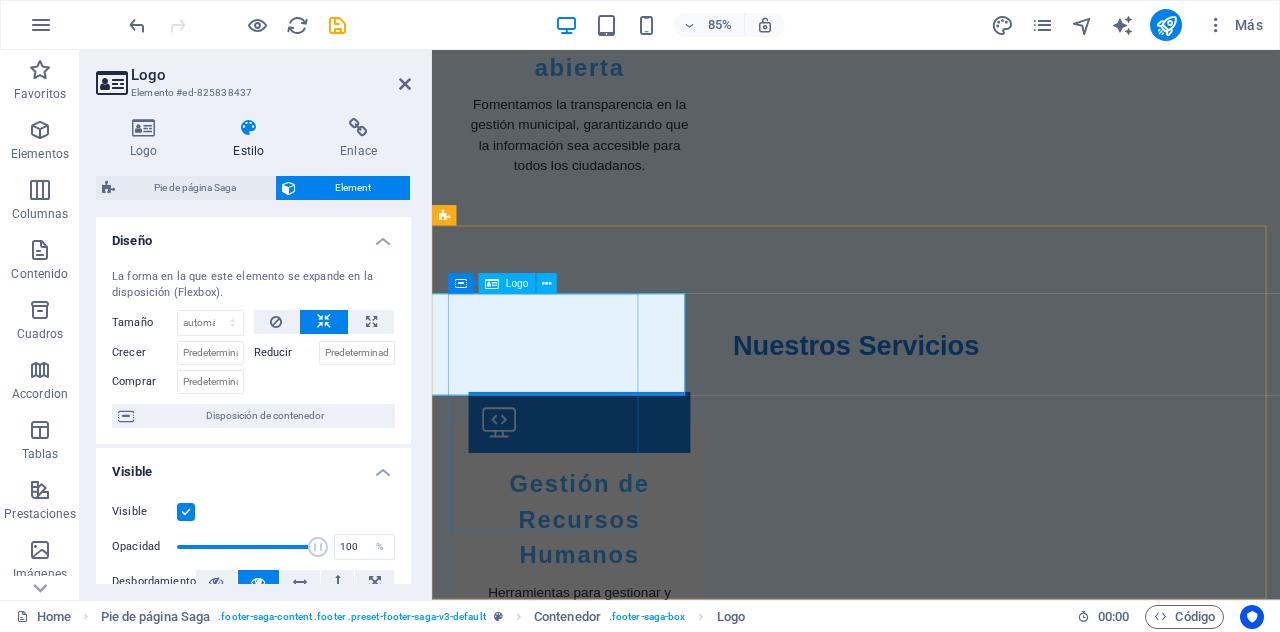 click on "Sistema Web GestionCiudad.[TLD]" at bounding box center (560, 2952) 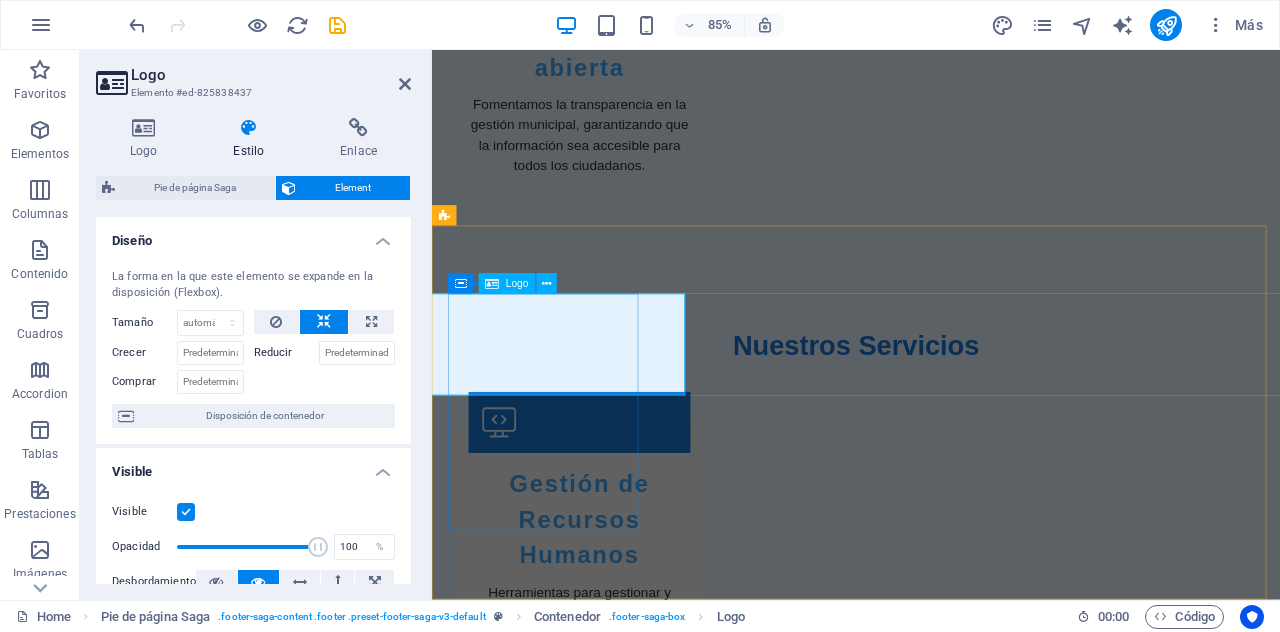 click on "Sistema Web GestionCiudad.[TLD]" at bounding box center [560, 2952] 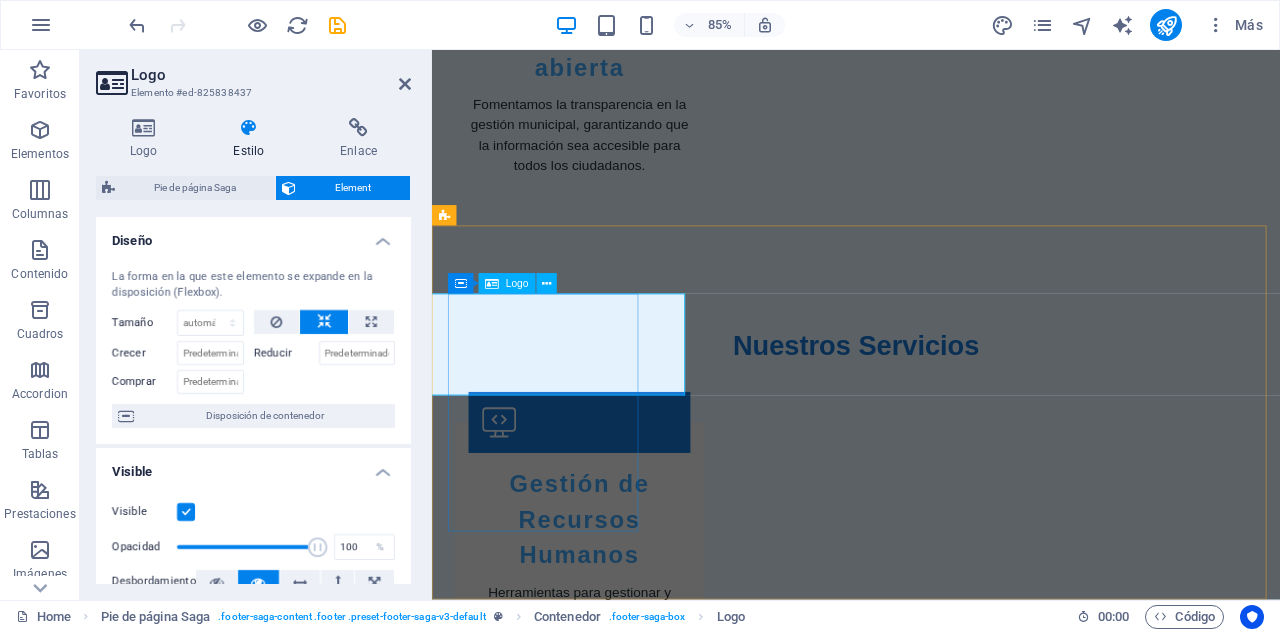 click on "Sistema Web GestionCiudad.[TLD]" at bounding box center (560, 2952) 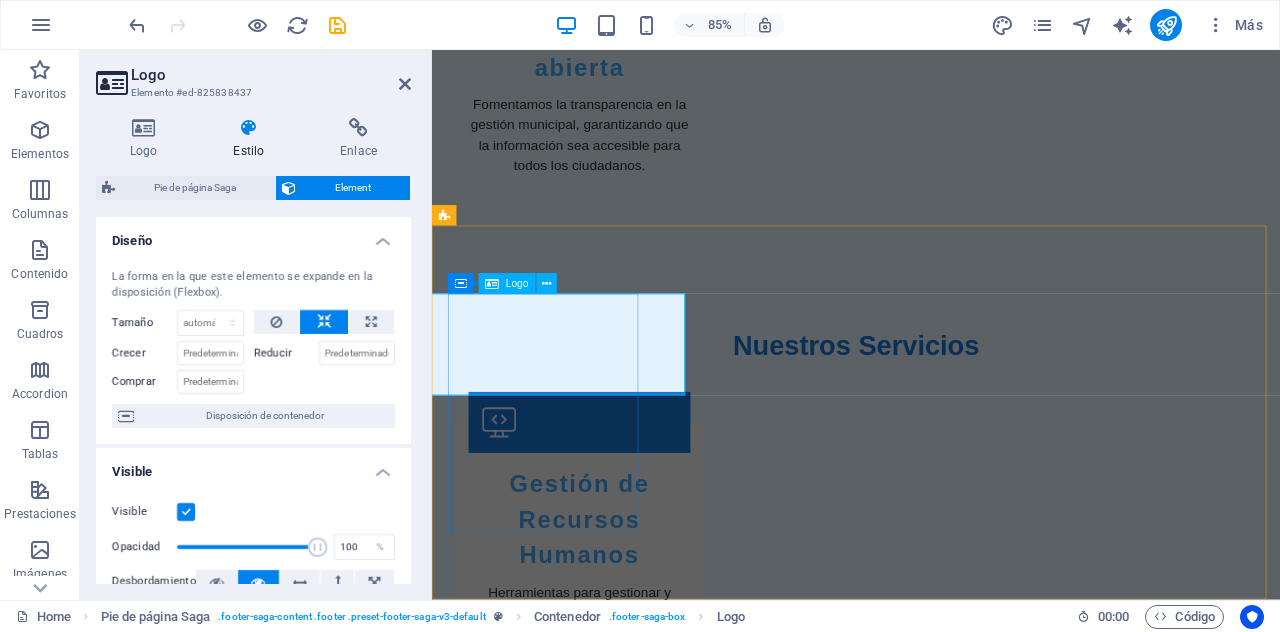 click on "Sistema Web GestionCiudad.[TLD]" at bounding box center (560, 2952) 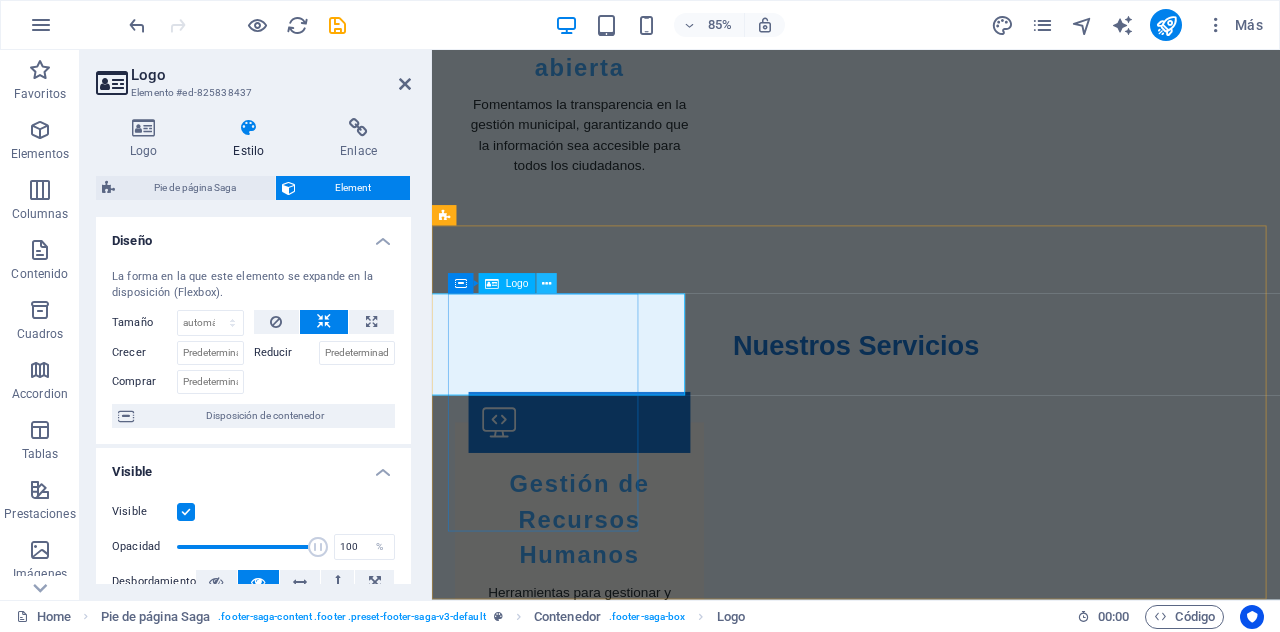 click at bounding box center [546, 284] 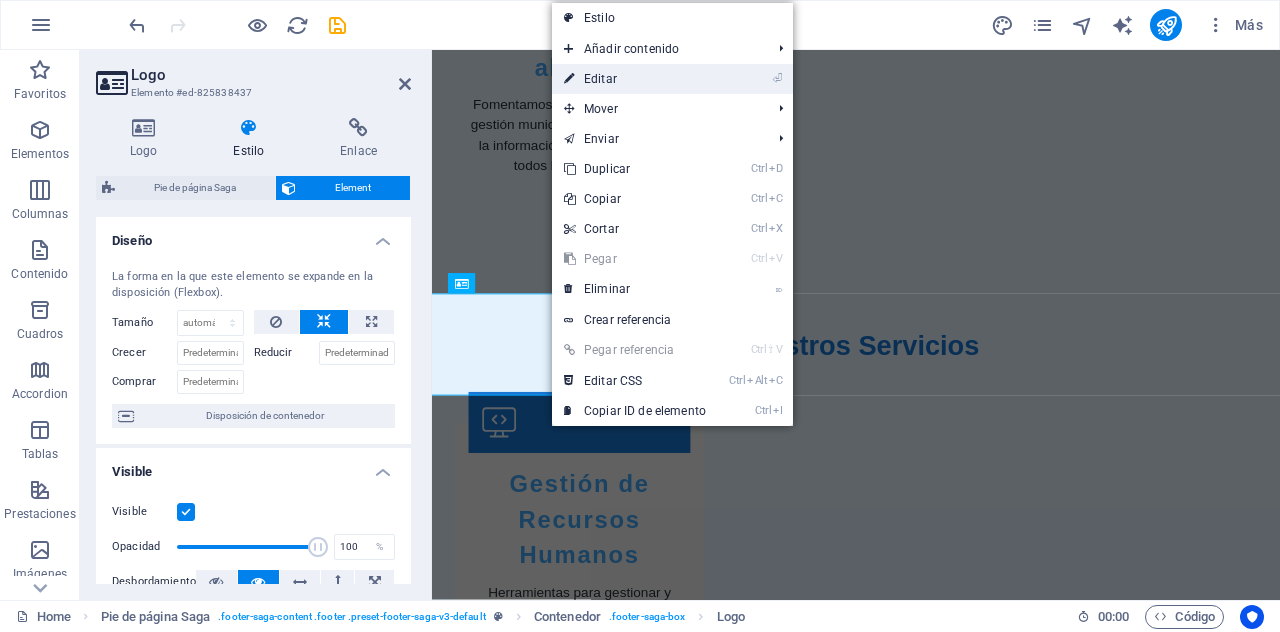 click on "⏎  Editar" at bounding box center (635, 79) 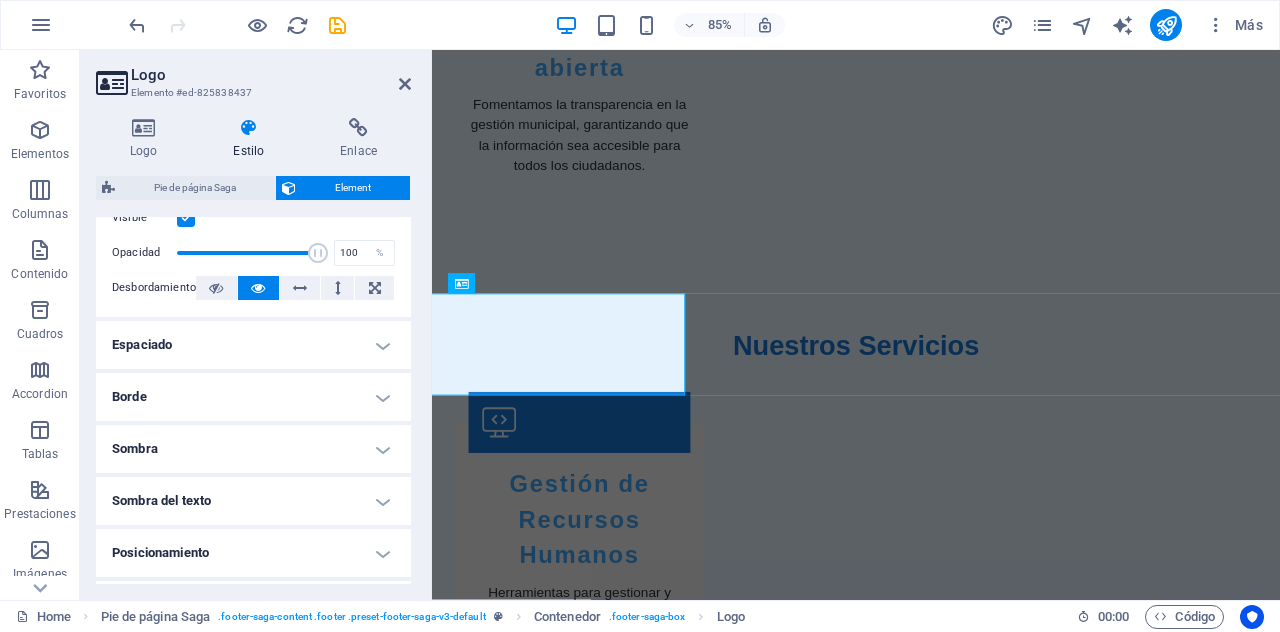 scroll, scrollTop: 0, scrollLeft: 0, axis: both 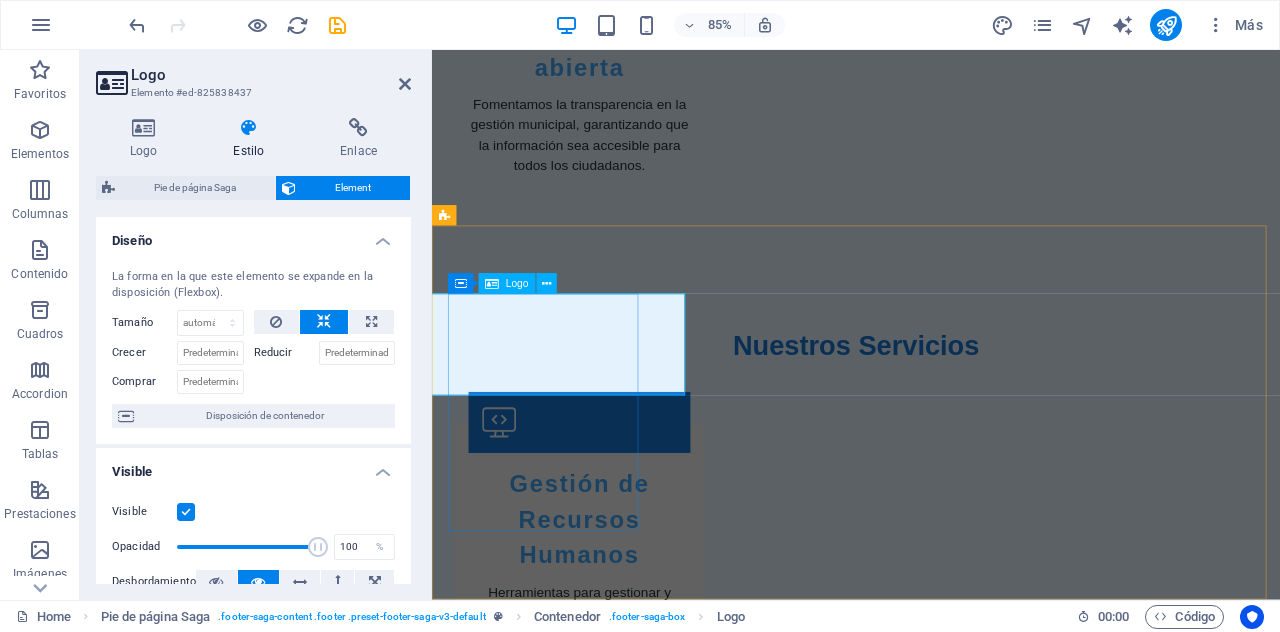 click on "Sistema Web GestionCiudad.[TLD]" at bounding box center (560, 2952) 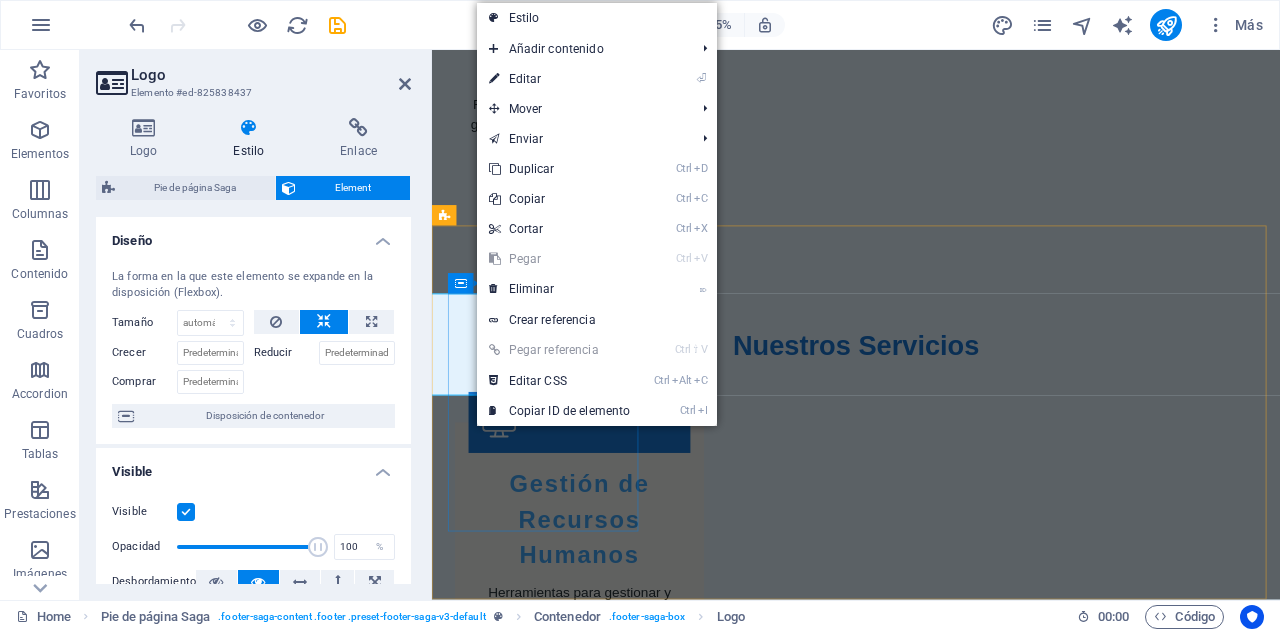 click on "Sistema Web GestionCiudad.[TLD]" at bounding box center (560, 2952) 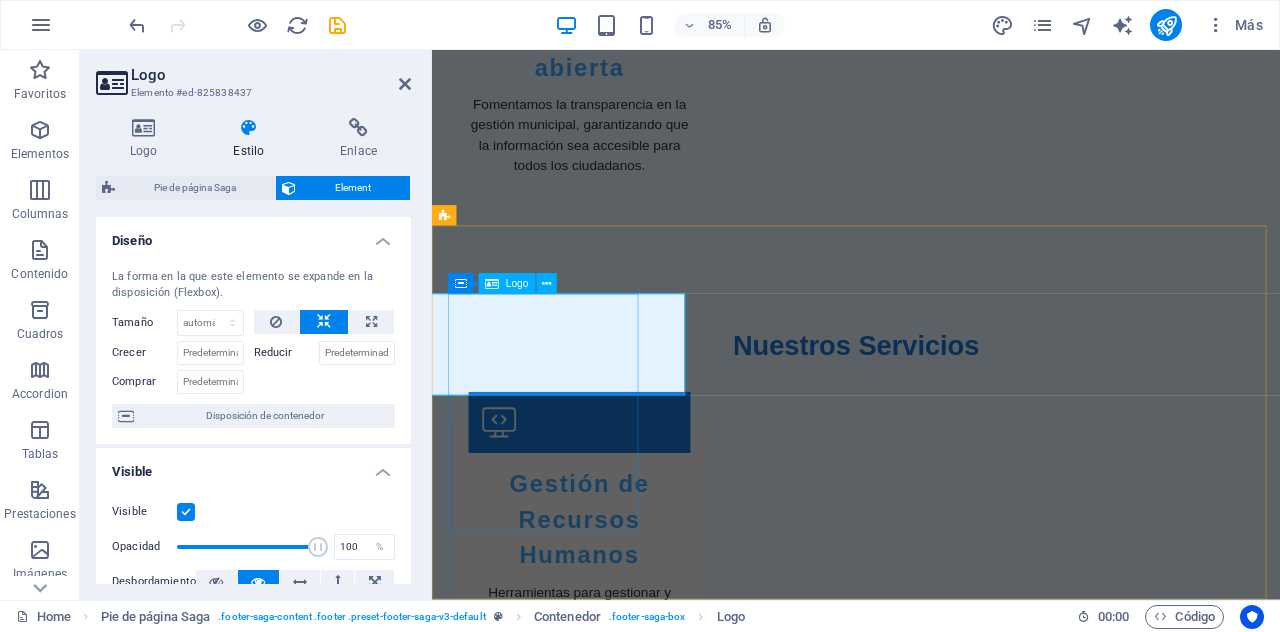 click on "Sistema Web GestionCiudad.[TLD]" at bounding box center (560, 2952) 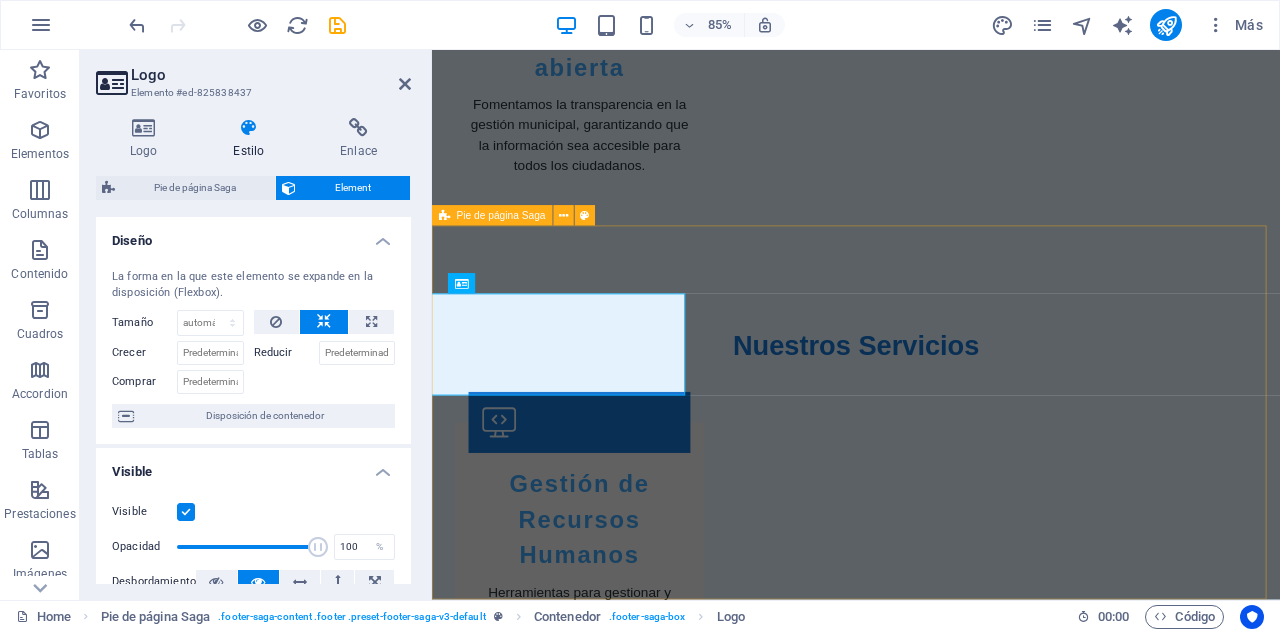 click on "Sistema Web GestionCiudad.[TLD] GestiónCiudad.[TLD] es tu aliado en la administración municipal. Ofrecemos soluciones efectivas y personalizadas para mejorar la gestión pública en tu localidad. Contact Av. de la Tecnología 123 5000 Córdoba Phone: [PHONE] Mobile: Email: [EMAIL] Navigation Inicio Nosotros Valores Servicios Contacto Legal Notice Privacy Policy Social media Facebook X Instagram" at bounding box center (931, 3347) 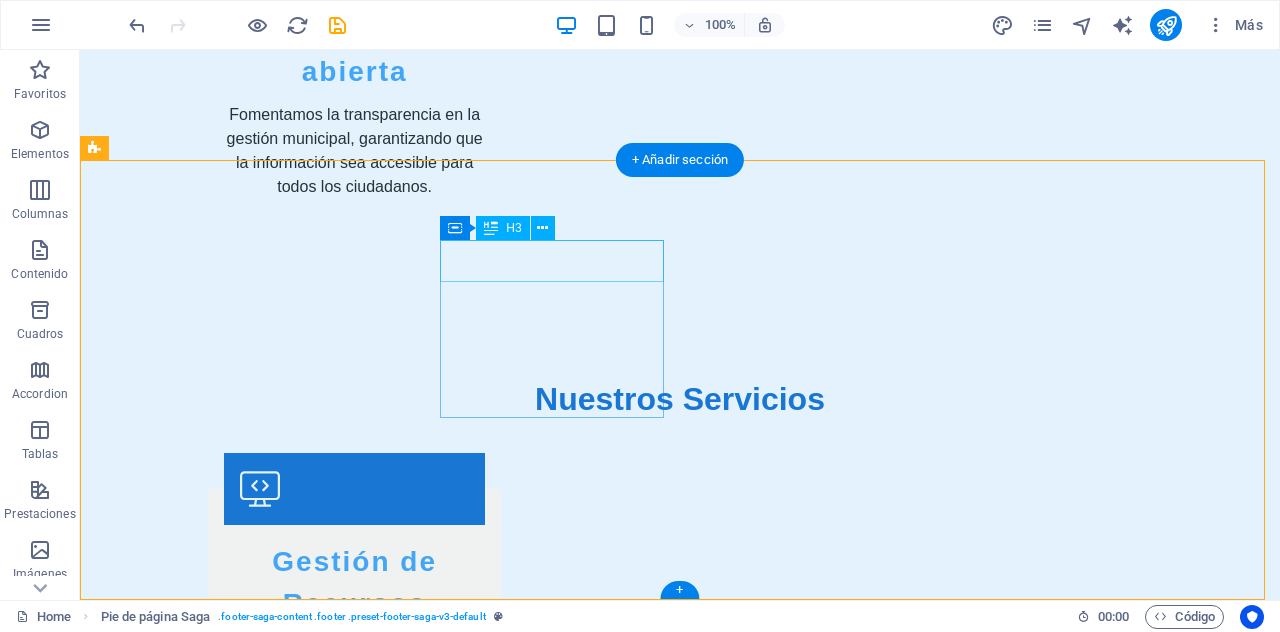 click on "Contact" at bounding box center (208, 3261) 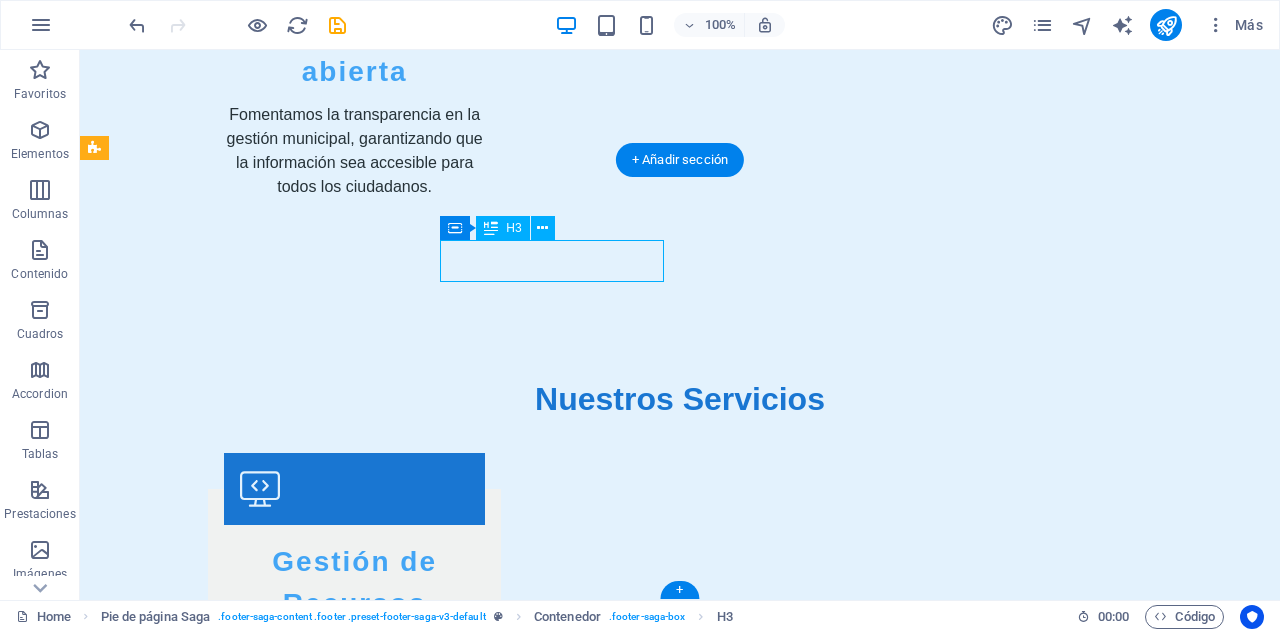 click on "Contact" at bounding box center [208, 3261] 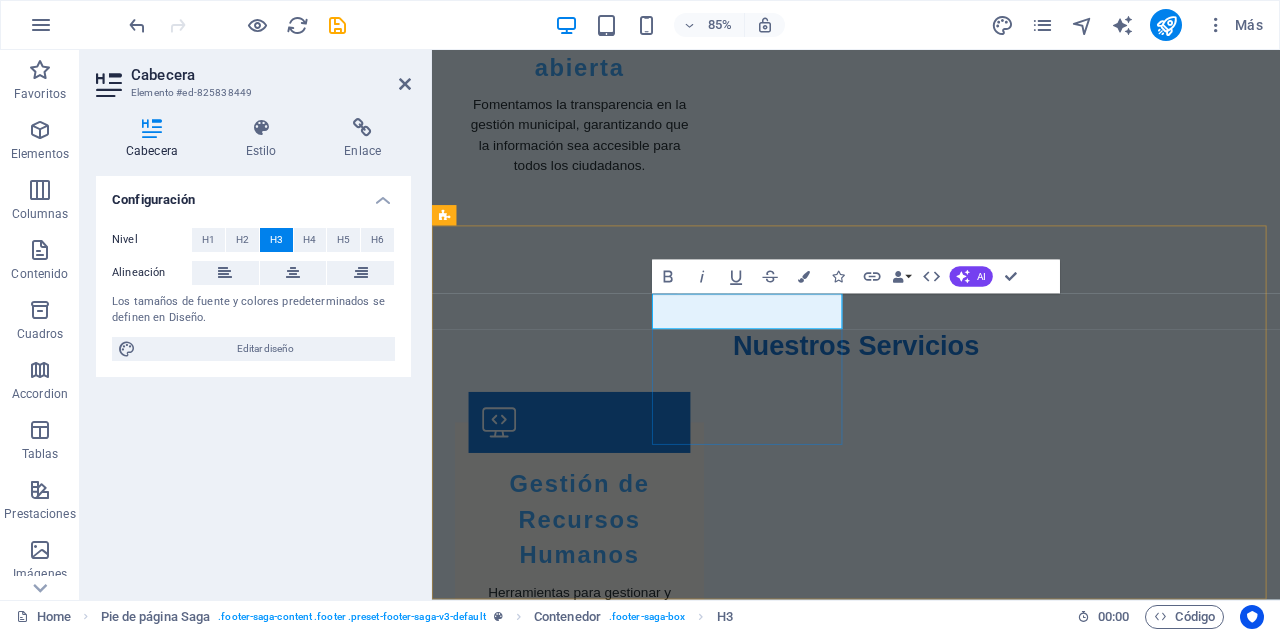 click on "Contact" at bounding box center (560, 3261) 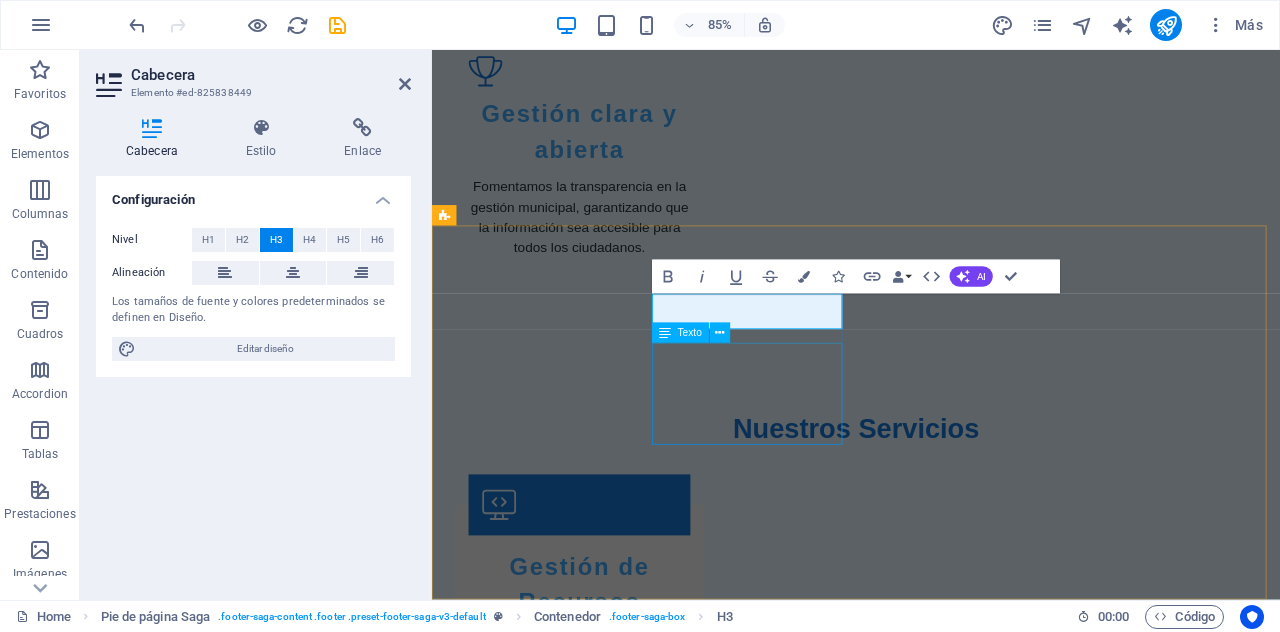 click on "Av. de la Tecnología 123" at bounding box center (534, 3406) 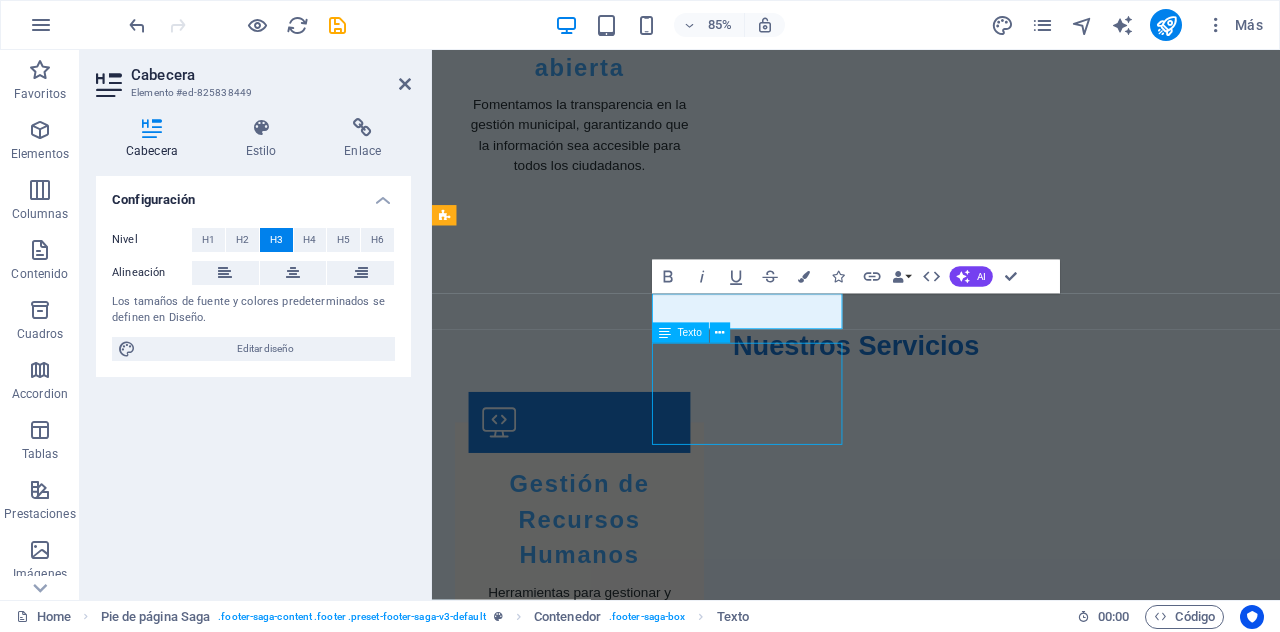 scroll, scrollTop: 2874, scrollLeft: 0, axis: vertical 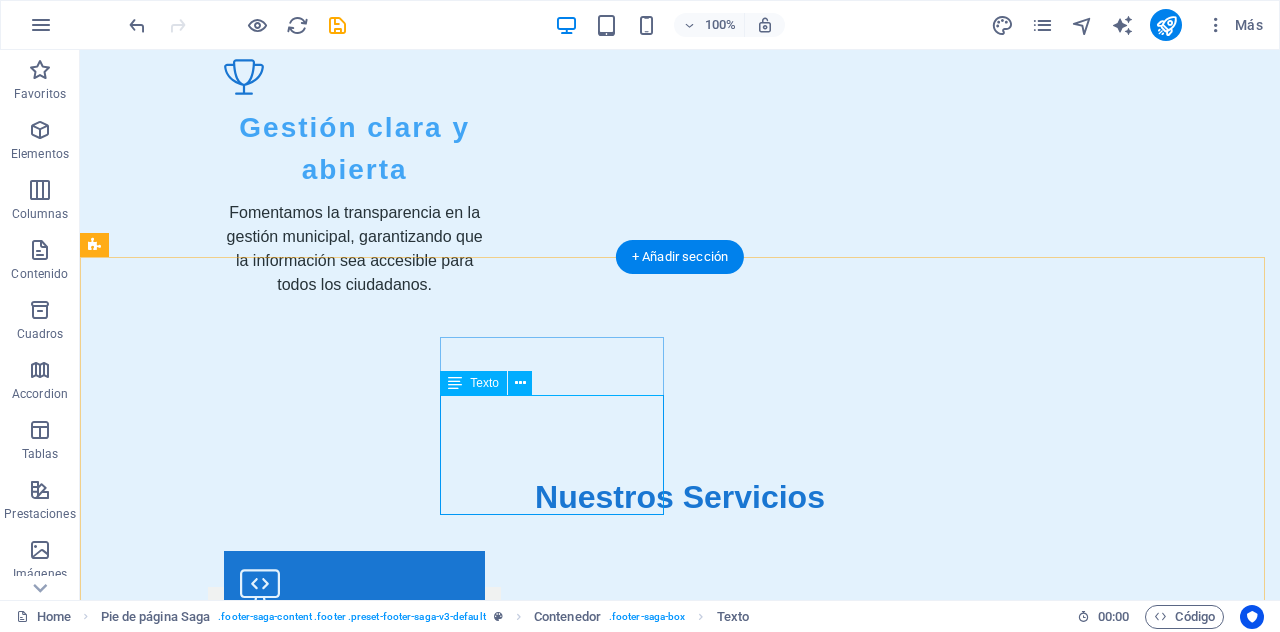 drag, startPoint x: 622, startPoint y: 457, endPoint x: 447, endPoint y: 411, distance: 180.94475 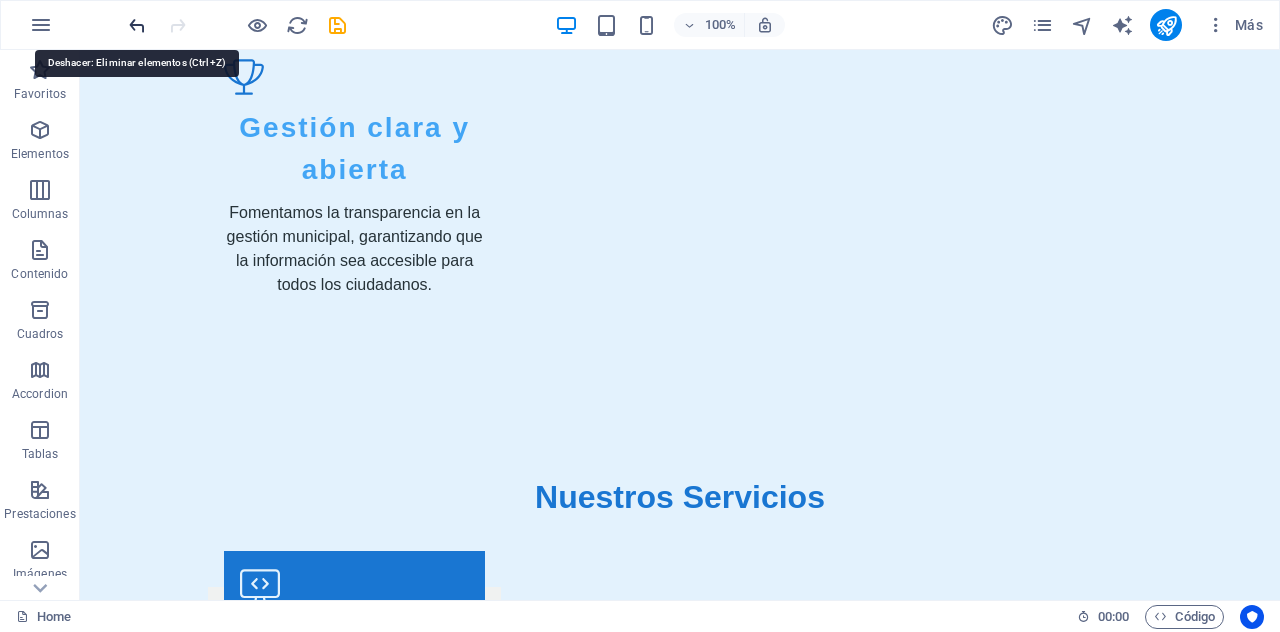 click at bounding box center (137, 25) 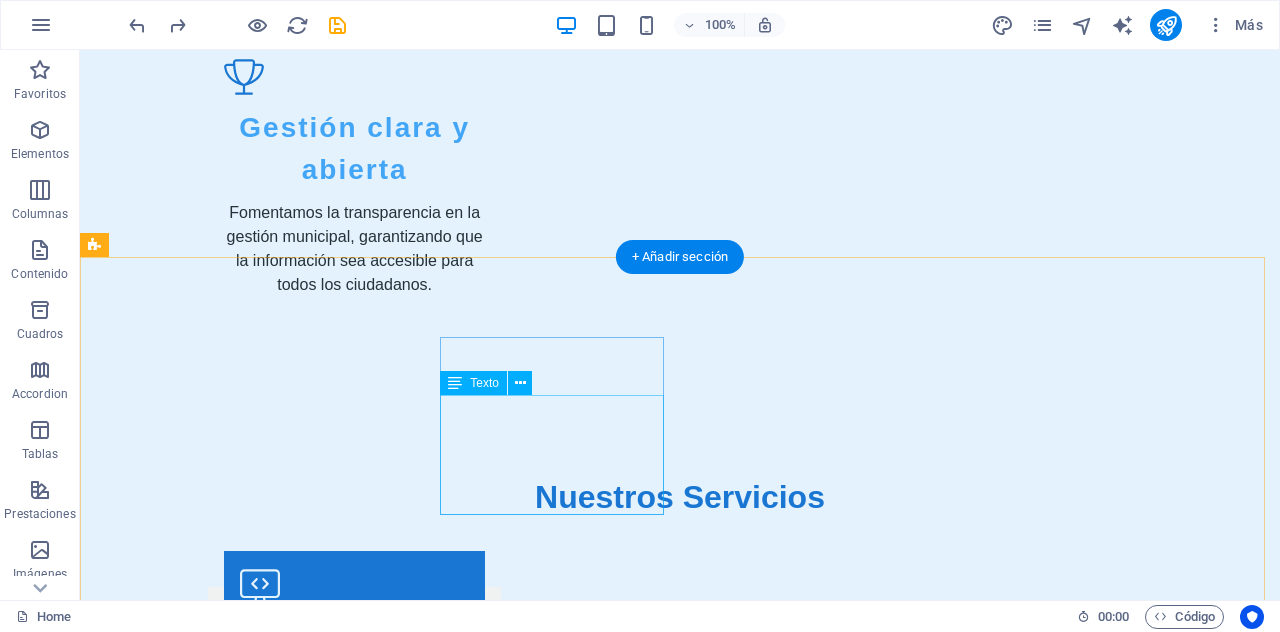 click on "Av. de la Tecnología [NUMBER] [POSTAL_CODE]   [CITY] Phone:  +[PHONE] Mobile:  Email:  [EMAIL]" at bounding box center (208, 3456) 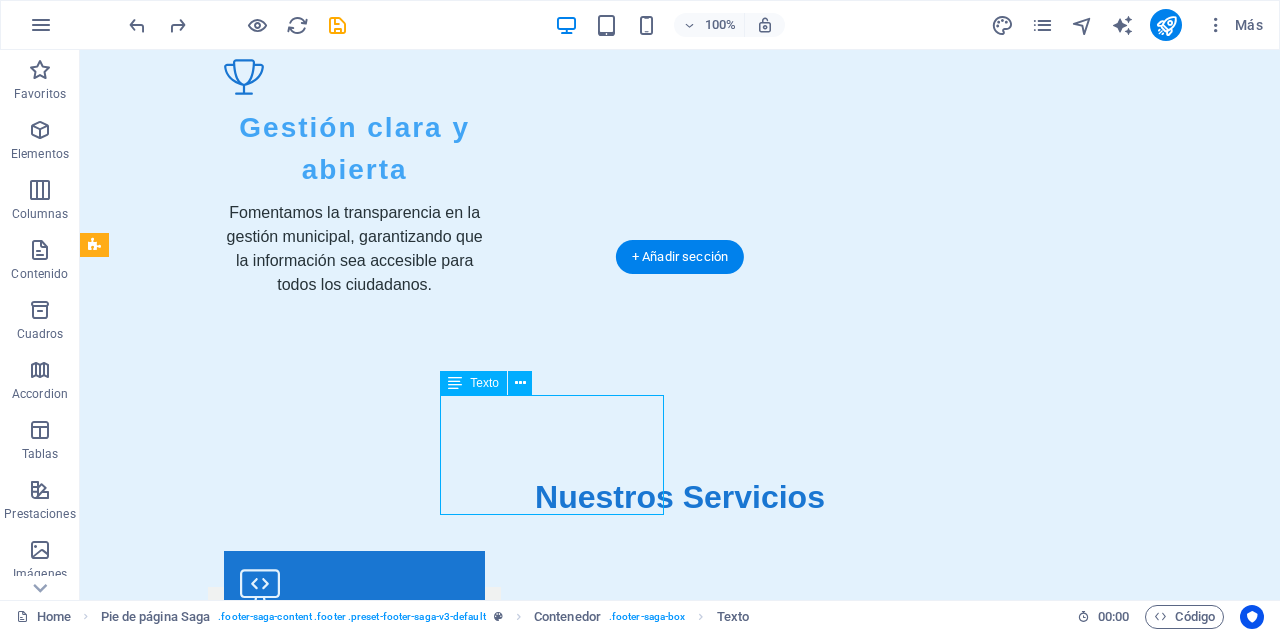 click on "Av. de la Tecnología [NUMBER] [POSTAL_CODE]   [CITY] Phone:  +[PHONE] Mobile:  Email:  [EMAIL]" at bounding box center (208, 3456) 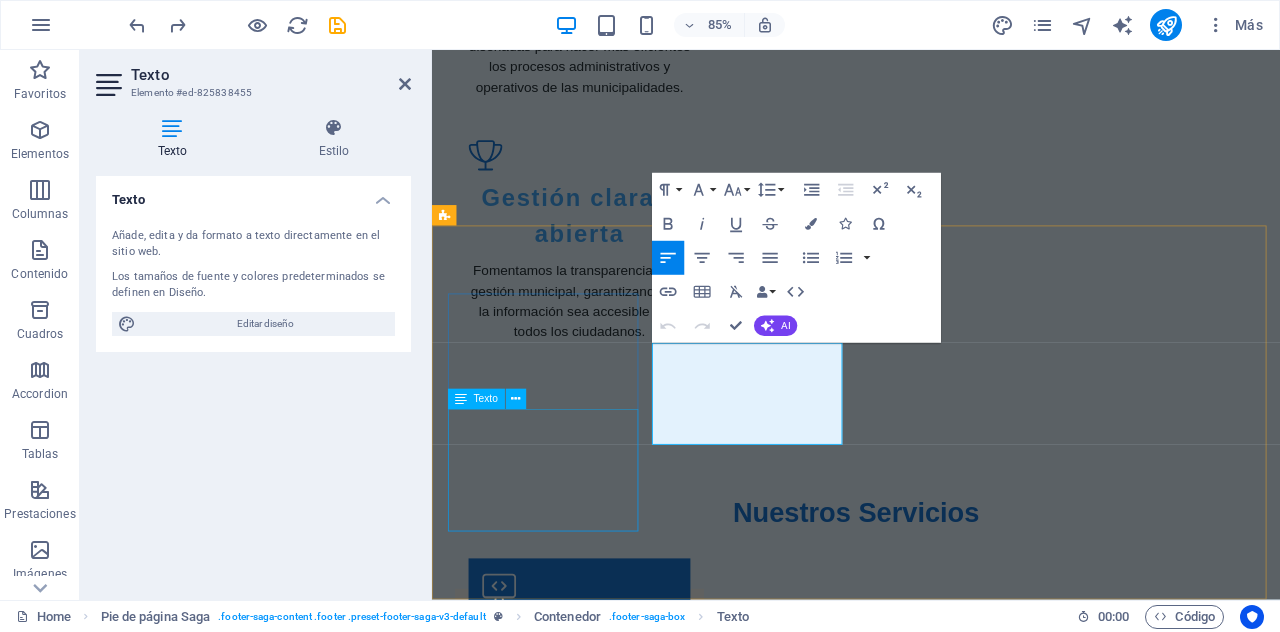 scroll, scrollTop: 2972, scrollLeft: 0, axis: vertical 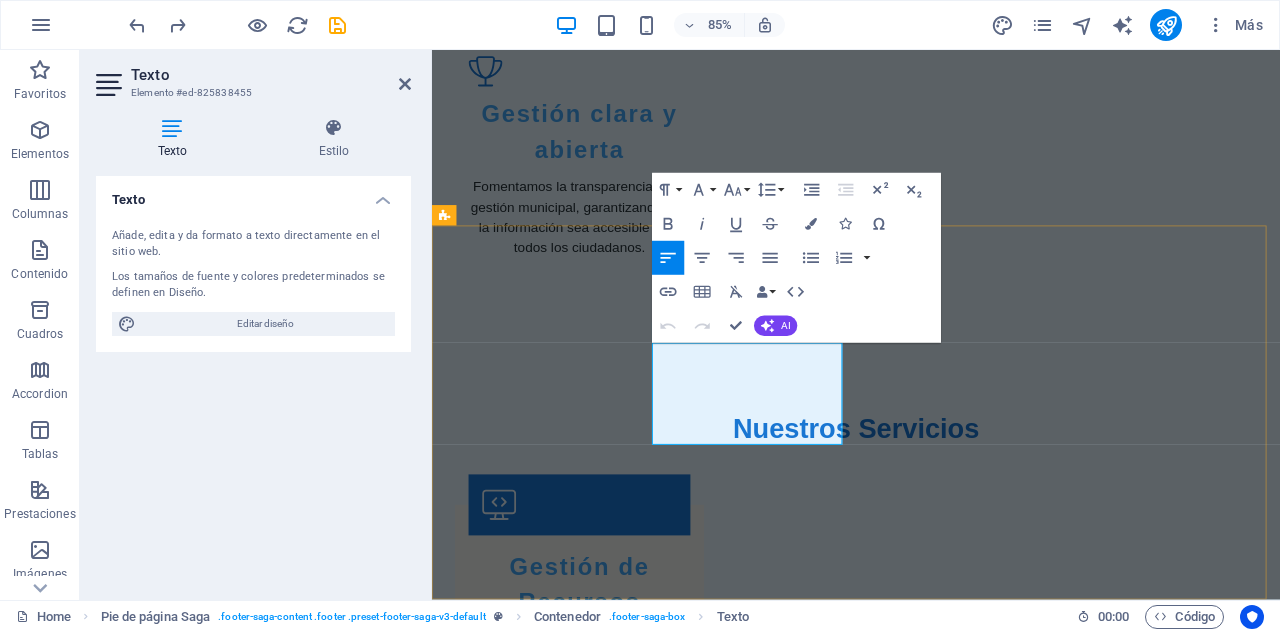 click on "Av. de la Tecnología 123" at bounding box center [560, 3407] 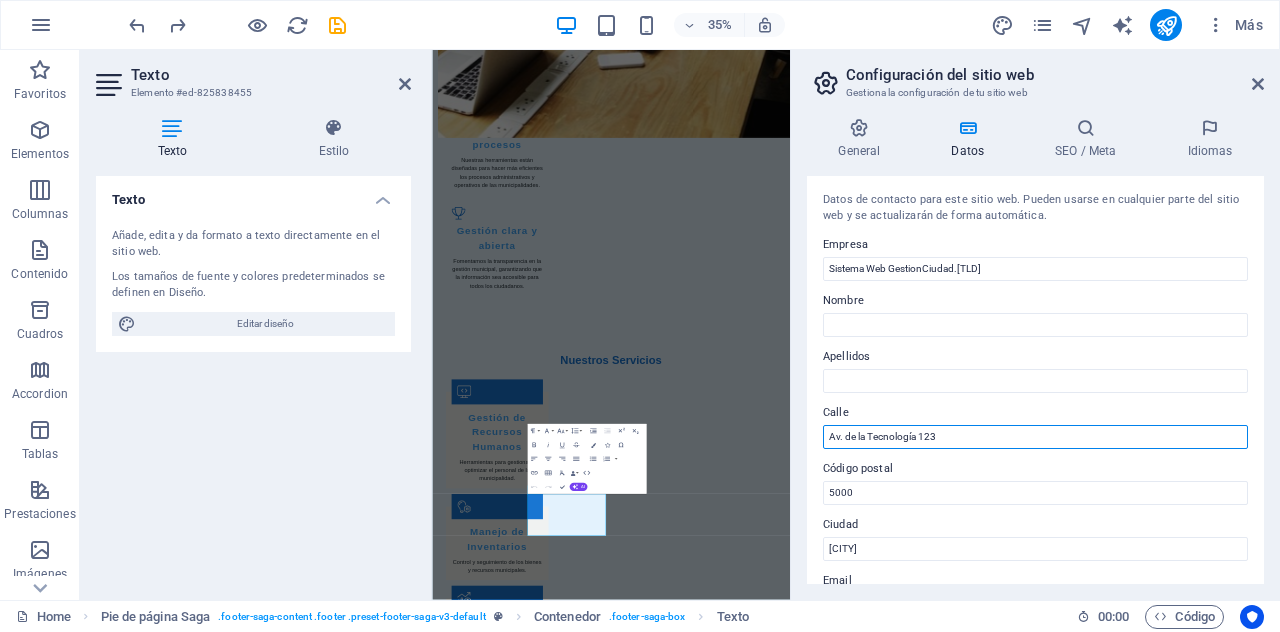 drag, startPoint x: 948, startPoint y: 431, endPoint x: 793, endPoint y: 445, distance: 155.63097 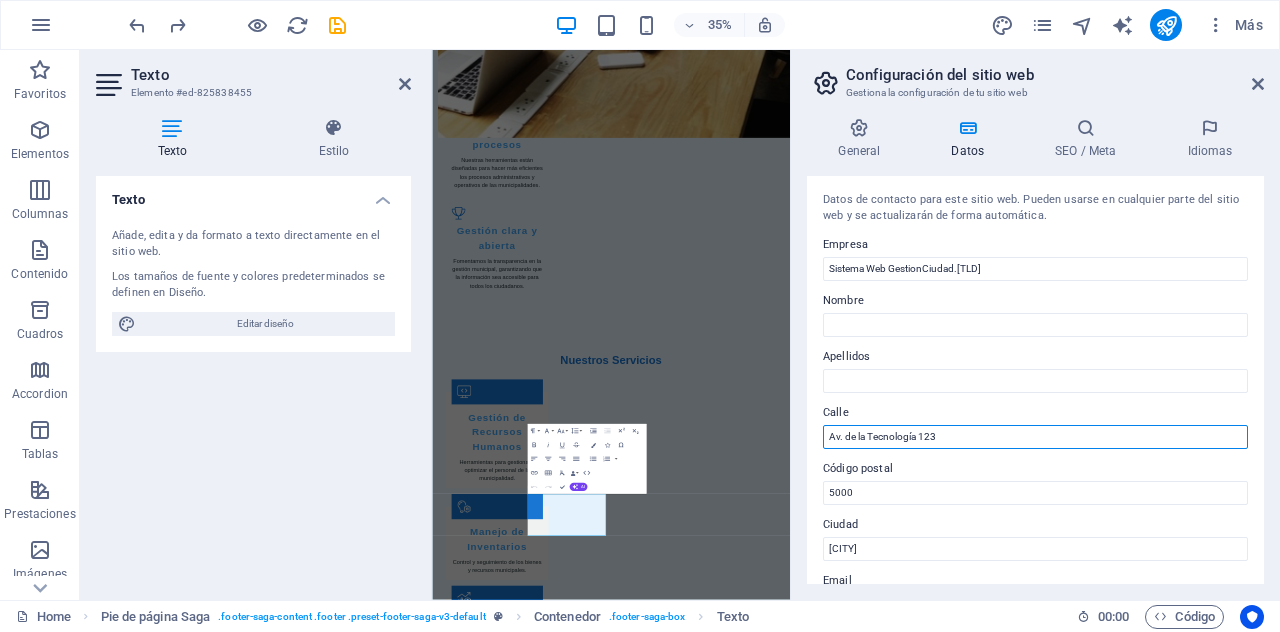 click on "Configuración del sitio web Gestiona la configuración de tu sitio web General Datos SEO / Meta Idiomas Nombre del sitio web gestionciudad.[TLD] Logo Arrastra archivos aquí, haz clic para escoger archivos o selecciona archivos de Archivos o de nuestra galería gratuita de fotos y vídeos Selecciona archivos del administrador de archivos, de la galería de fotos o carga archivo(s) Cargar Favicon Define aquí el favicon de tu sitio web. Un favicon es un pequeño icono que se muestra en la pestaña del navegador al lado del título de tu sitio web. Este ayuda a los visitantes a identificar tu sitio web. Arrastra archivos aquí, haz clic para escoger archivos o selecciona archivos de Archivos o de nuestra galería gratuita de fotos y vídeos Selecciona archivos del administrador de archivos, de la galería de fotos o carga archivo(s) Cargar Vista previa de imagen (Open Graph) Esta imagen se mostrará cuando el sitio web se comparta en redes sociales Arrastra archivos aquí, haz clic para escoger archivos o" at bounding box center [1035, 325] 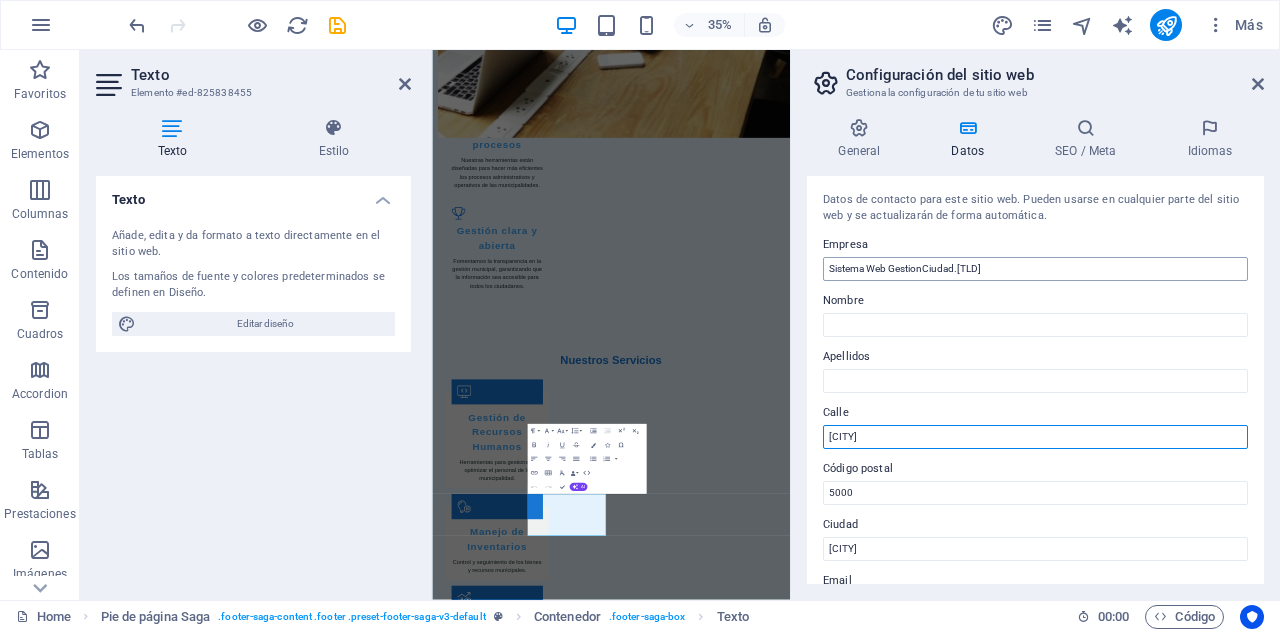 type on "[CITY]" 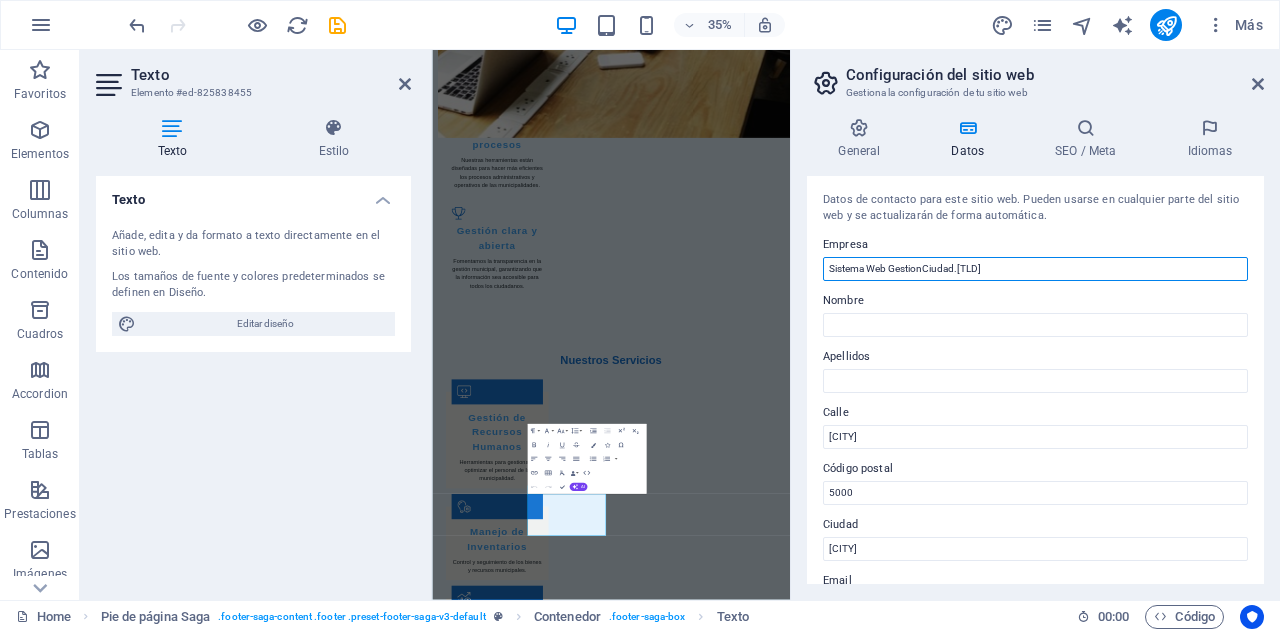 click on "Sistema Web GestionCiudad.[TLD]" at bounding box center (1035, 269) 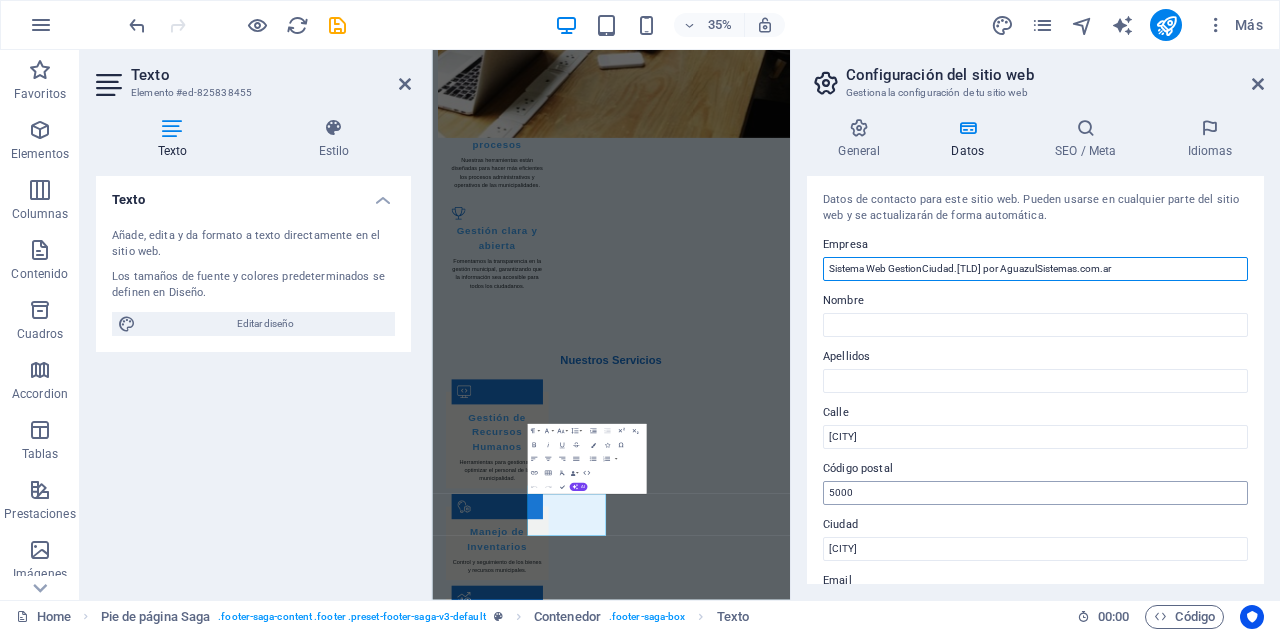 type on "Sistema Web GestionCiudad.[TLD] por AguazulSistemas.com.ar" 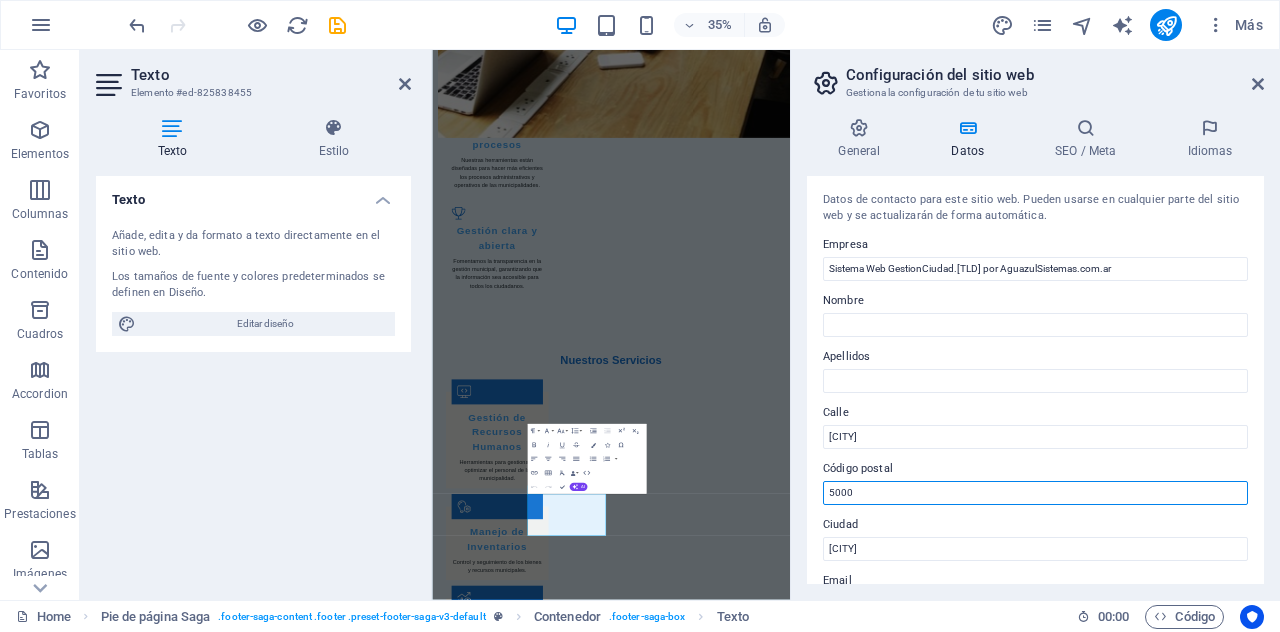 drag, startPoint x: 876, startPoint y: 495, endPoint x: 804, endPoint y: 493, distance: 72.02777 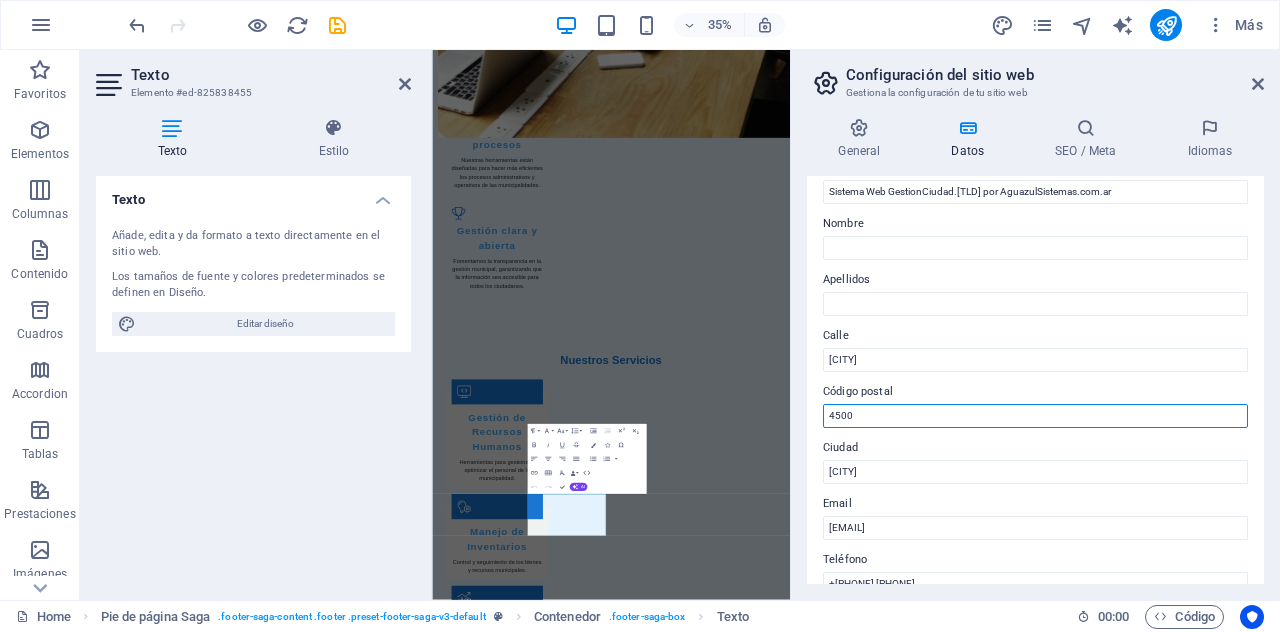 scroll, scrollTop: 100, scrollLeft: 0, axis: vertical 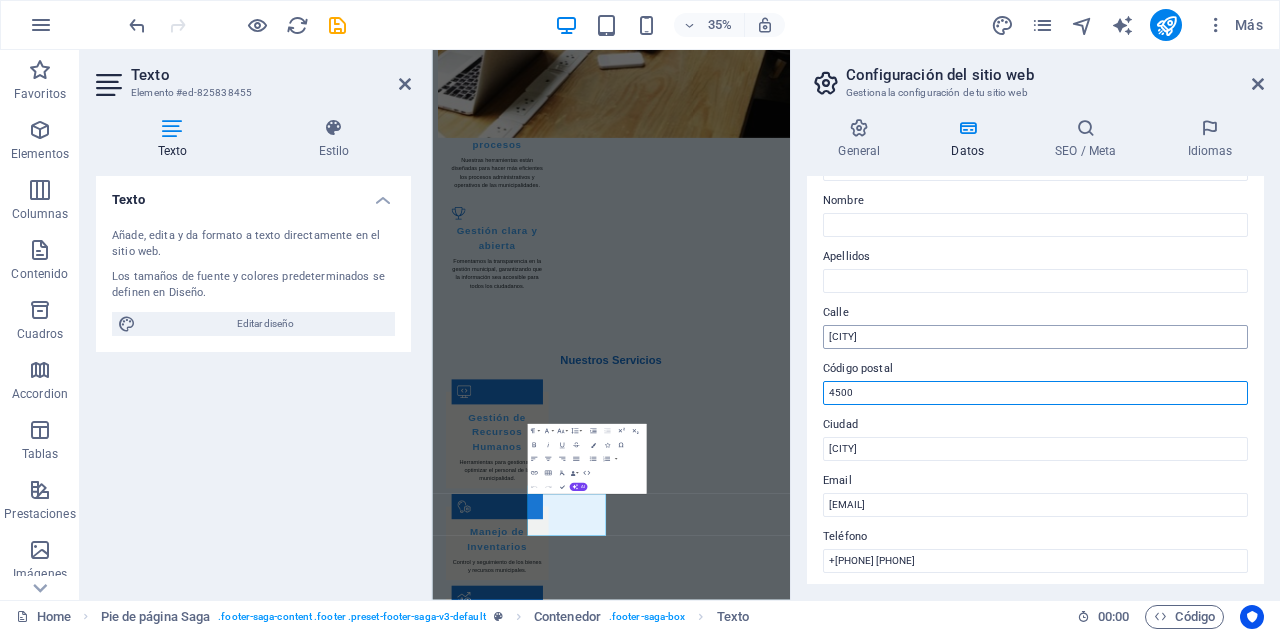 type on "4500" 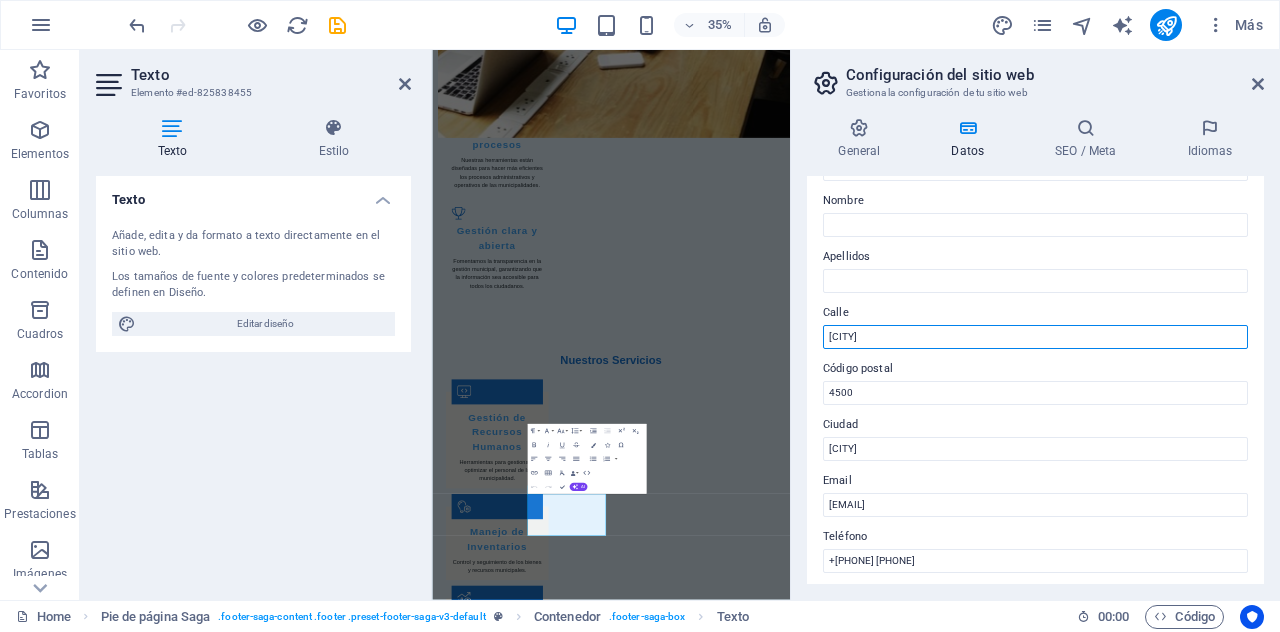 click on "[CITY]" at bounding box center (1035, 337) 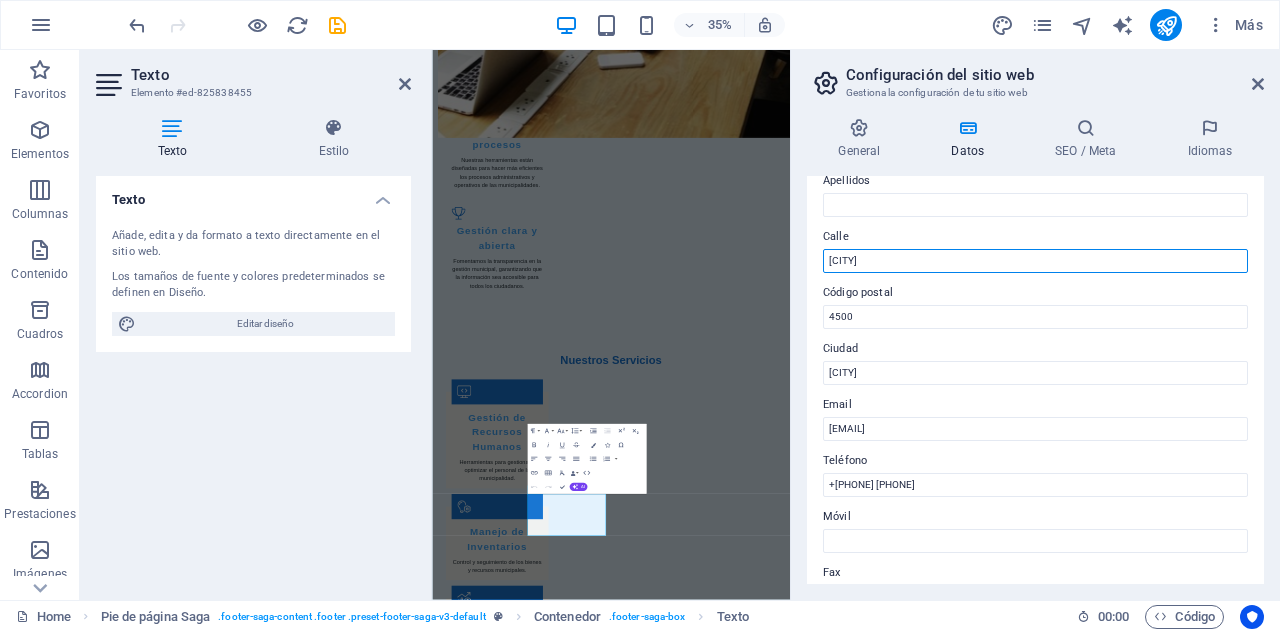 scroll, scrollTop: 200, scrollLeft: 0, axis: vertical 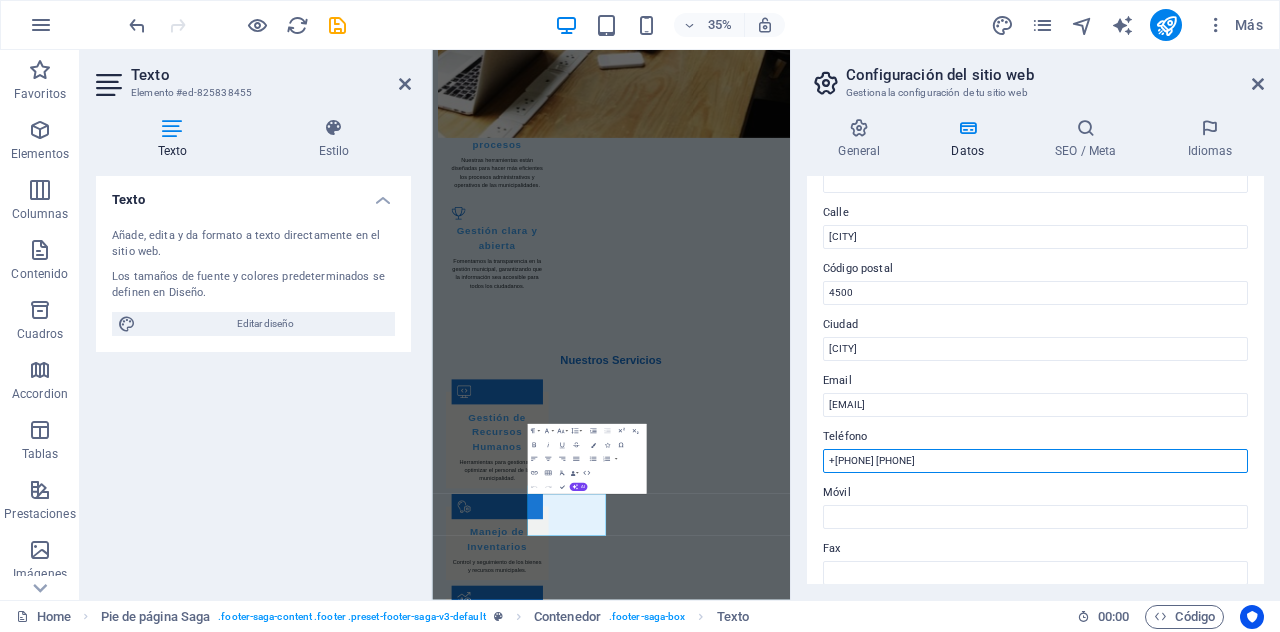 drag, startPoint x: 928, startPoint y: 461, endPoint x: 819, endPoint y: 460, distance: 109.004585 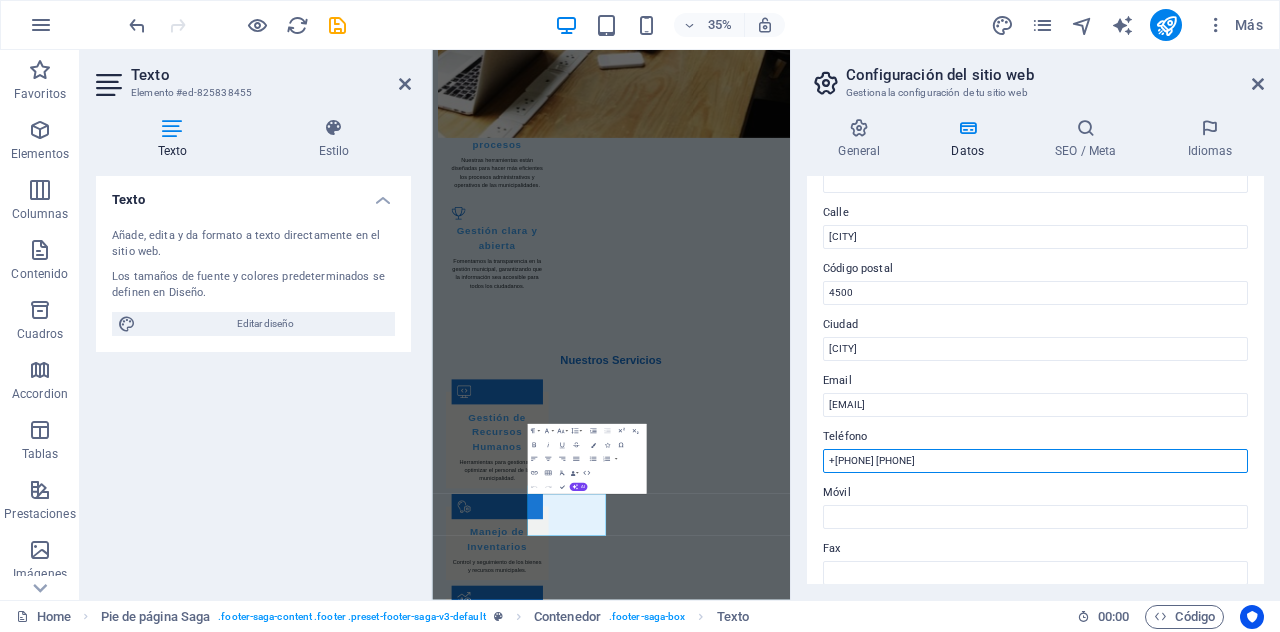 click on "[NAME] [LAST_NAME] [STREET] [CITY] [POSTAL_CODE] [CITY] [EMAIL] Teléfono [PHONE] Móvil Fax" at bounding box center [1035, 380] 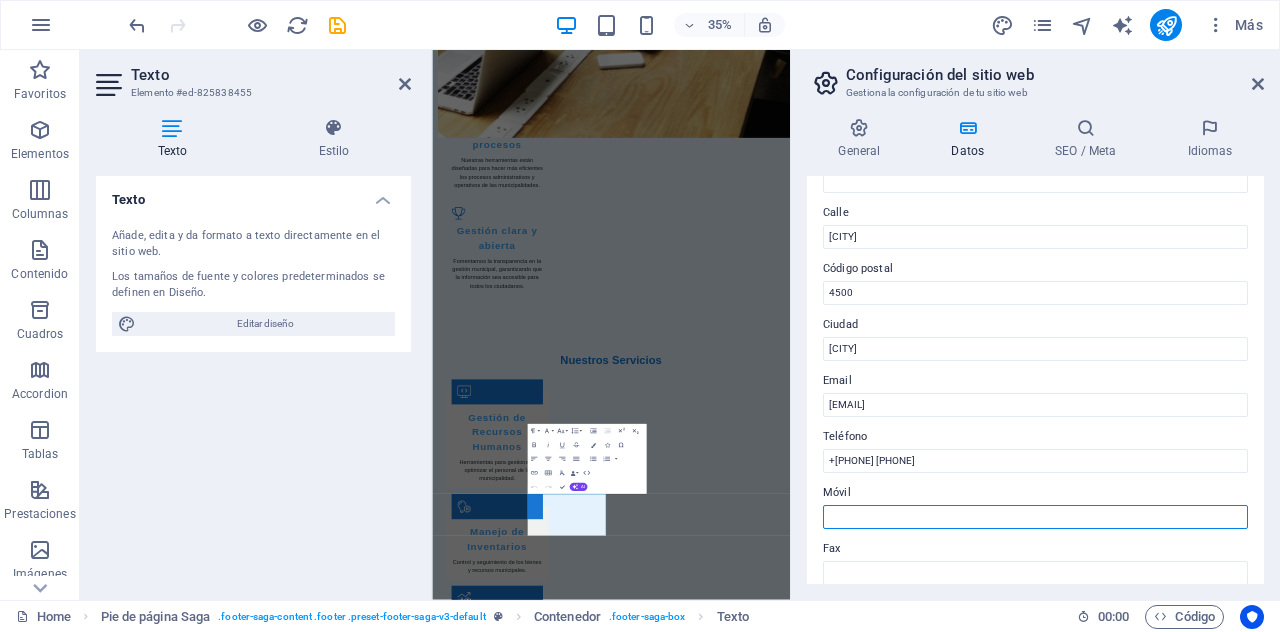 click on "Móvil" at bounding box center (1035, 517) 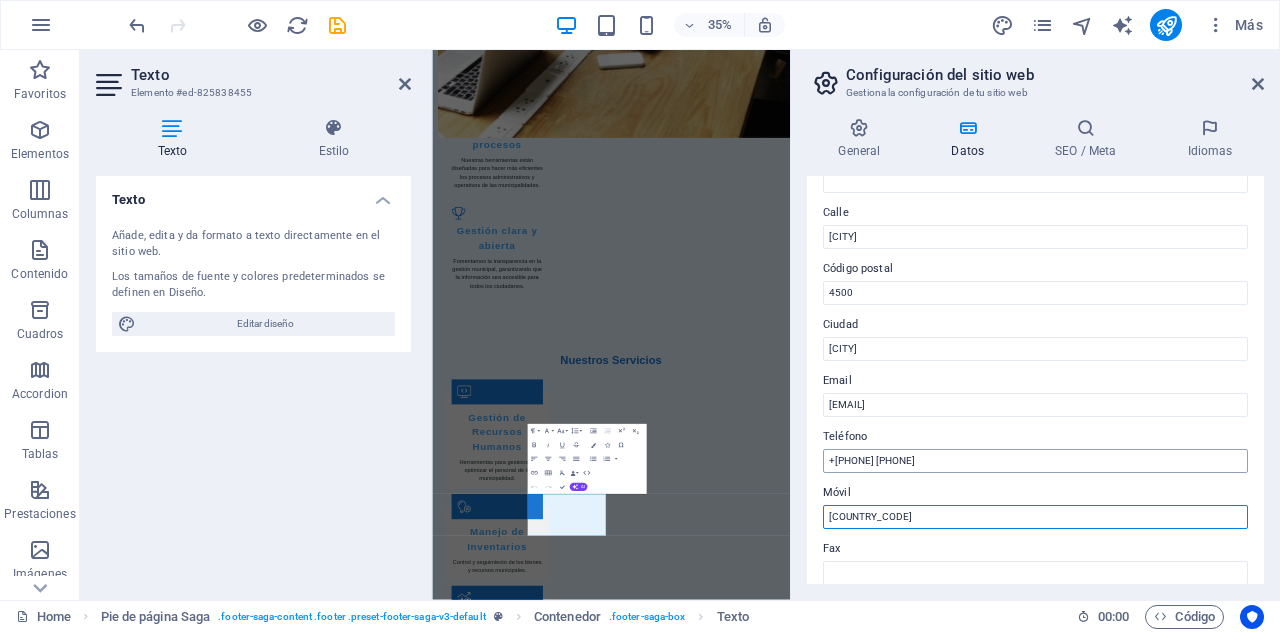type on "[COUNTRY_CODE]" 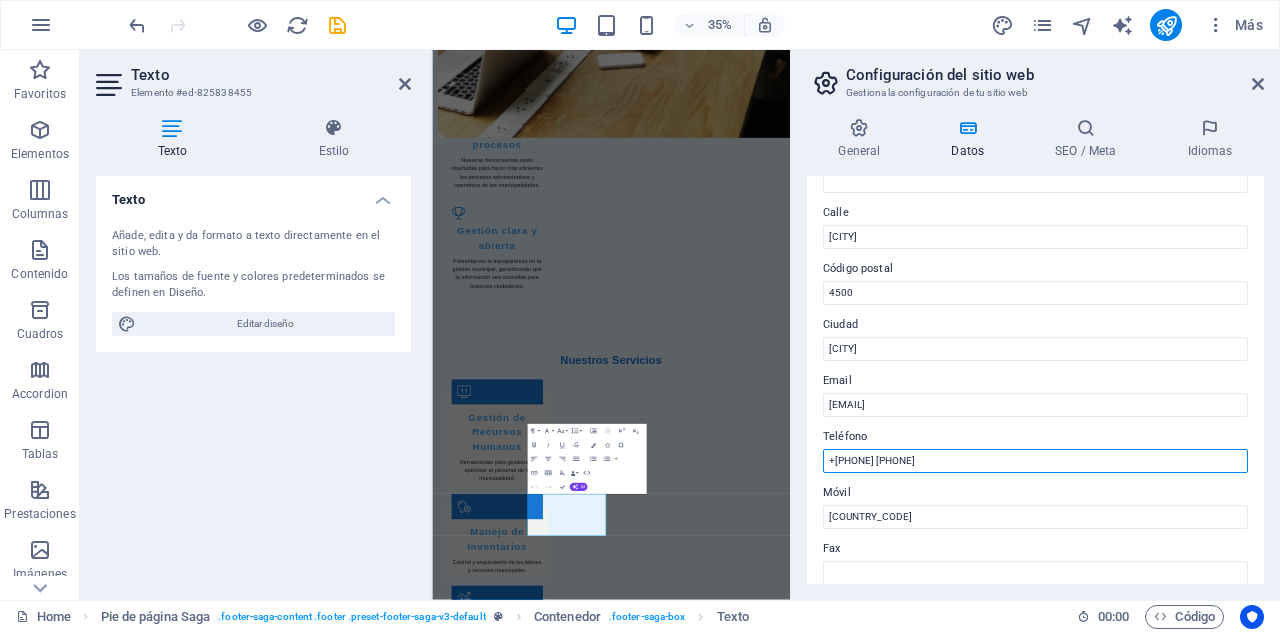 drag, startPoint x: 925, startPoint y: 459, endPoint x: 818, endPoint y: 464, distance: 107.11676 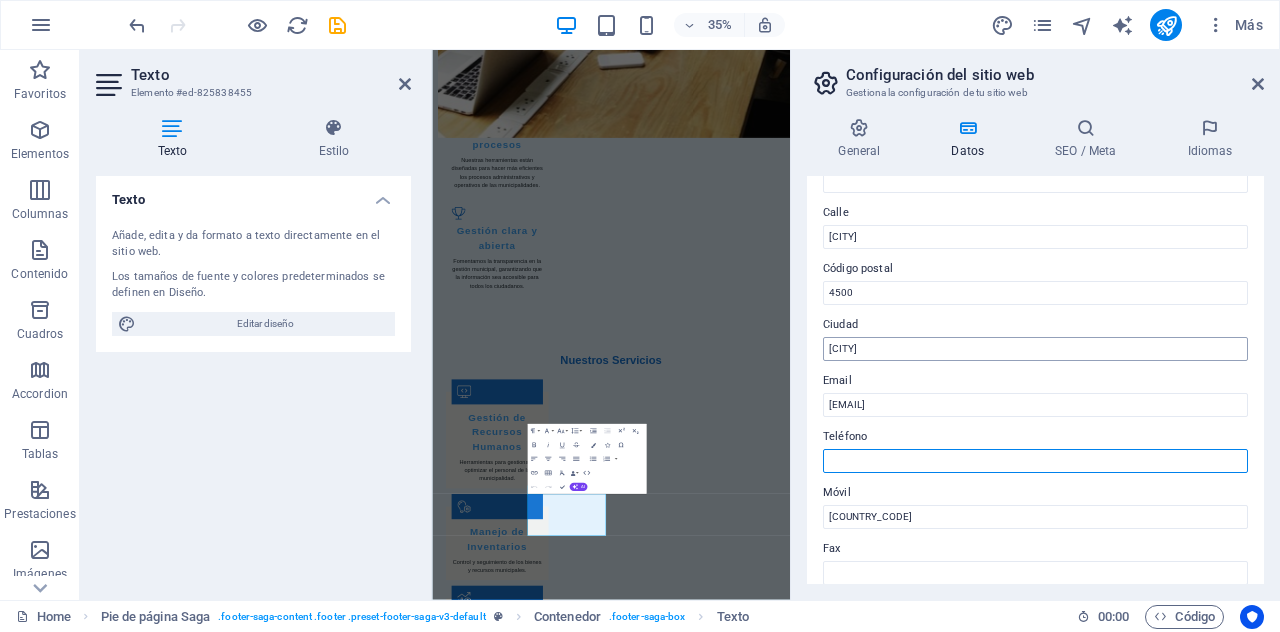 type 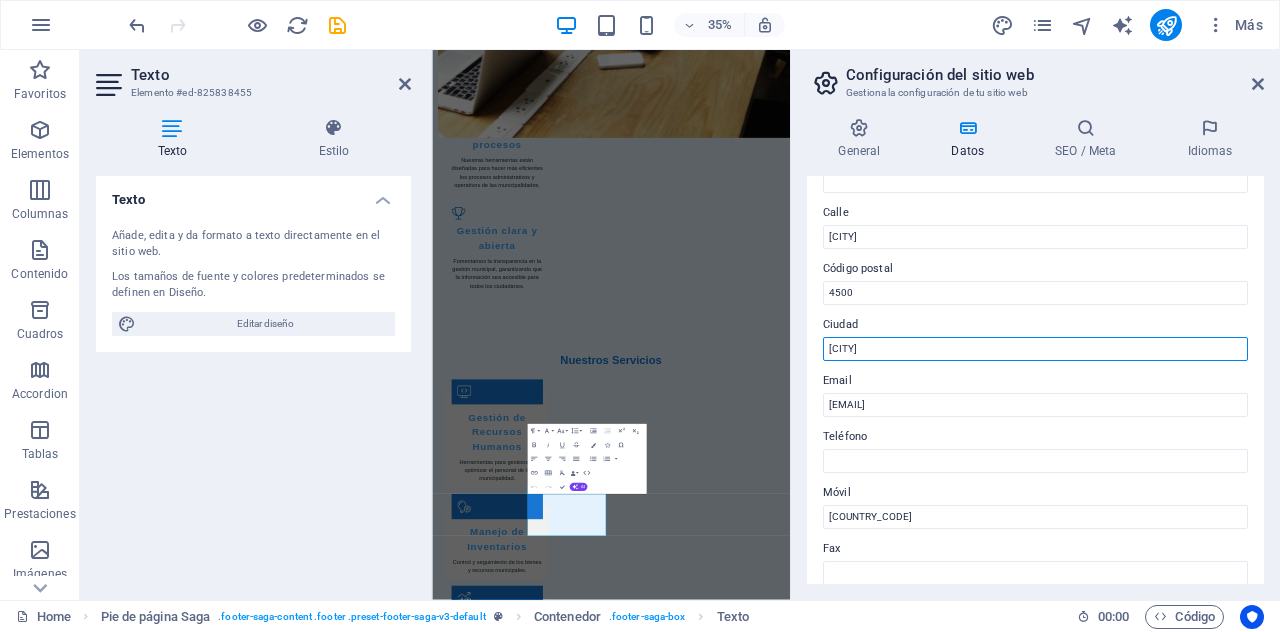 click on "[CITY]" at bounding box center [1035, 349] 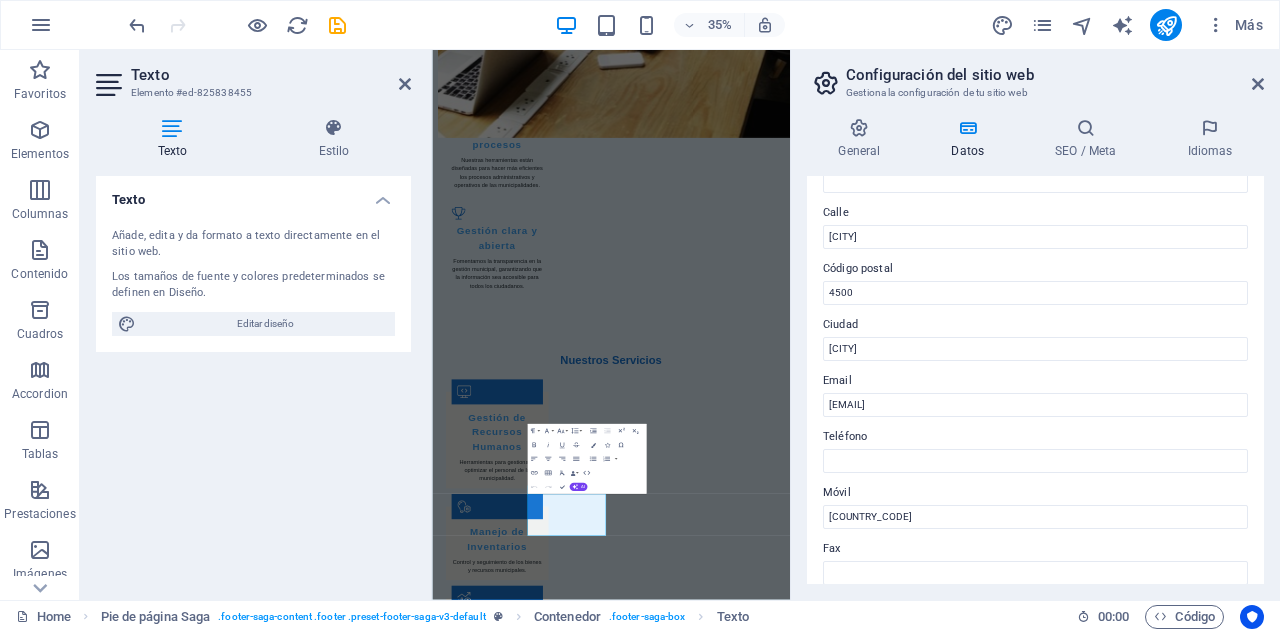 click on "[NAME] [LAST_NAME] [STREET] [CITY] [POSTAL_CODE] [CITY] [EMAIL] Teléfono Móvil [PHONE] Fax" at bounding box center [1035, 380] 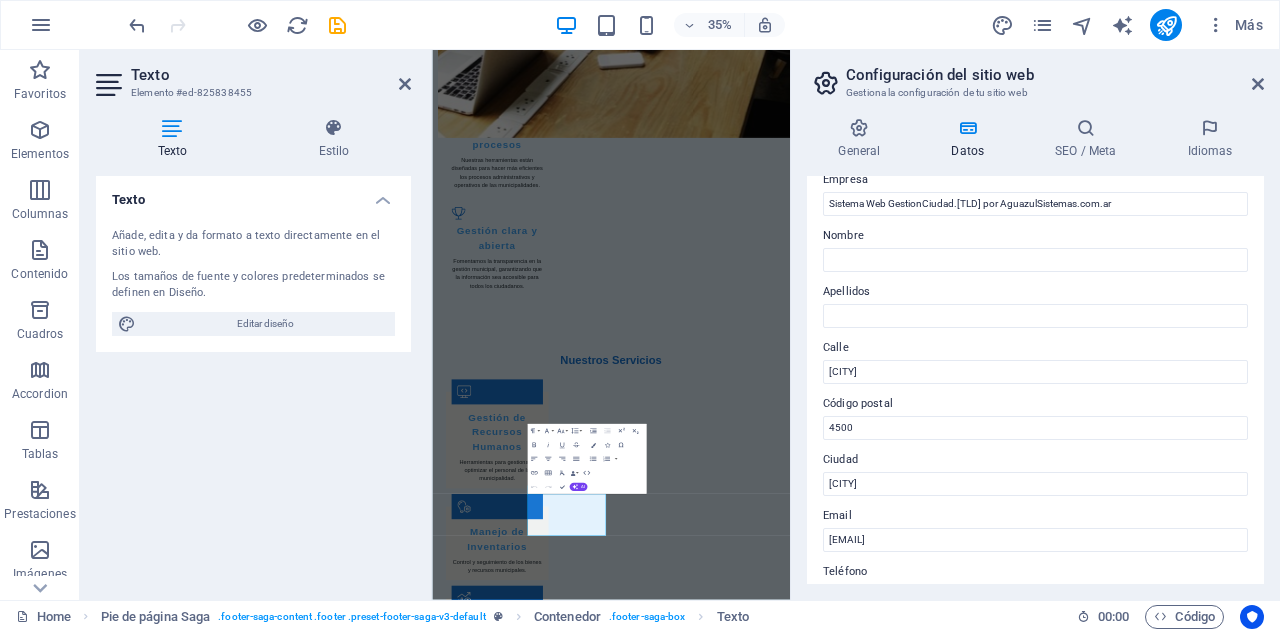 scroll, scrollTop: 0, scrollLeft: 0, axis: both 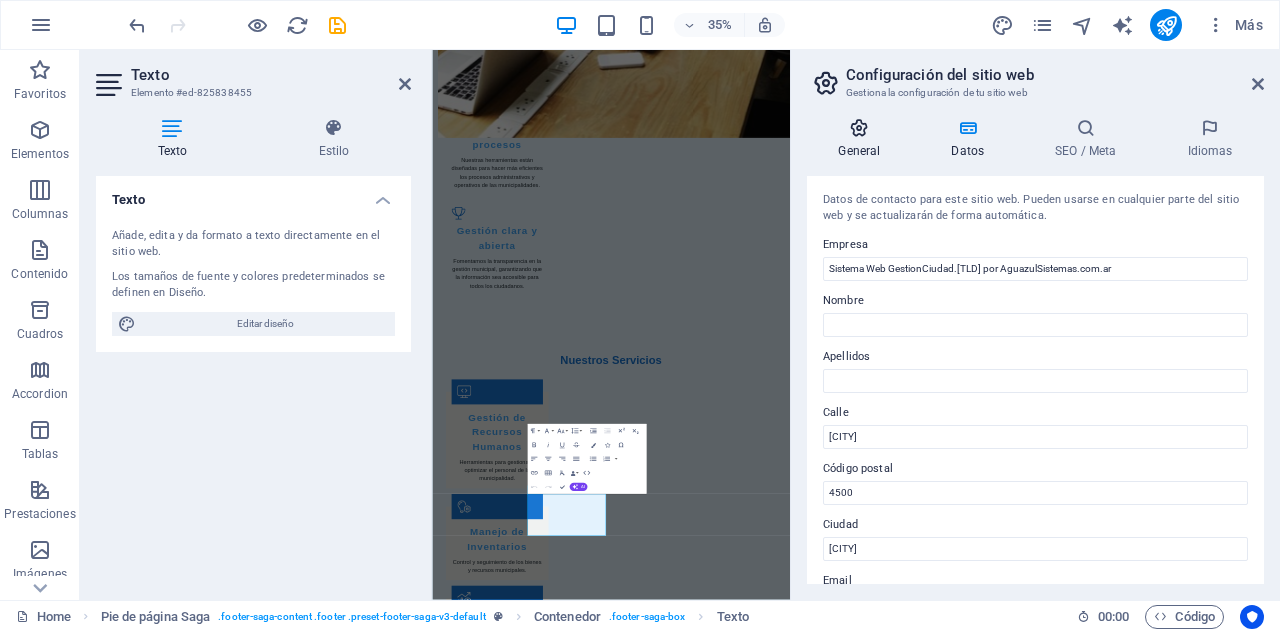 click at bounding box center [859, 128] 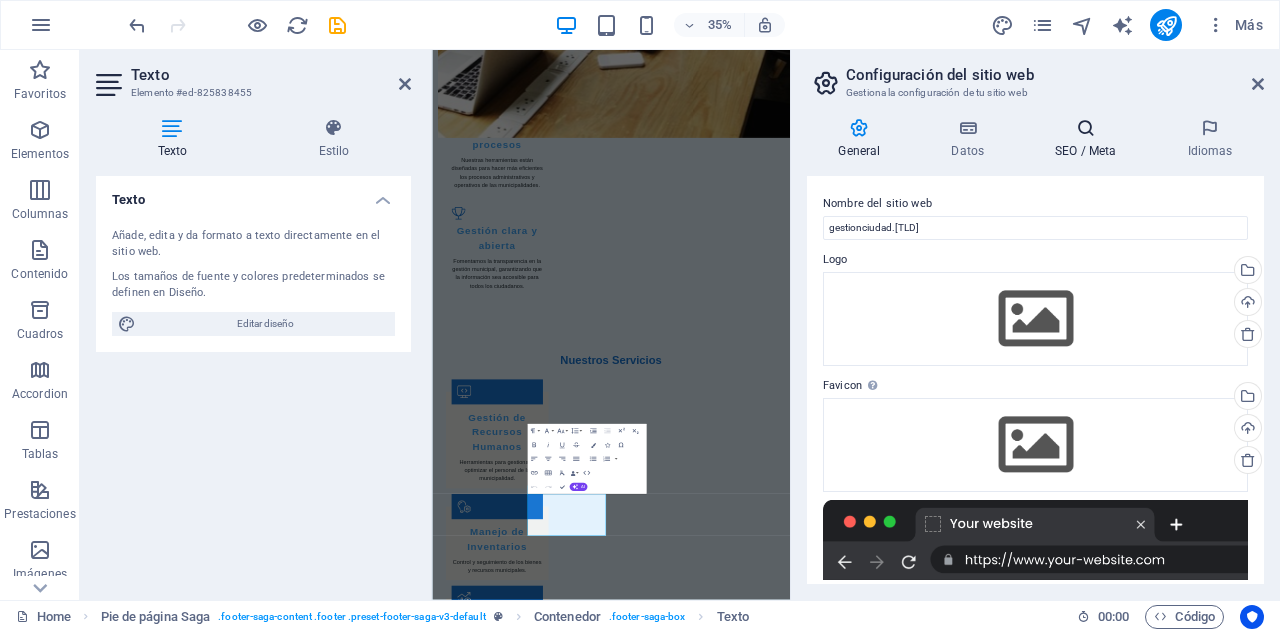click at bounding box center [1086, 128] 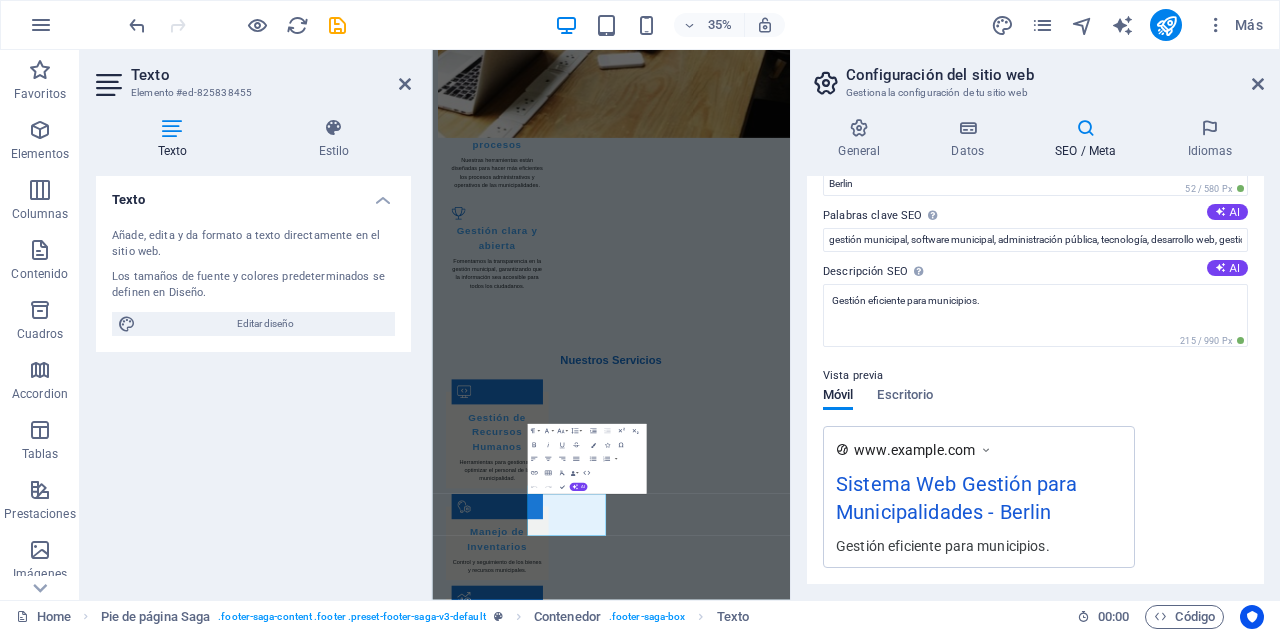 scroll, scrollTop: 0, scrollLeft: 0, axis: both 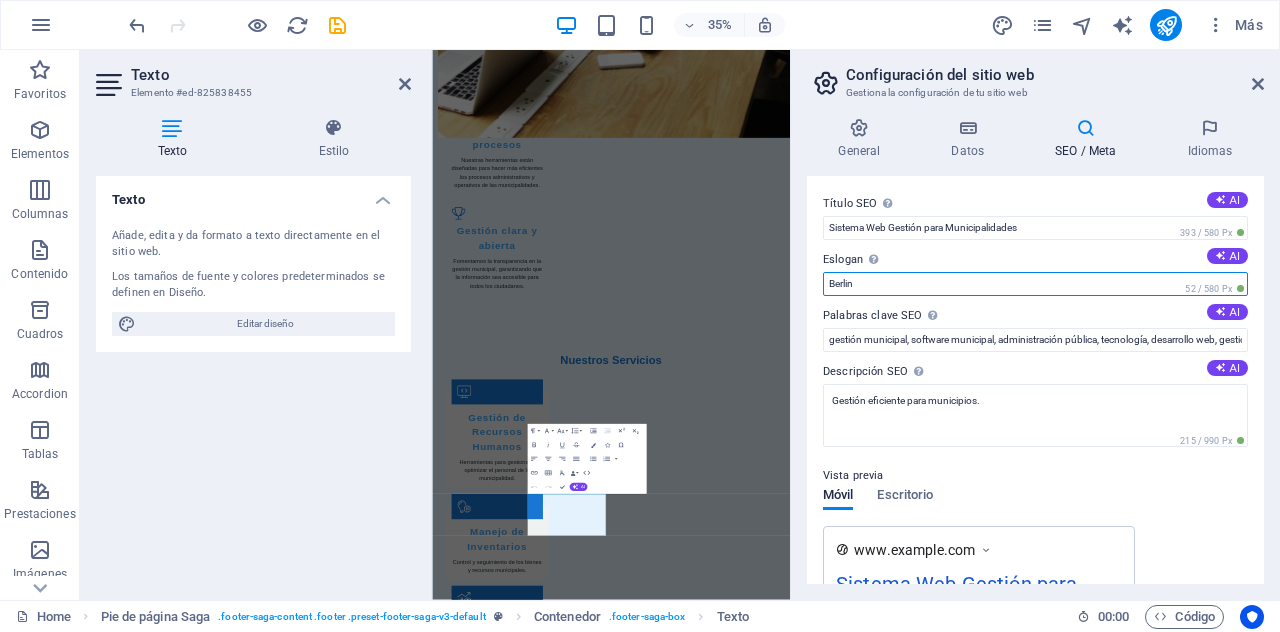drag, startPoint x: 873, startPoint y: 277, endPoint x: 810, endPoint y: 275, distance: 63.03174 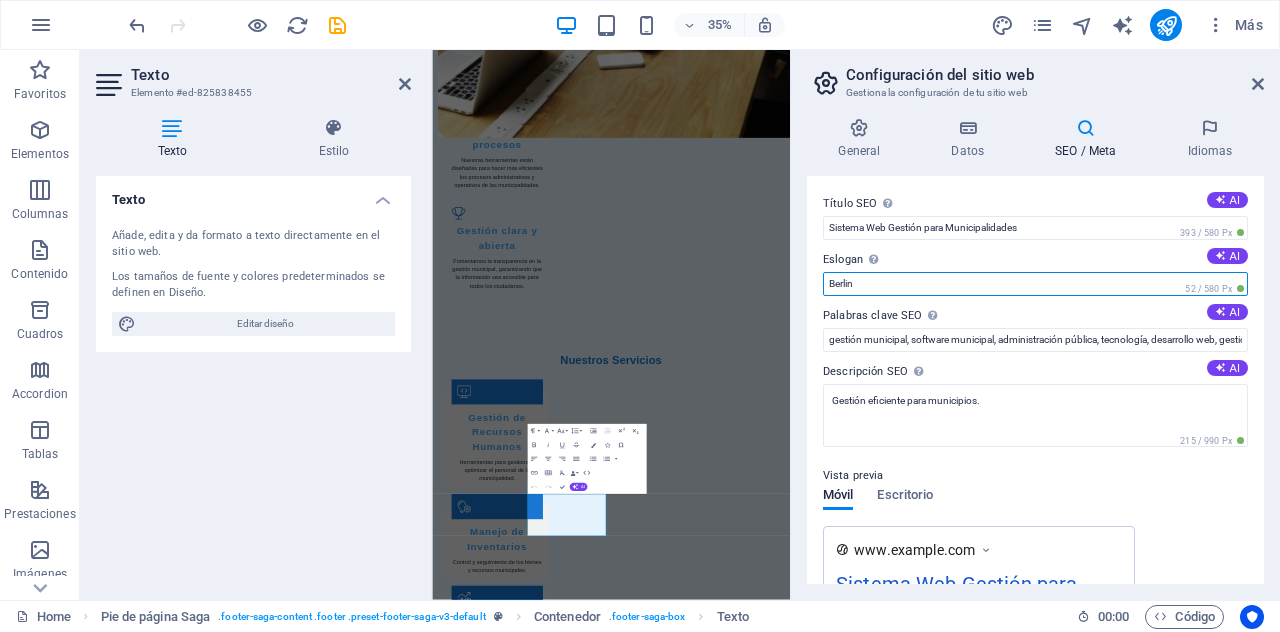click on "AI Sistema Web Gestión para Municipalidades 393 / 580 Px Eslogan El eslogan de tu sitio web. AI Berlin 52 / 580 Px Palabras clave SEO Lista de palabras clave separadas por comas que describen tu sitio web. AI gestión municipal, software municipal, administración pública, tecnología, desarrollo web, gestión de datos, Sistema Web, comisiones municipales Descripción SEO Describe el contenido de tu sitio web - ¡crucial para los buscadores y SEO! AI Gestión eficiente para municipios. 215 / 990 Px Vista previa Móvil Escritorio www.example.com Sistema Web Gestión para Municipalidades - Berlin Gestión eficiente para municipios. Configuración Noindex Indica a los buscadores que no incluyan este sitio web en los resultados de búsqueda. Receptivo Determina si el sitio web debería responder en función de la resolución de pantalla. Etiquetas meta ID de Google Analytics Clave API de Google Maps" at bounding box center [1035, 380] 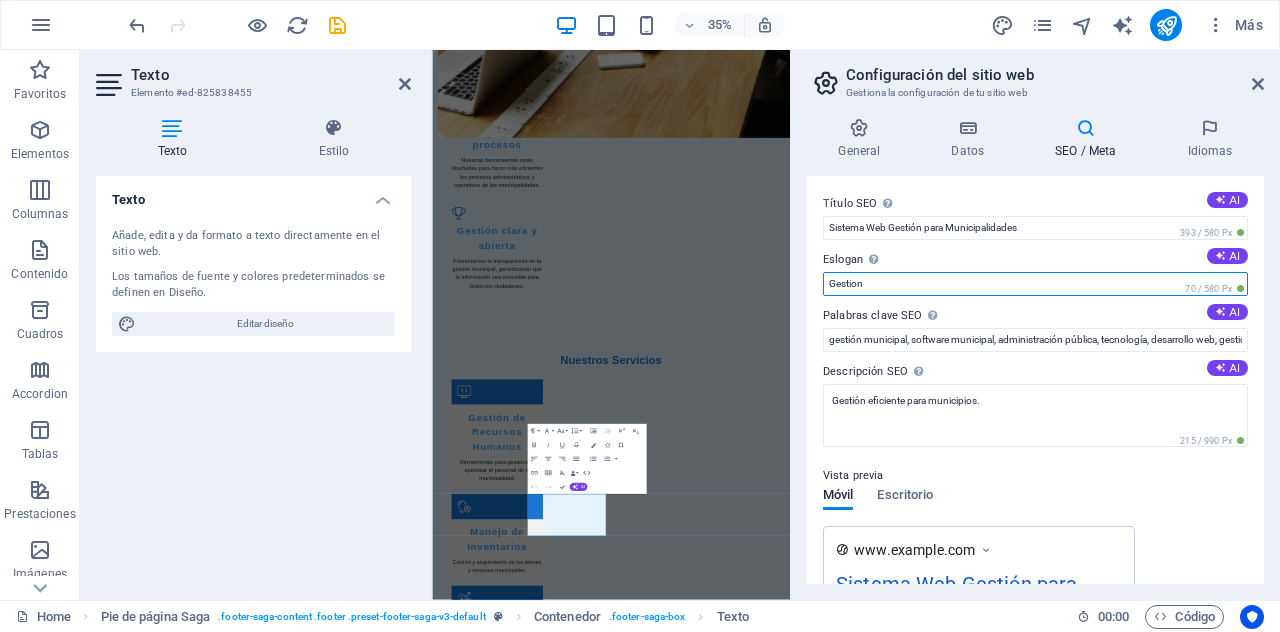 type on "Gestion" 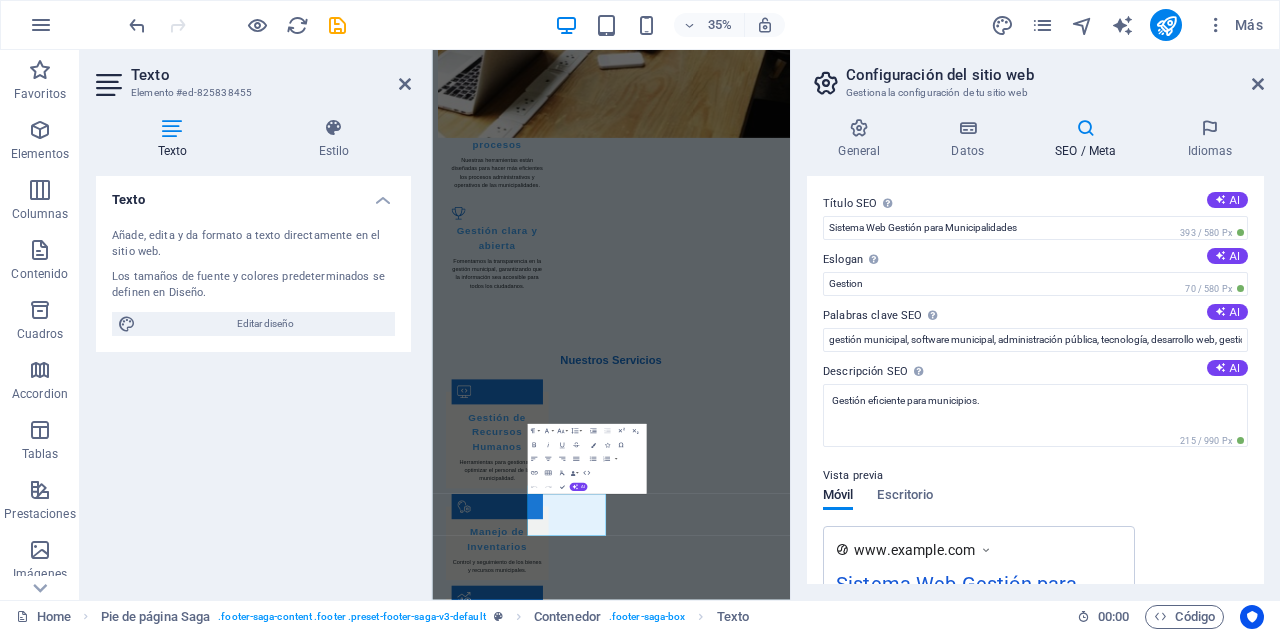 click on "Sistema Web Gestión para Municipalidades - Gestion" at bounding box center [1035, 558] 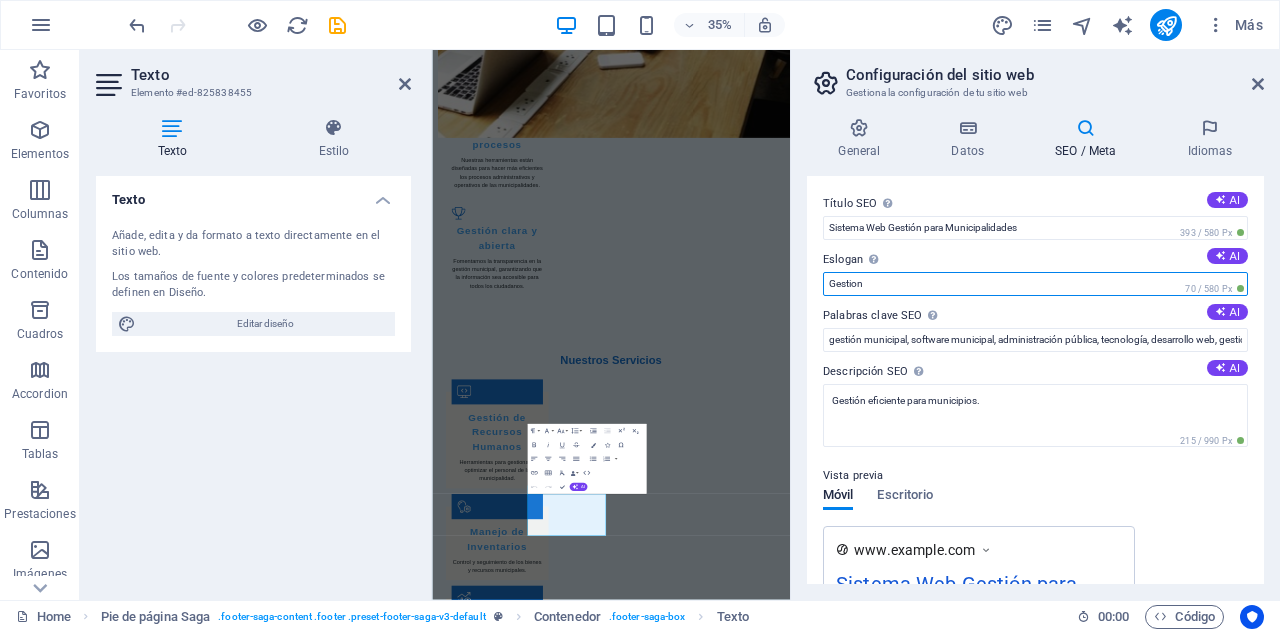 click on "Gestion" at bounding box center [1035, 284] 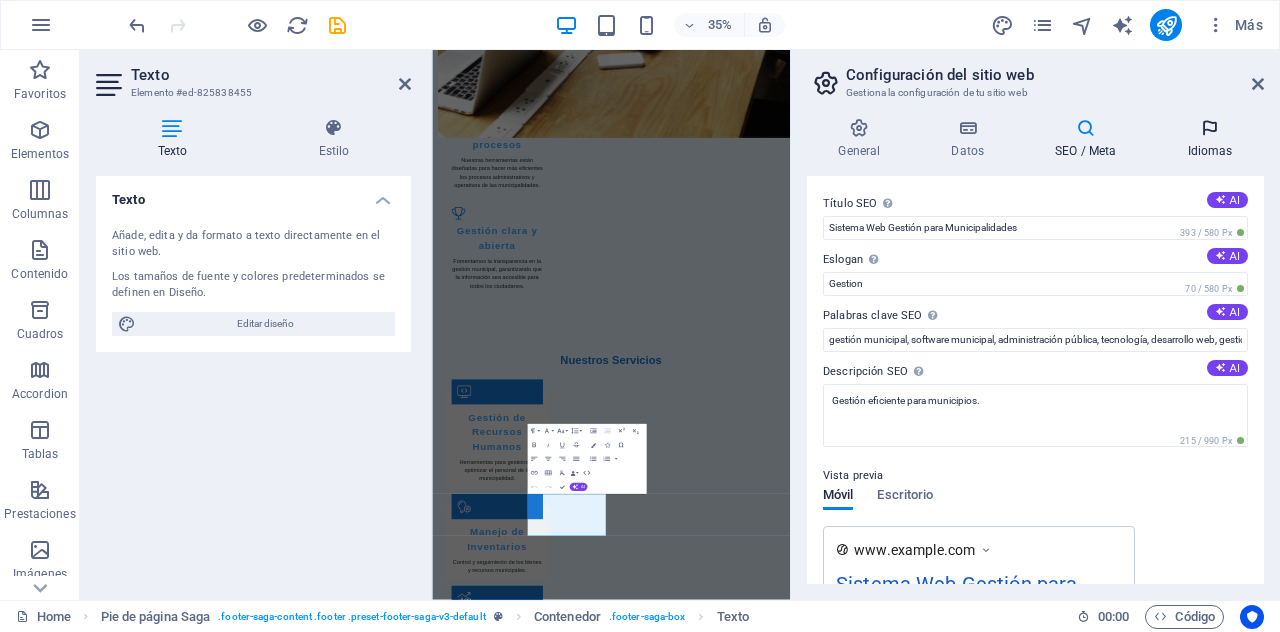 click at bounding box center (1210, 128) 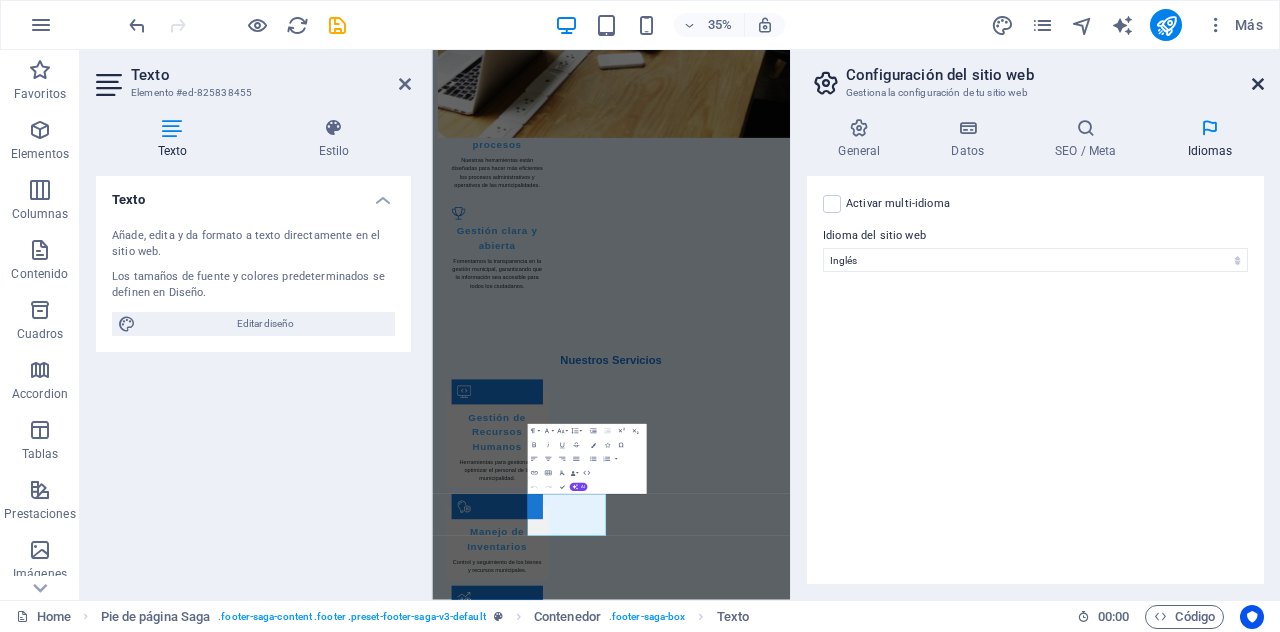 click at bounding box center [1258, 84] 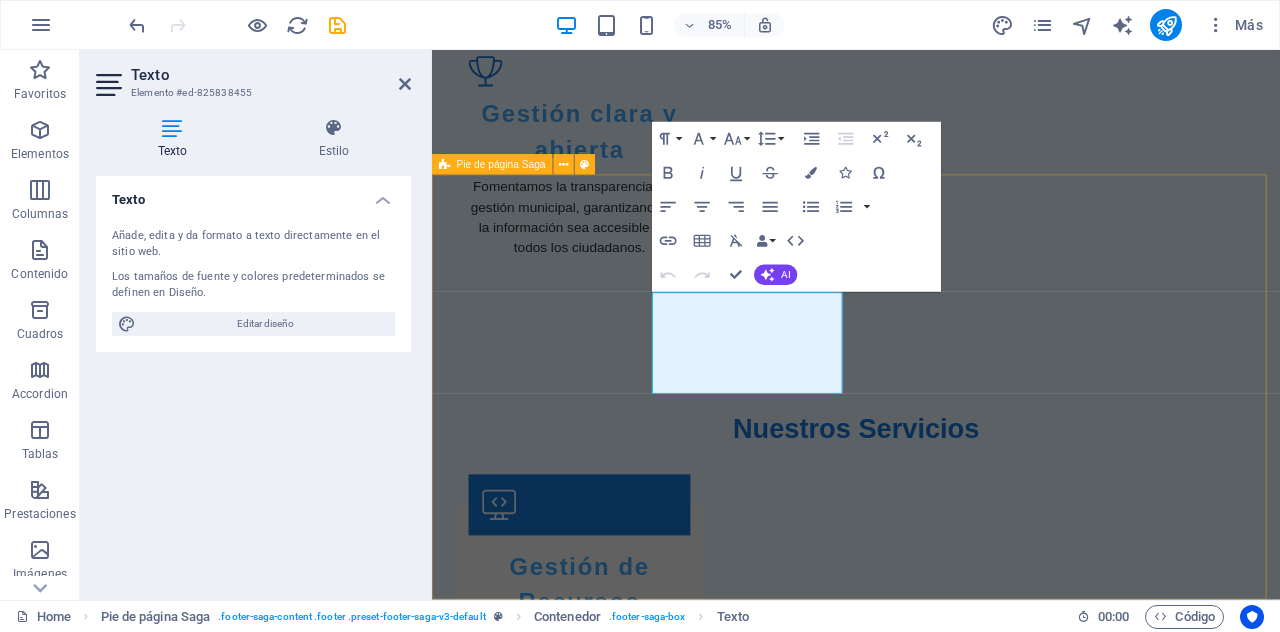 click on "Sistema Web GestionCiudad.[TLD] por AguazulSistemas.com.ar GestiónCiudad.[TLD] es tu aliado en la administración municipal. Ofrecemos soluciones efectivas y personalizadas para mejorar la gestión pública en tu localidad. Contacto San Pedro de Jujuy 4500 Jujuy Phone: Mobile: [PHONE] Email: [EMAIL] Navigation Inicio Nosotros Valores Servicios Contacto Legal Notice Privacy Policy Social media Facebook X Instagram" at bounding box center (931, 3474) 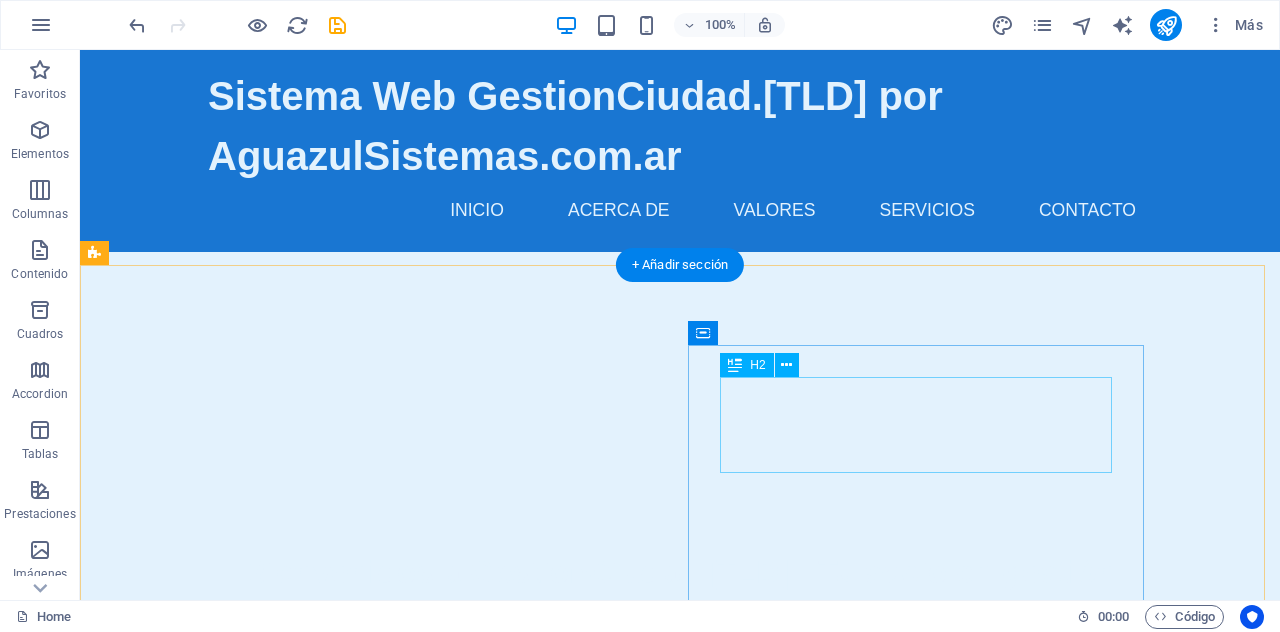 scroll, scrollTop: 0, scrollLeft: 0, axis: both 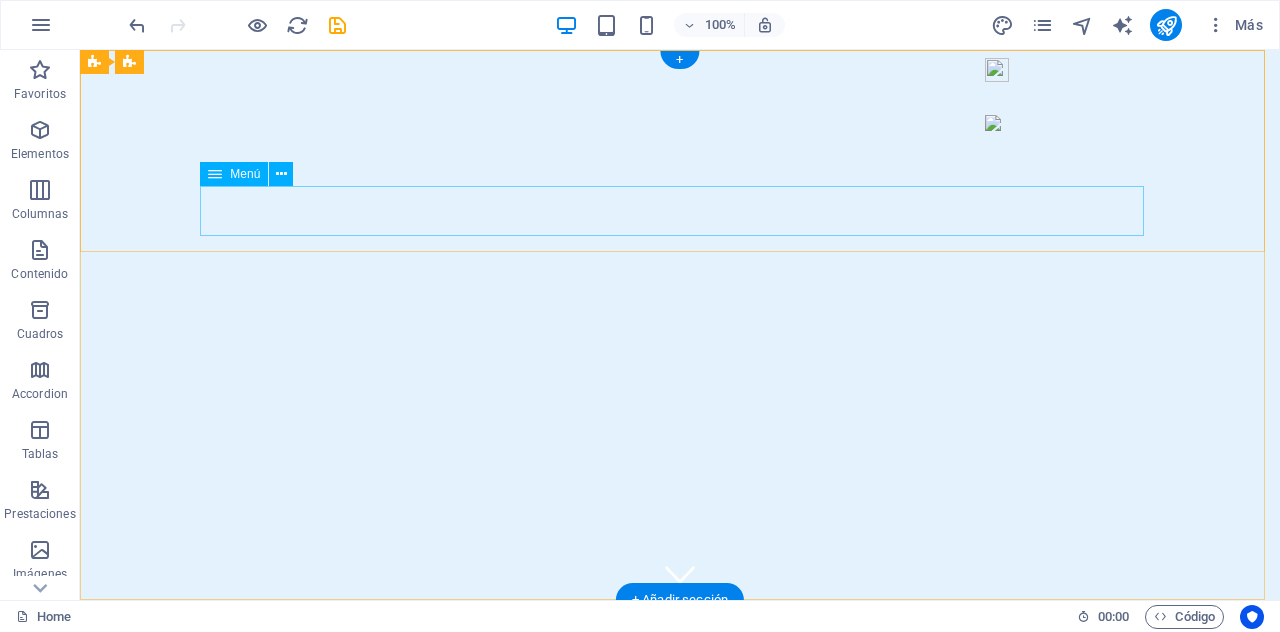 click on "Inicio Acerca de Valores Servicios Contacto" at bounding box center (680, 761) 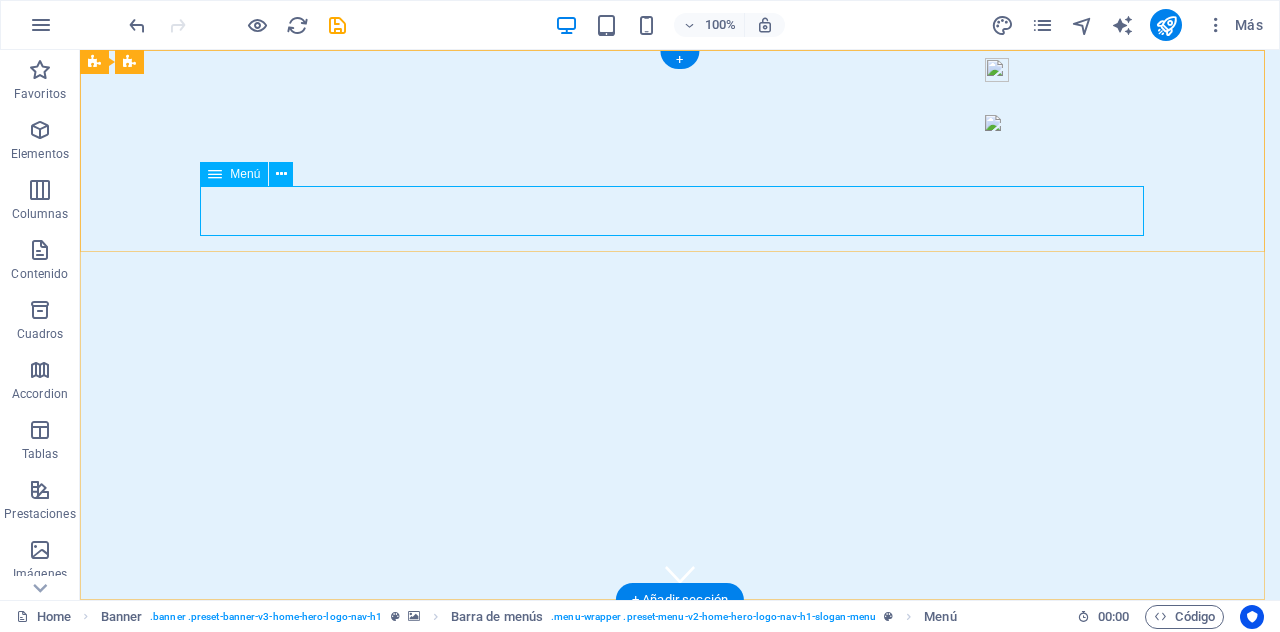 click on "Inicio Acerca de Valores Servicios Contacto" at bounding box center [680, 761] 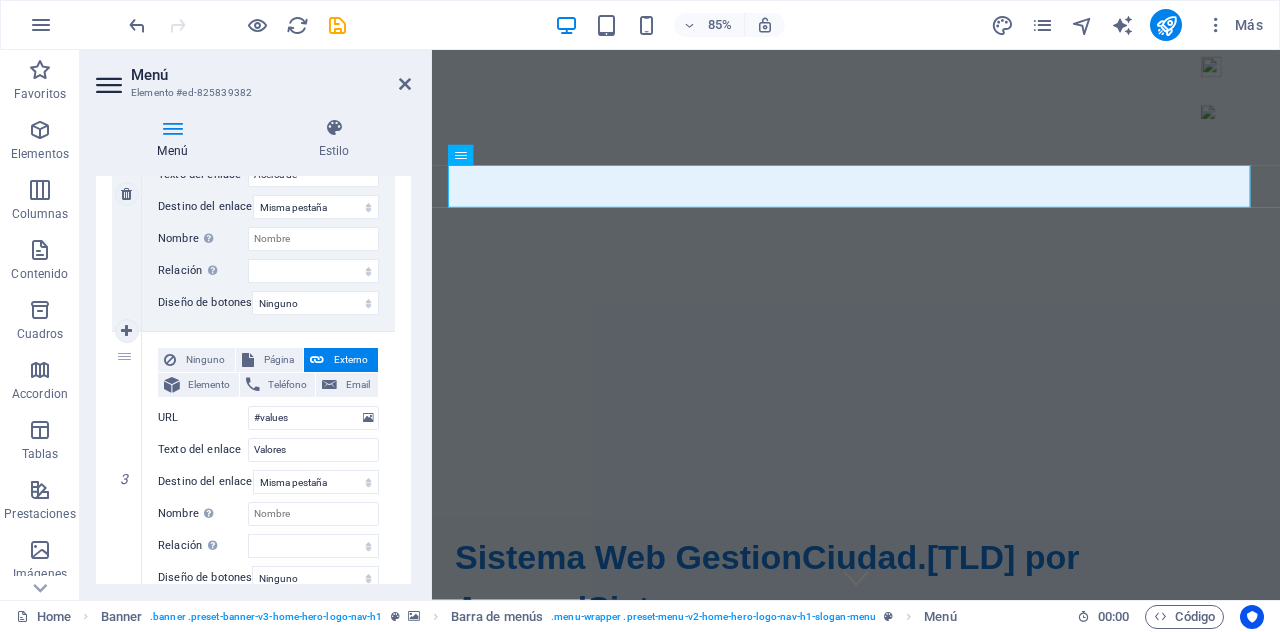 scroll, scrollTop: 900, scrollLeft: 0, axis: vertical 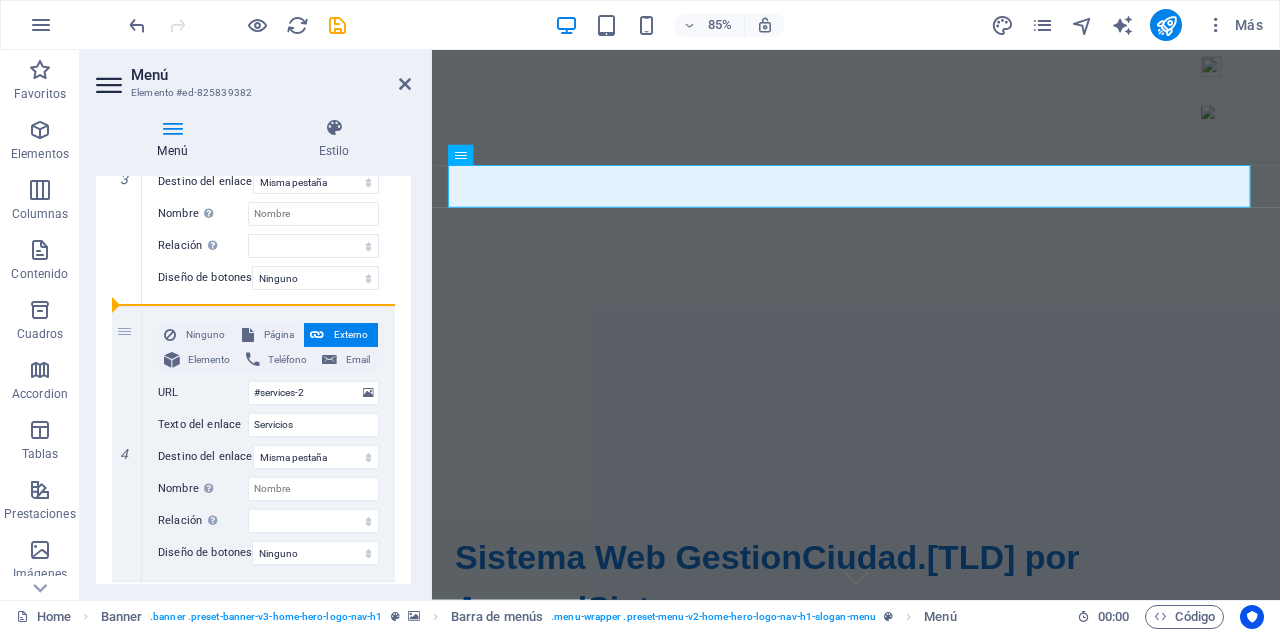 drag, startPoint x: 124, startPoint y: 333, endPoint x: 140, endPoint y: 171, distance: 162.78821 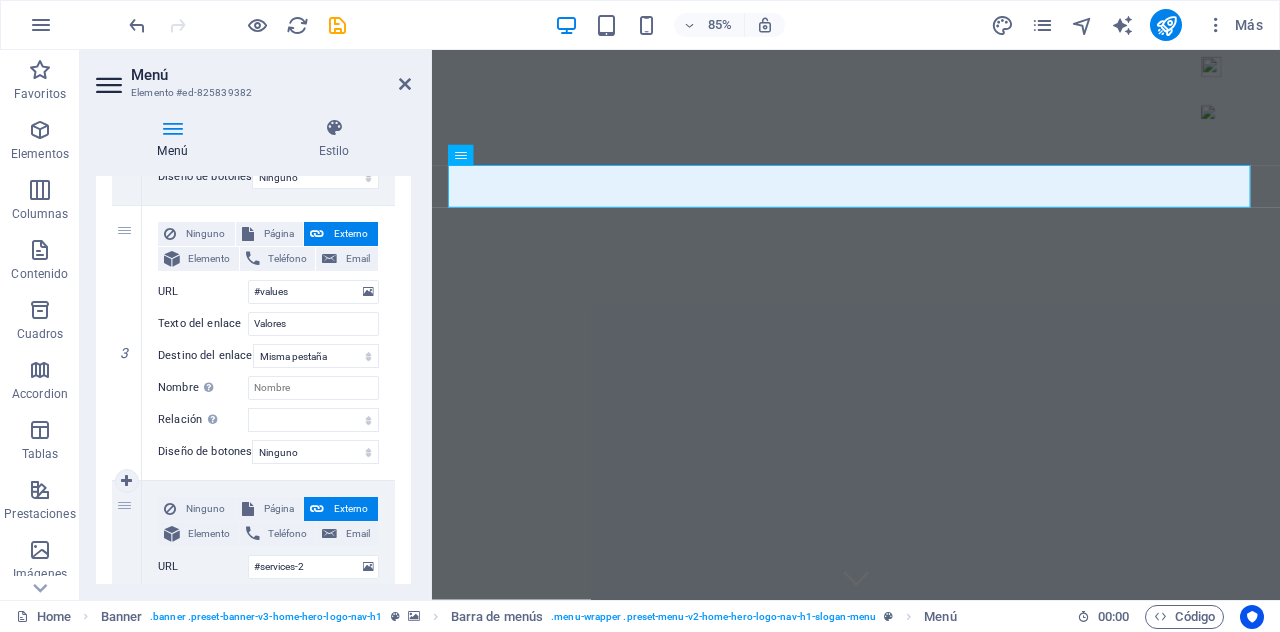 scroll, scrollTop: 700, scrollLeft: 0, axis: vertical 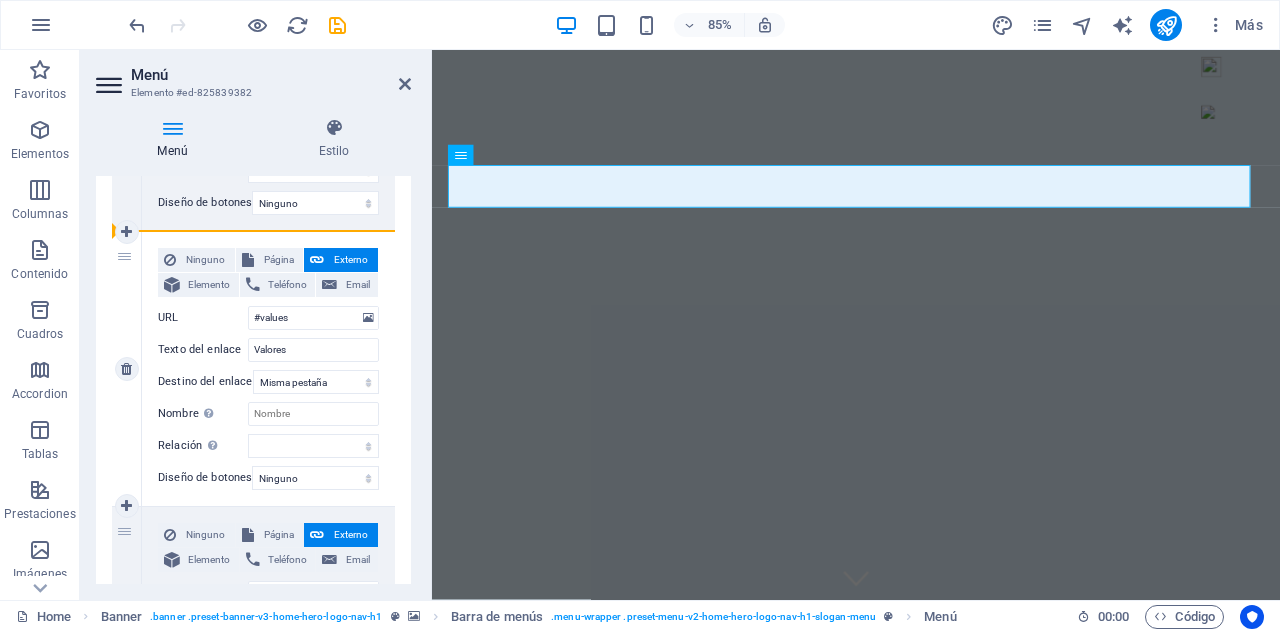 drag, startPoint x: 119, startPoint y: 531, endPoint x: 152, endPoint y: 233, distance: 299.82162 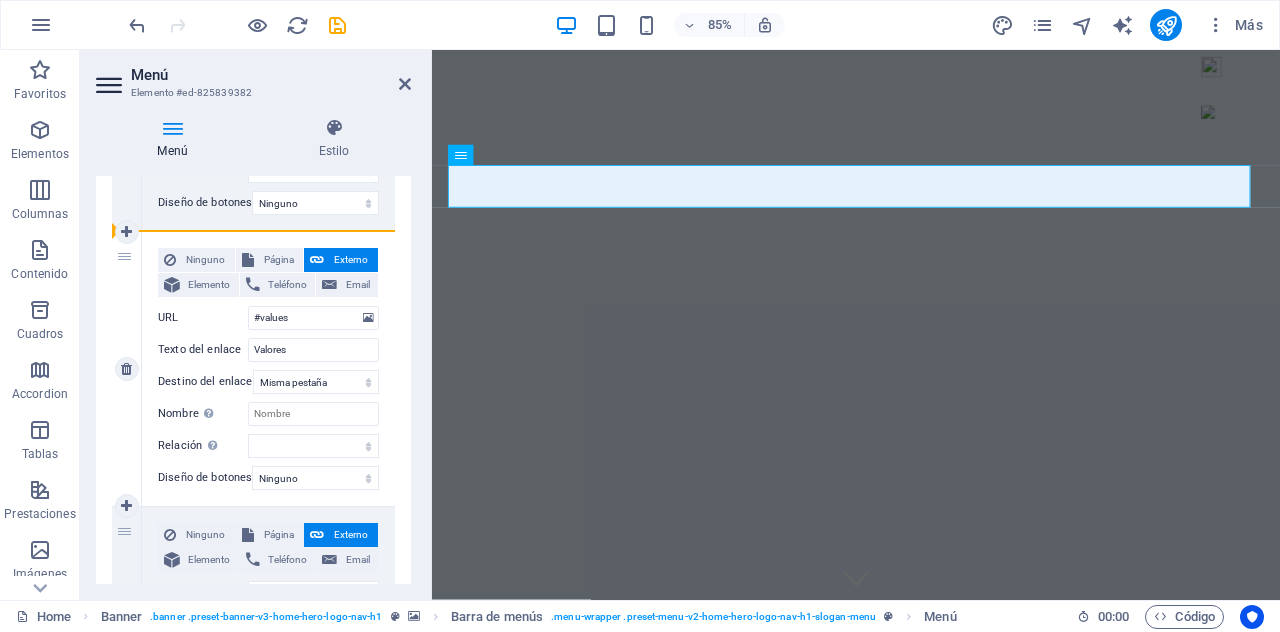 type on "#services-2" 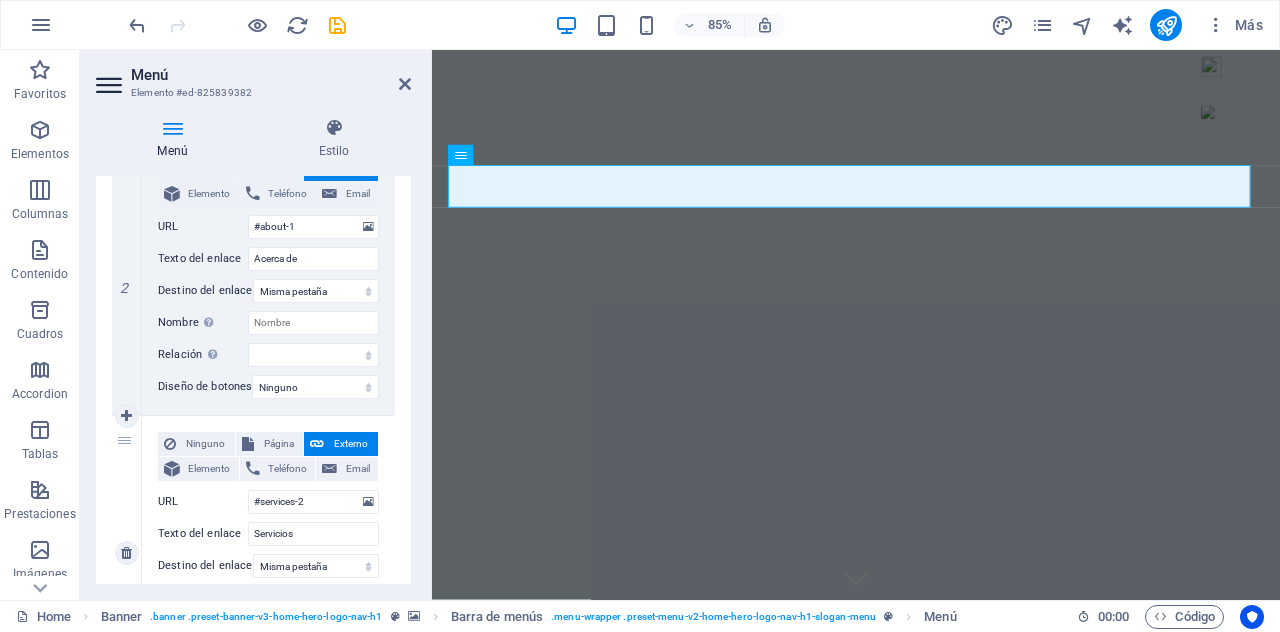 scroll, scrollTop: 500, scrollLeft: 0, axis: vertical 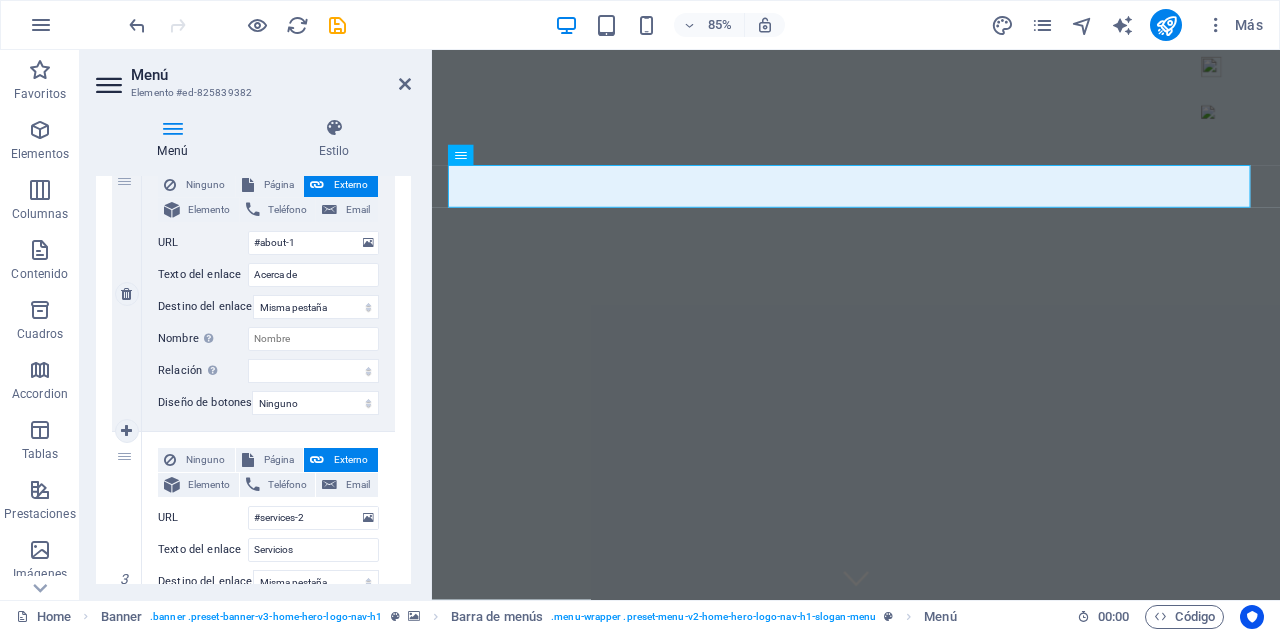 drag, startPoint x: 124, startPoint y: 458, endPoint x: 136, endPoint y: 175, distance: 283.2543 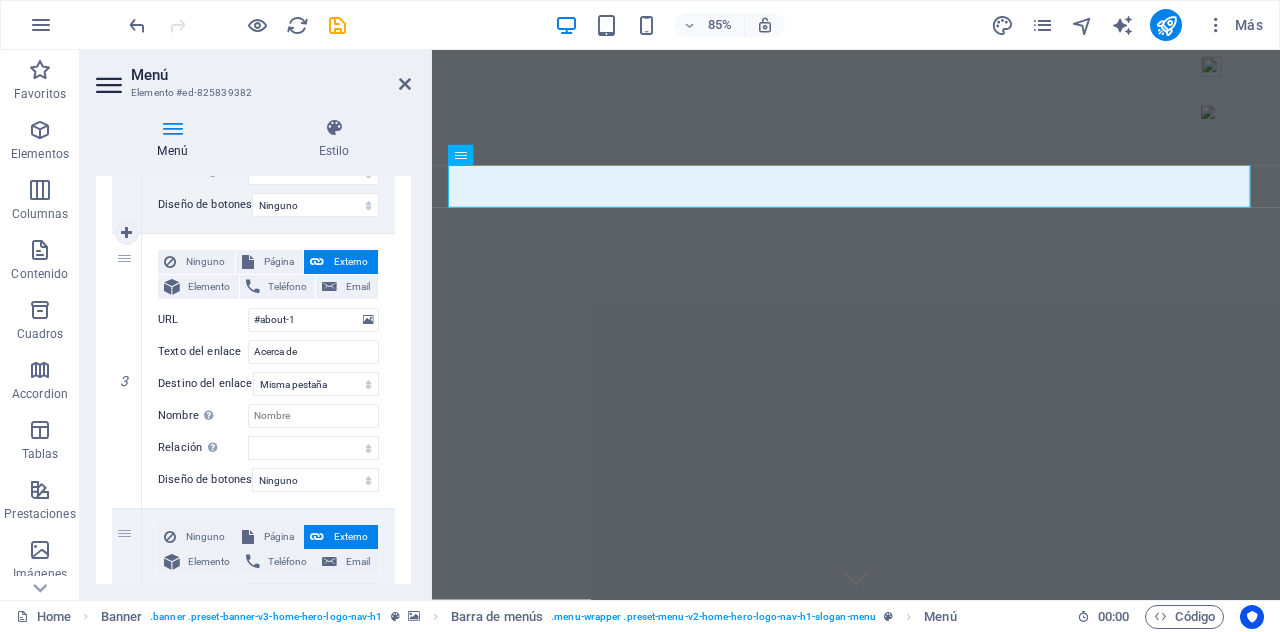 scroll, scrollTop: 700, scrollLeft: 0, axis: vertical 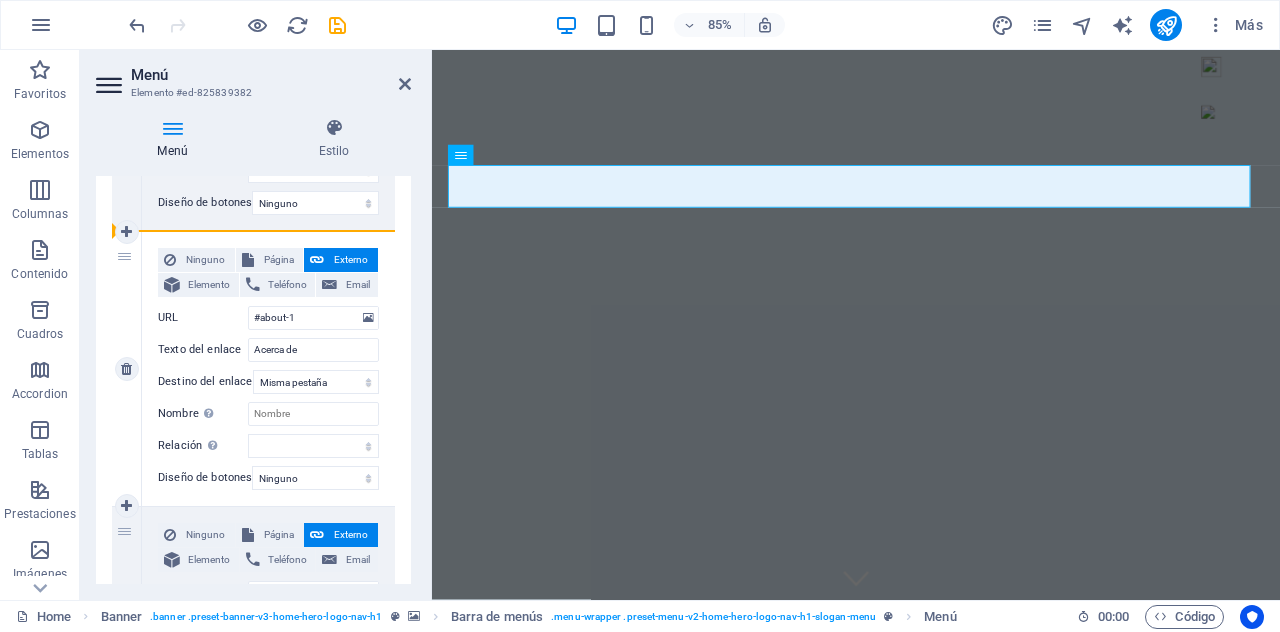 drag, startPoint x: 126, startPoint y: 532, endPoint x: 144, endPoint y: 246, distance: 286.5659 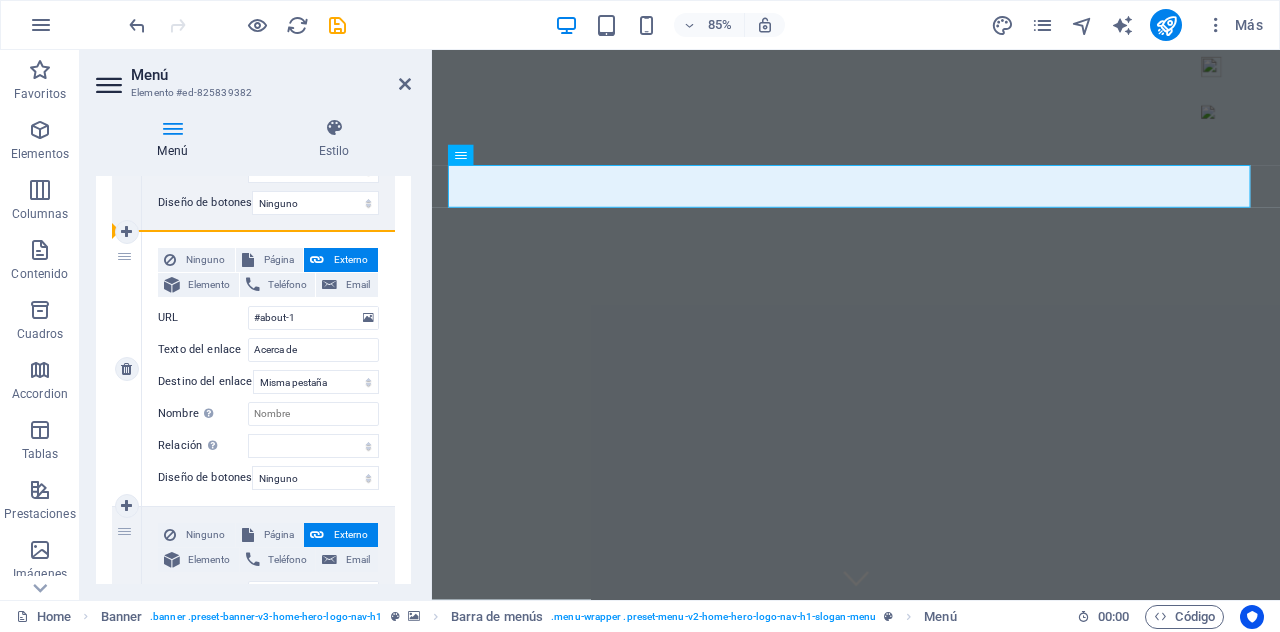 type on "Acerca de" 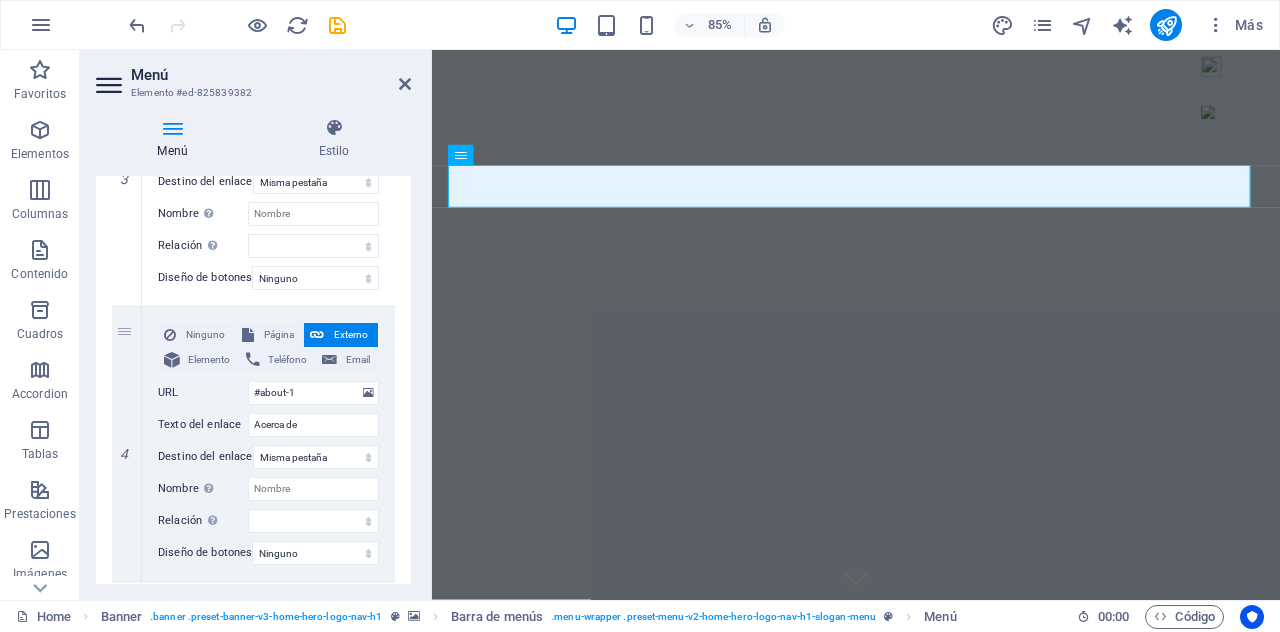 scroll, scrollTop: 600, scrollLeft: 0, axis: vertical 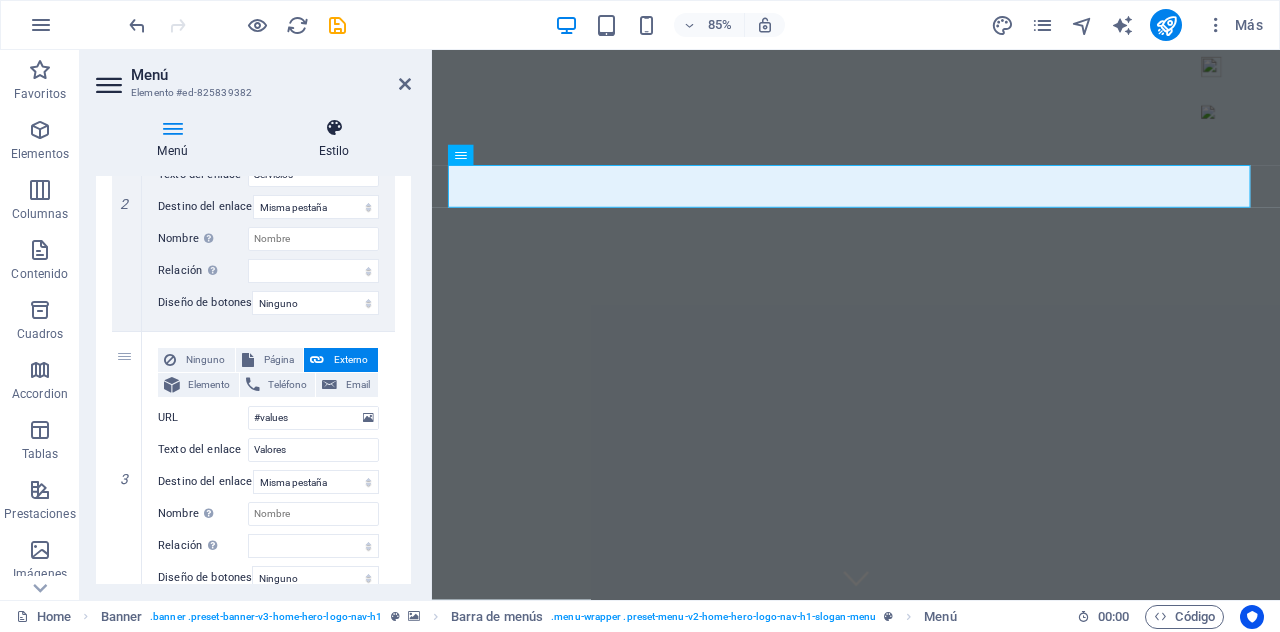 click on "Estilo" at bounding box center (334, 139) 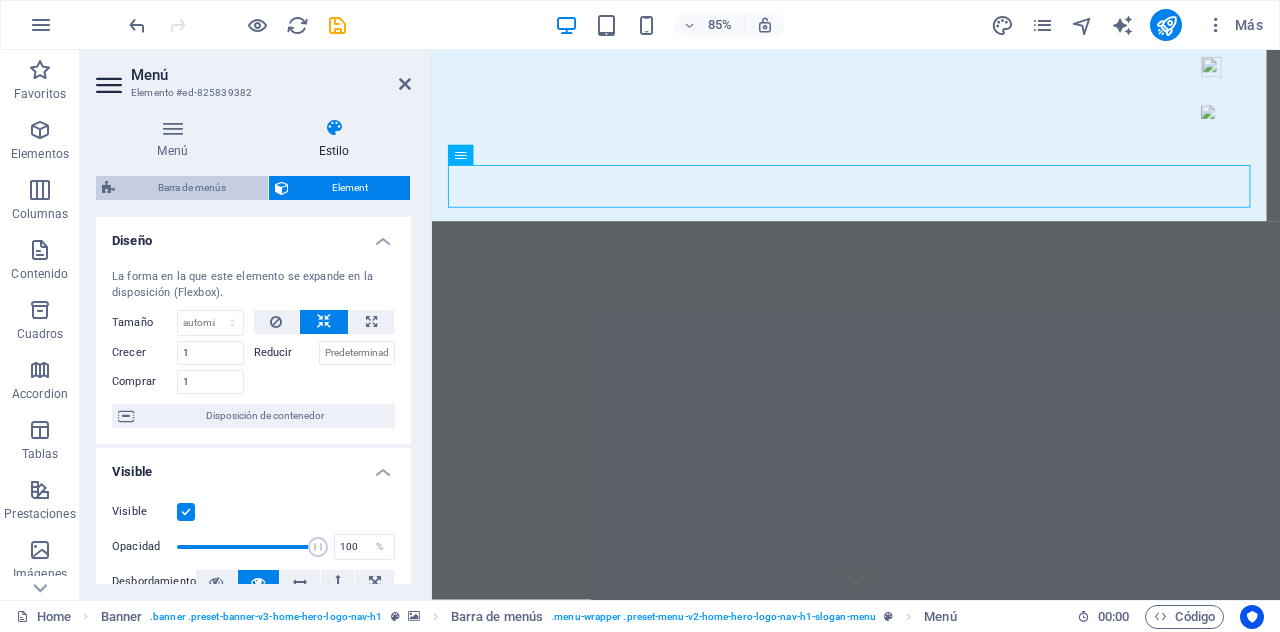 click on "Barra de menús" at bounding box center (191, 188) 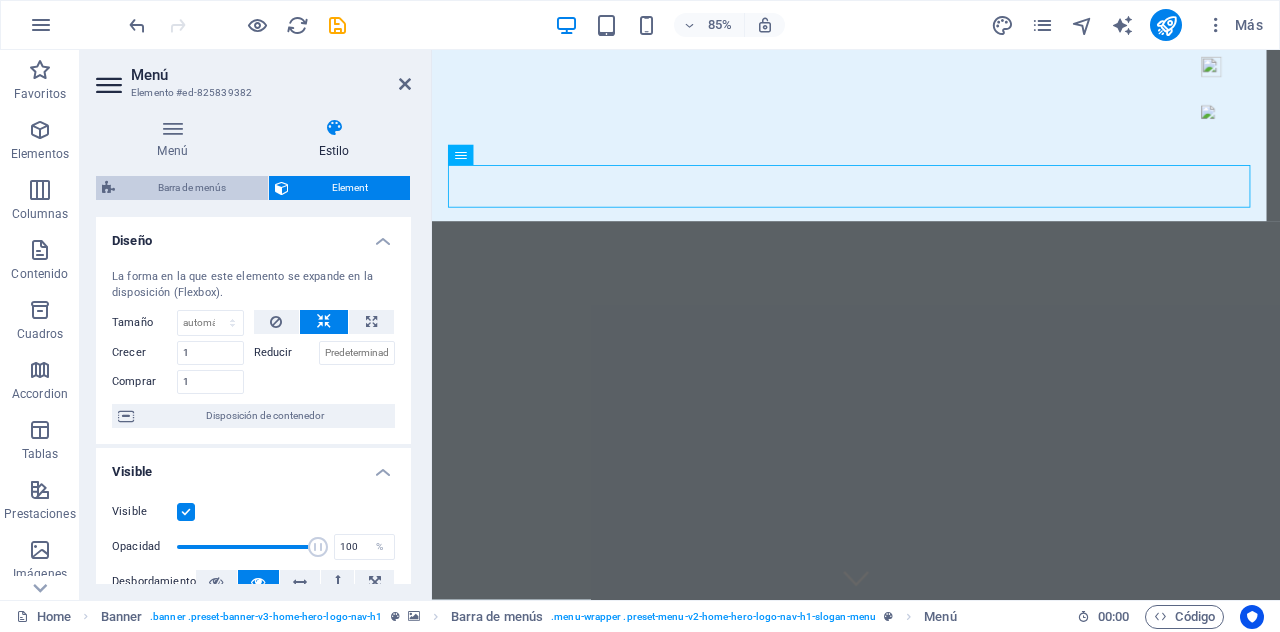 select on "rem" 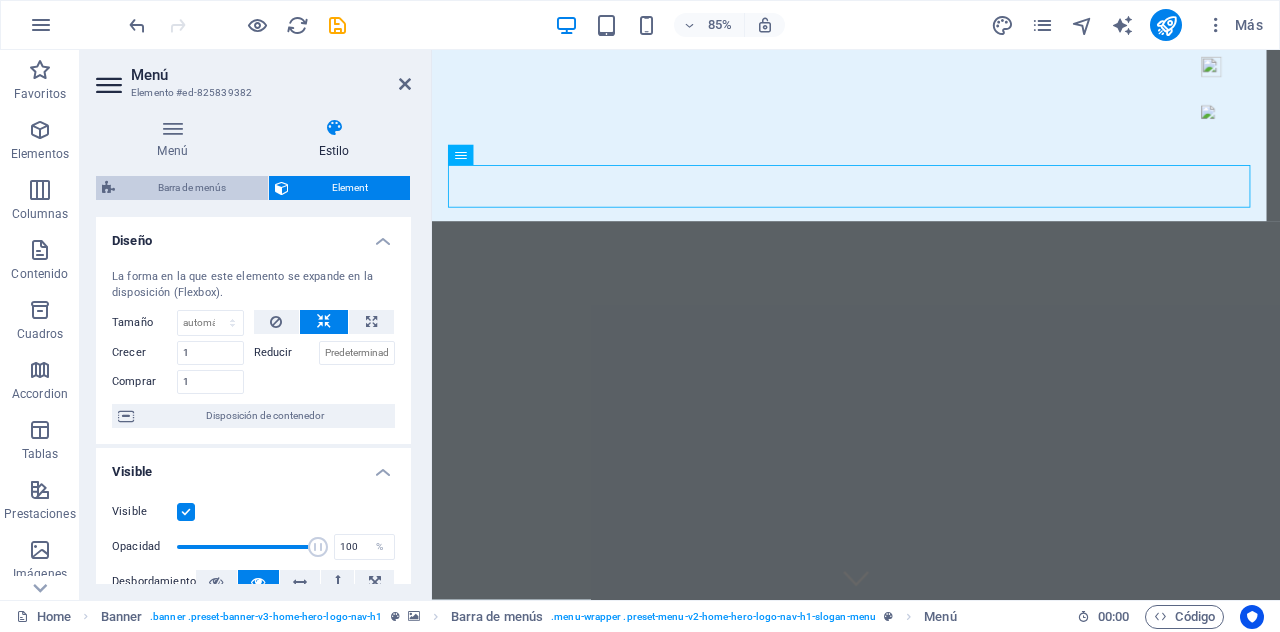 select on "preset-menu-v2-home-hero-logo-nav-h1-slogan-menu" 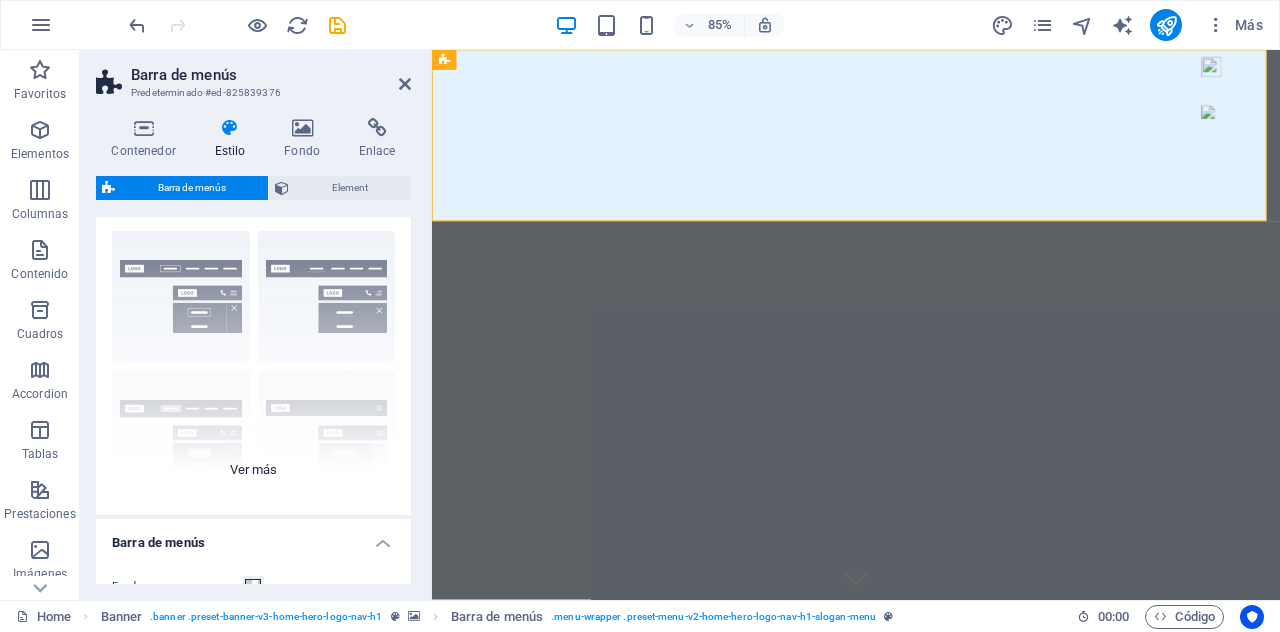 scroll, scrollTop: 0, scrollLeft: 0, axis: both 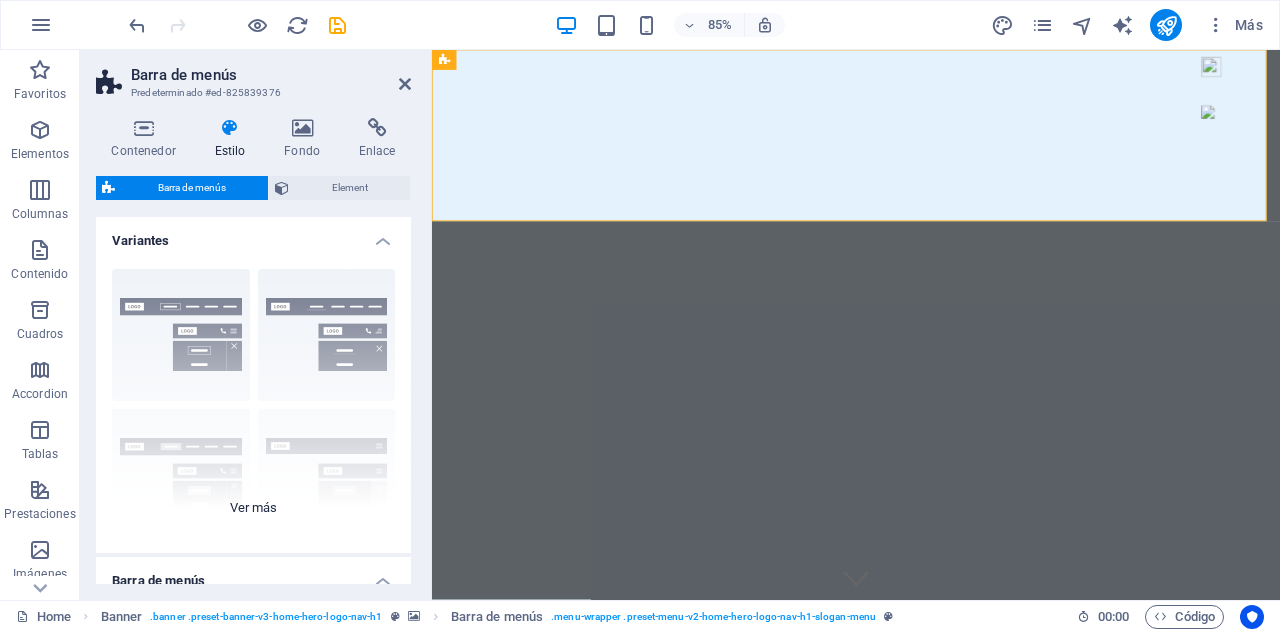 click on "Borde Centrado Predeterminado Fijo Loki Desencadenador Ancho XXL" at bounding box center (253, 403) 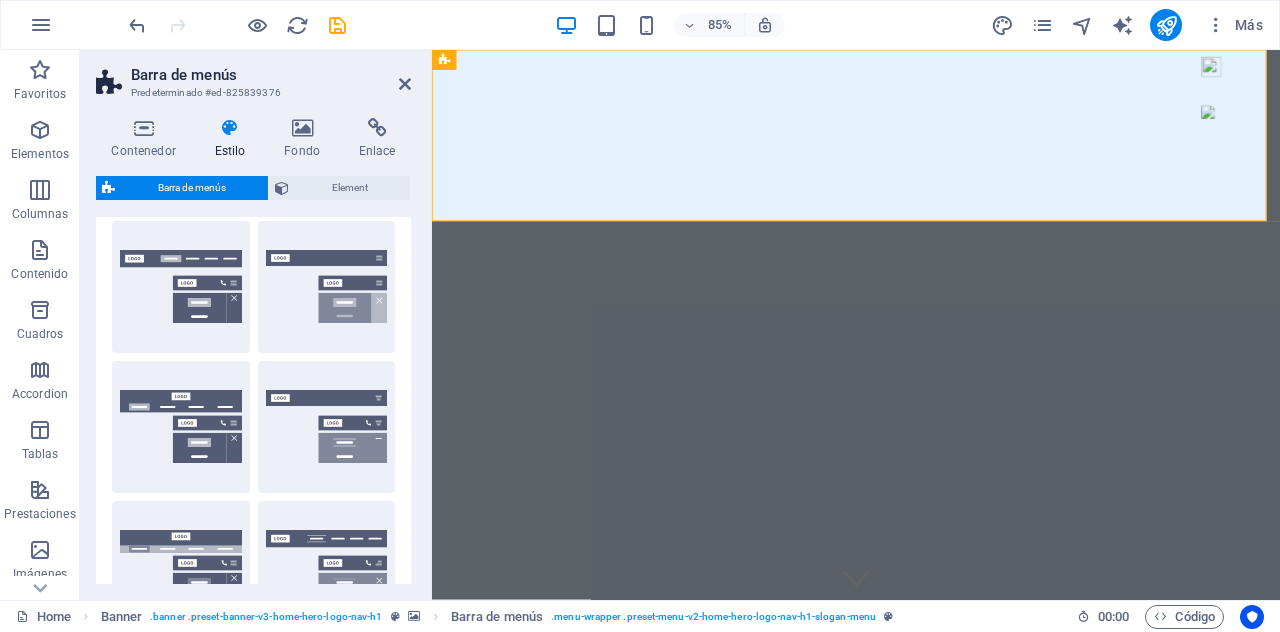 scroll, scrollTop: 200, scrollLeft: 0, axis: vertical 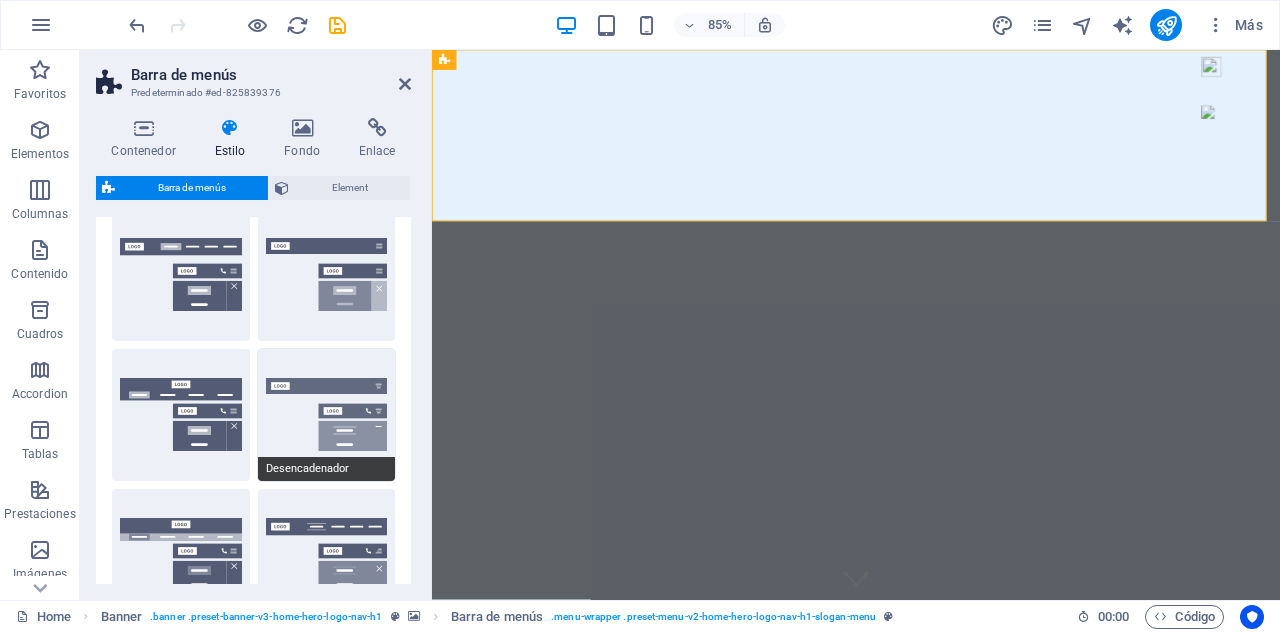 click on "Desencadenador" at bounding box center [327, 415] 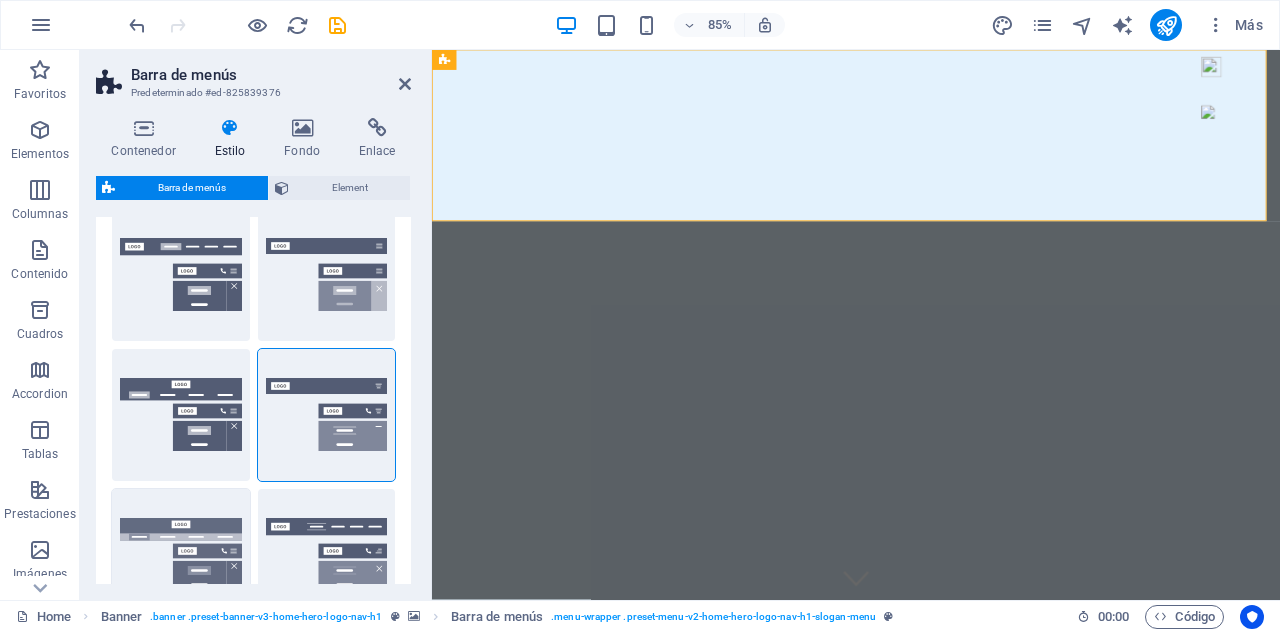 click on "Ancho" at bounding box center (181, 555) 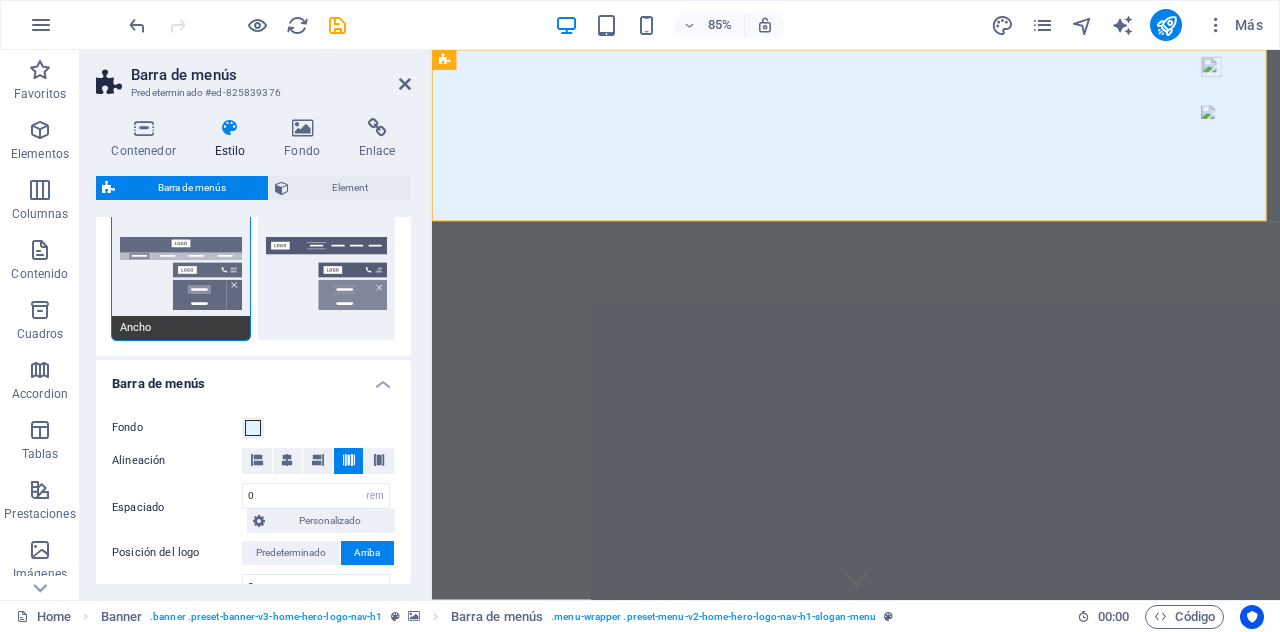 scroll, scrollTop: 500, scrollLeft: 0, axis: vertical 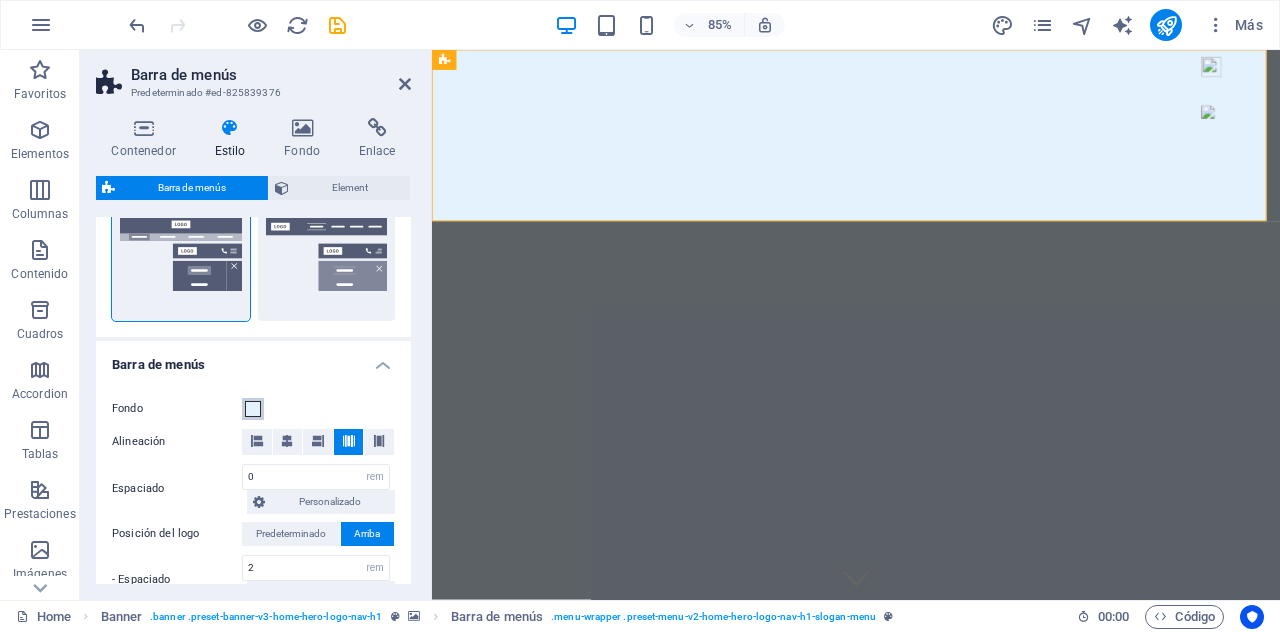 click at bounding box center [253, 409] 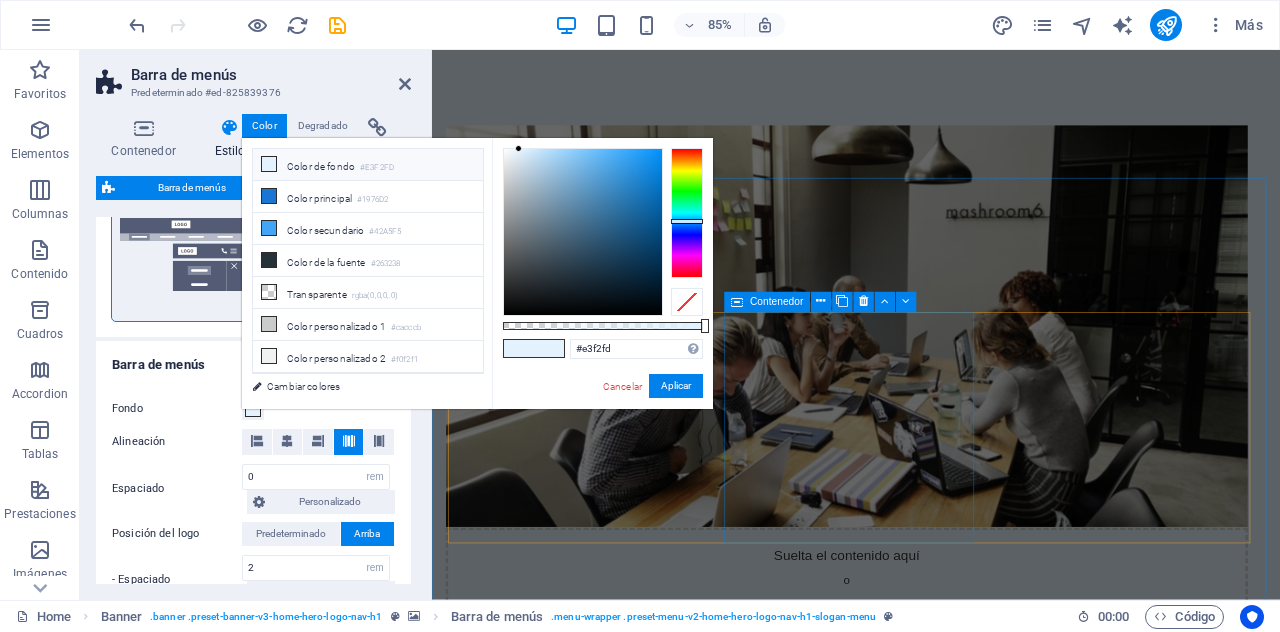 scroll, scrollTop: 1200, scrollLeft: 0, axis: vertical 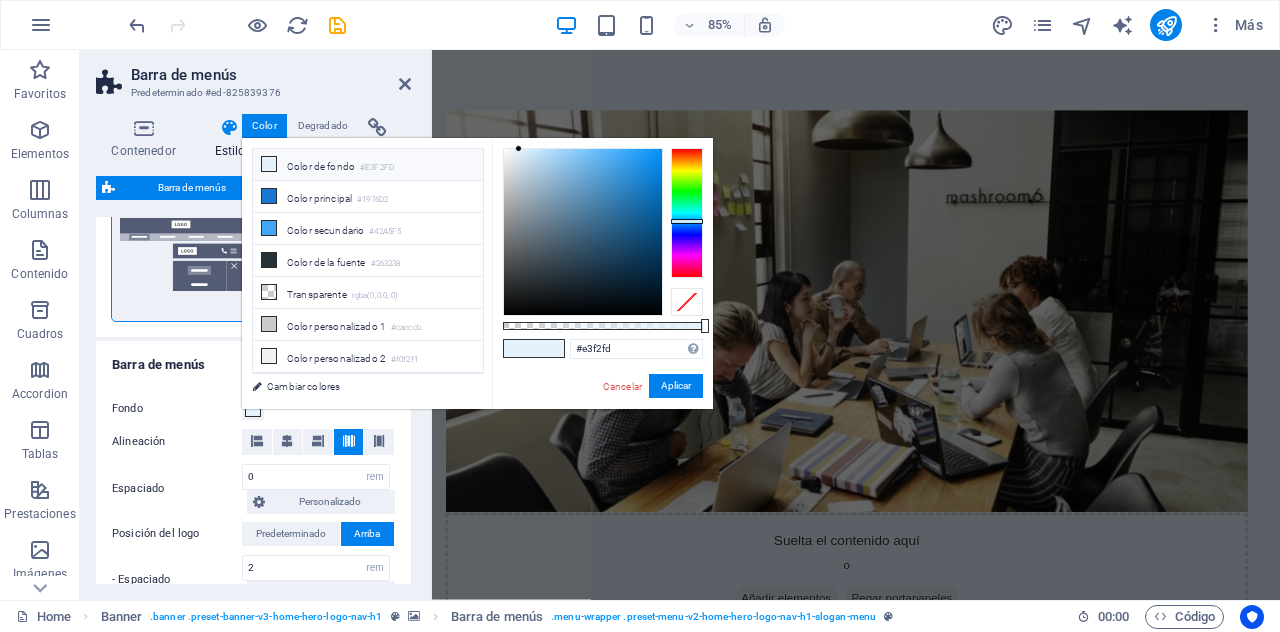 click on "Contenedor Estilo Fondo Enlace Tamaño Altura Predeterminado px rem % vh vw Alto mín Ninguno px rem % vh vw Ancho Predeterminado px rem % em vh vw Ancho mín Ninguno px rem % vh vw Ancho del contenido Predeterminado Ancho personalizado Ancho Predeterminado px rem % em vh vw Ancho mín Ninguno px rem % vh vw Espaciado predeterminado Espaciado personalizado El espaciado y ancho del contenido predeterminado puede cambiarse en Diseño. Editar diseño Diseño (Flexbox) Alineación Determina flex-direction. Predeterminado Eje principal Determina la forma en la que los elementos deberían comportarse por el eje principal en este contenedor (contenido justificado). Predeterminado Eje lateral Controla la dirección vertical del elemento en el contenedor (alinear elementos). Predeterminado Ajuste Predeterminado Habilitado Deshabilitado Relleno Controla las distancias y la dirección de los elementos en el eje Y en varias líneas (alinear contenido). Predeterminado Accesibilidad Rol Ninguno Alert Timer" at bounding box center (253, 351) 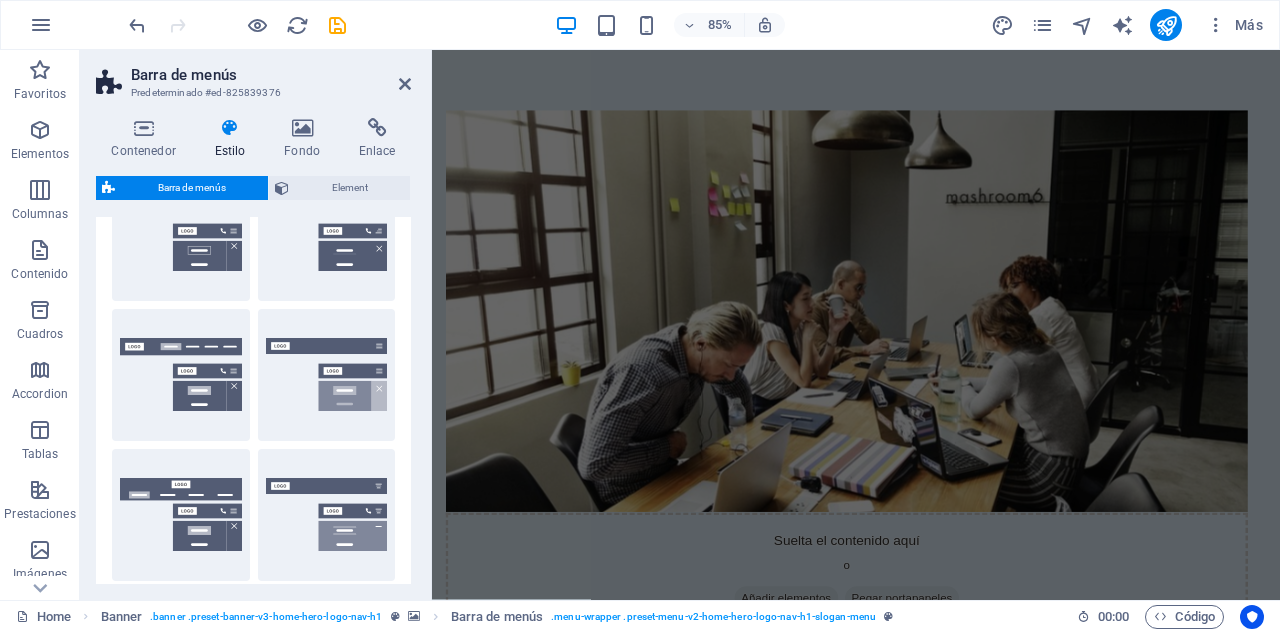 scroll, scrollTop: 0, scrollLeft: 0, axis: both 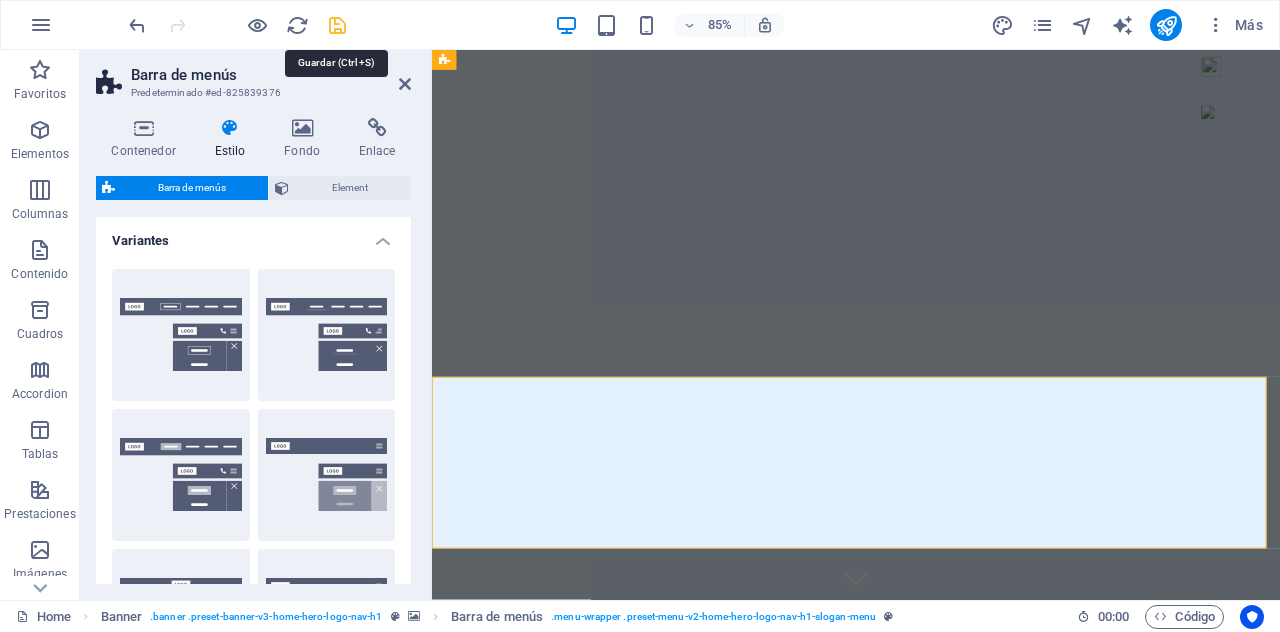 click at bounding box center [337, 25] 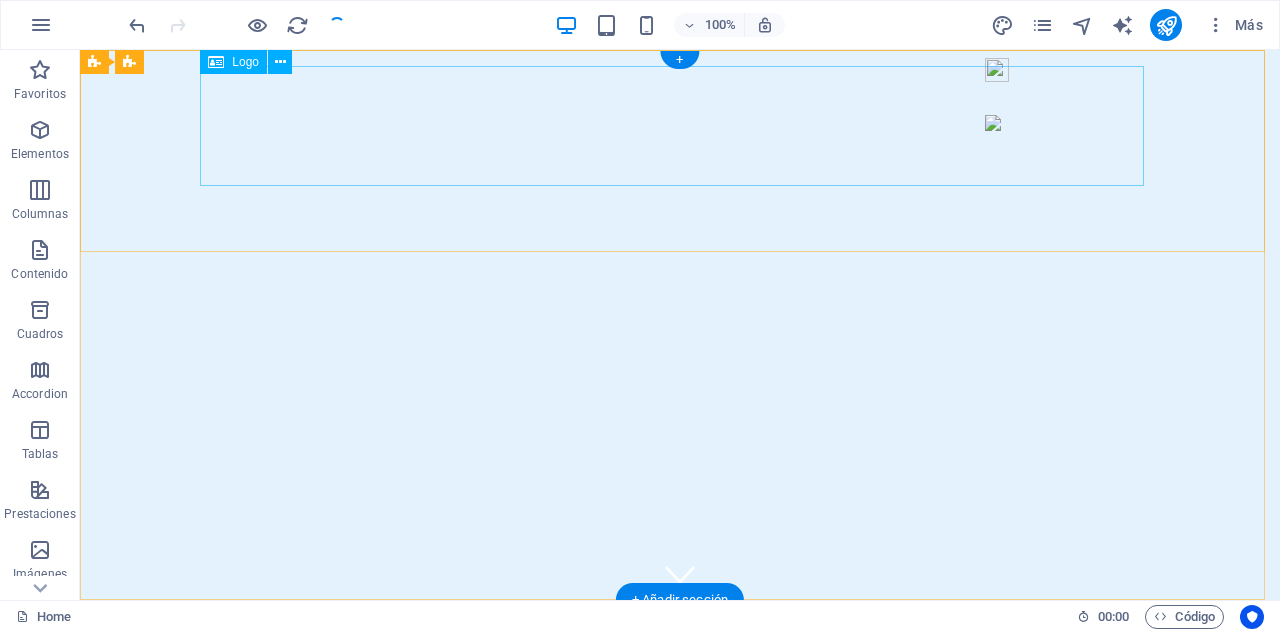 click on "Sistema Web GestionCiudad.[TLD] por AguazulSistemas.com.ar" at bounding box center [680, 676] 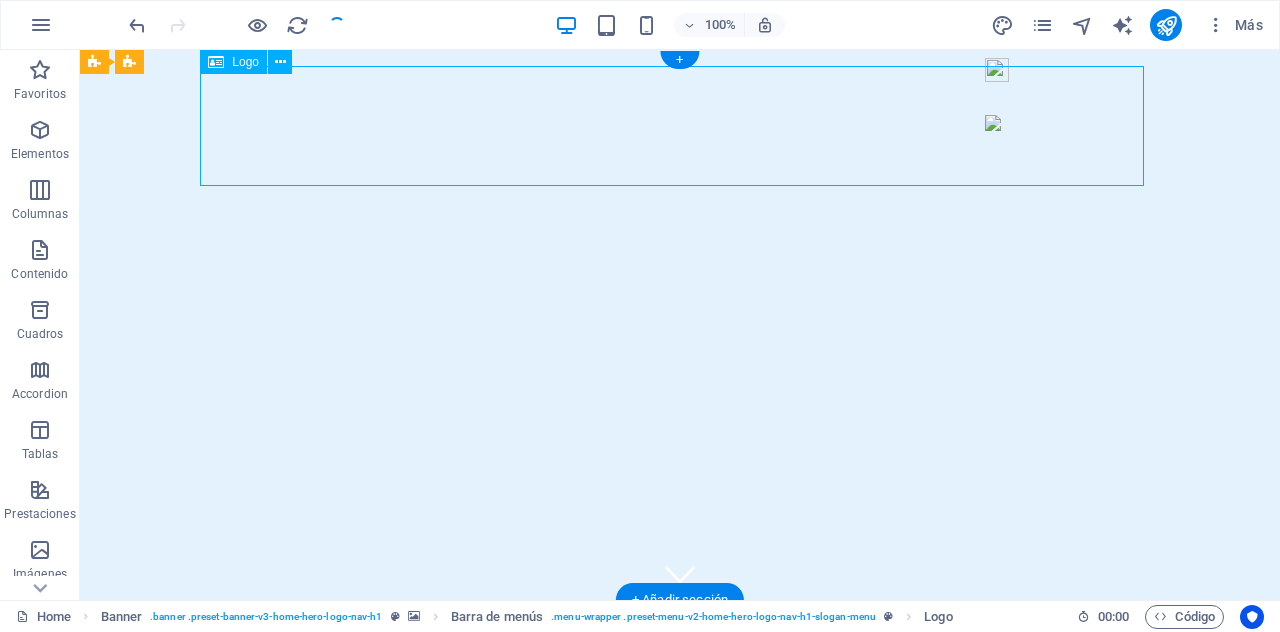 click on "Sistema Web GestionCiudad.[TLD] por AguazulSistemas.com.ar" at bounding box center (680, 676) 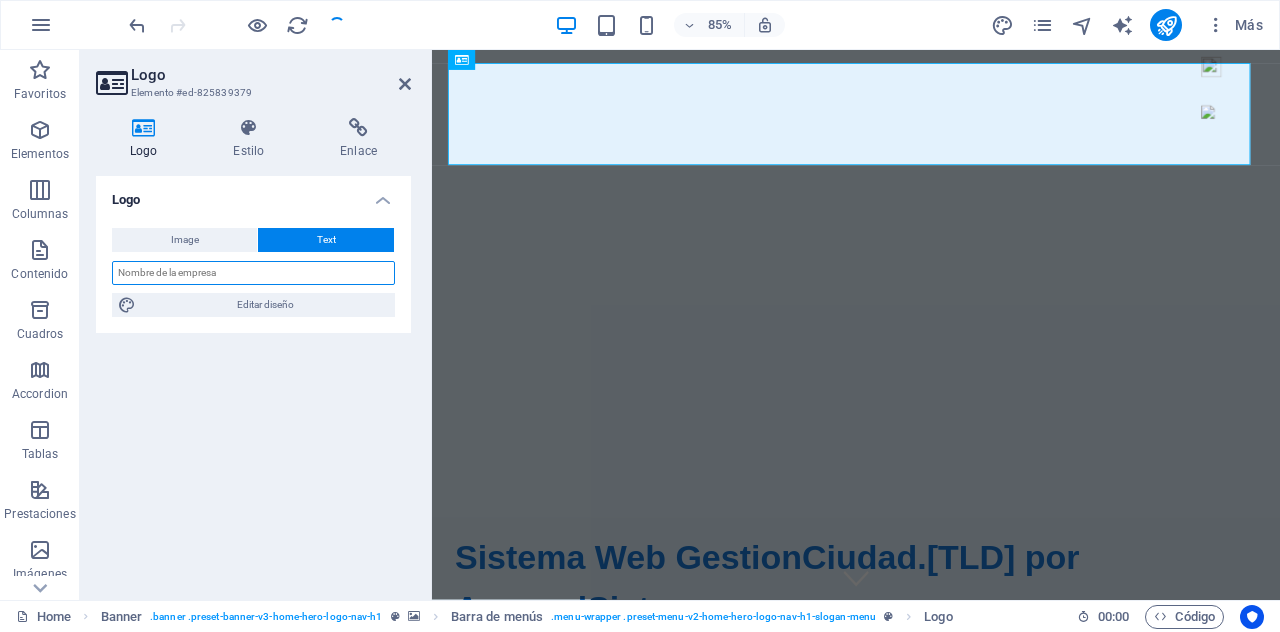 click at bounding box center [253, 273] 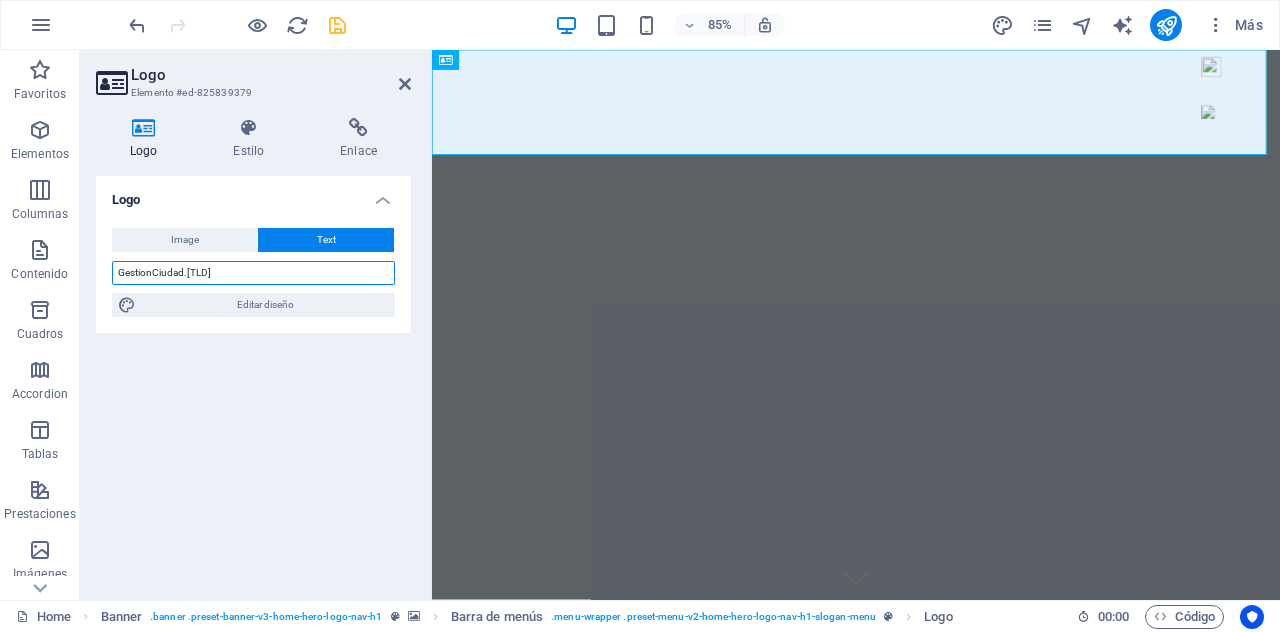 type on "GestionCiudad.[TLD]" 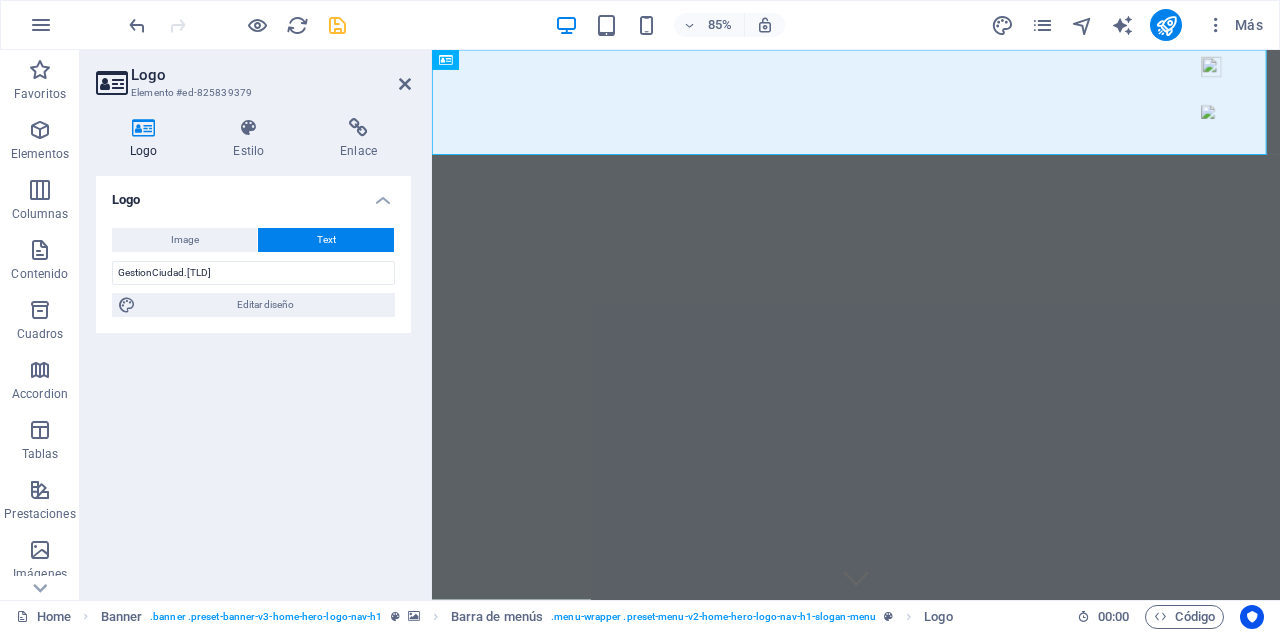 click on "Logo Image Text Arrastra archivos aquí, haz clic para escoger archivos o  selecciona archivos de Archivos o de nuestra galería gratuita de fotos y vídeos Selecciona archivos del administrador de archivos, de la galería de fotos o carga archivo(s) Cargar Ancho [NUMBER] Predeterminado automático px rem % em vh vw Ajustar imagen Ajustar imagen automáticamente a un ancho y alto fijo Altura Predeterminado automático px Alineación Lazyload La carga de imágenes tras la carga de la página mejora la velocidad de la página. Receptivo Automáticamente cargar tamaños optimizados de smartphone e imagen retina. Lightbox Usar como cabecera La imagen se ajustará en una etiqueta de cabecera H1. Resulta útil para dar al texto alternativo el peso de una cabecera H1, por ejemplo, para el logo. En caso de duda, dejar deseleccionado. Optimizado Las imágenes se comprimen para así mejorar la velocidad de las páginas. Posición Dirección Personalizado X offset [NUMBER] px rem % vh vw Y offset [NUMBER] px rem % vh vw GestionCiudad.ar" at bounding box center [253, 380] 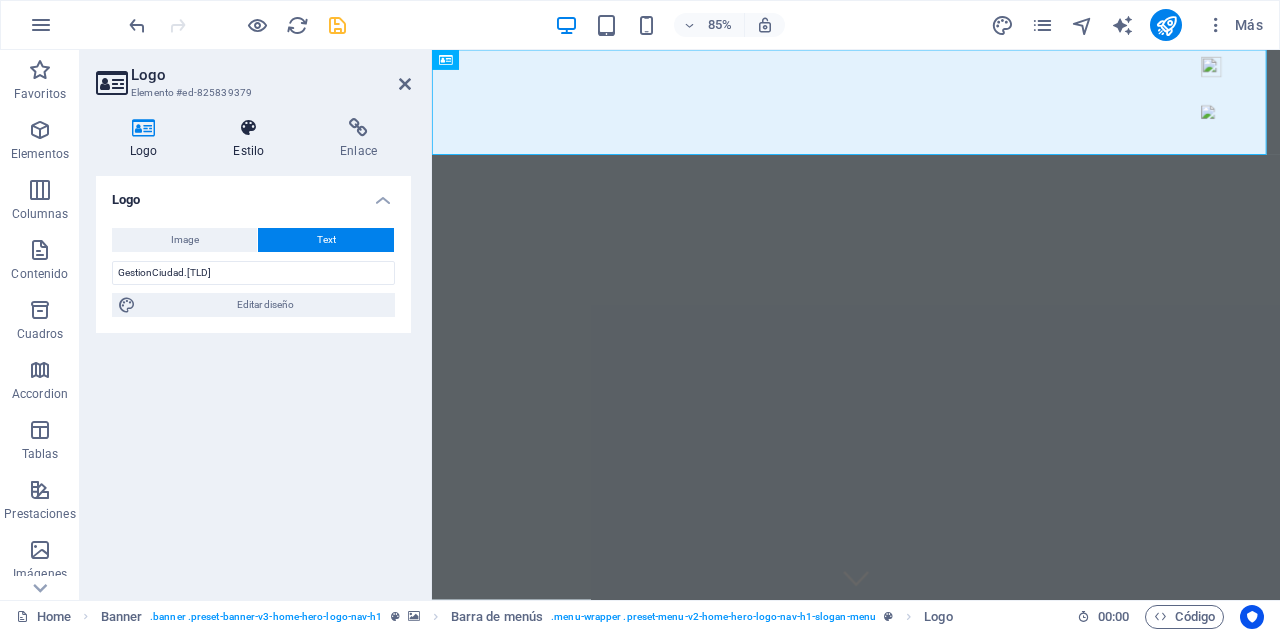click at bounding box center [248, 128] 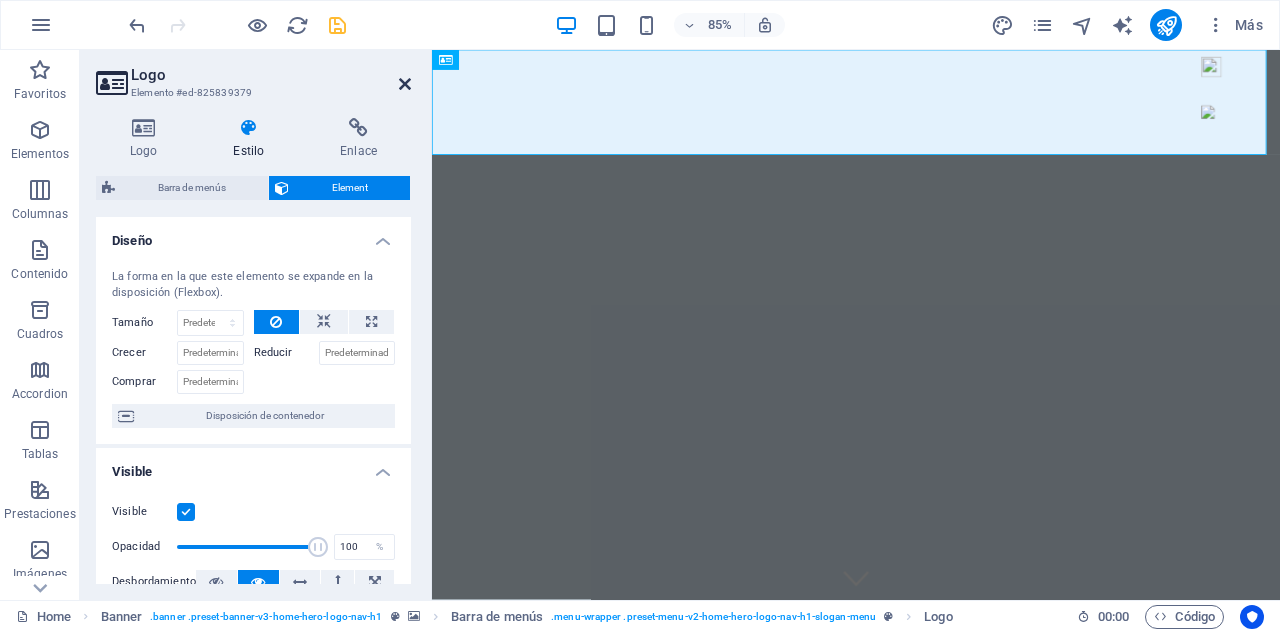 click at bounding box center [405, 84] 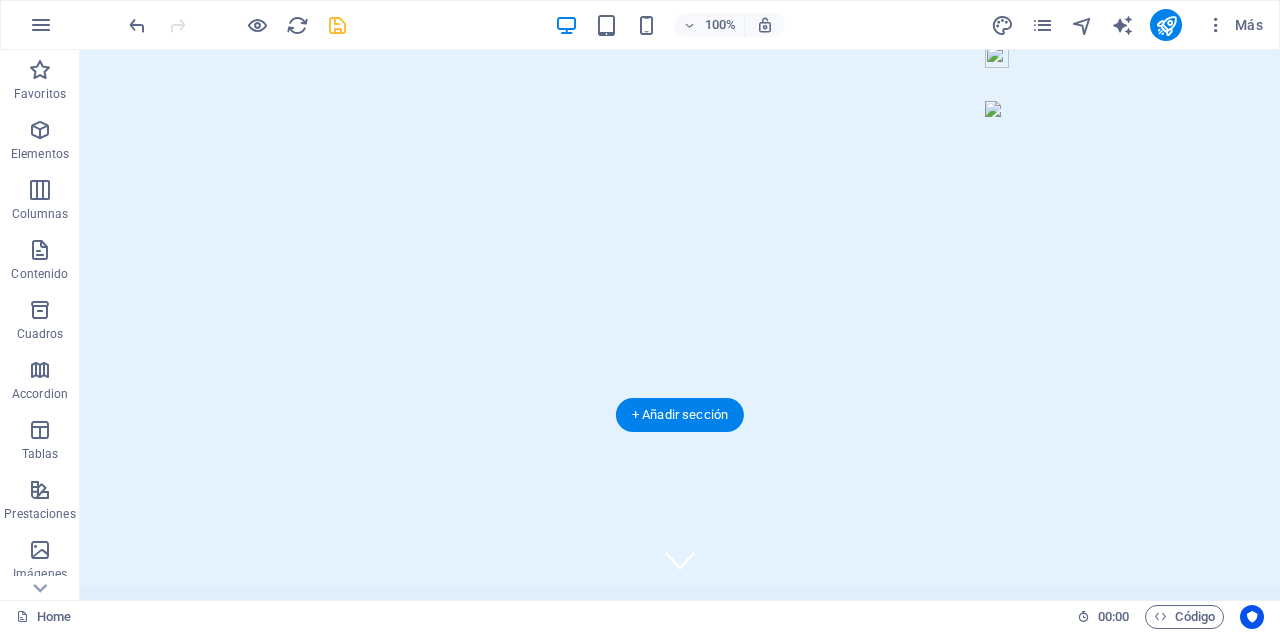 scroll, scrollTop: 0, scrollLeft: 0, axis: both 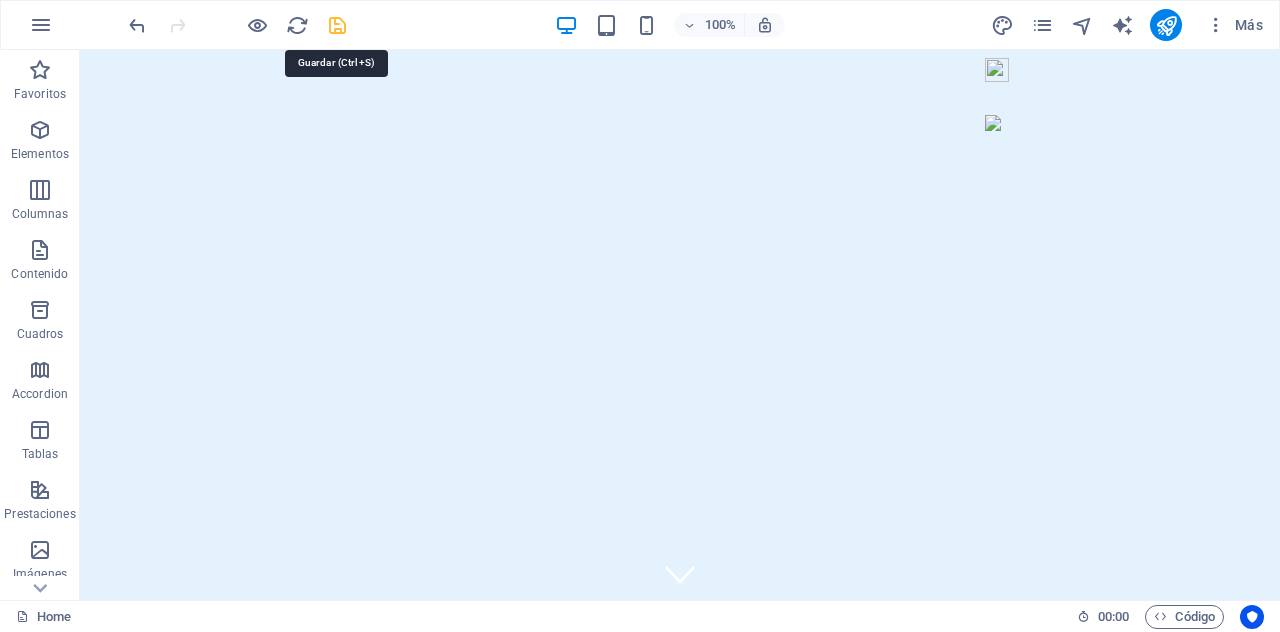 click at bounding box center (337, 25) 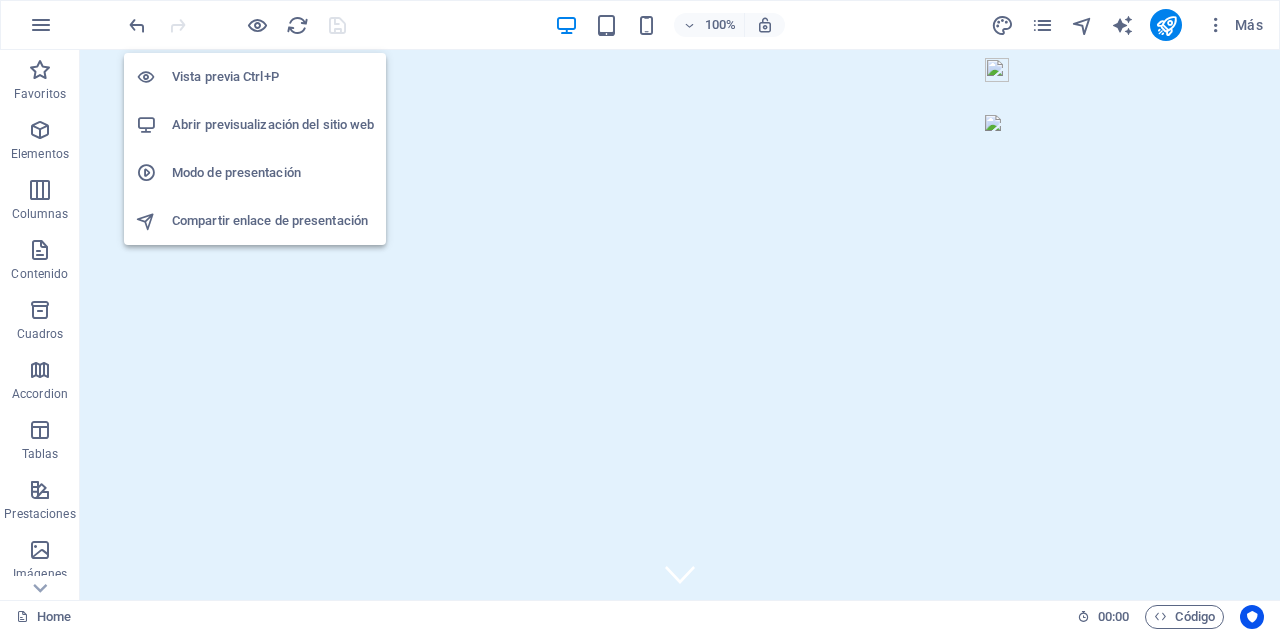 click on "Vista previa Ctrl+P" at bounding box center (273, 77) 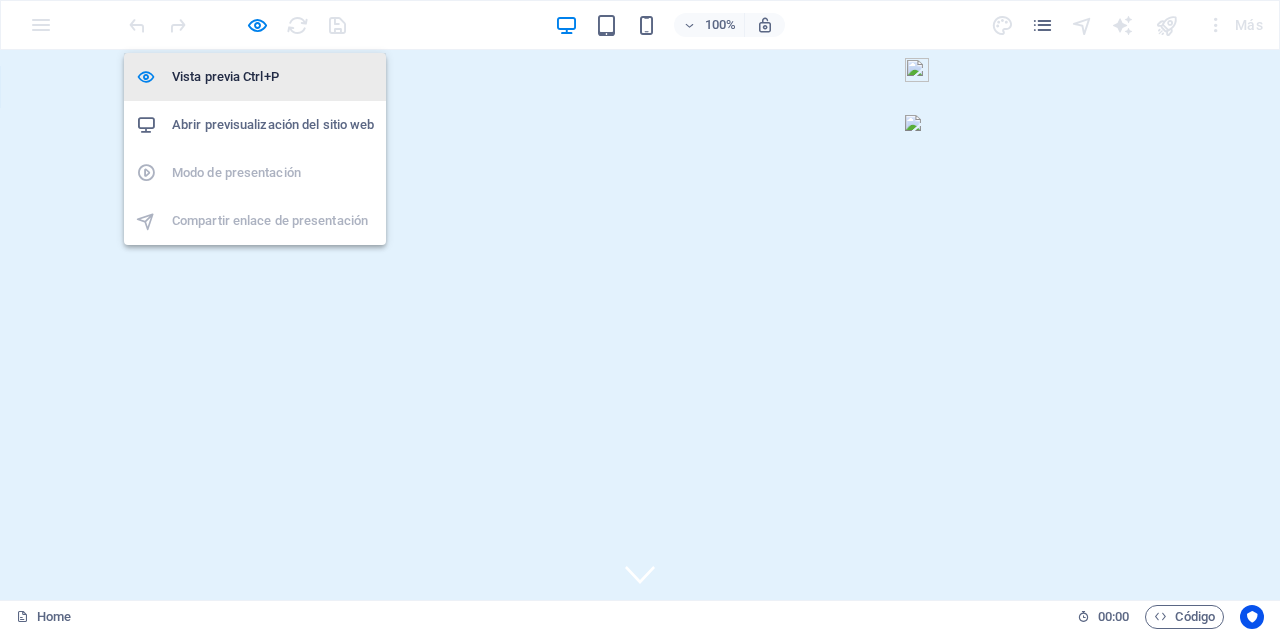 click on "Vista previa Ctrl+P" at bounding box center (273, 77) 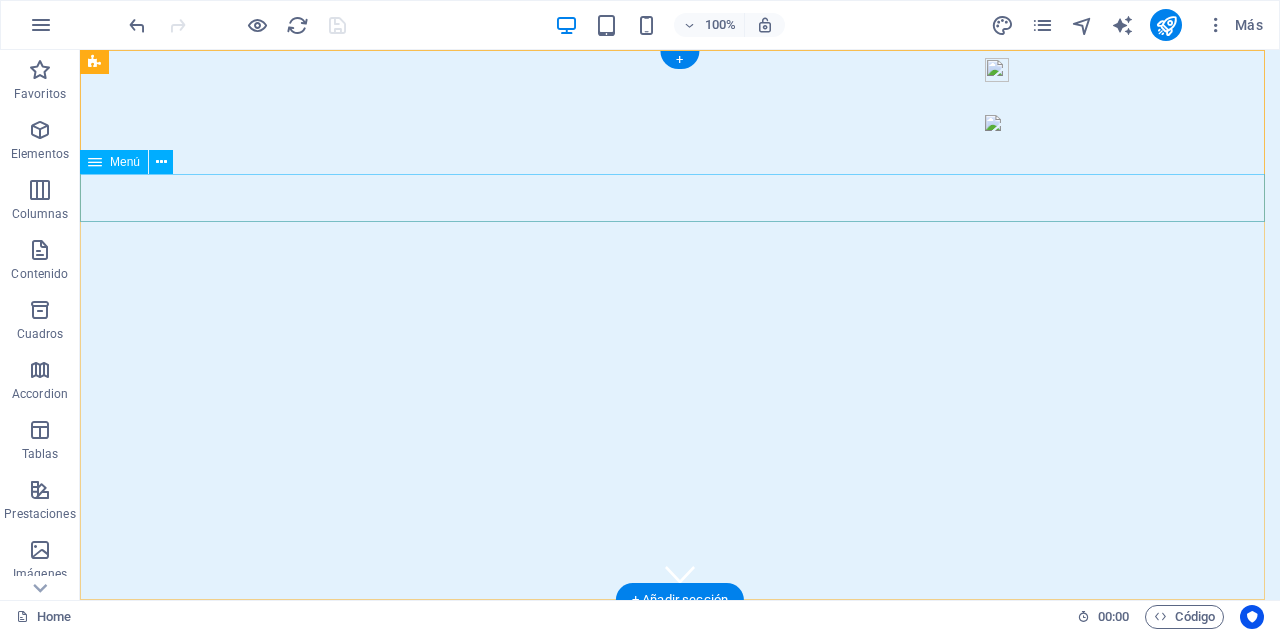 click on "Inicio Servicios Valores Acerca de Contacto" at bounding box center [680, 748] 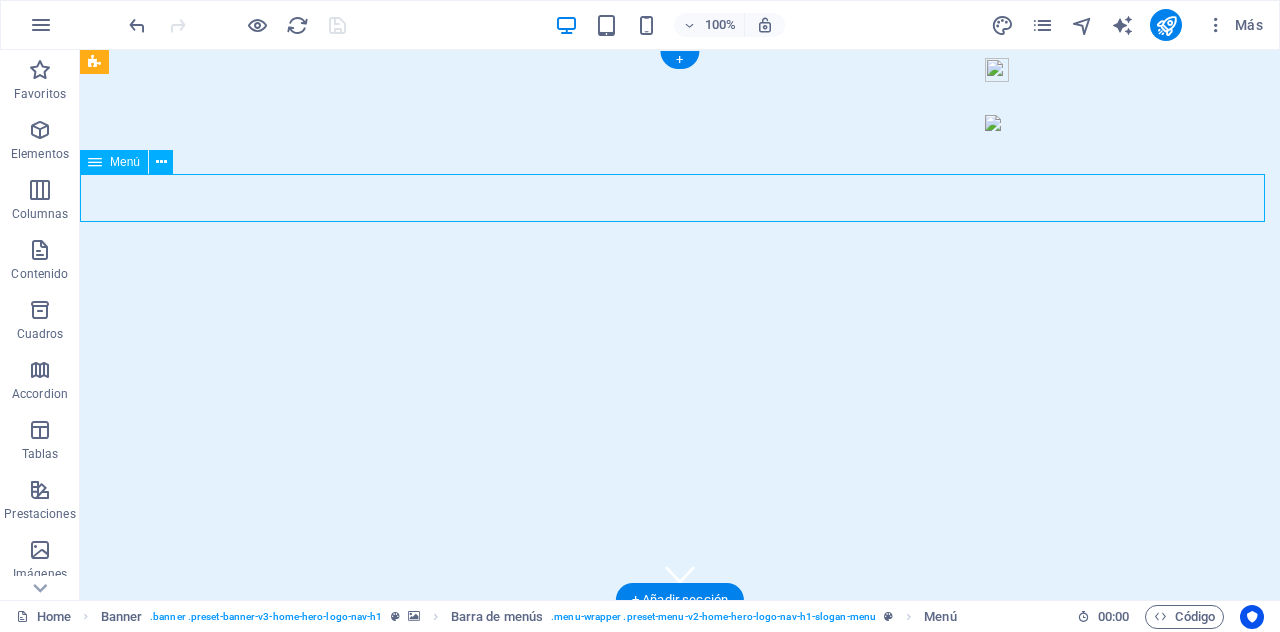 click on "Inicio Servicios Valores Acerca de Contacto" at bounding box center (680, 748) 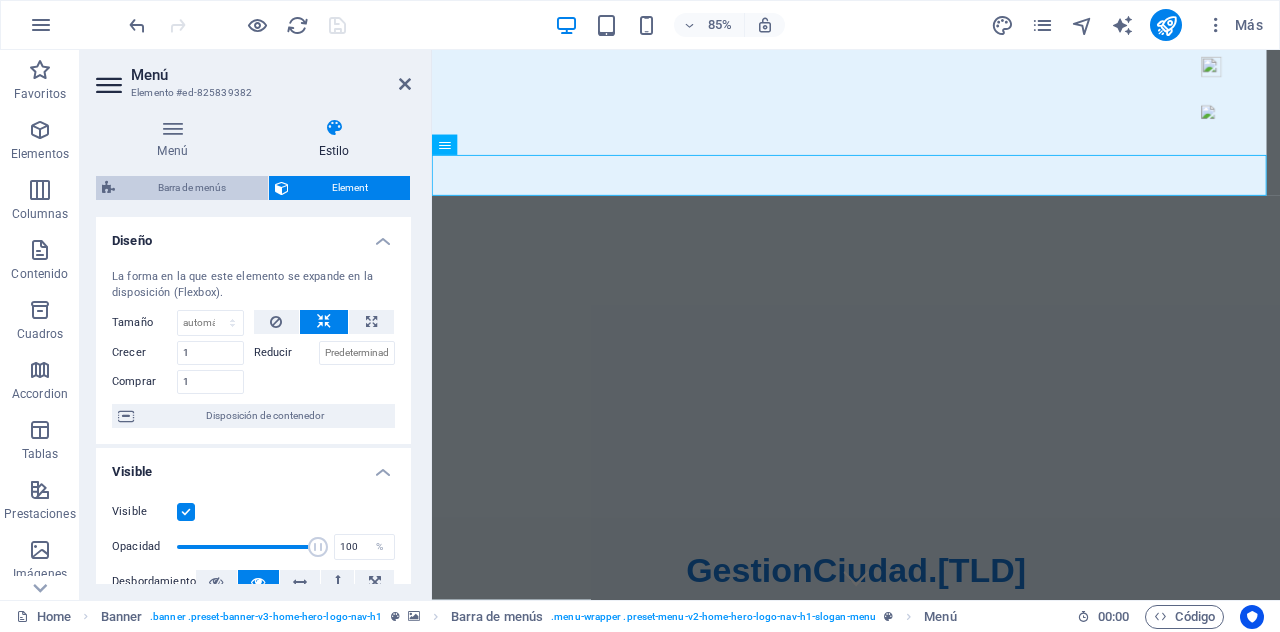 click on "Barra de menús" at bounding box center (191, 188) 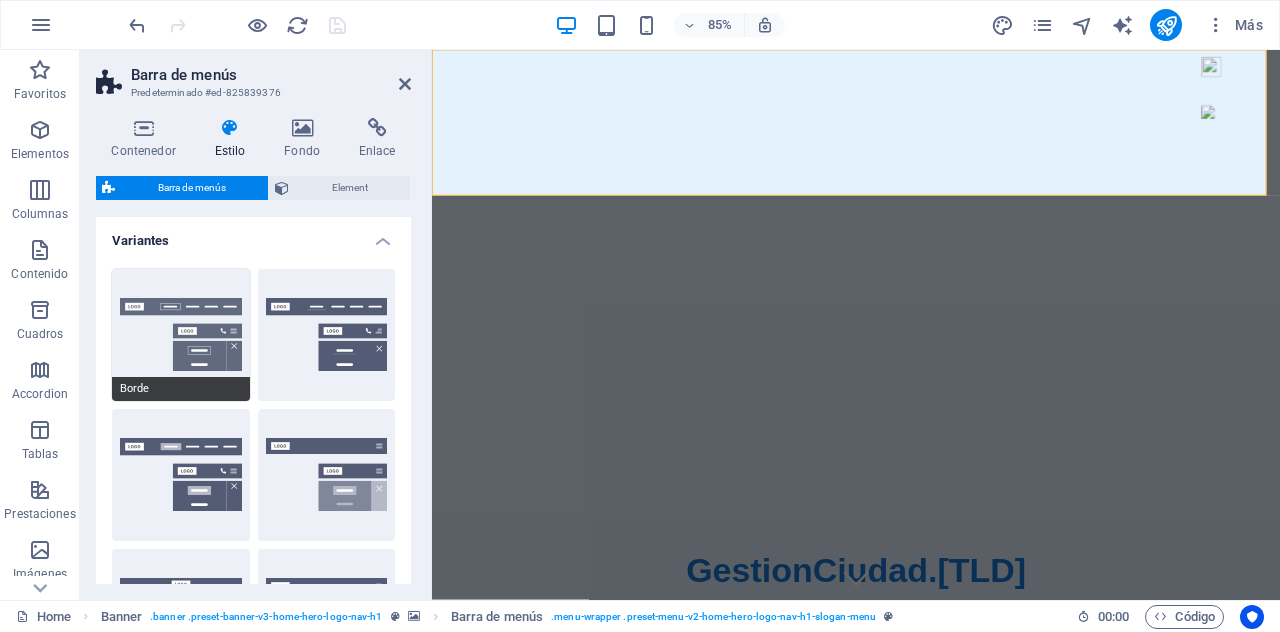 click on "Borde" at bounding box center [181, 335] 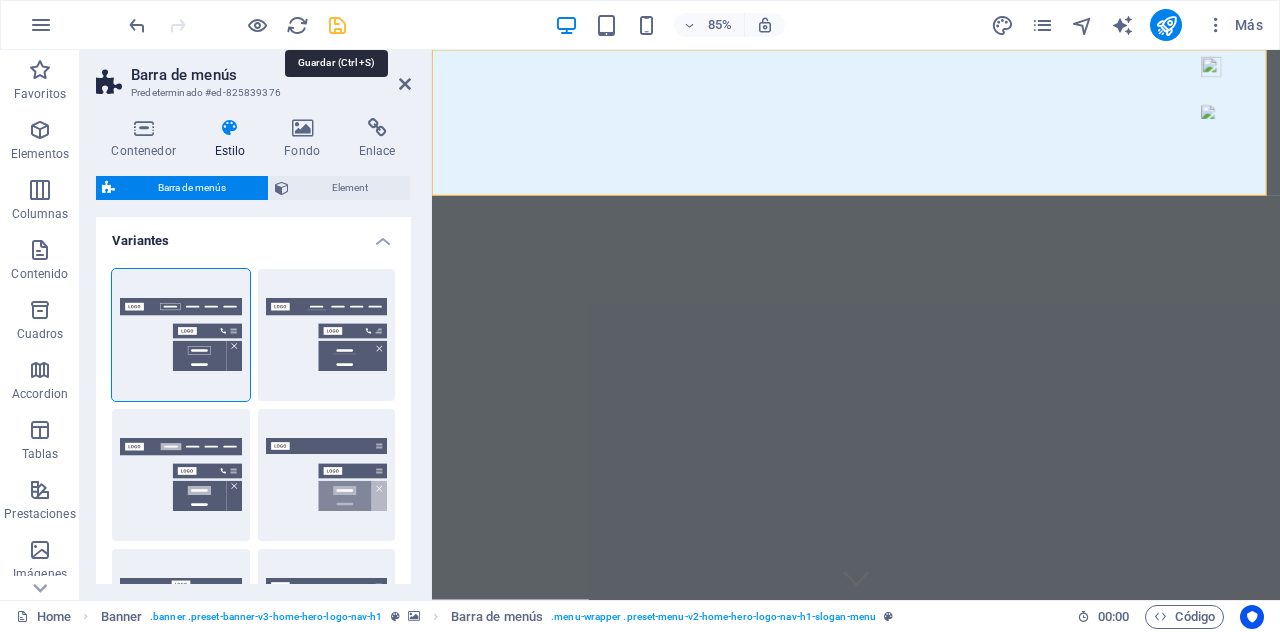 click at bounding box center [337, 25] 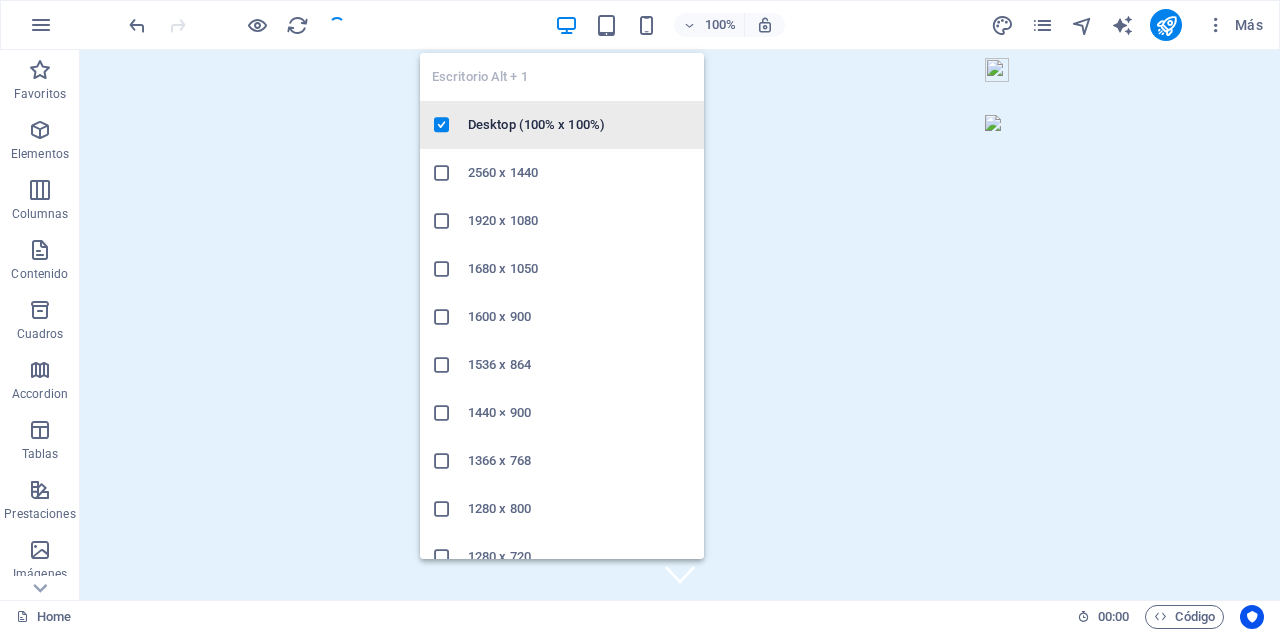 scroll, scrollTop: 118, scrollLeft: 0, axis: vertical 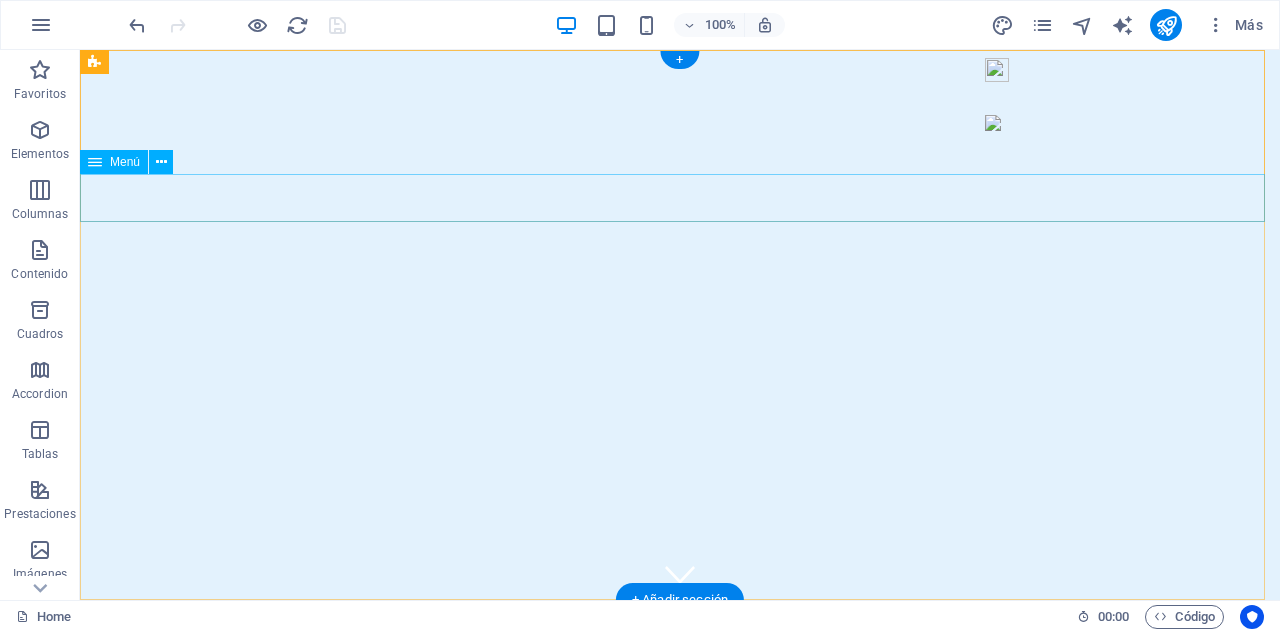 click on "Inicio Servicios Valores Acerca de Contacto" at bounding box center [680, 748] 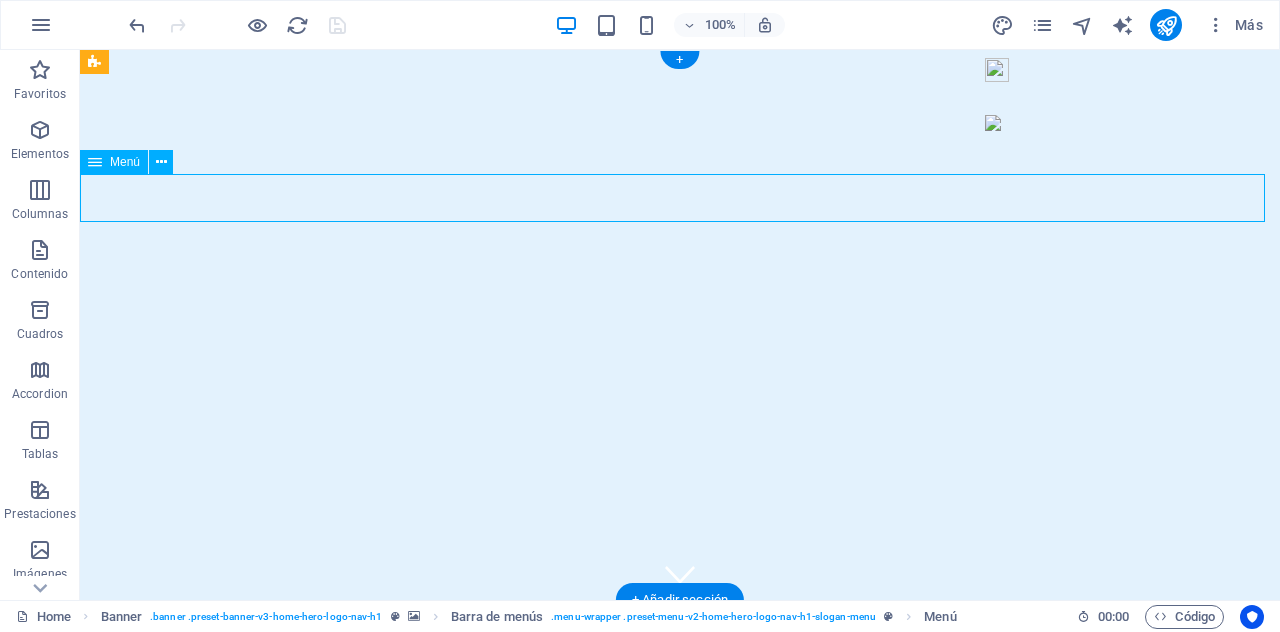 click on "Inicio Servicios Valores Acerca de Contacto" at bounding box center [680, 748] 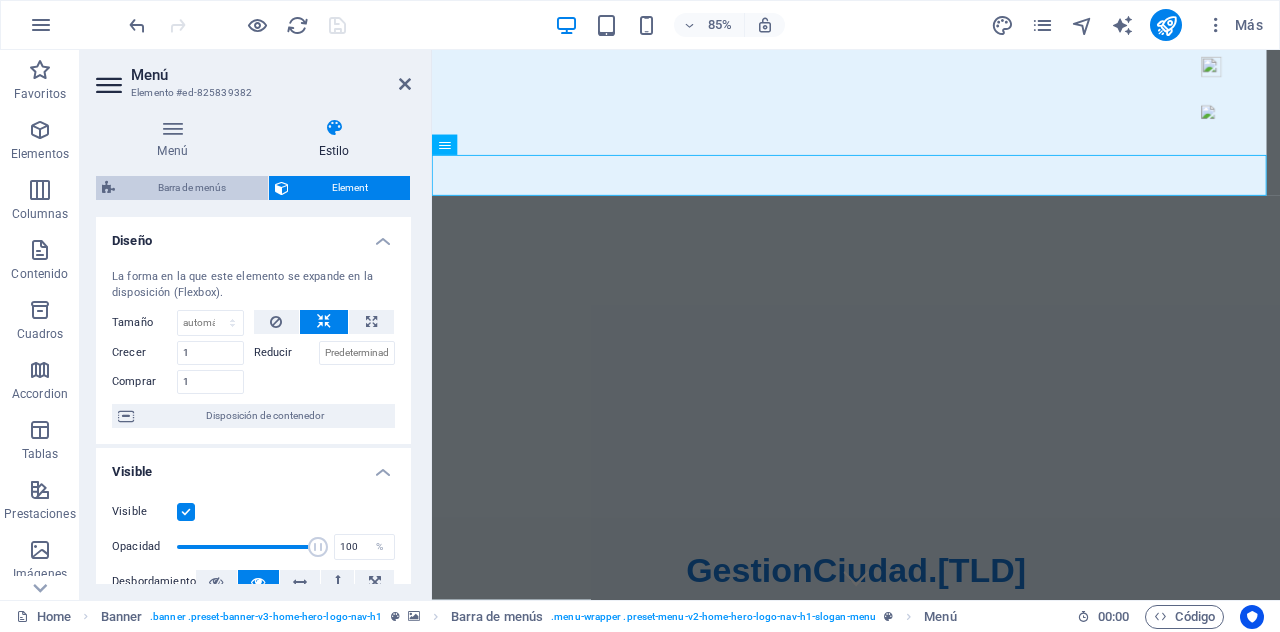 click on "Barra de menús" at bounding box center (191, 188) 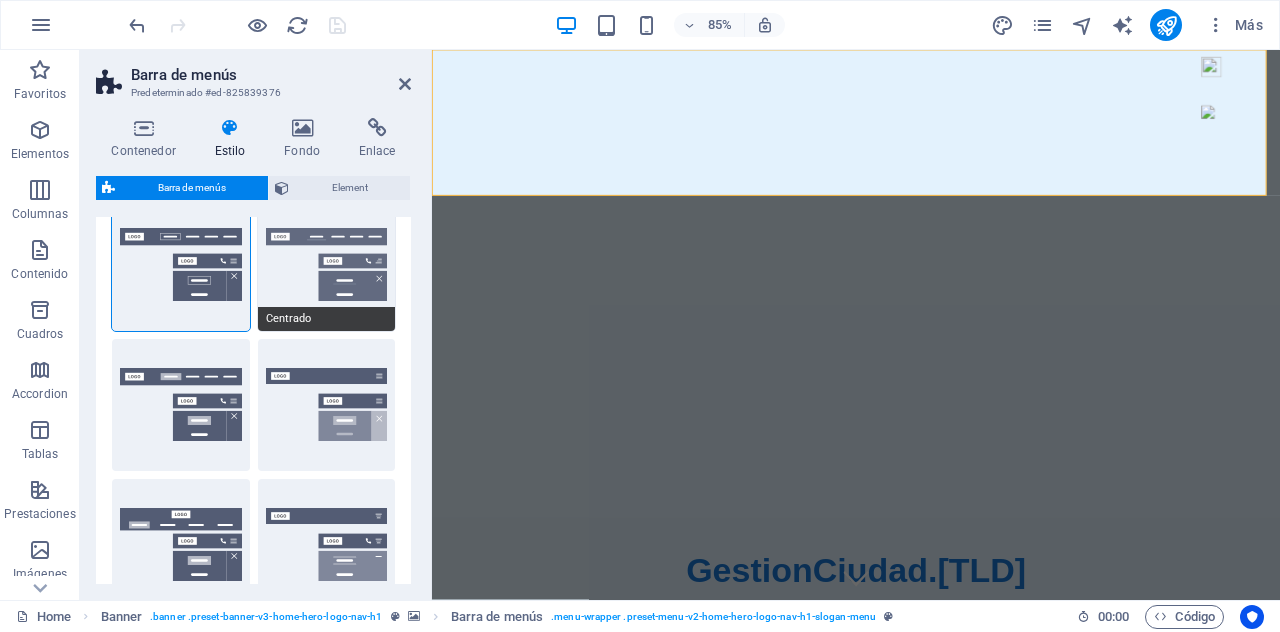 scroll, scrollTop: 100, scrollLeft: 0, axis: vertical 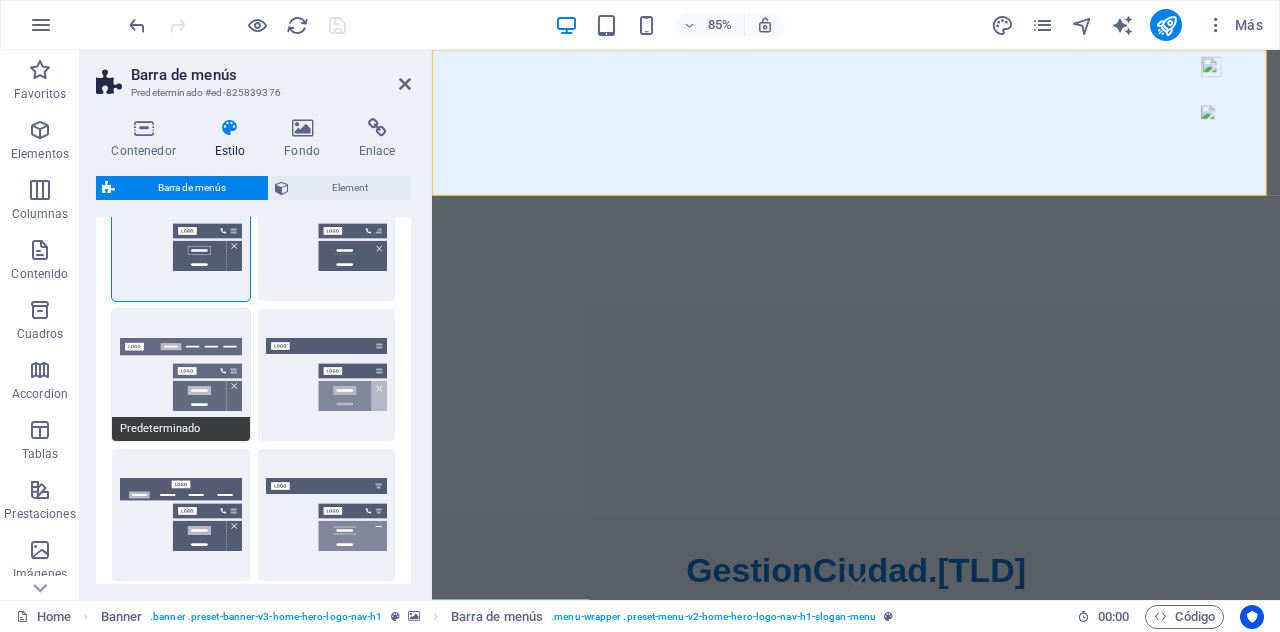 click on "Predeterminado" at bounding box center (181, 375) 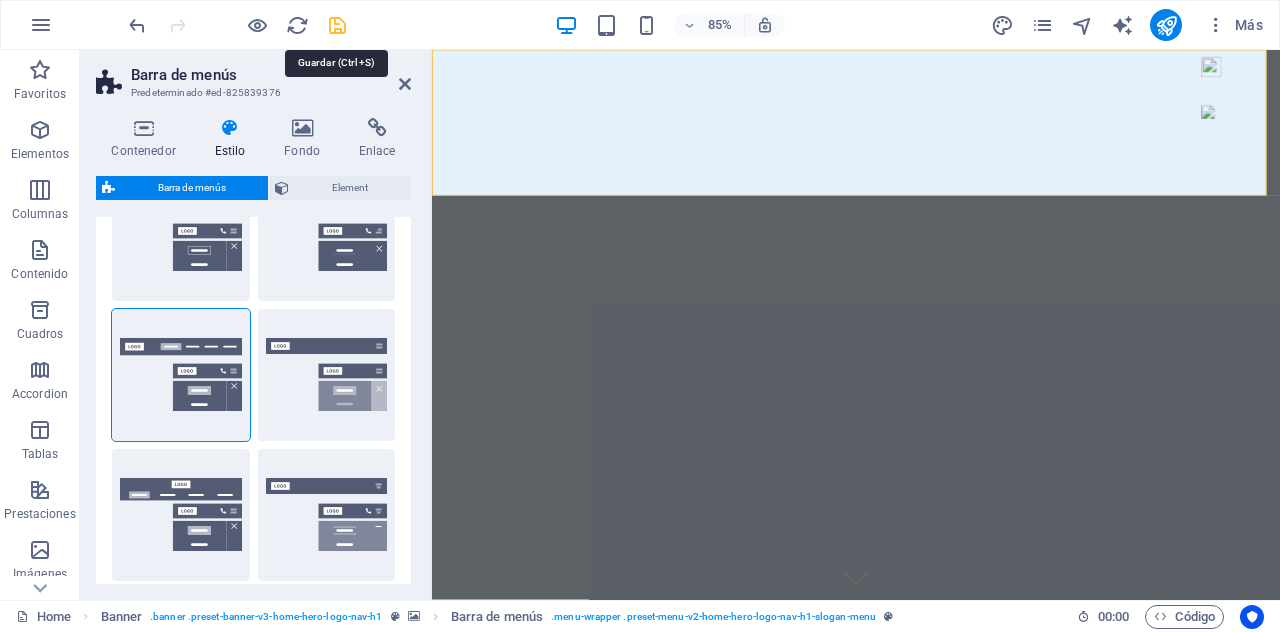 click at bounding box center [337, 25] 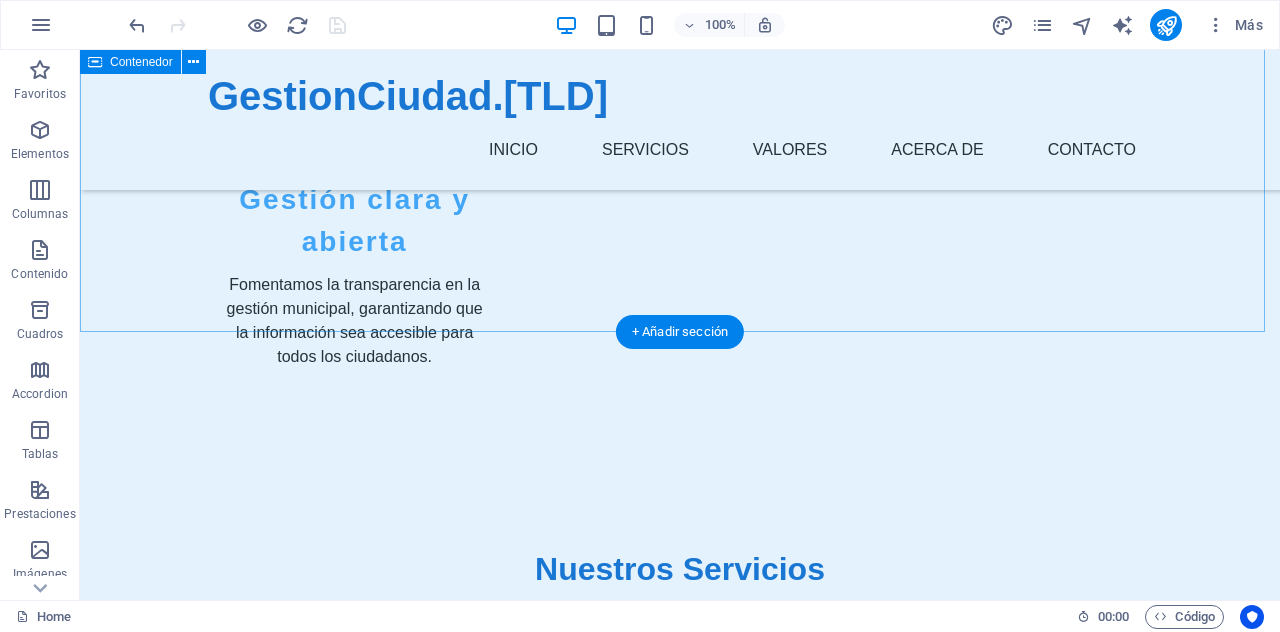 scroll, scrollTop: 3032, scrollLeft: 0, axis: vertical 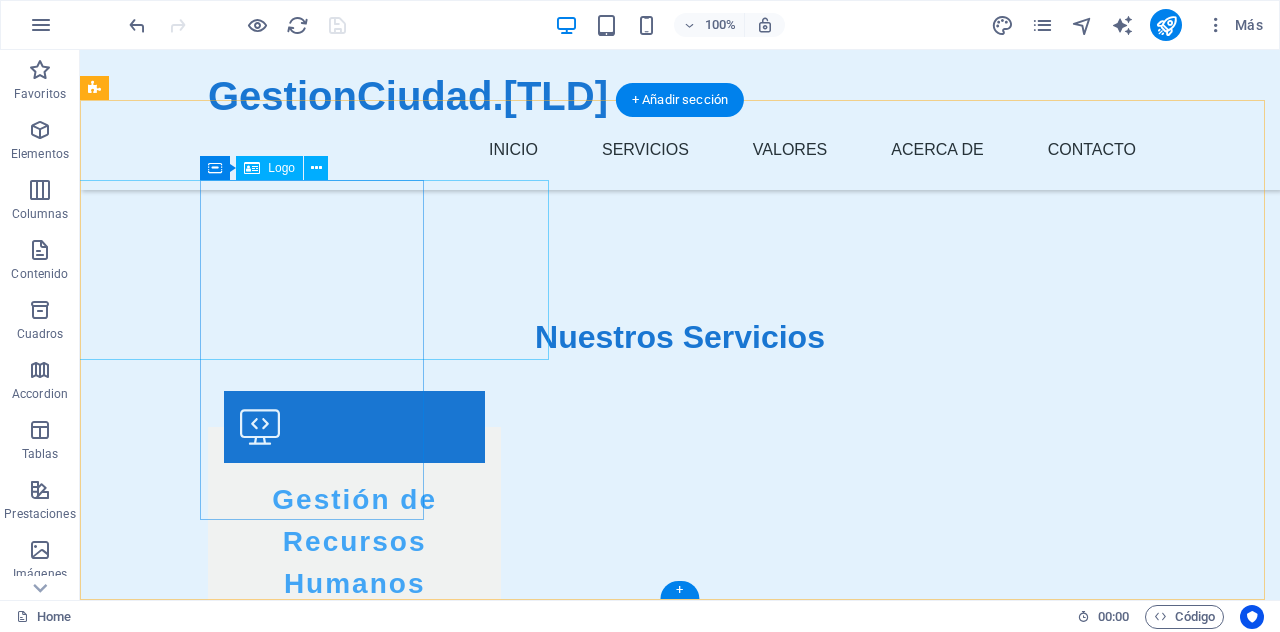 click on "Sistema Web GestionCiudad.[TLD] por AguazulSistemas.com.ar" at bounding box center [208, 2920] 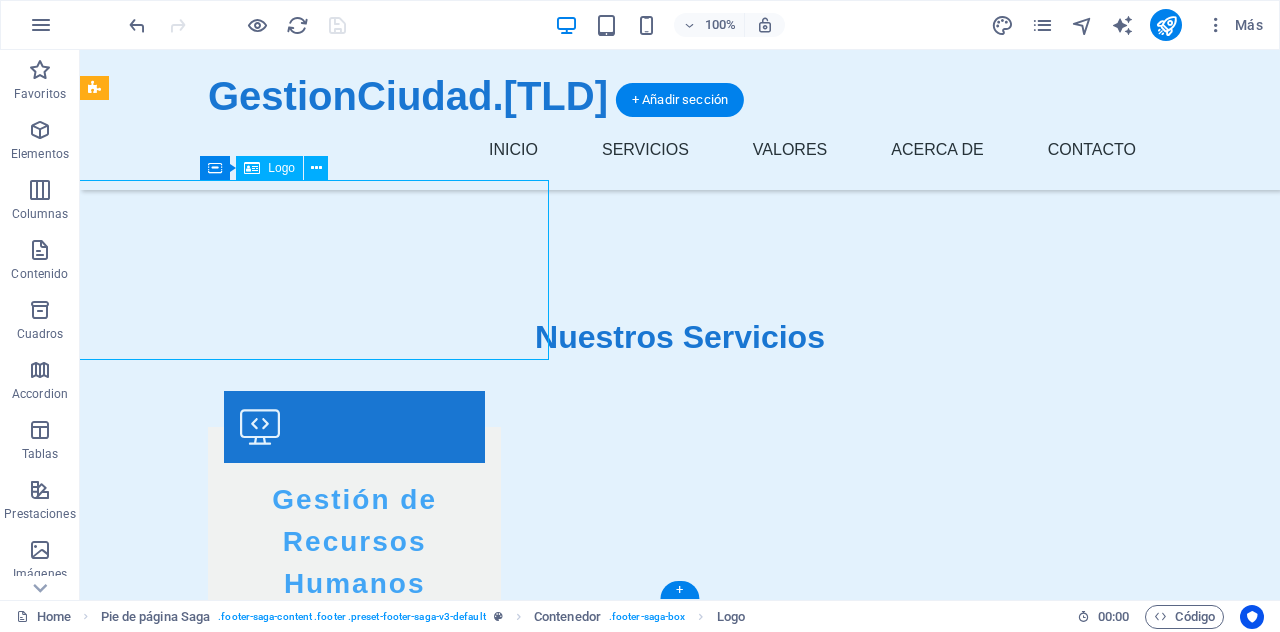 click on "Sistema Web GestionCiudad.[TLD] por AguazulSistemas.com.ar" at bounding box center (208, 2920) 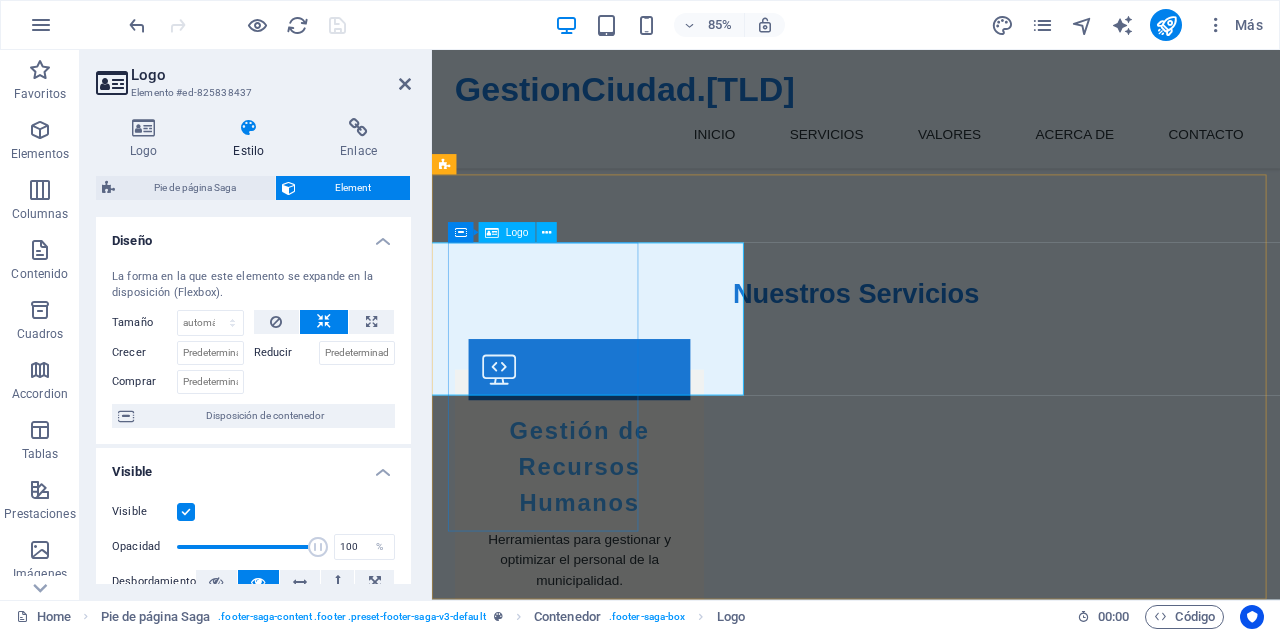 click on "Sistema Web GestionCiudad.[TLD] por AguazulSistemas.com.ar" at bounding box center [560, 2920] 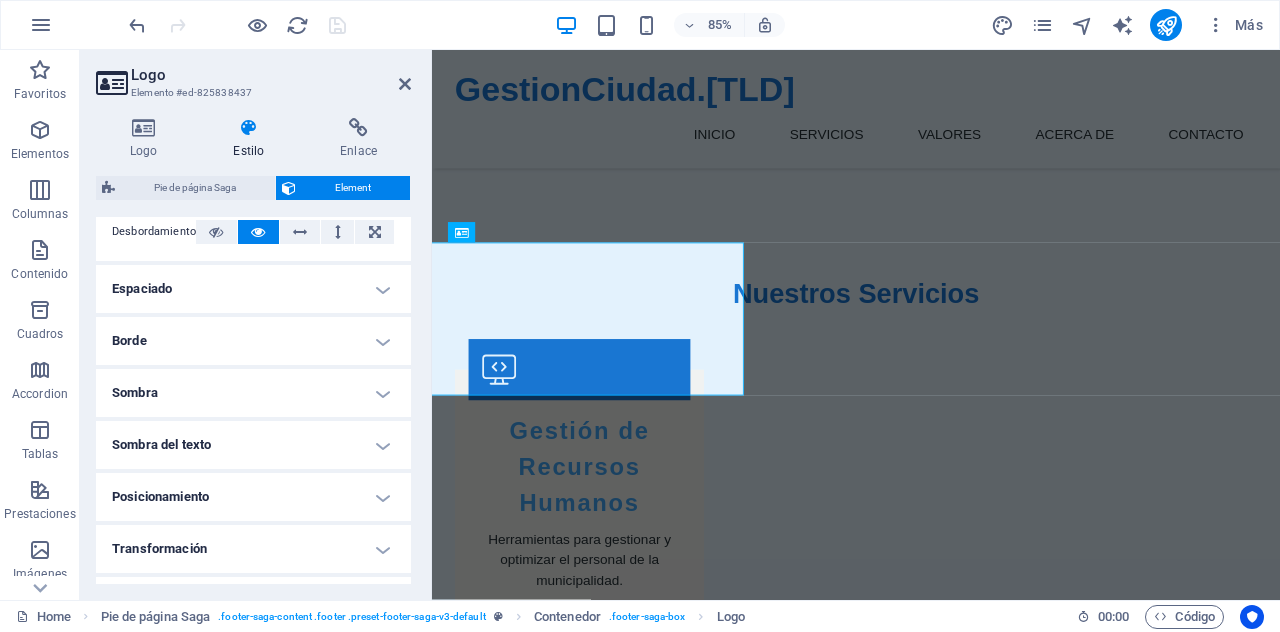 scroll, scrollTop: 494, scrollLeft: 0, axis: vertical 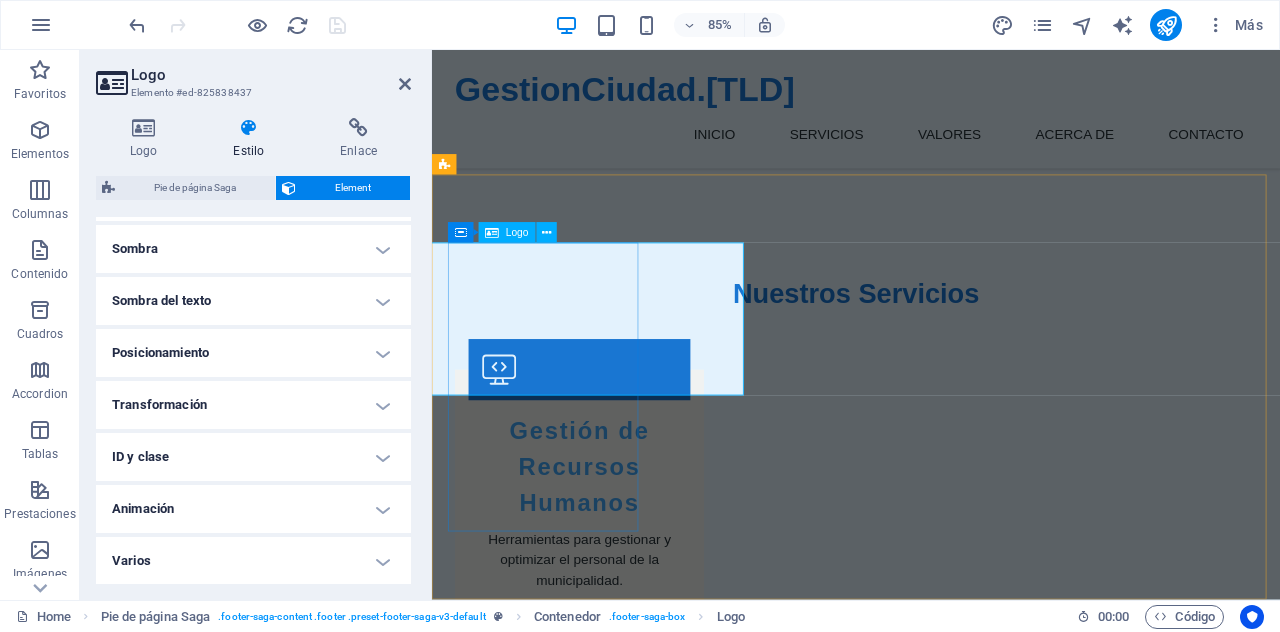click on "Sistema Web GestionCiudad.[TLD] por AguazulSistemas.com.ar" at bounding box center [560, 2920] 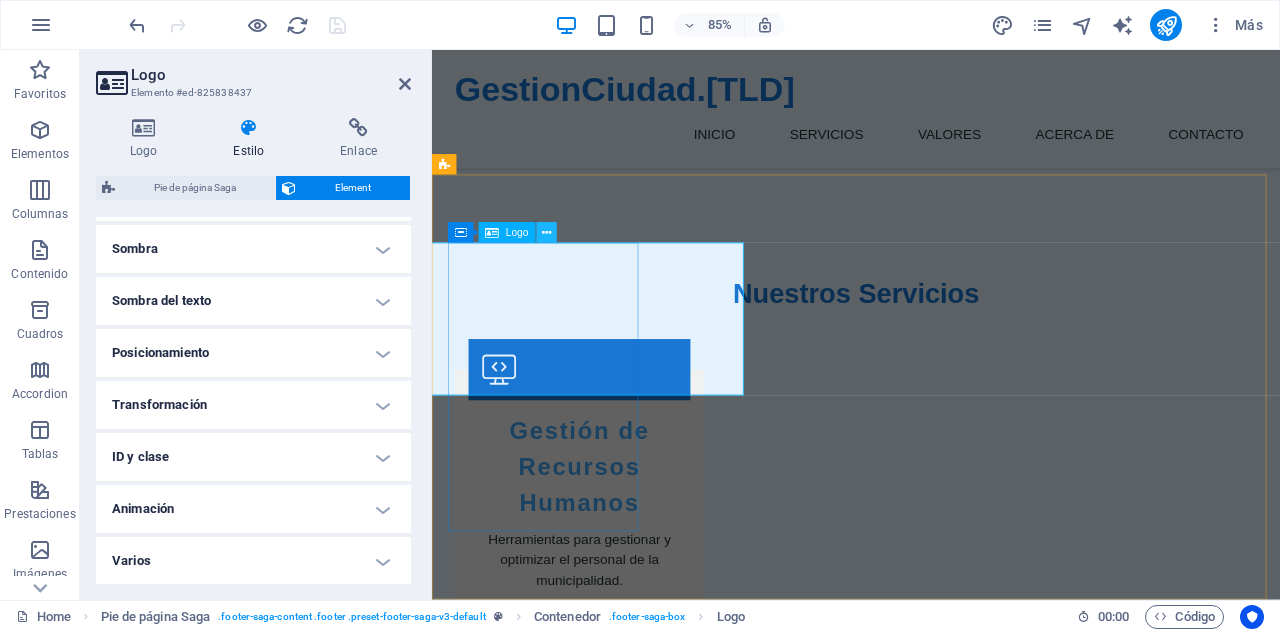 click at bounding box center (546, 233) 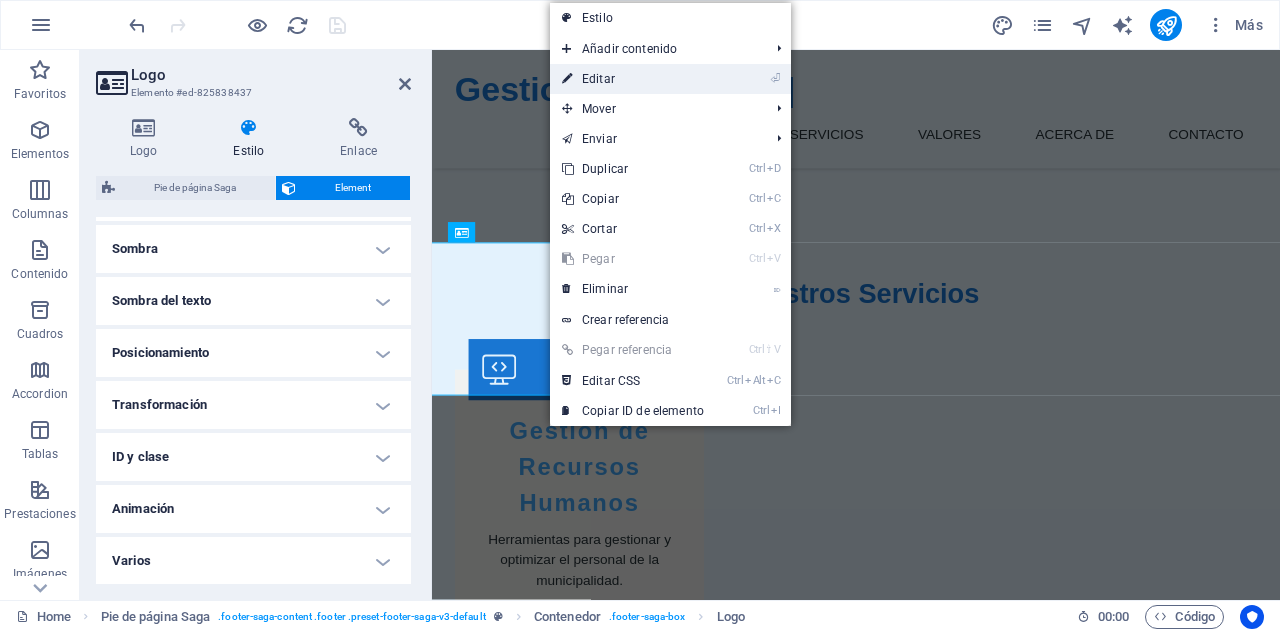 click on "⏎  Editar" at bounding box center [633, 79] 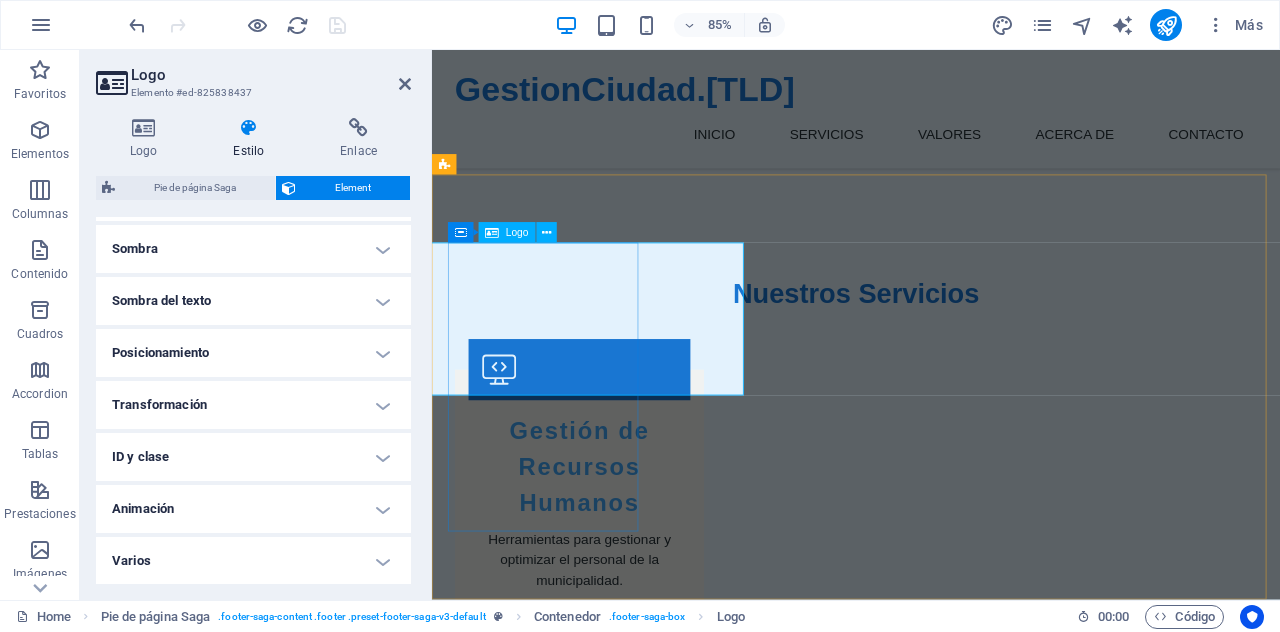 click on "Sistema Web GestionCiudad.[TLD] por AguazulSistemas.com.ar" at bounding box center [560, 2920] 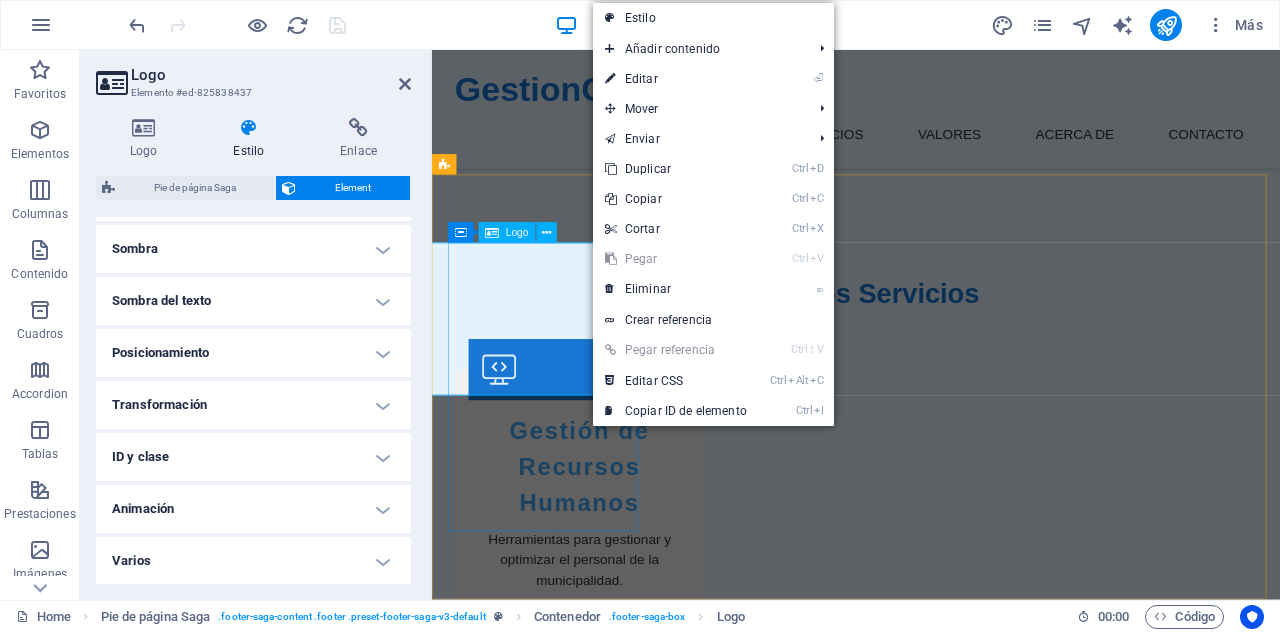 click on "Sistema Web GestionCiudad.[TLD] por AguazulSistemas.com.ar" at bounding box center (560, 2920) 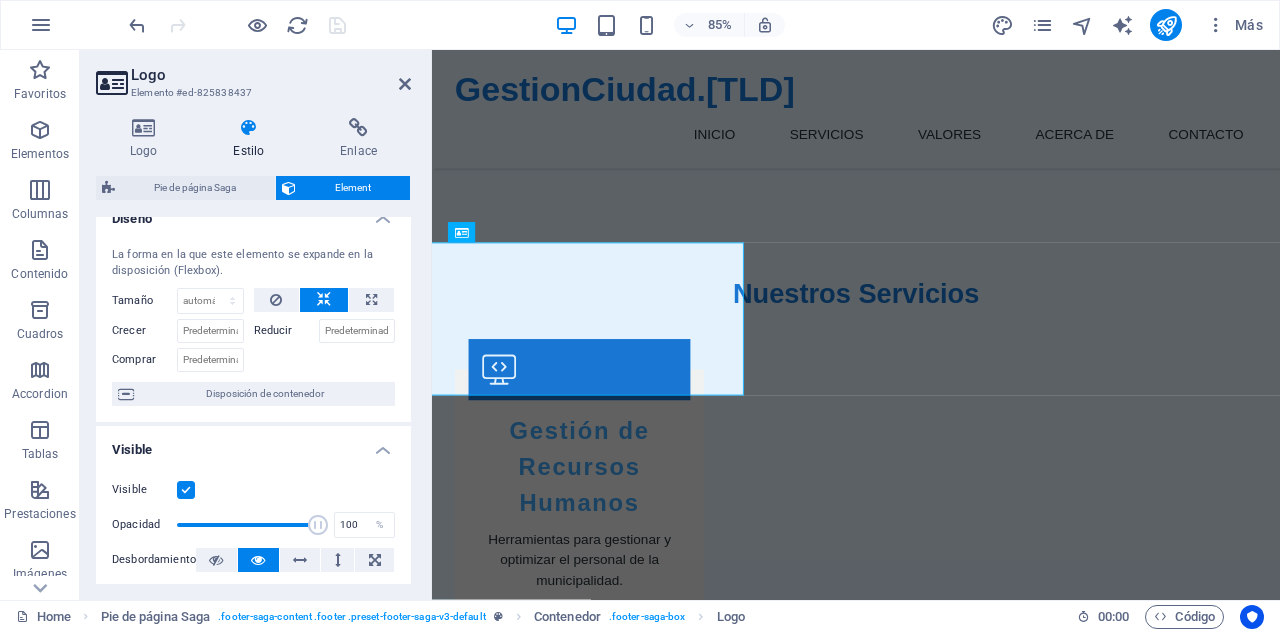 scroll, scrollTop: 0, scrollLeft: 0, axis: both 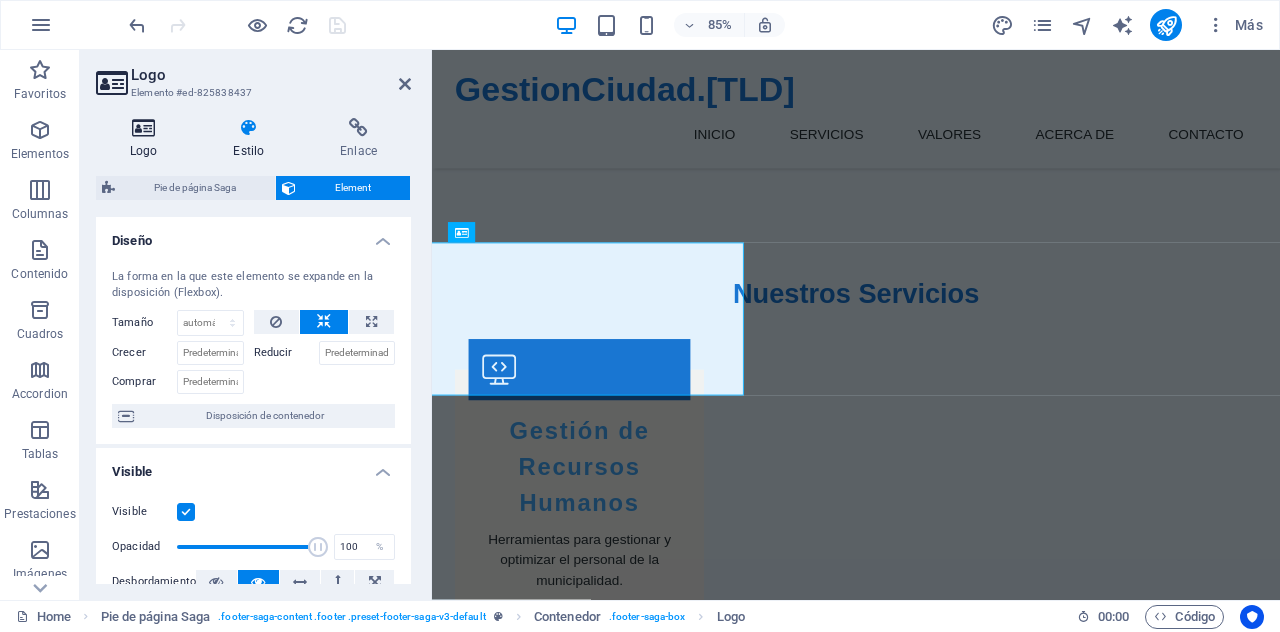click at bounding box center [143, 128] 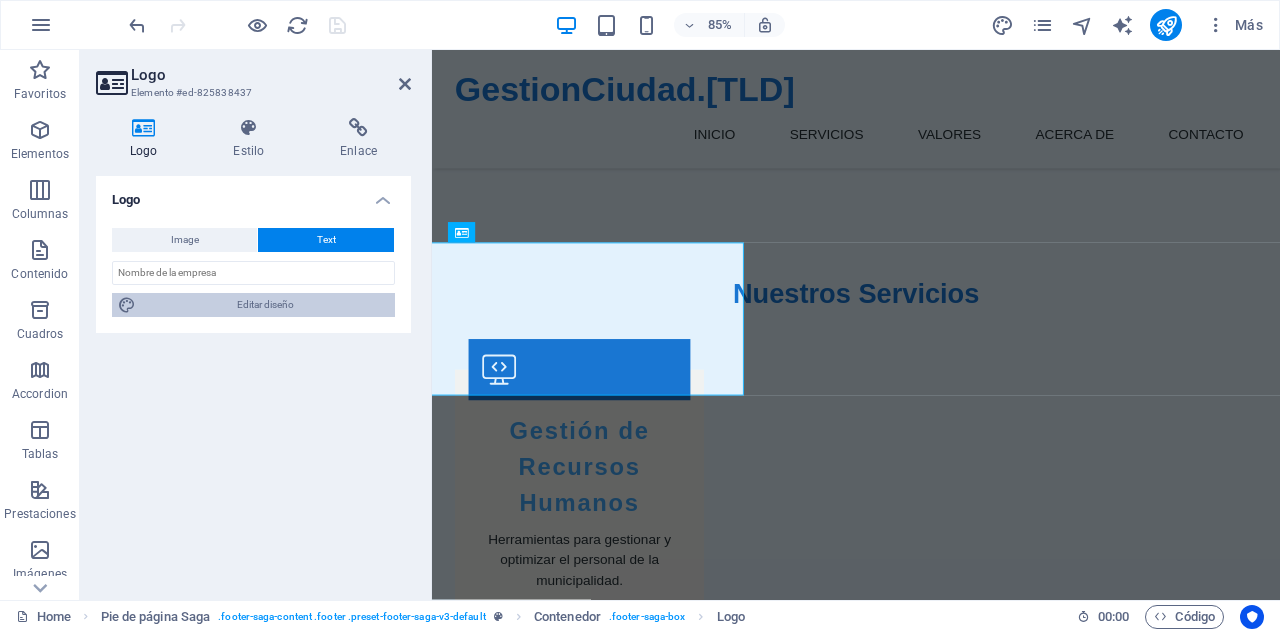 click on "Editar diseño" at bounding box center [265, 305] 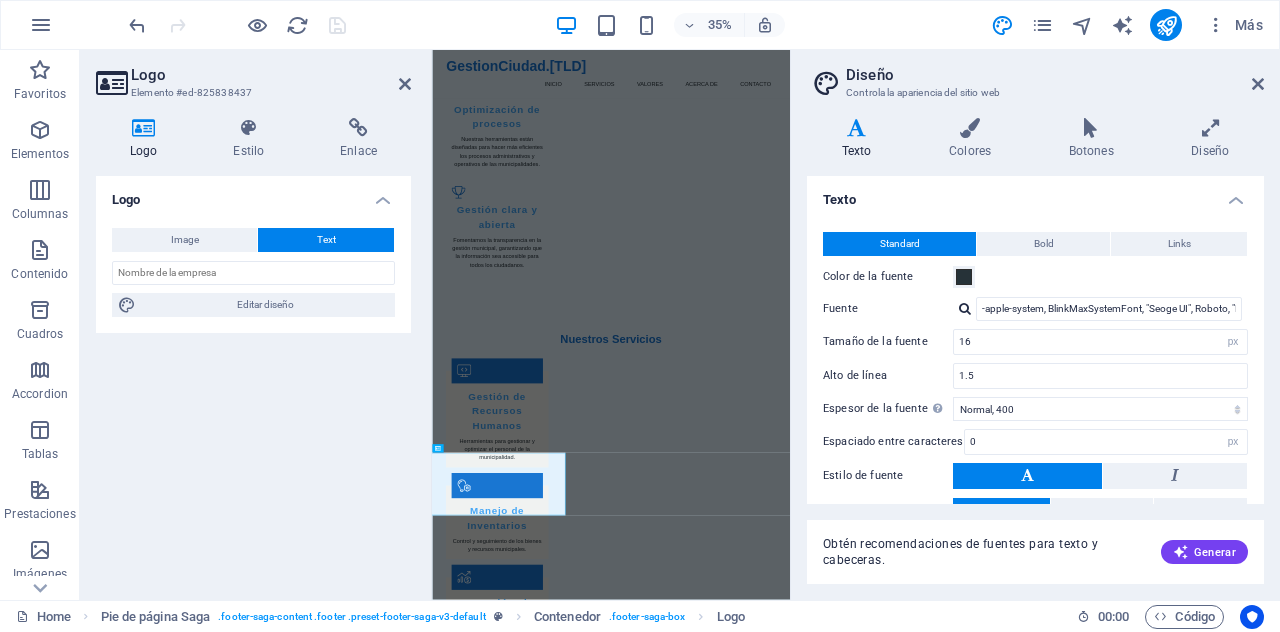 click at bounding box center (856, 128) 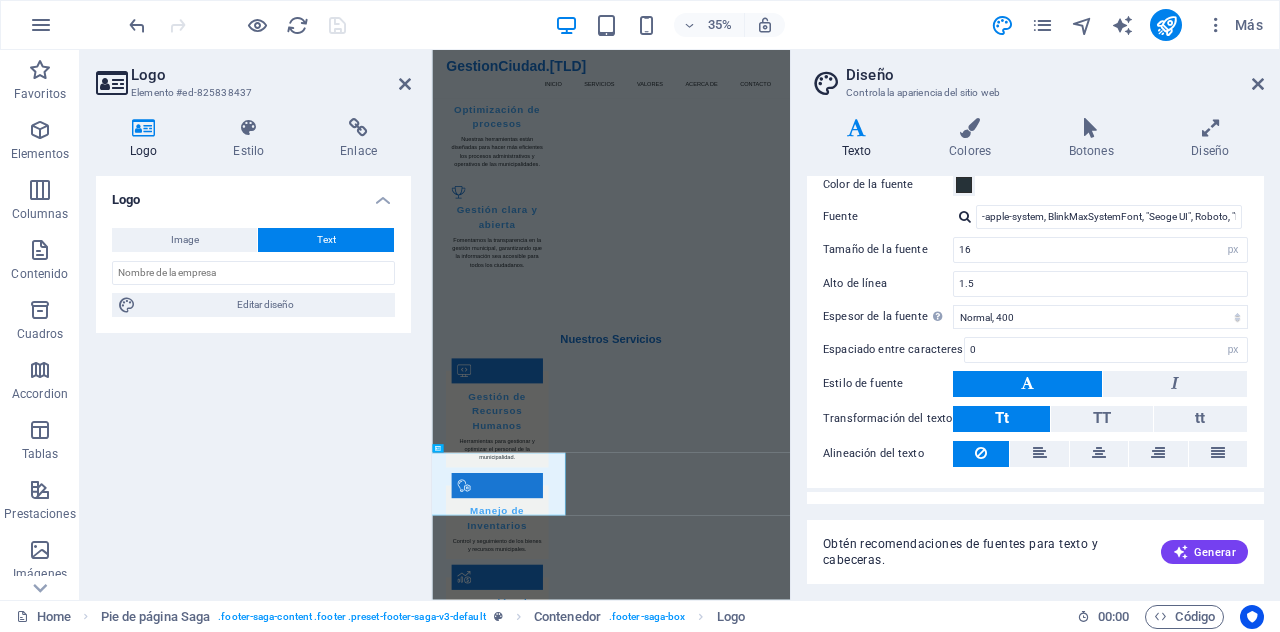 scroll, scrollTop: 123, scrollLeft: 0, axis: vertical 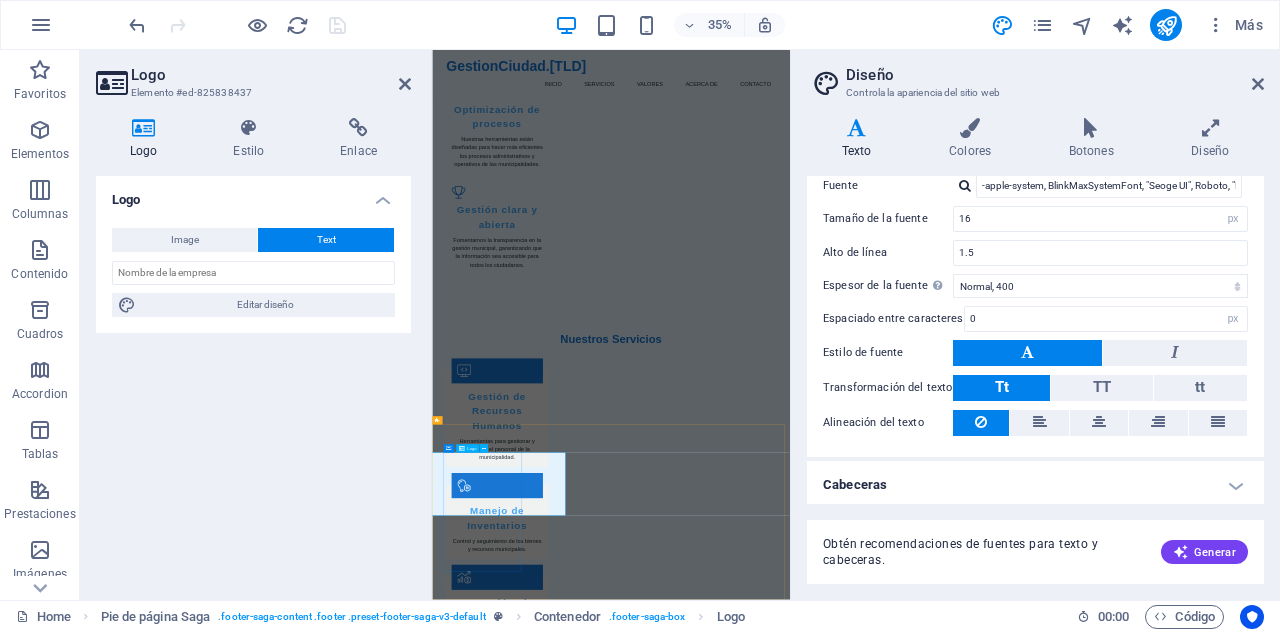 click on "Sistema Web GestionCiudad.[TLD] por AguazulSistemas.com.ar" at bounding box center (560, 3459) 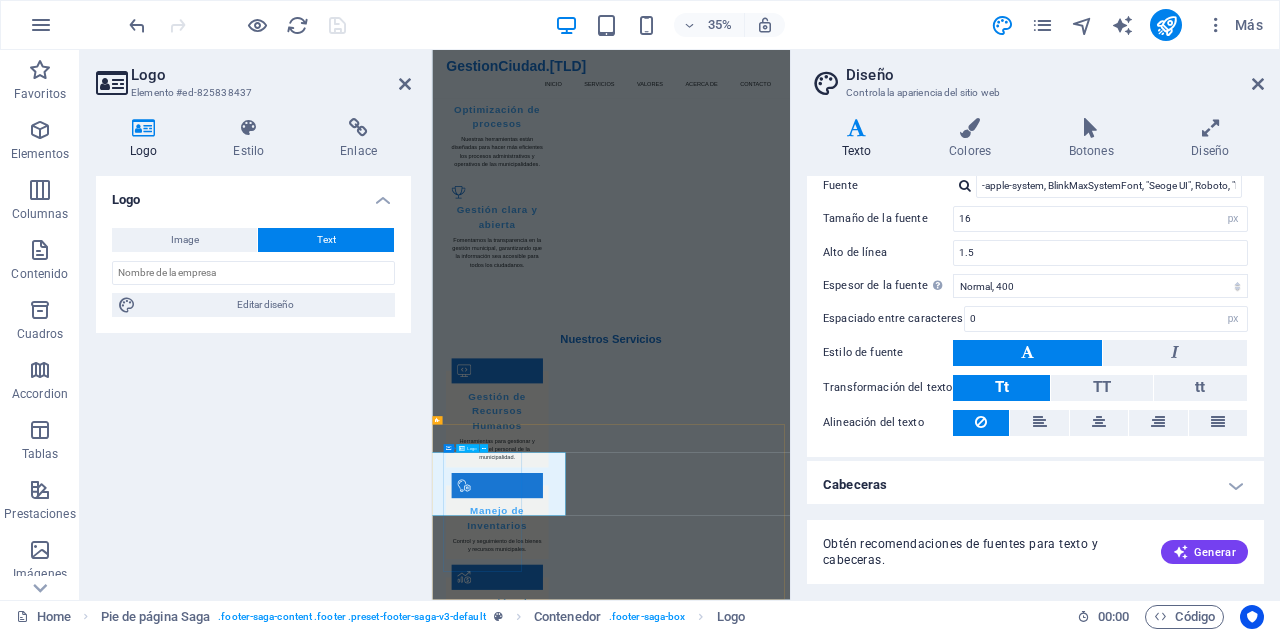 click on "Sistema Web GestionCiudad.[TLD] por AguazulSistemas.com.ar" at bounding box center (560, 3459) 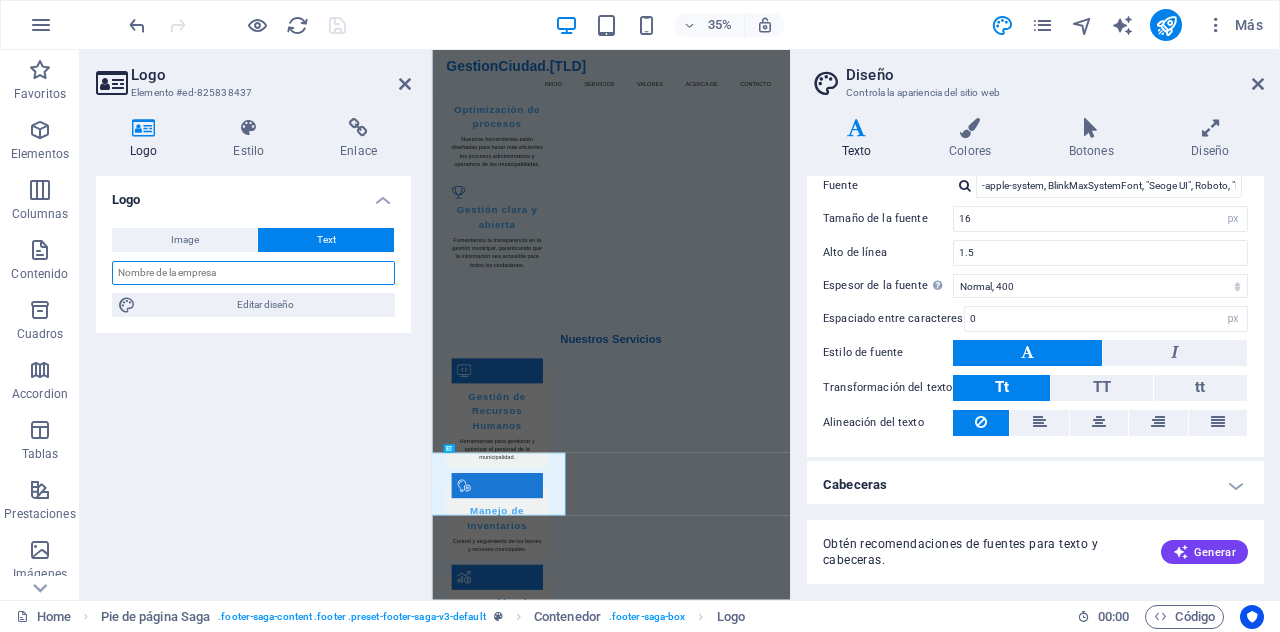 click at bounding box center [253, 273] 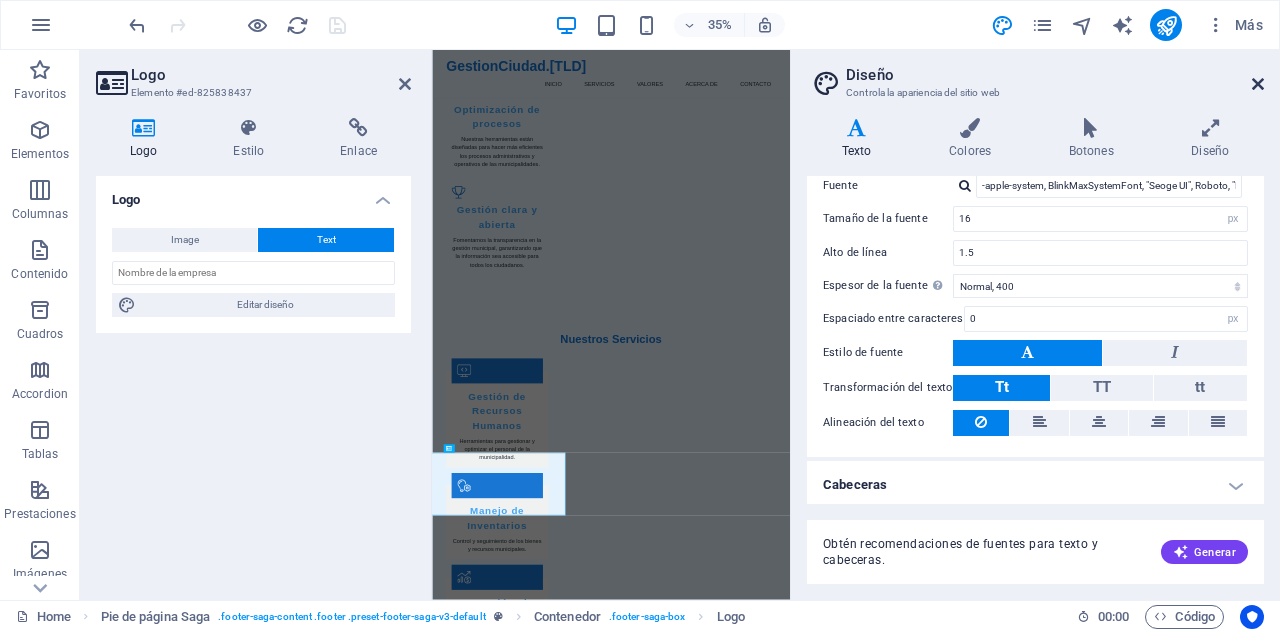 click at bounding box center [1258, 84] 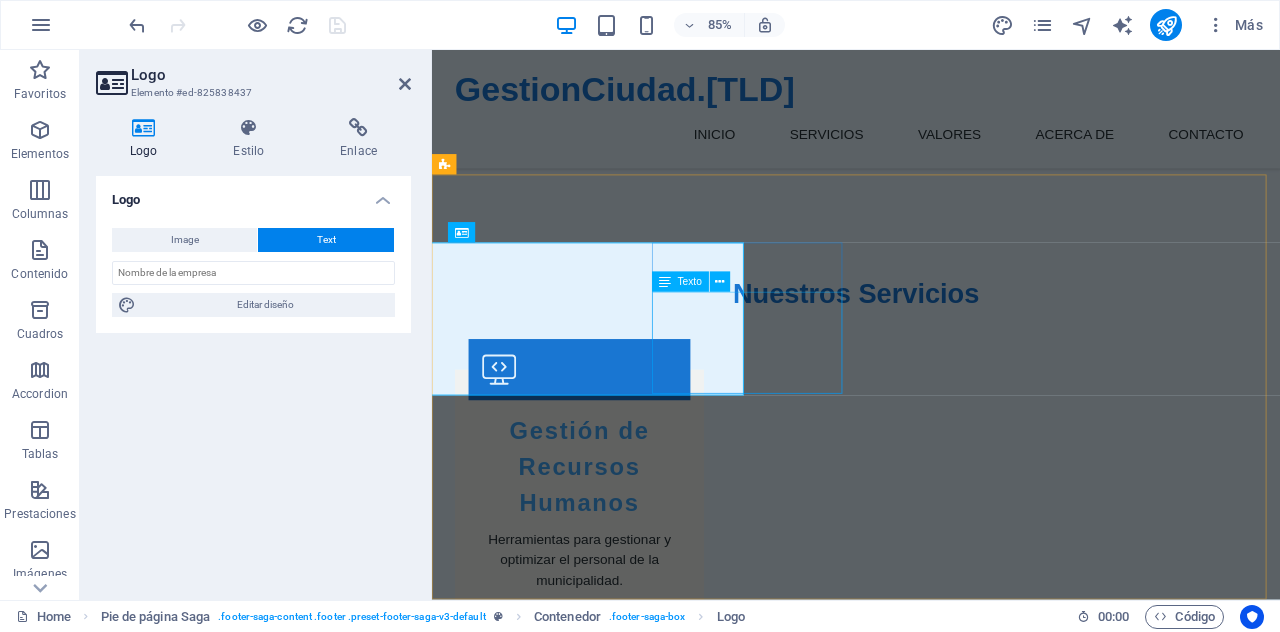click on "[CITY] [POSTAL_CODE] [CITY] Phone: [PHONE] Email: [EMAIL]" at bounding box center (560, 3356) 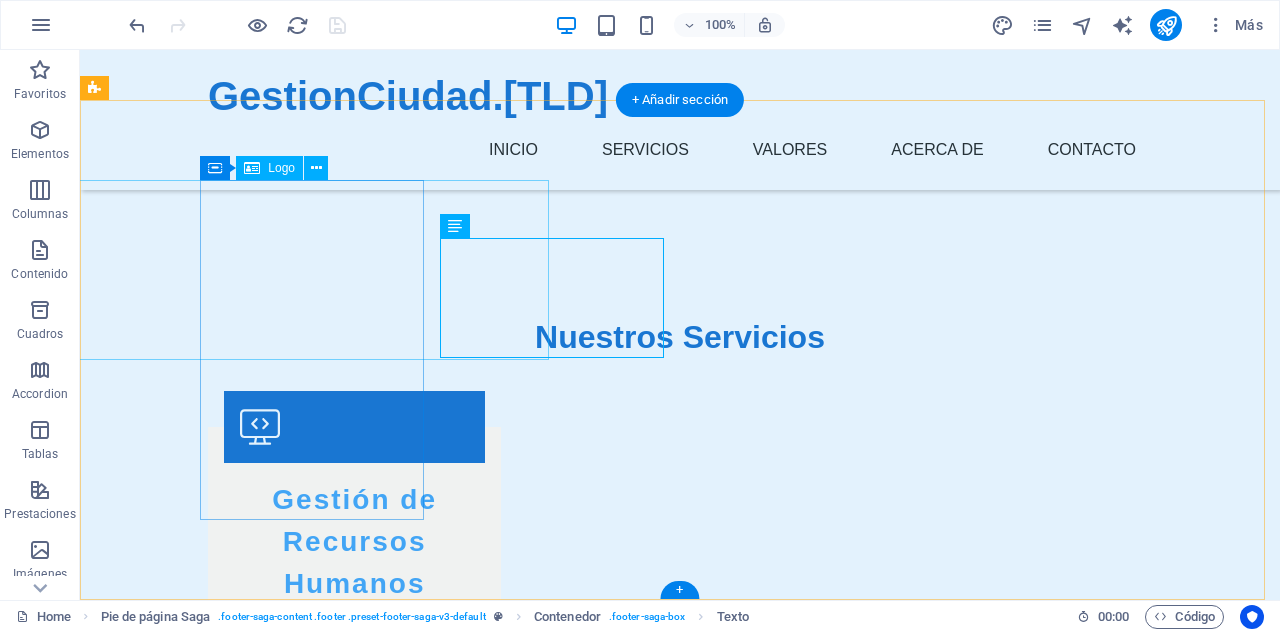 click on "Sistema Web GestionCiudad.[TLD] por AguazulSistemas.com.ar" at bounding box center (208, 2920) 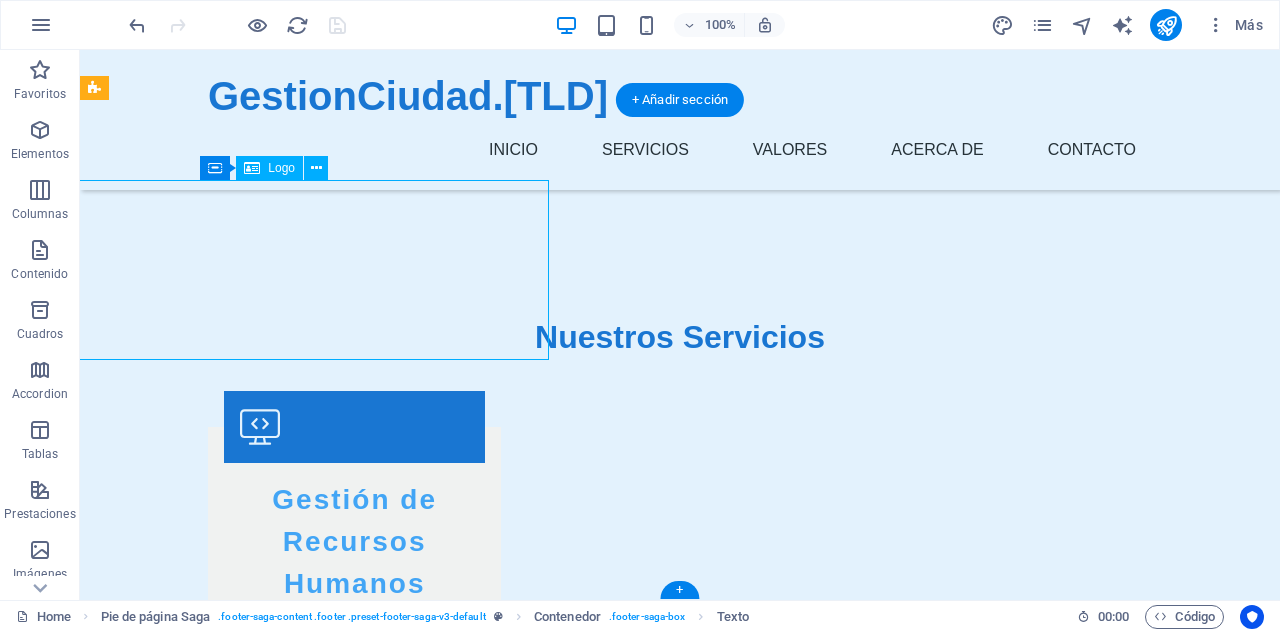 click on "Sistema Web GestionCiudad.[TLD] por AguazulSistemas.com.ar" at bounding box center [208, 2920] 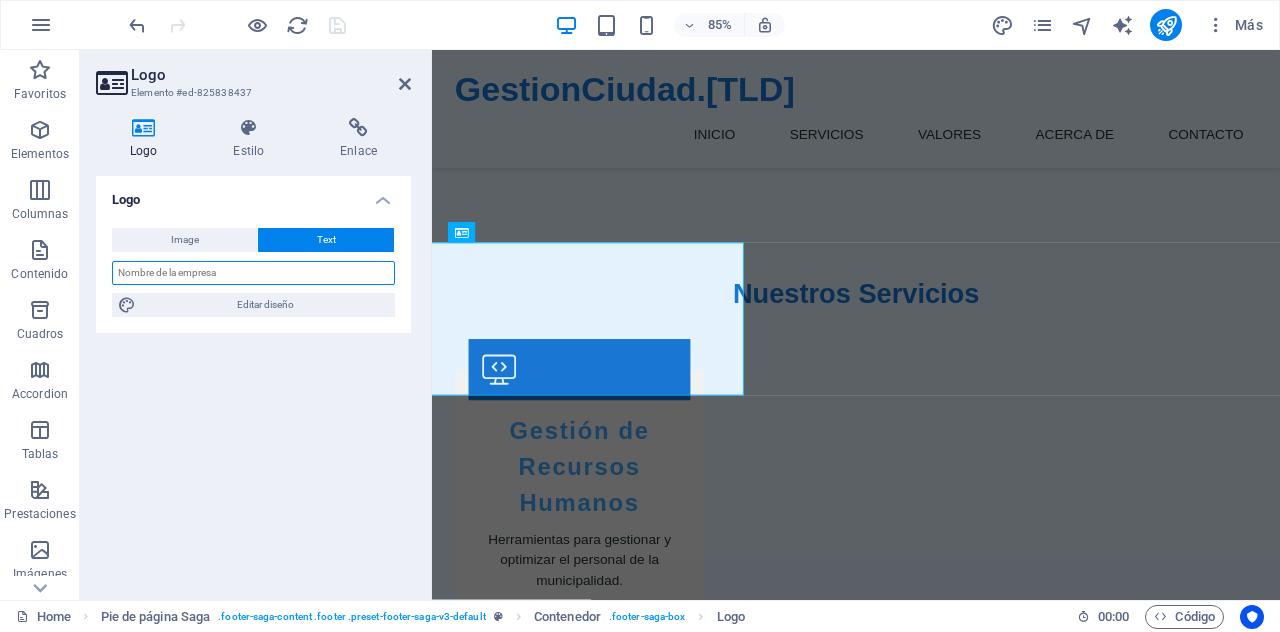 click at bounding box center [253, 273] 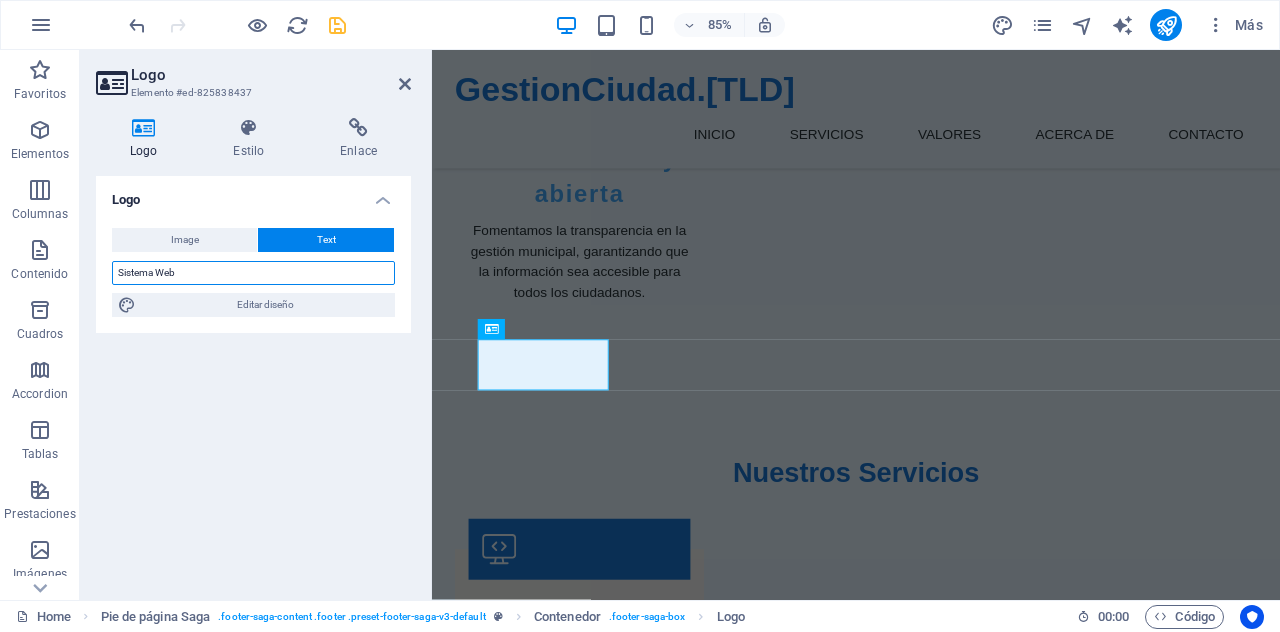 scroll, scrollTop: 2972, scrollLeft: 0, axis: vertical 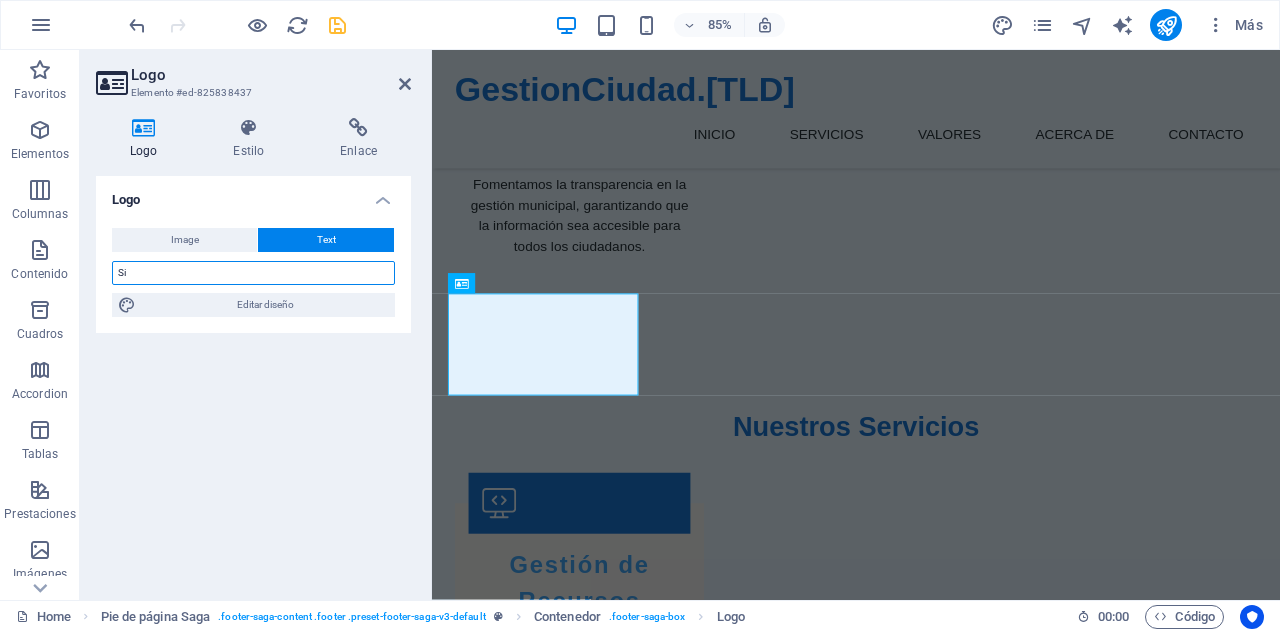type on "S" 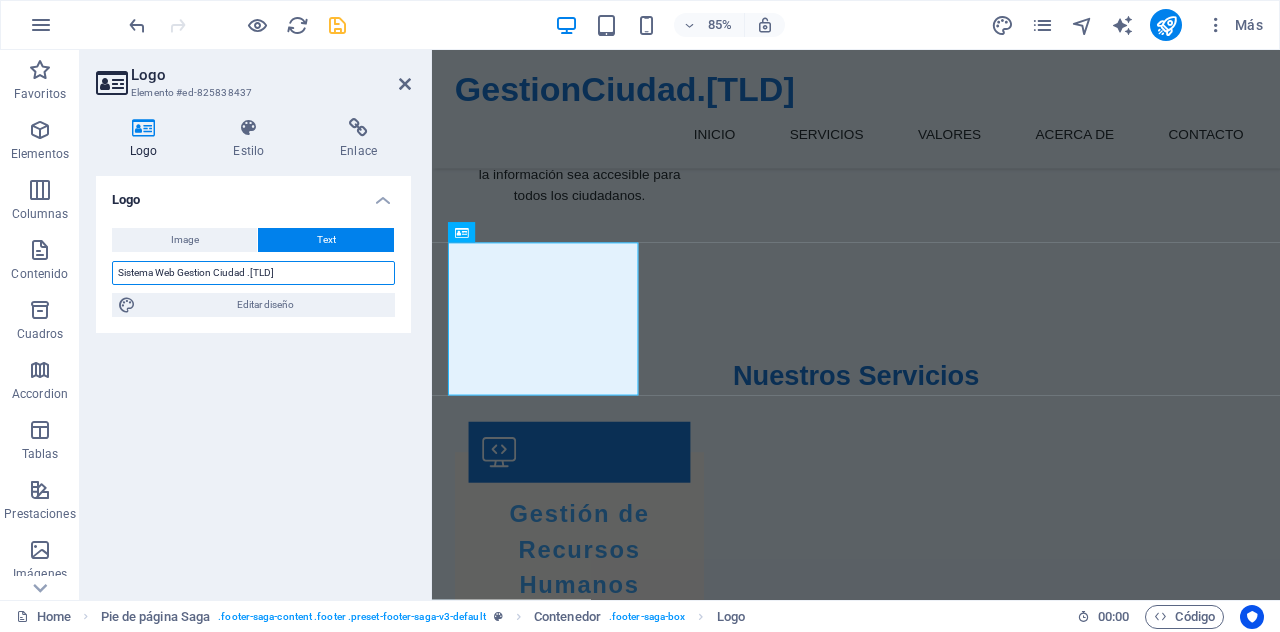 scroll, scrollTop: 3092, scrollLeft: 0, axis: vertical 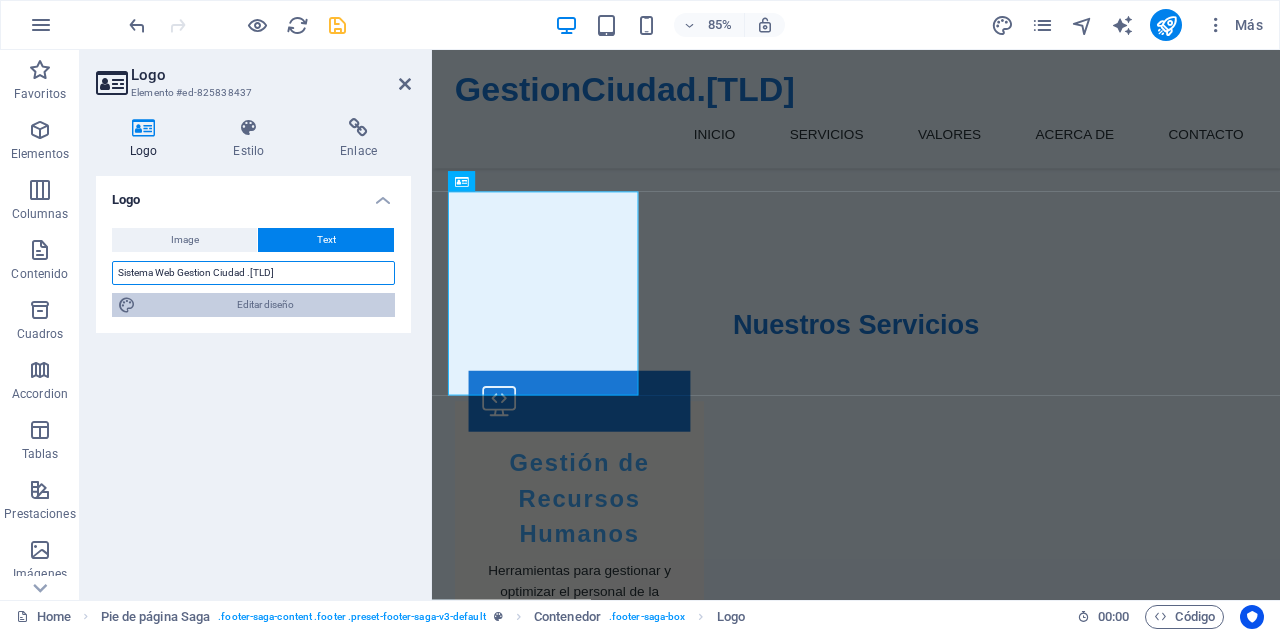 type on "Sistema Web Gestion Ciudad .[TLD]" 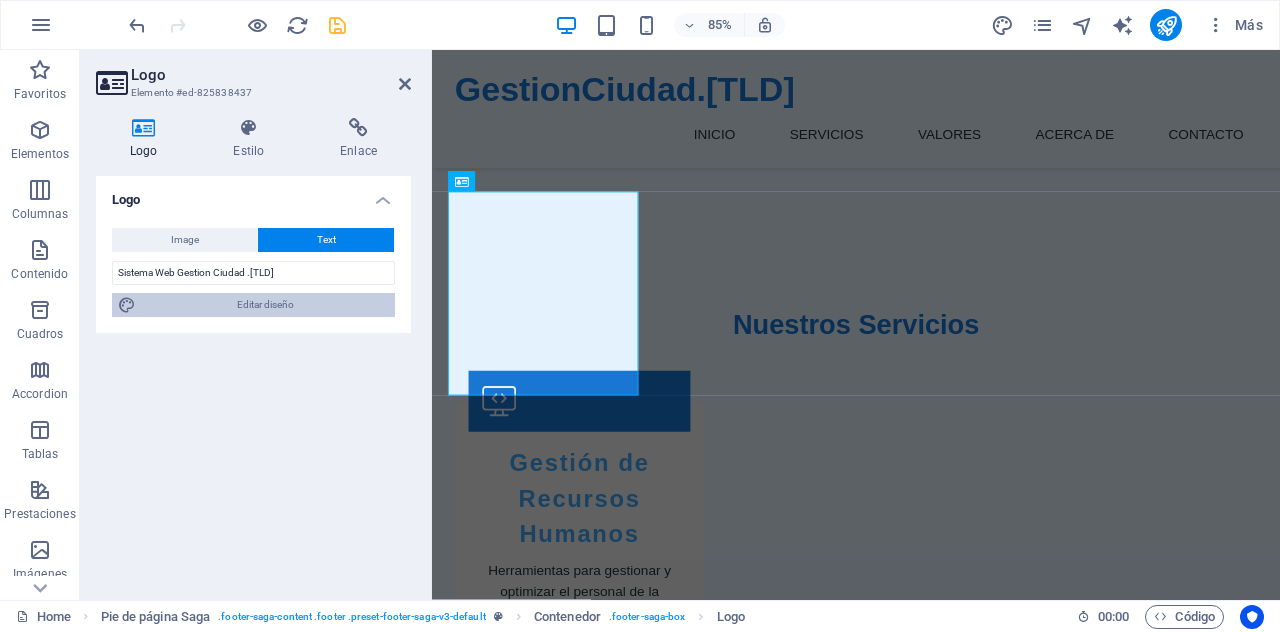 click on "Editar diseño" at bounding box center (265, 305) 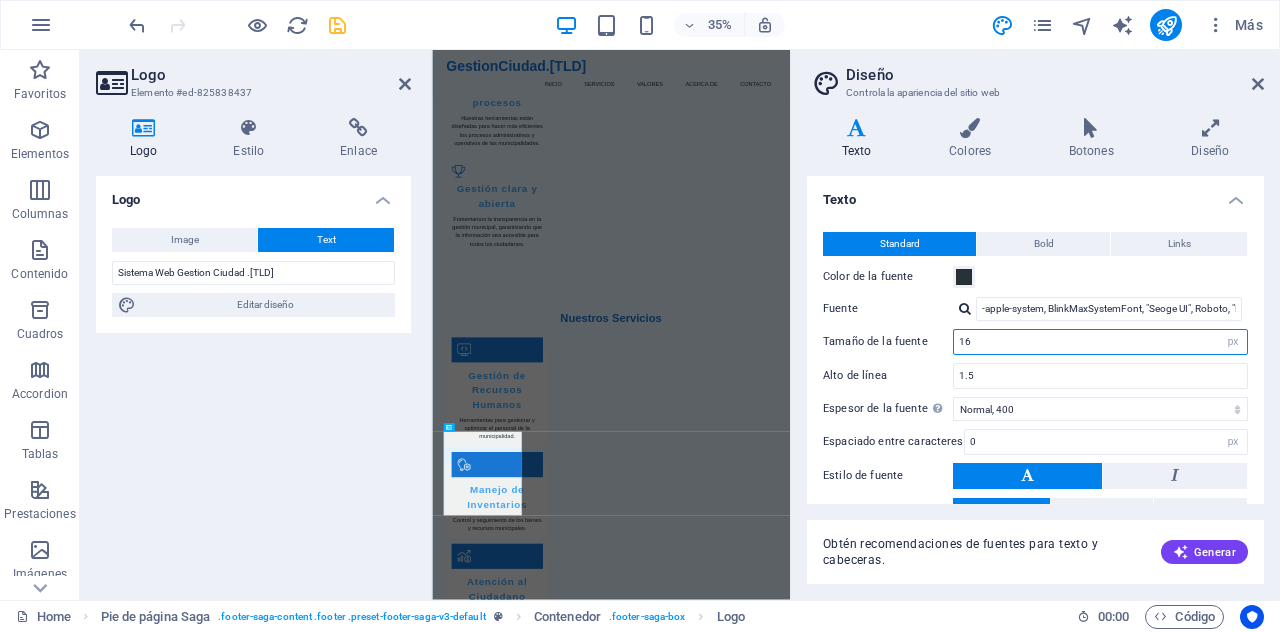 click on "16" at bounding box center [1100, 342] 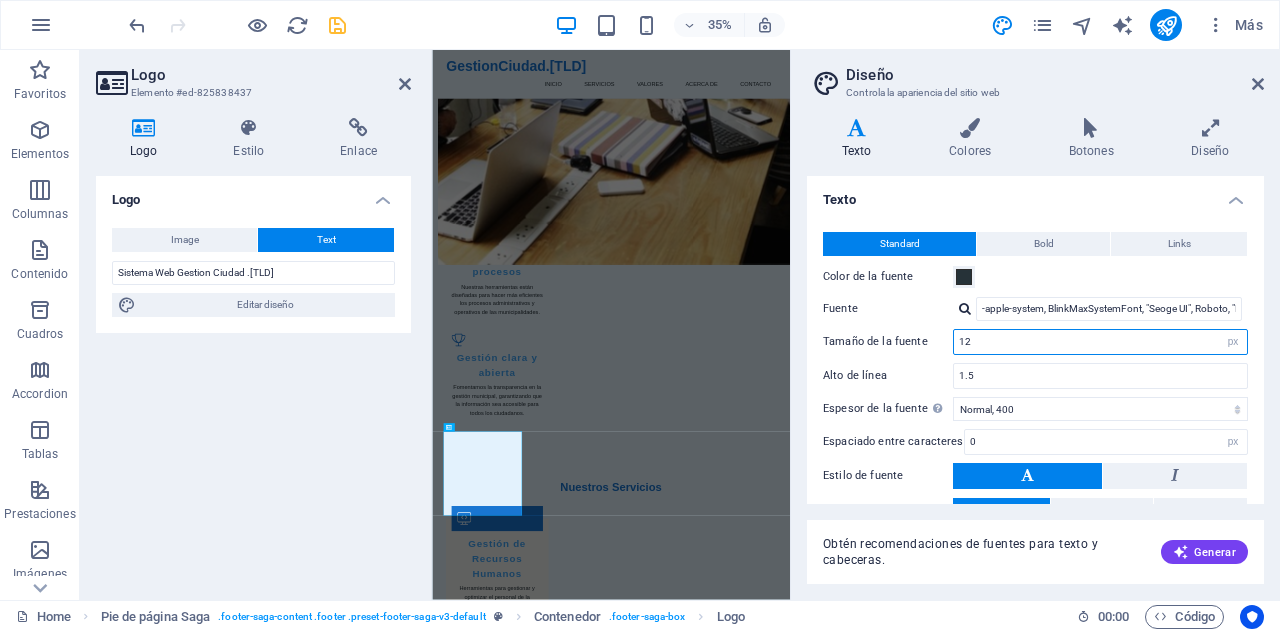 type on "12" 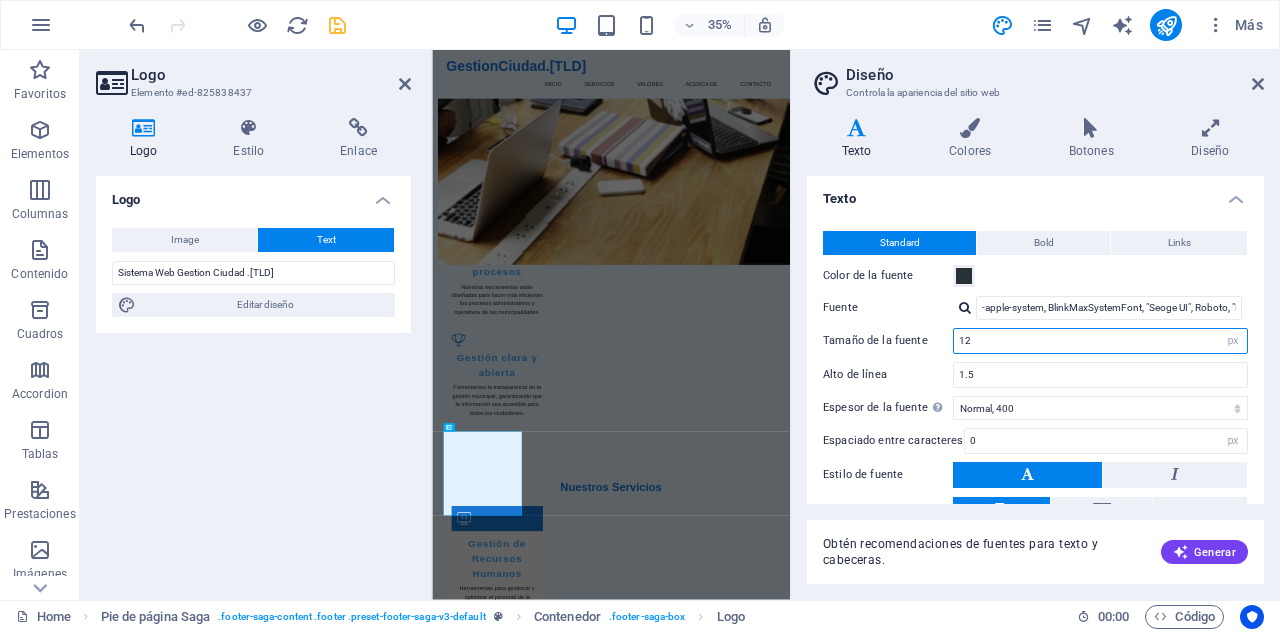 scroll, scrollTop: 0, scrollLeft: 0, axis: both 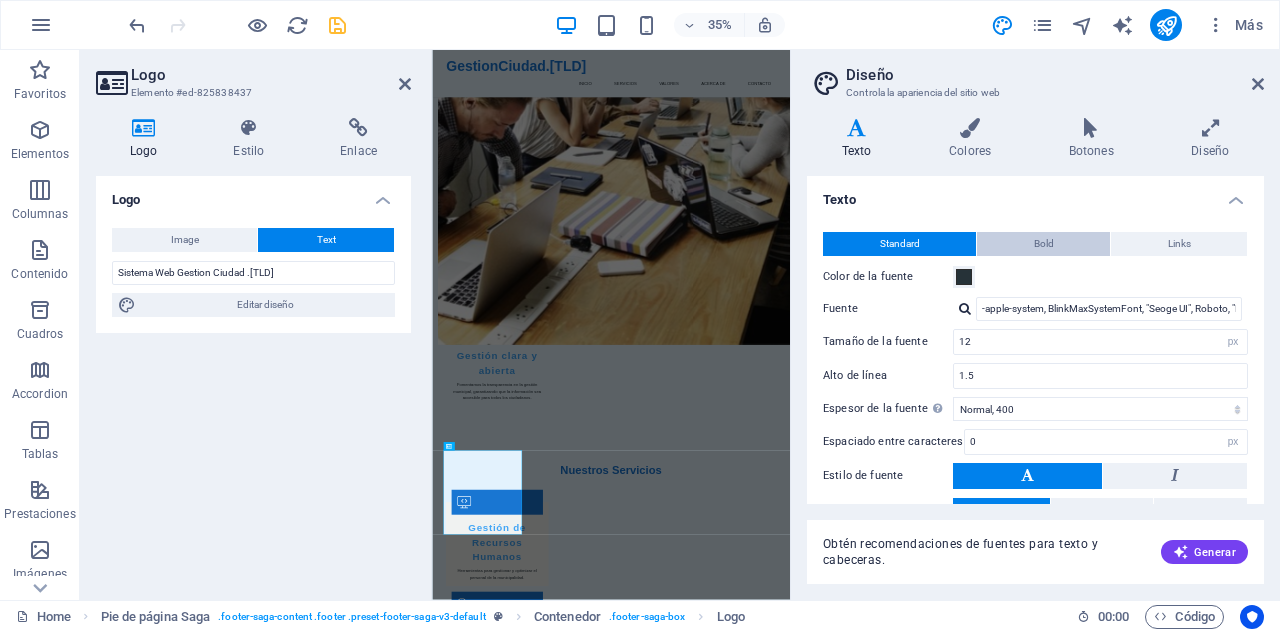 click on "Bold" at bounding box center [1044, 244] 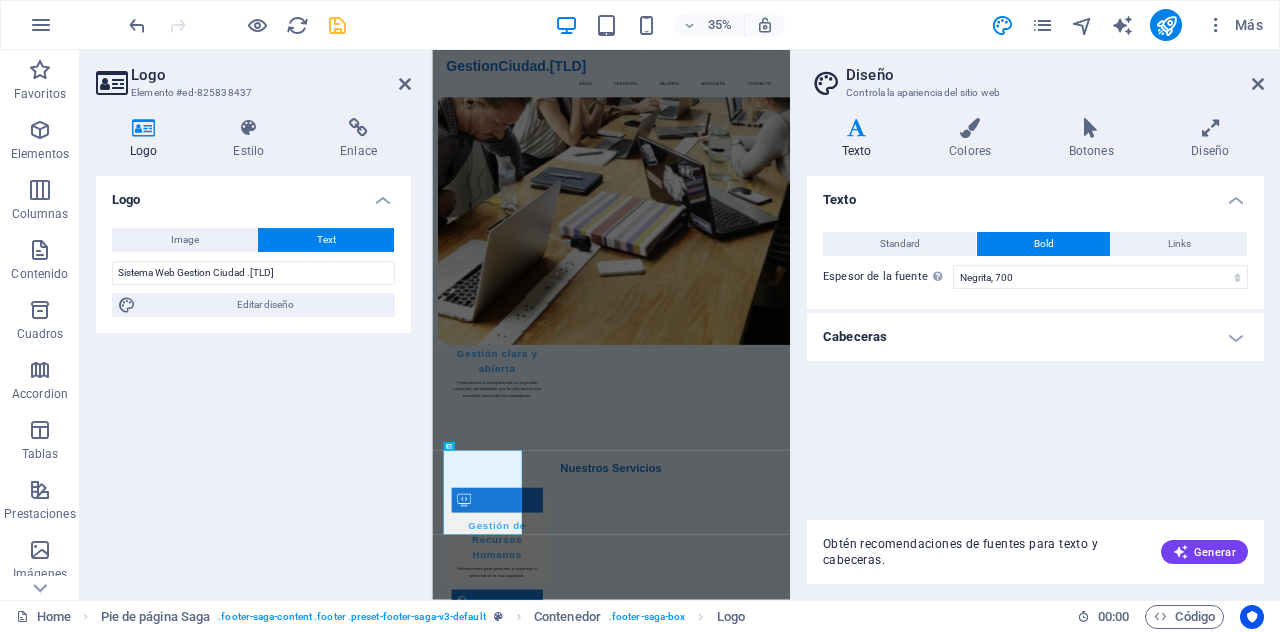 click on "Cabeceras" at bounding box center [1035, 337] 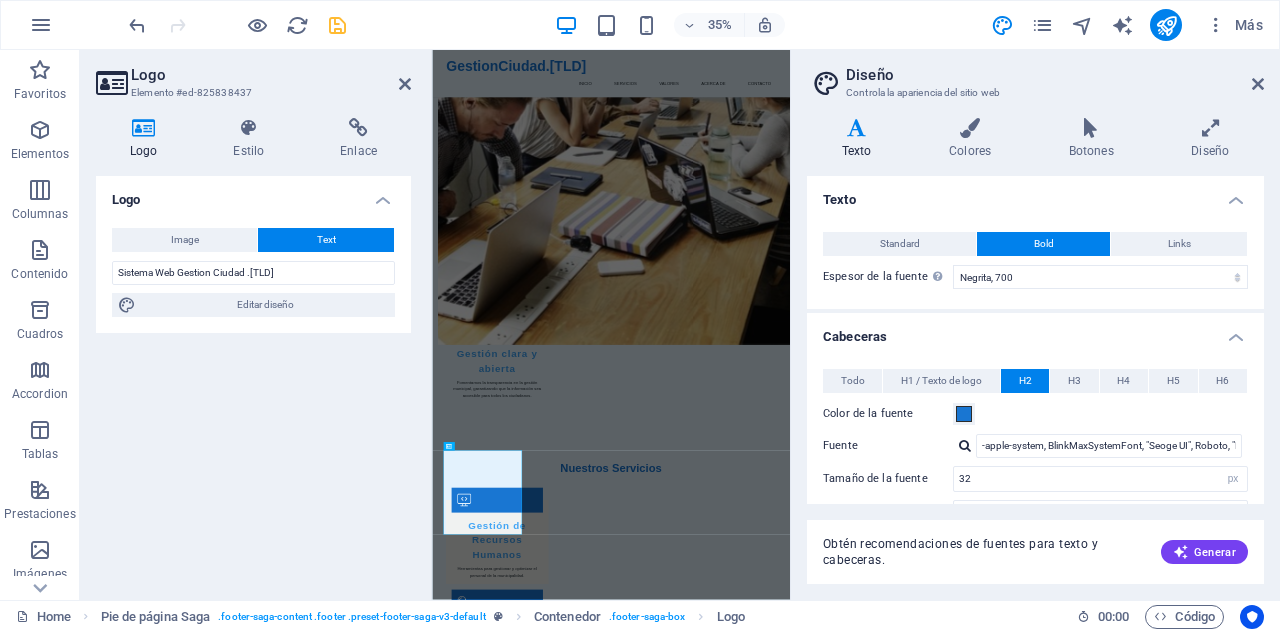 click on "Cabeceras" at bounding box center [1035, 331] 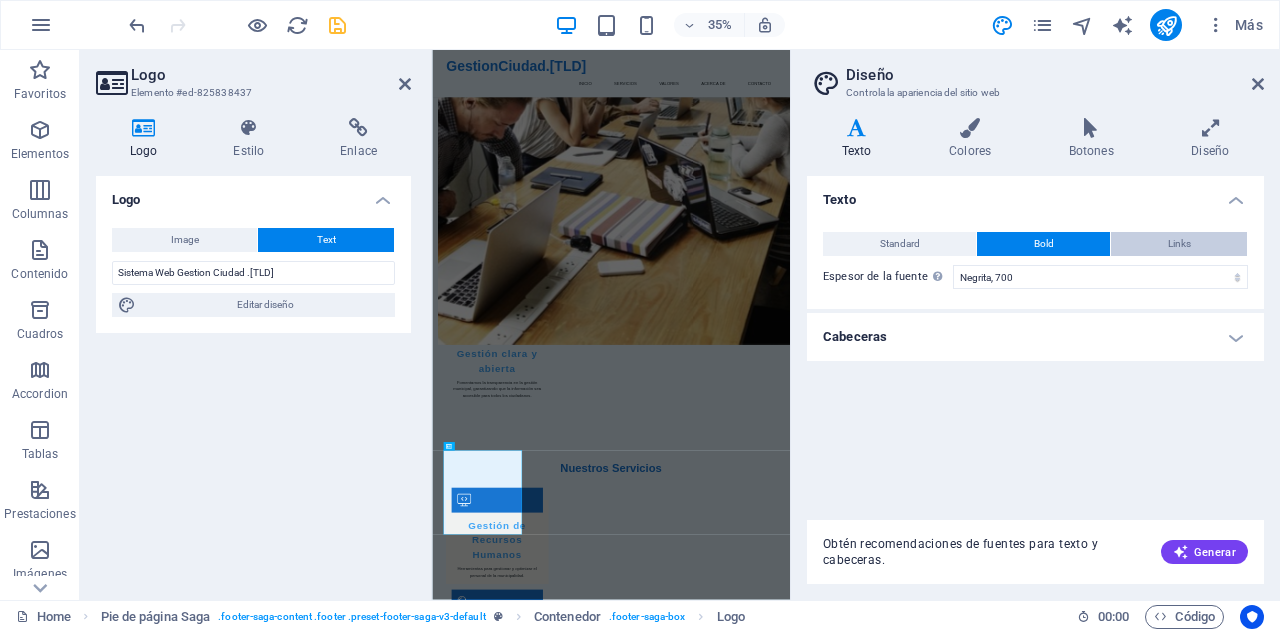 click on "Links" at bounding box center [1179, 244] 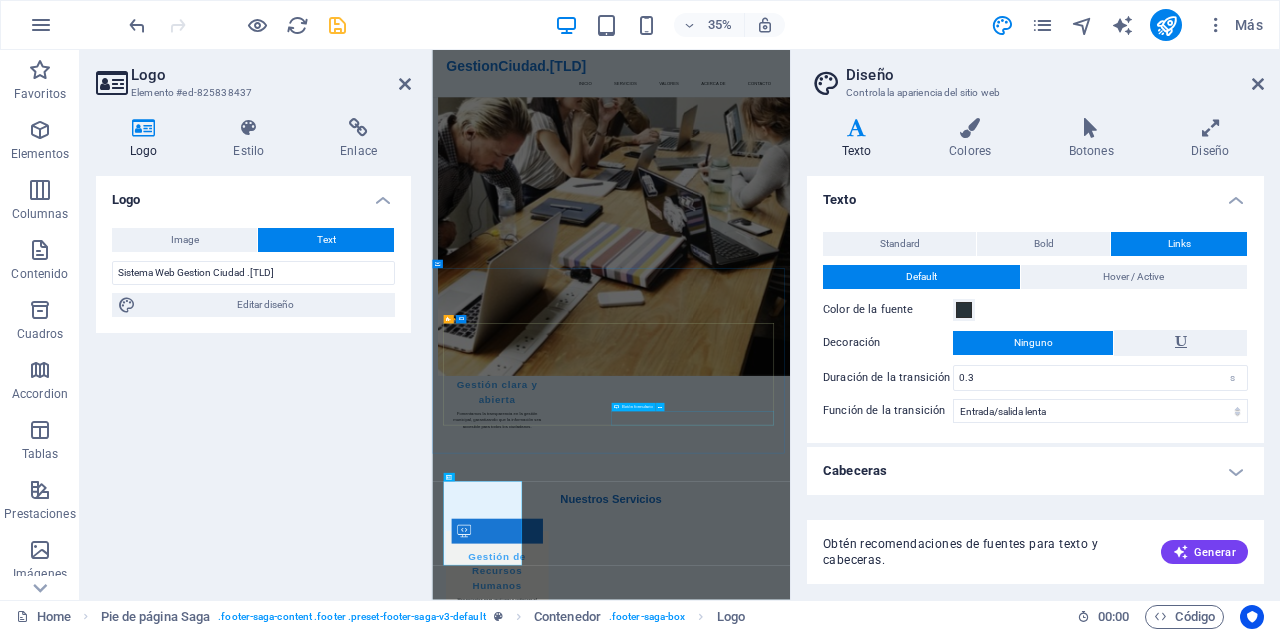 scroll, scrollTop: 2814, scrollLeft: 0, axis: vertical 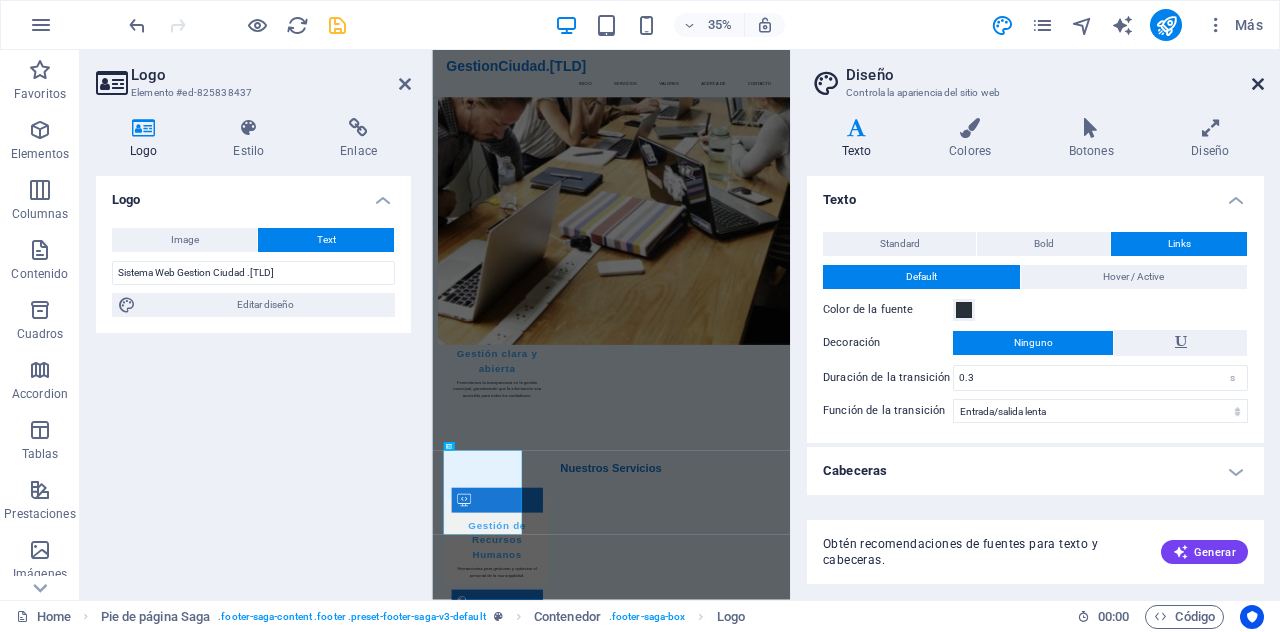 click at bounding box center (1258, 84) 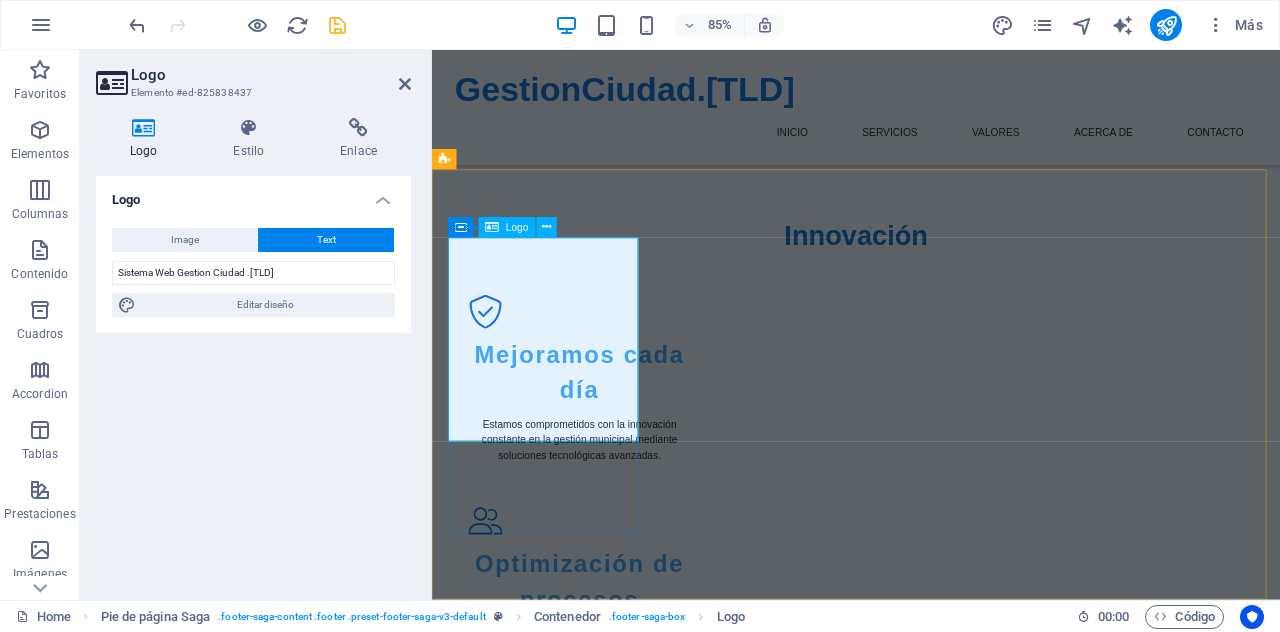 click on "Sistema Web Gestion Ciudad .[TLD]" at bounding box center (560, 3645) 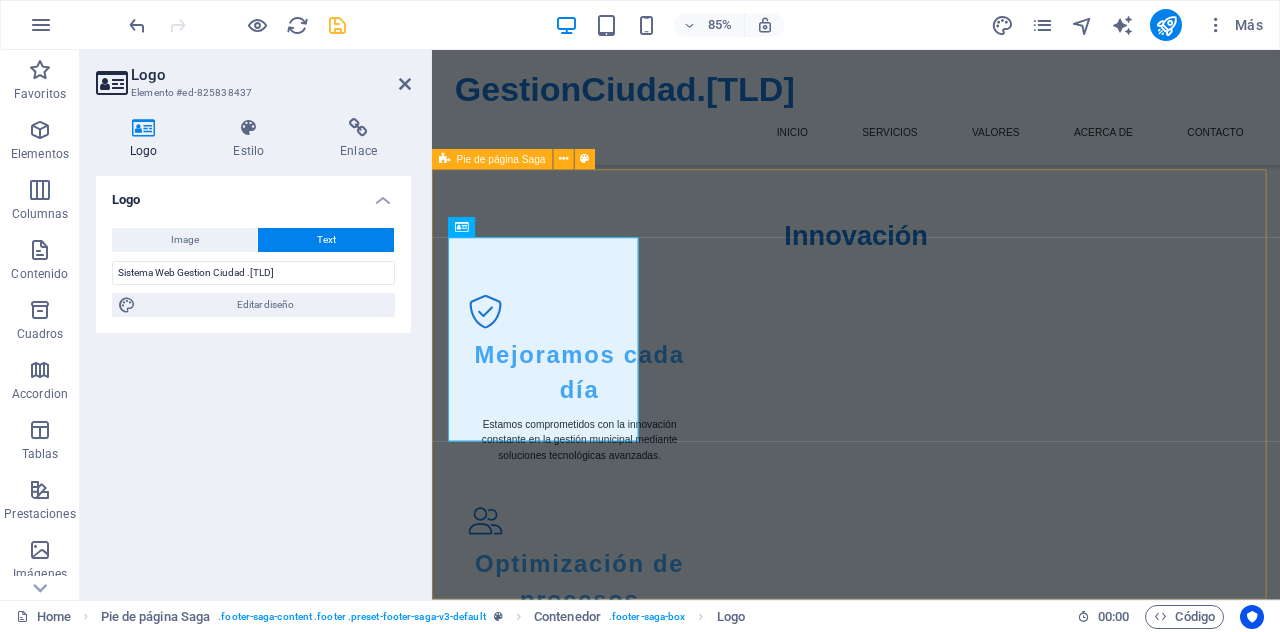 click on "Sistema Web Gestion Ciudad .[TLD] GestiónCiudad.[TLD] es tu aliado en la administración municipal. Ofrecemos soluciones efectivas y personalizadas para mejorar la gestión pública en tu localidad. Contacto San Pedro de Jujuy 4500 Jujuy Phone: Mobile: [PHONE] Email: [EMAIL] Navigation Inicio Nosotros Valores Servicios Contacto Legal Notice Privacy Policy Social media Facebook X Instagram" at bounding box center (931, 3963) 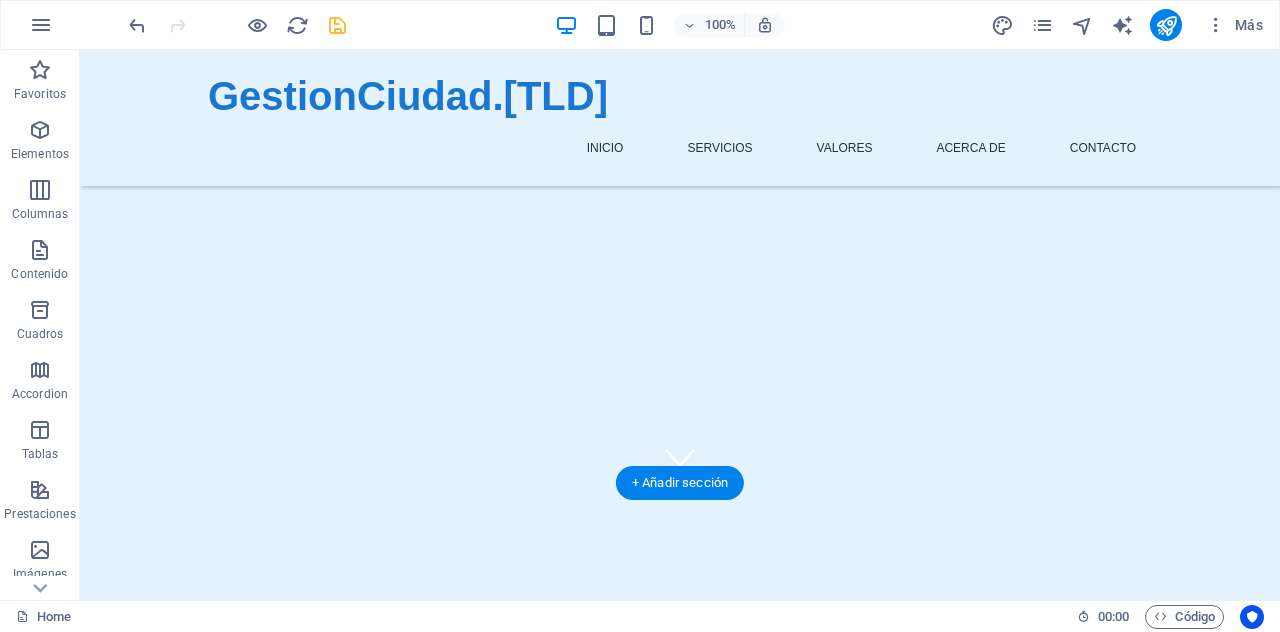 scroll, scrollTop: 0, scrollLeft: 0, axis: both 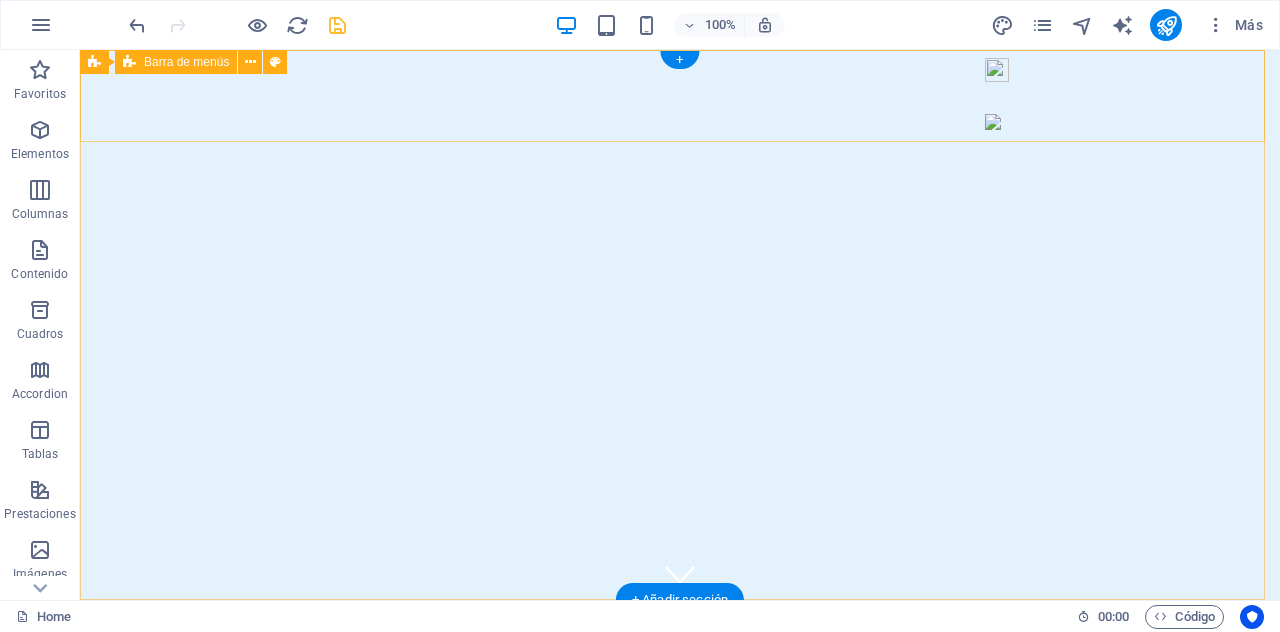 click on "GestionCiudad.[TLD] Inicio Servicios Valores Acerca de Contacto" at bounding box center (680, 668) 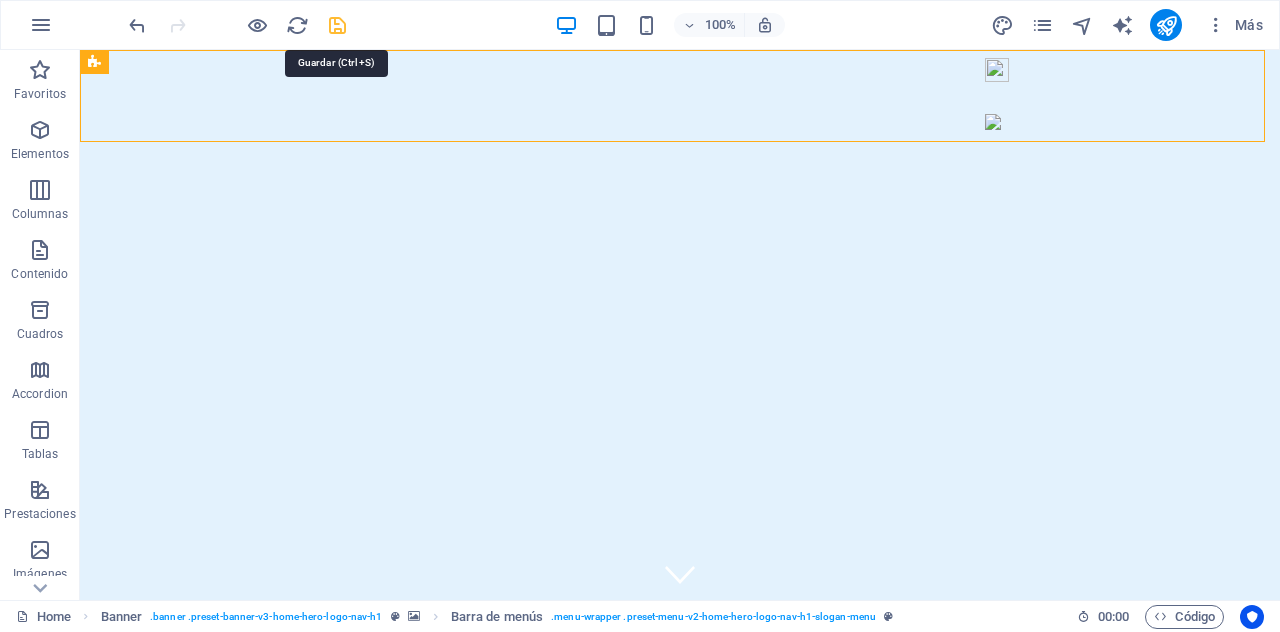click at bounding box center (337, 25) 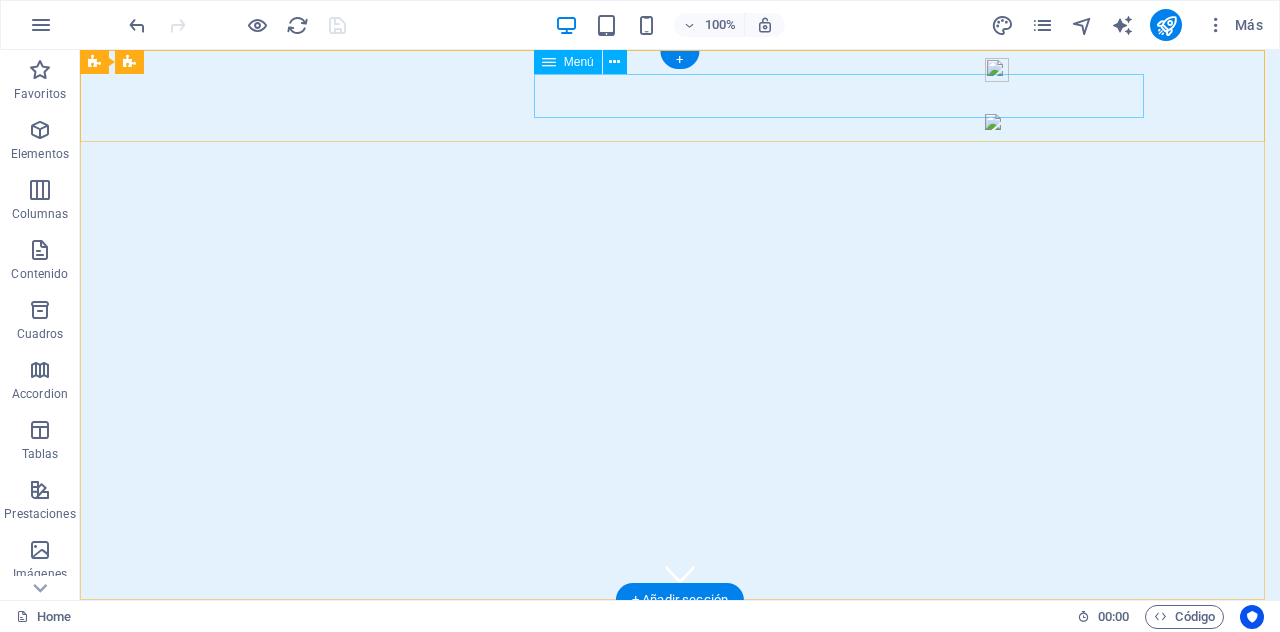 click on "Inicio Servicios Valores Acerca de Contacto" at bounding box center (680, 698) 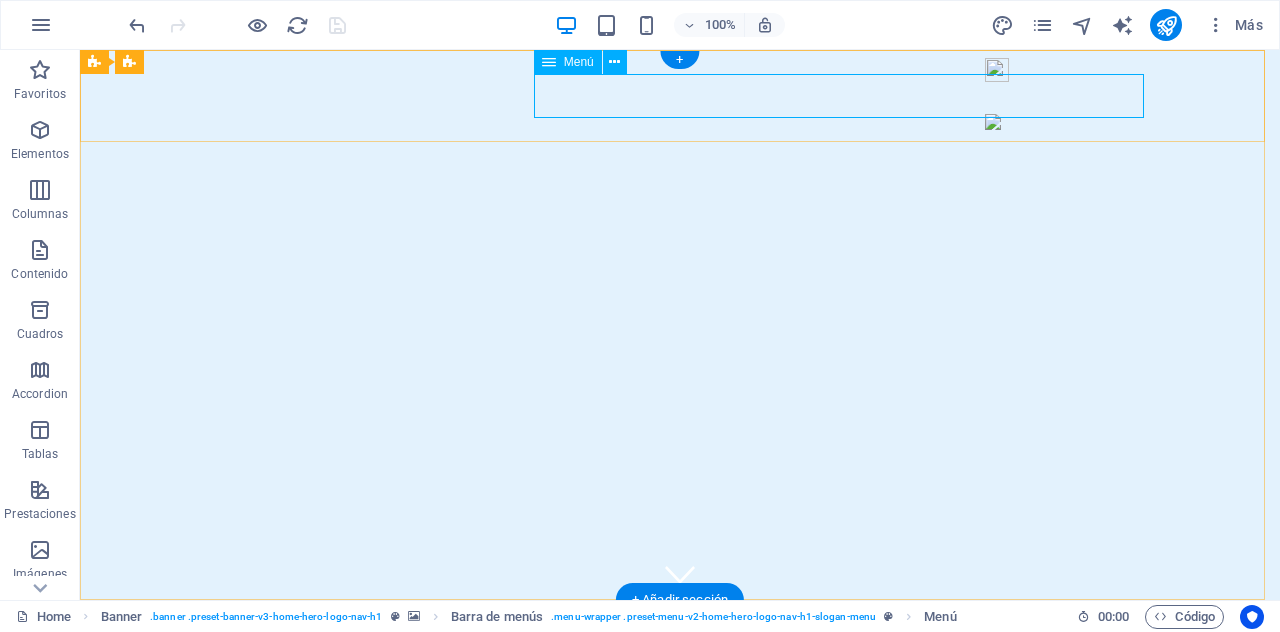 click on "Inicio Servicios Valores Acerca de Contacto" at bounding box center [680, 698] 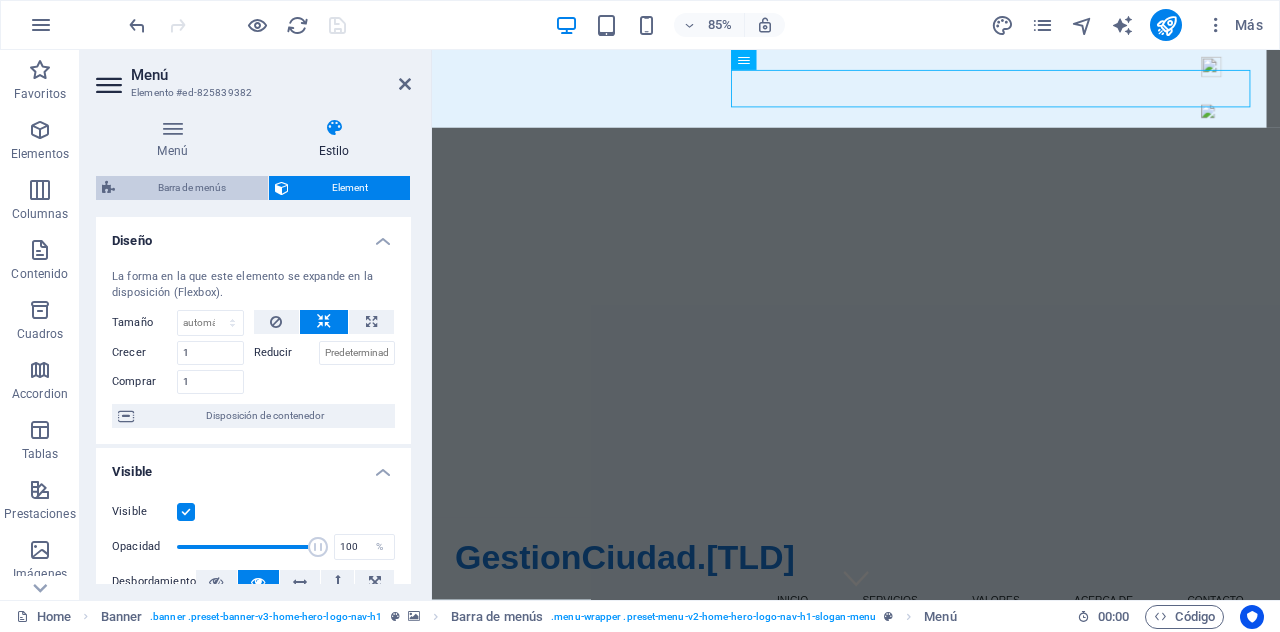 click on "Barra de menús" at bounding box center [191, 188] 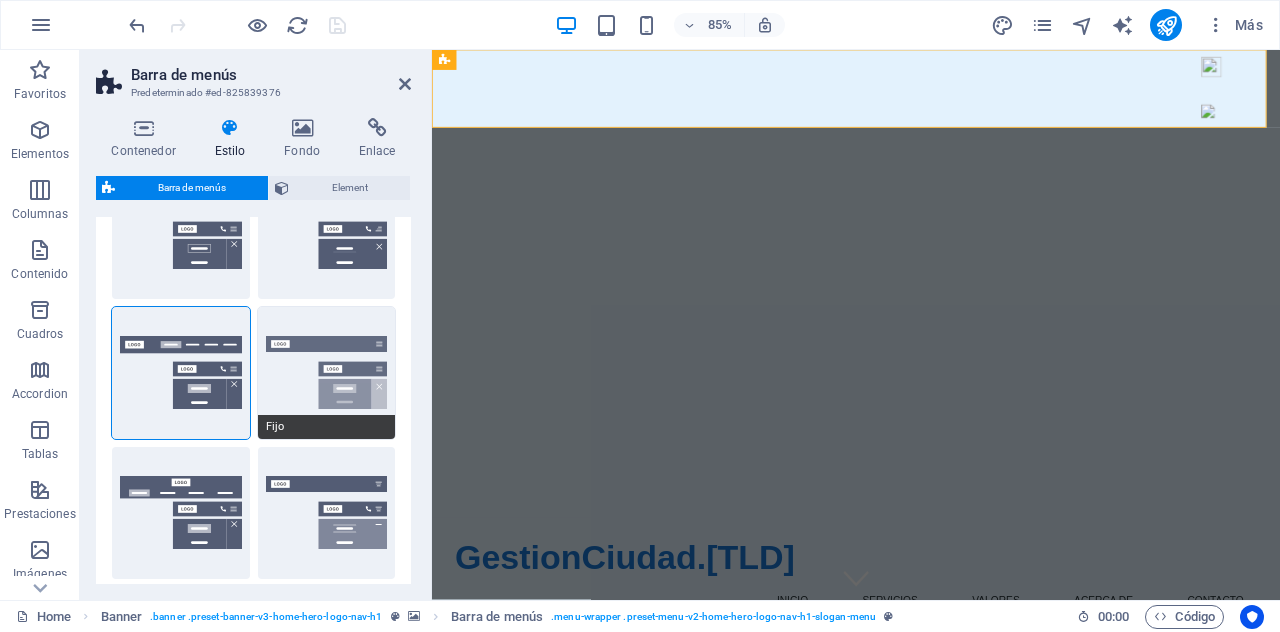 scroll, scrollTop: 200, scrollLeft: 0, axis: vertical 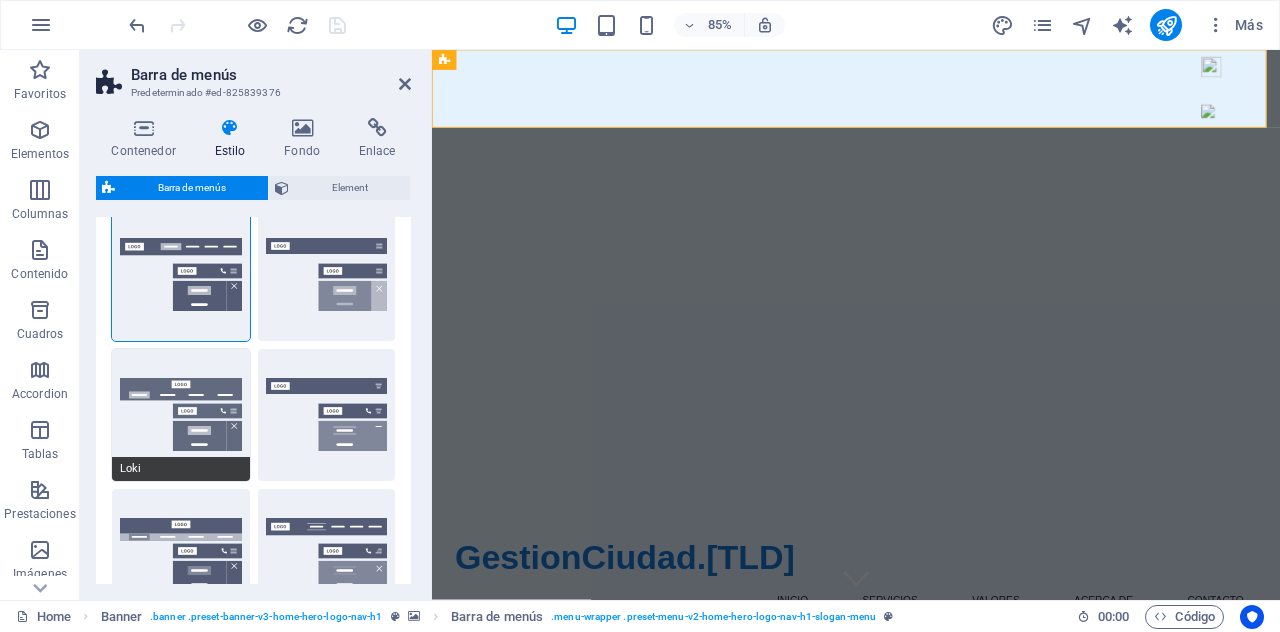 click on "Loki" at bounding box center (181, 415) 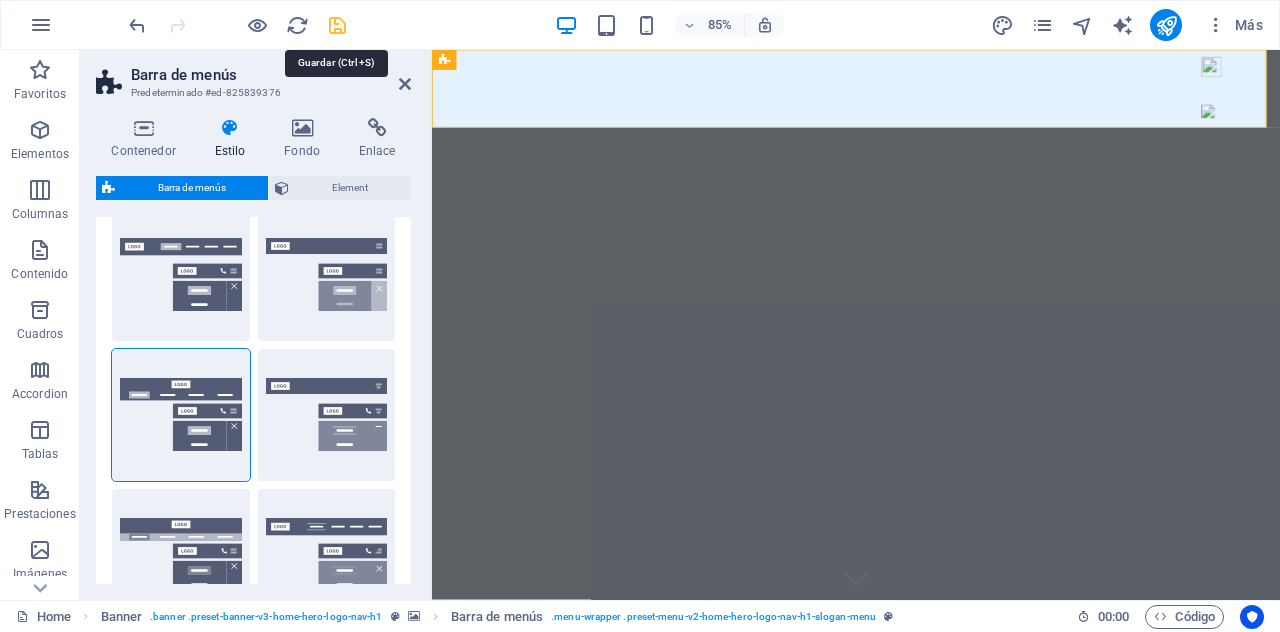click at bounding box center (337, 25) 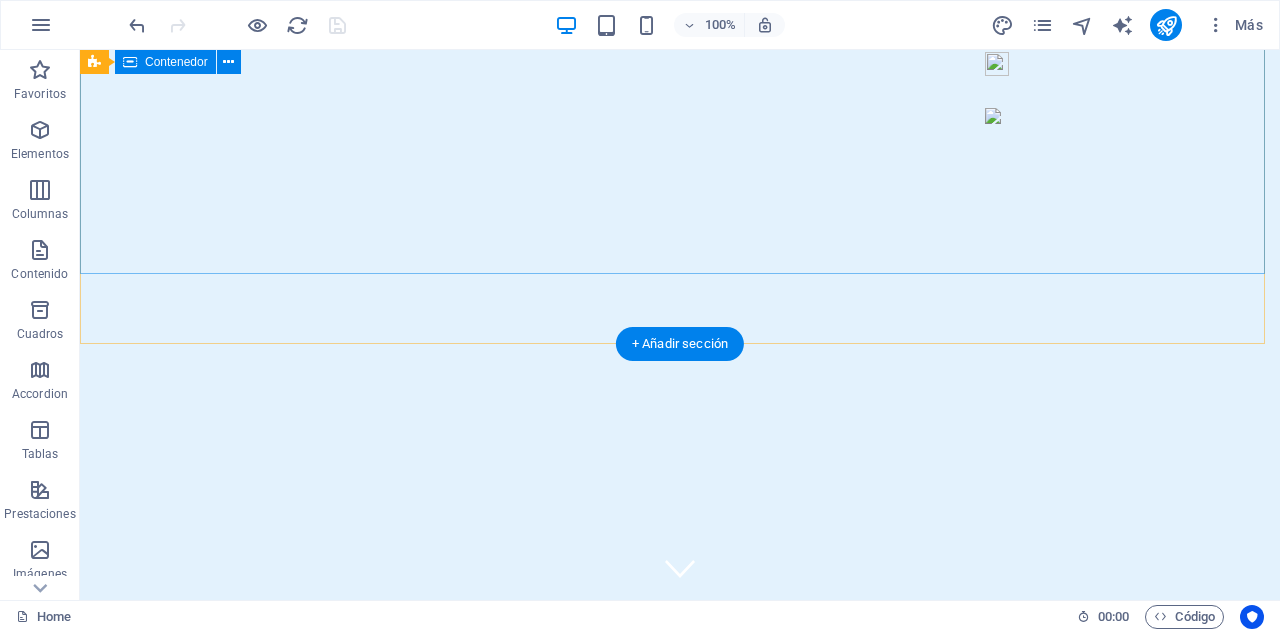 scroll, scrollTop: 0, scrollLeft: 0, axis: both 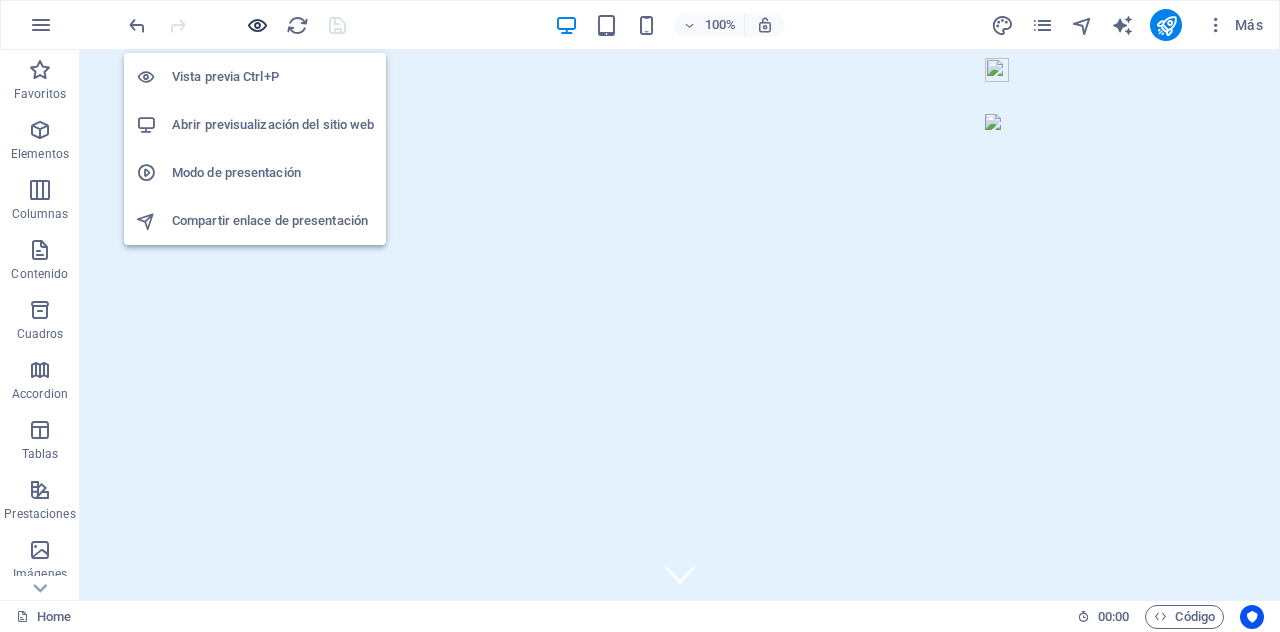click at bounding box center (257, 25) 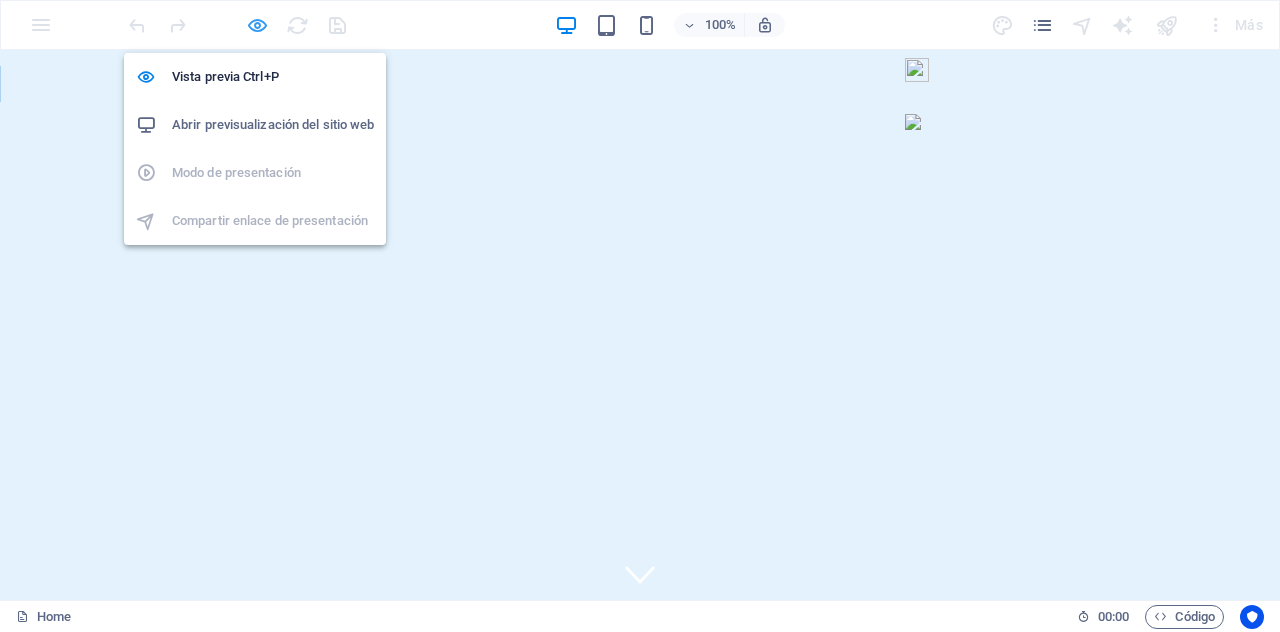 click at bounding box center [257, 25] 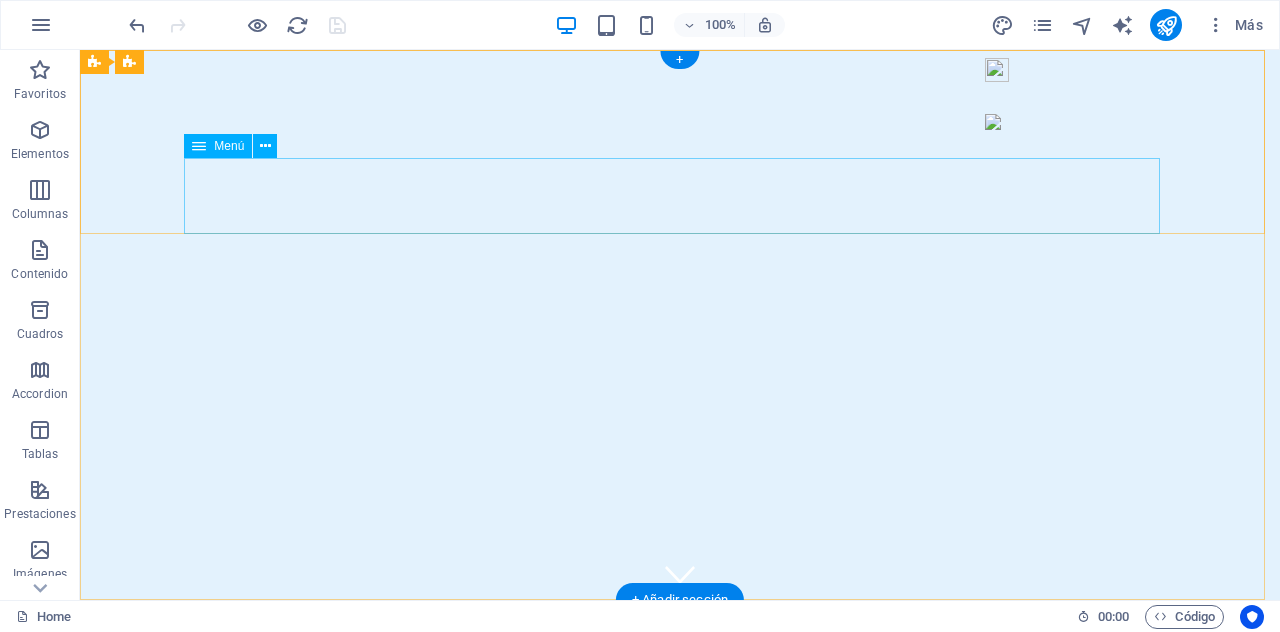 click on "Inicio Servicios Valores Acerca de Contacto" at bounding box center [680, 746] 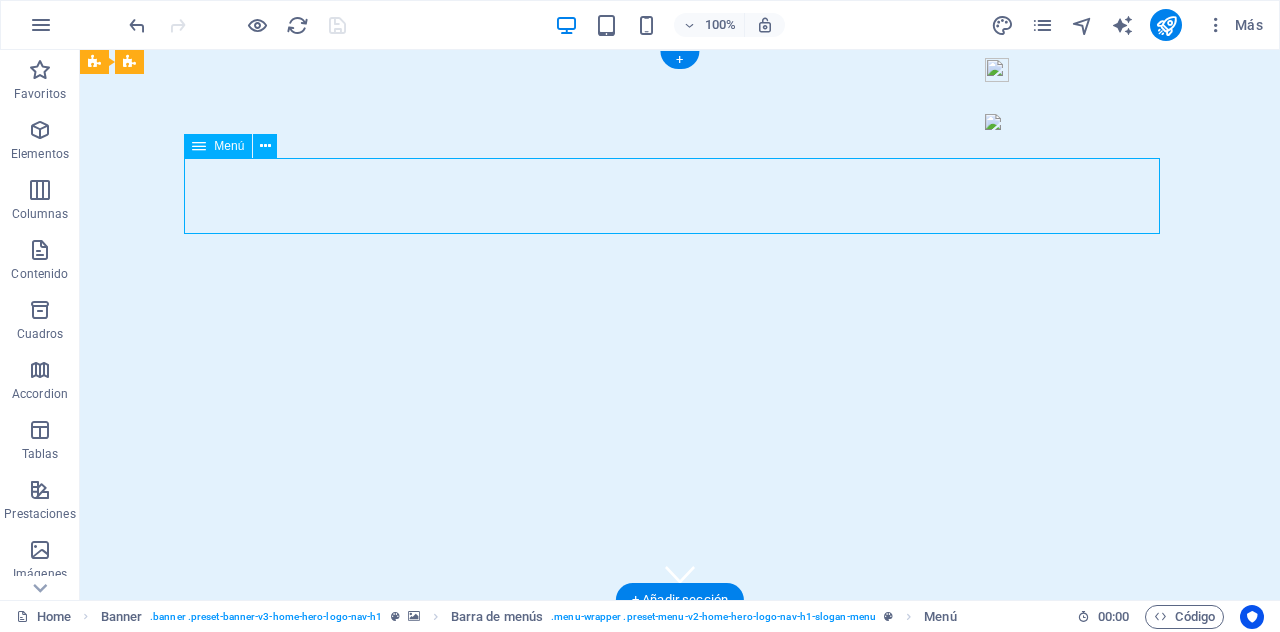 click on "Inicio Servicios Valores Acerca de Contacto" at bounding box center [680, 746] 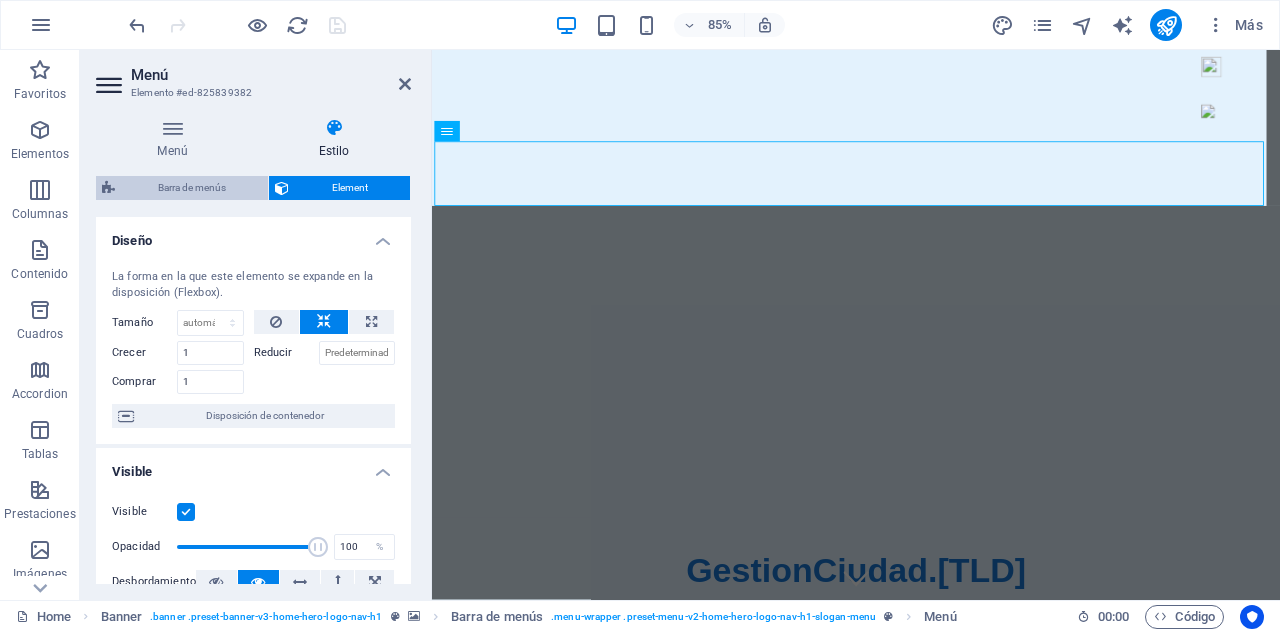 click on "Barra de menús" at bounding box center [191, 188] 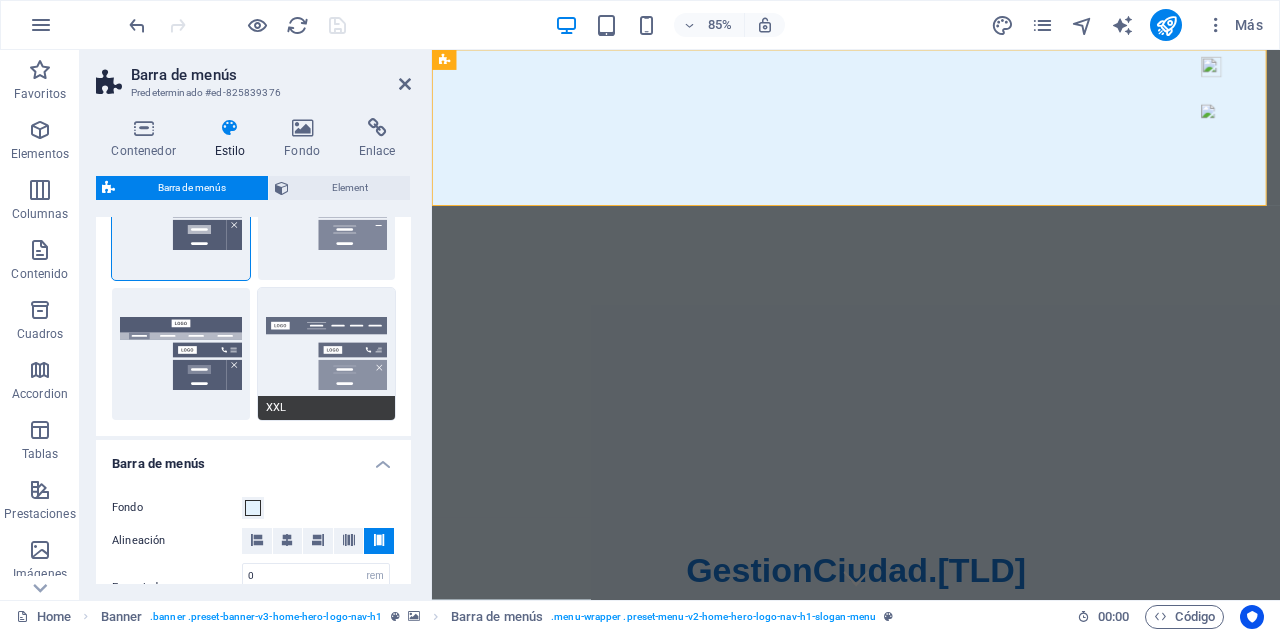 scroll, scrollTop: 500, scrollLeft: 0, axis: vertical 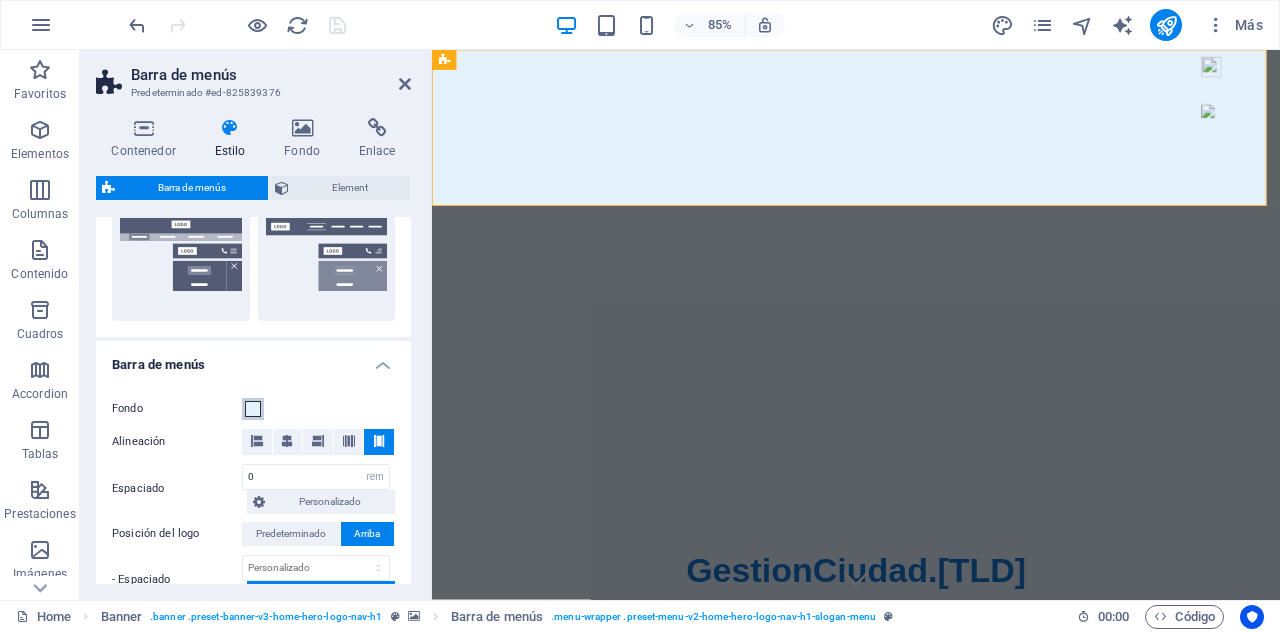 click at bounding box center [253, 409] 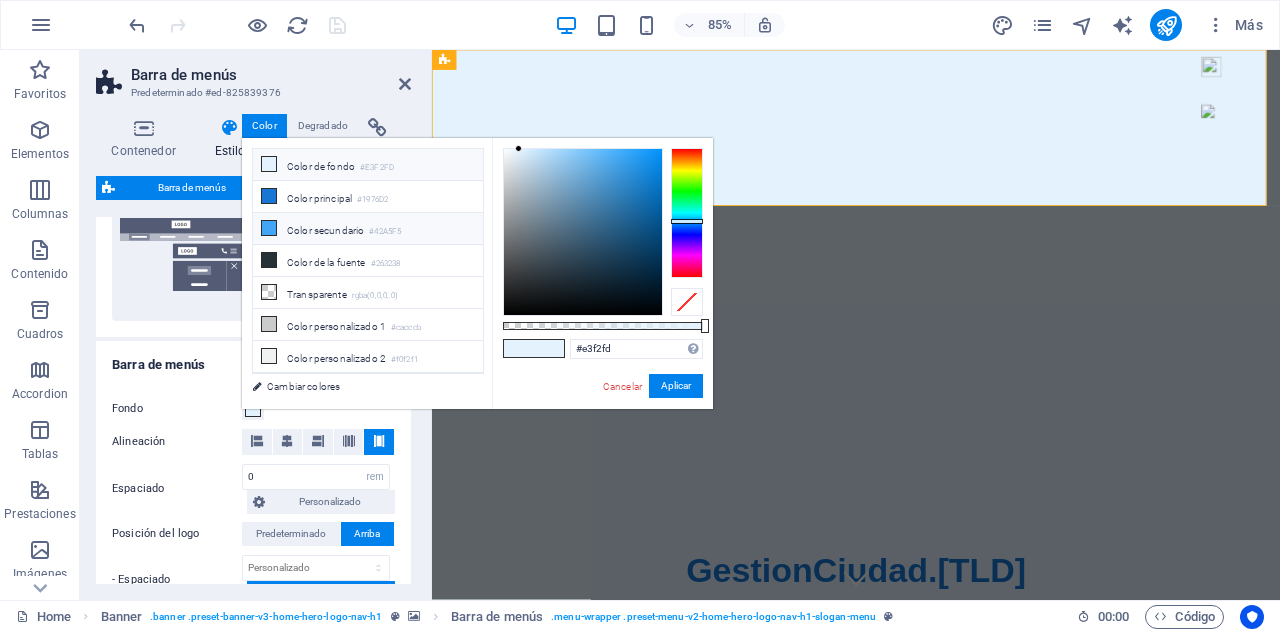 click on "Color secundario
#42A5F5" at bounding box center (368, 229) 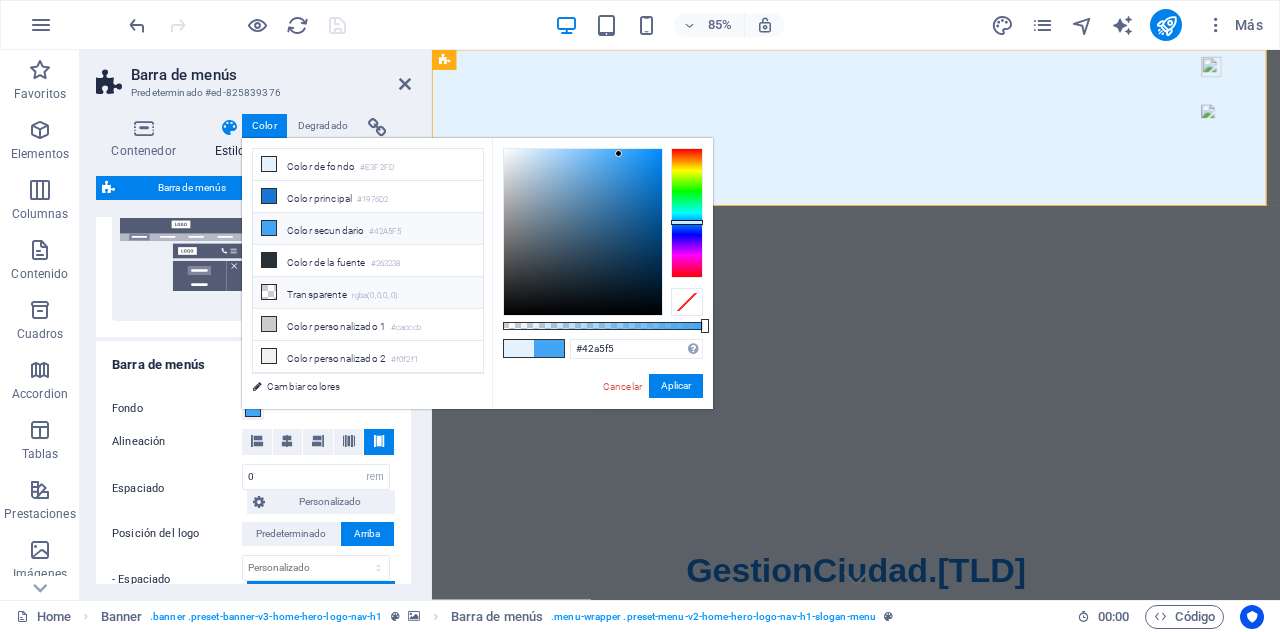 click on "Transparente
rgba(0,0,0,.0)" at bounding box center [368, 293] 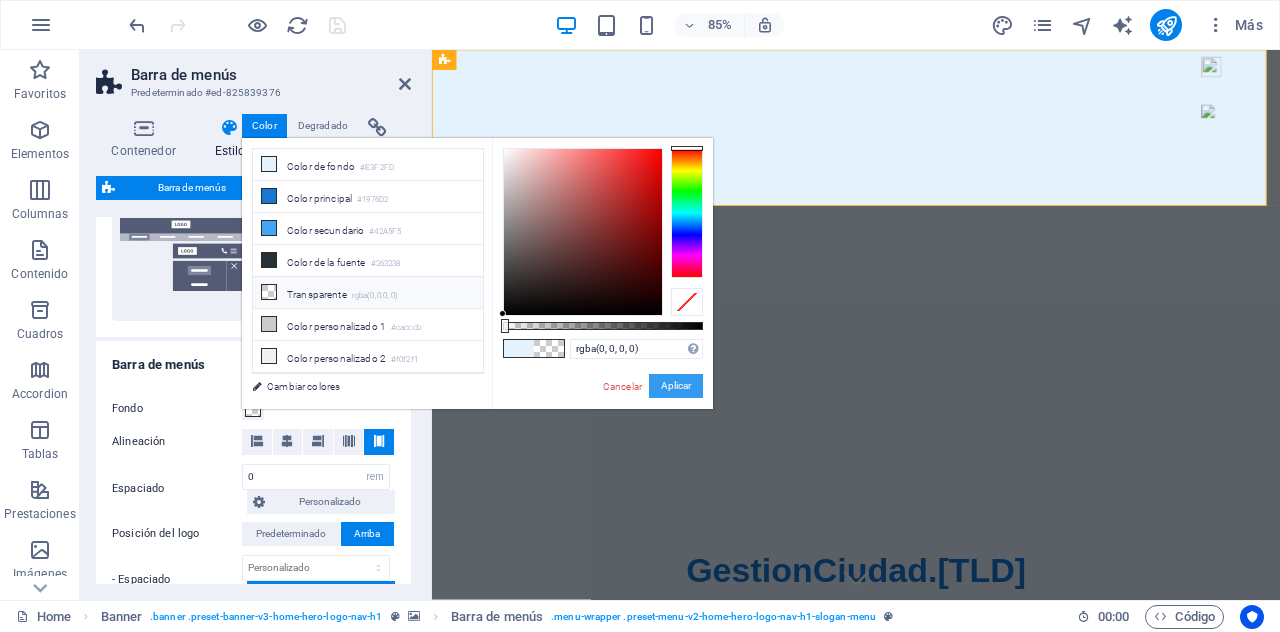drag, startPoint x: 673, startPoint y: 383, endPoint x: 200, endPoint y: 382, distance: 473.00107 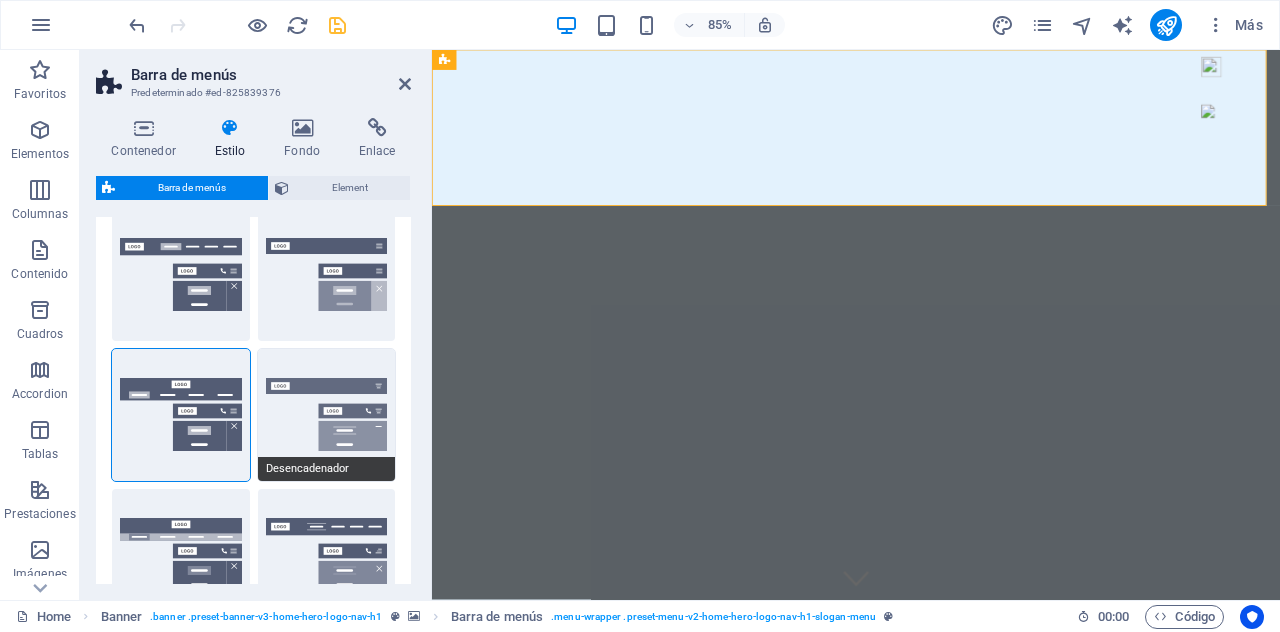 scroll, scrollTop: 100, scrollLeft: 0, axis: vertical 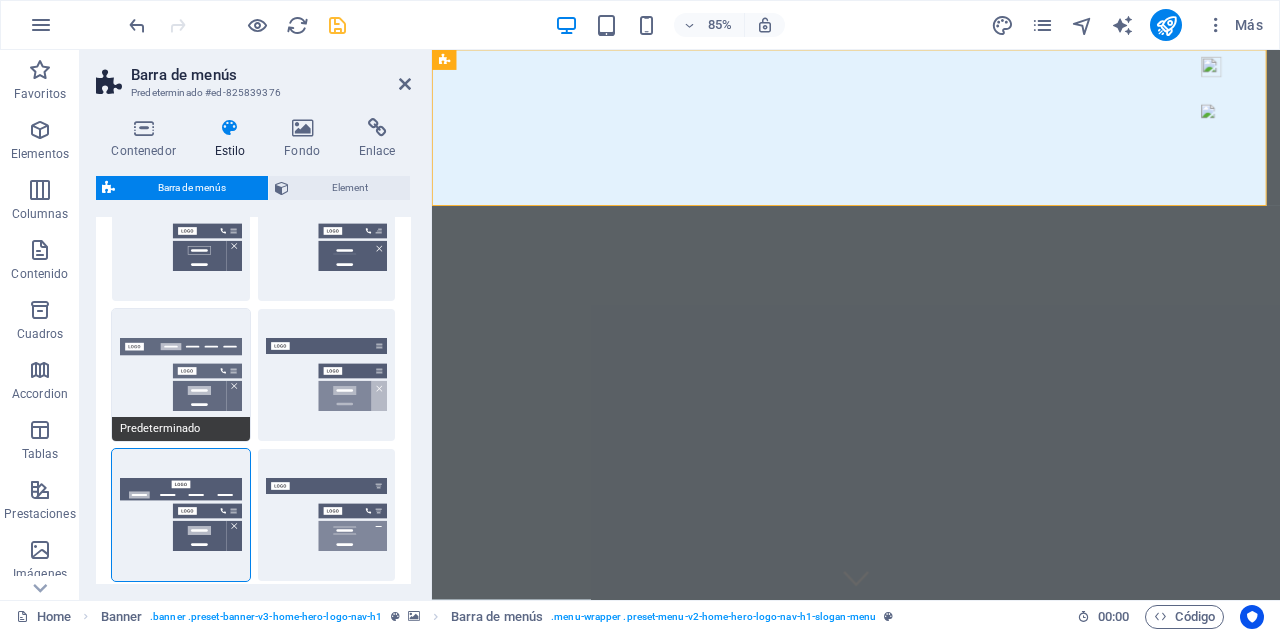 click on "Predeterminado" at bounding box center (181, 375) 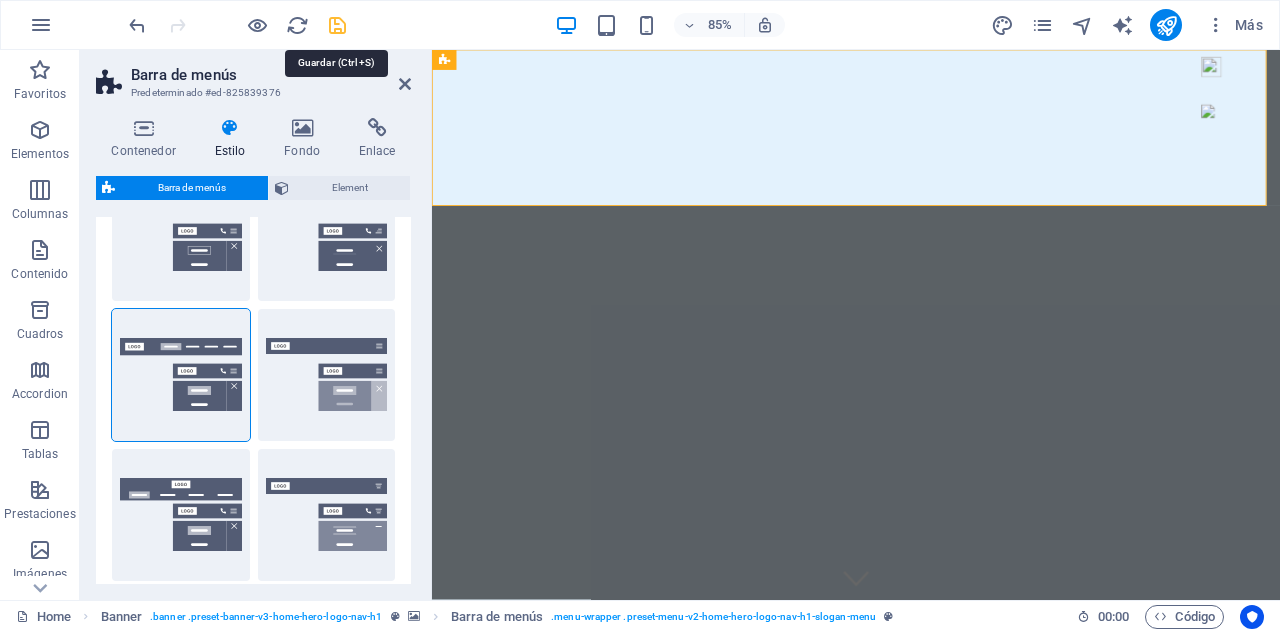 click at bounding box center [337, 25] 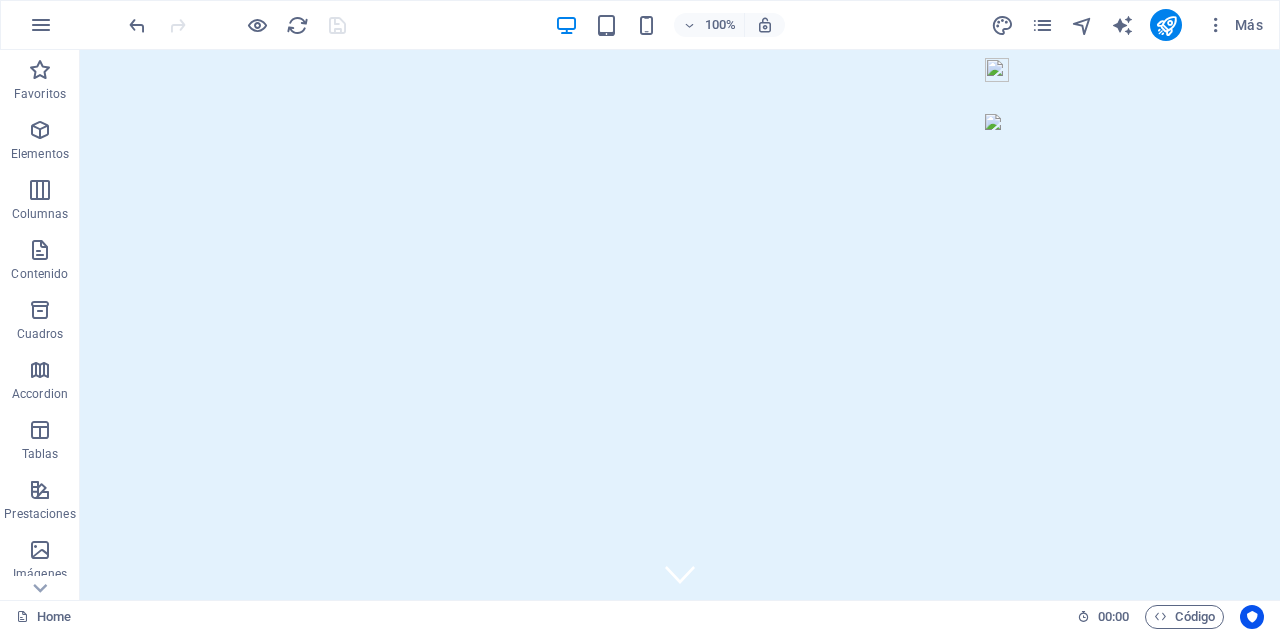 drag, startPoint x: 258, startPoint y: 26, endPoint x: 417, endPoint y: 18, distance: 159.20113 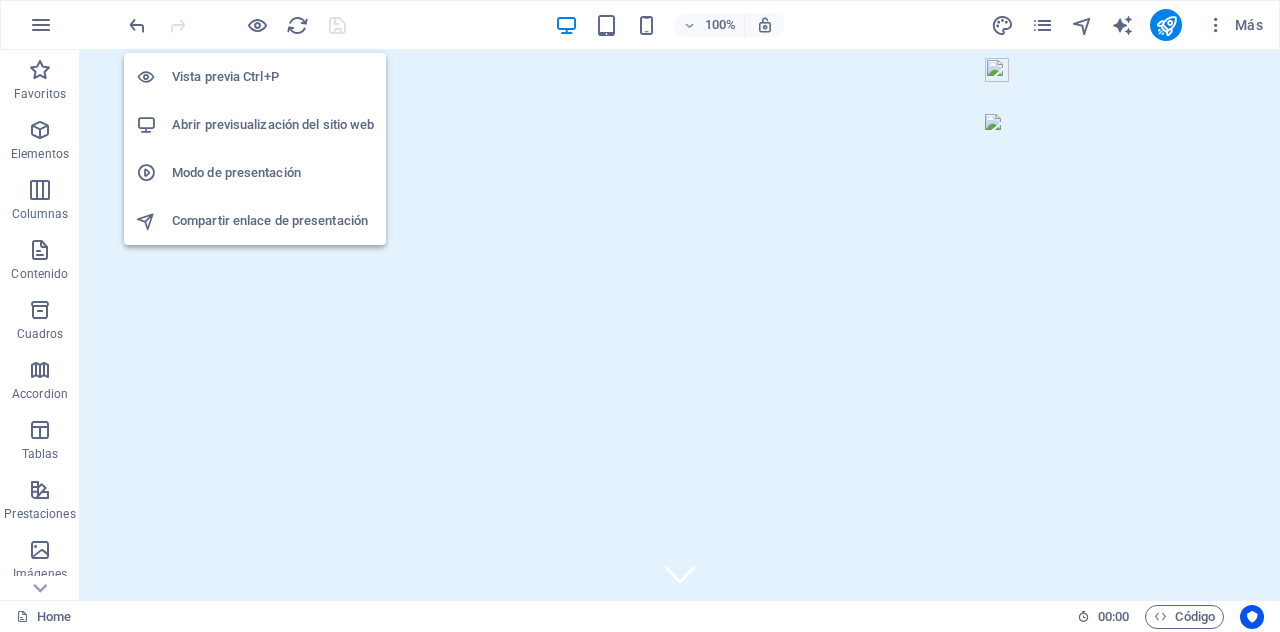 click on "Vista previa Ctrl+P" at bounding box center (273, 77) 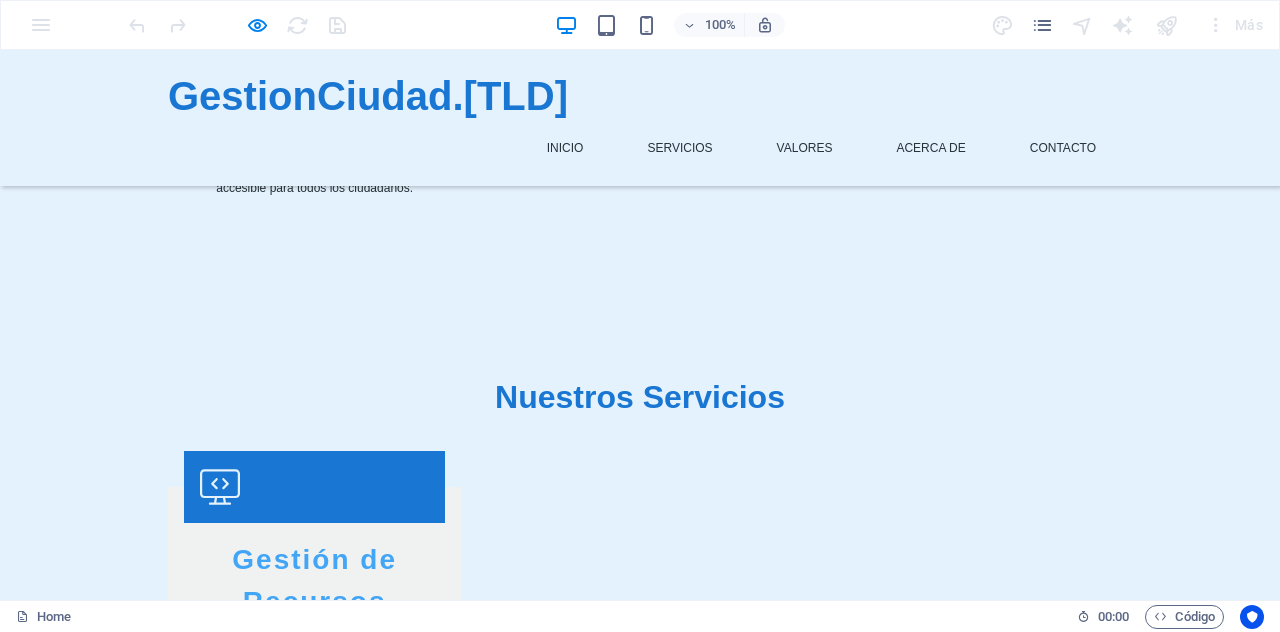 scroll, scrollTop: 2800, scrollLeft: 0, axis: vertical 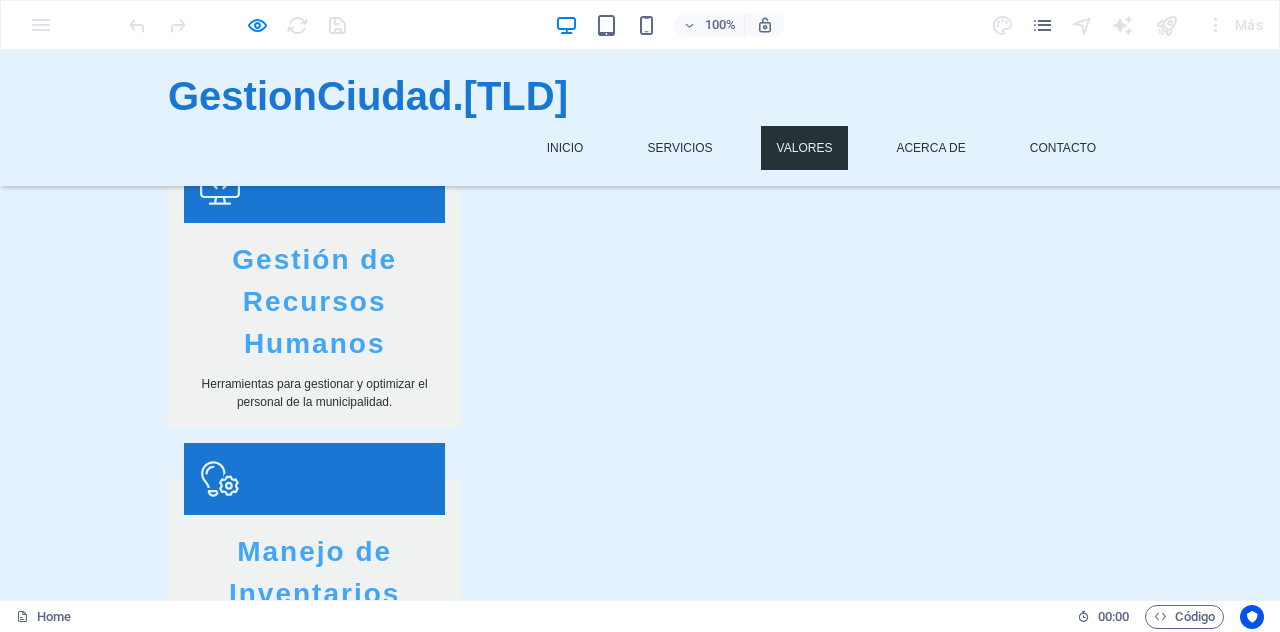 click on "Valores" at bounding box center [805, 148] 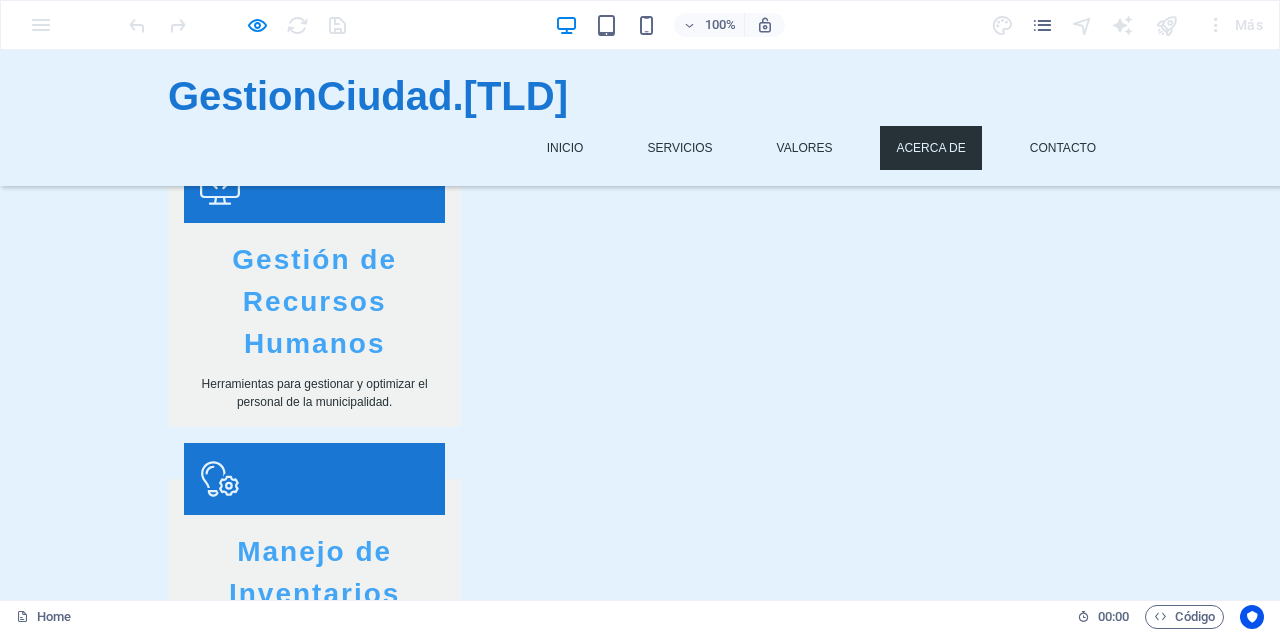 click on "Acerca de" at bounding box center (930, 148) 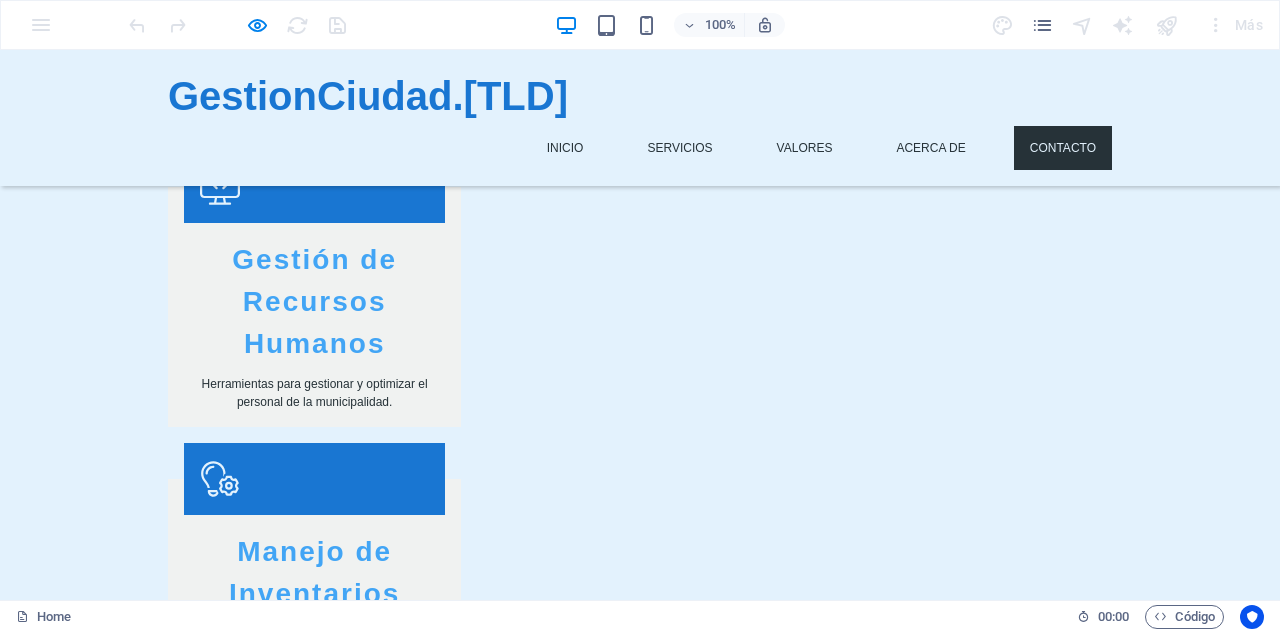 click on "Contacto" at bounding box center (1063, 148) 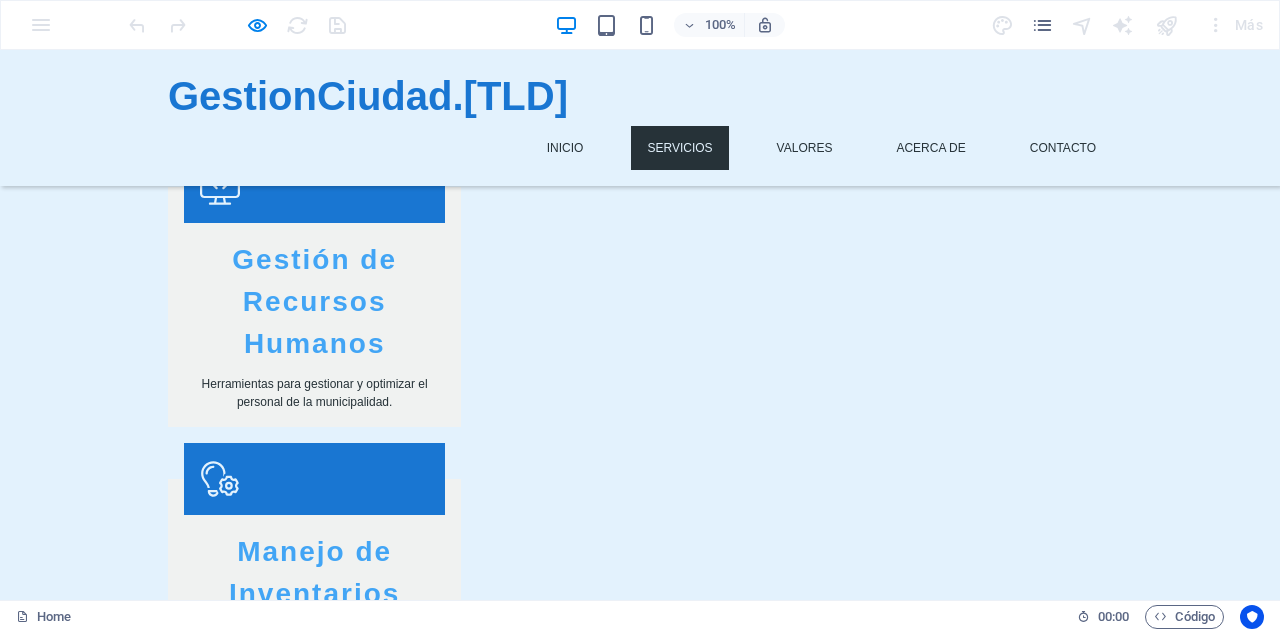 click on "Servicios" at bounding box center [679, 148] 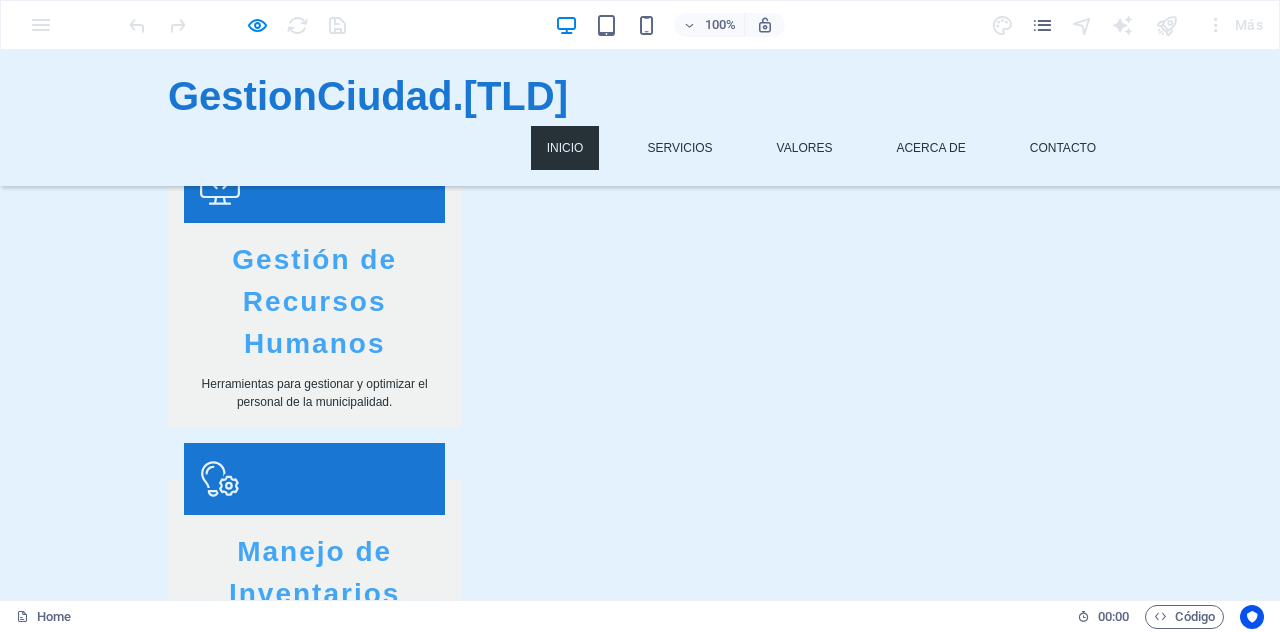 click on "Inicio" at bounding box center (565, 148) 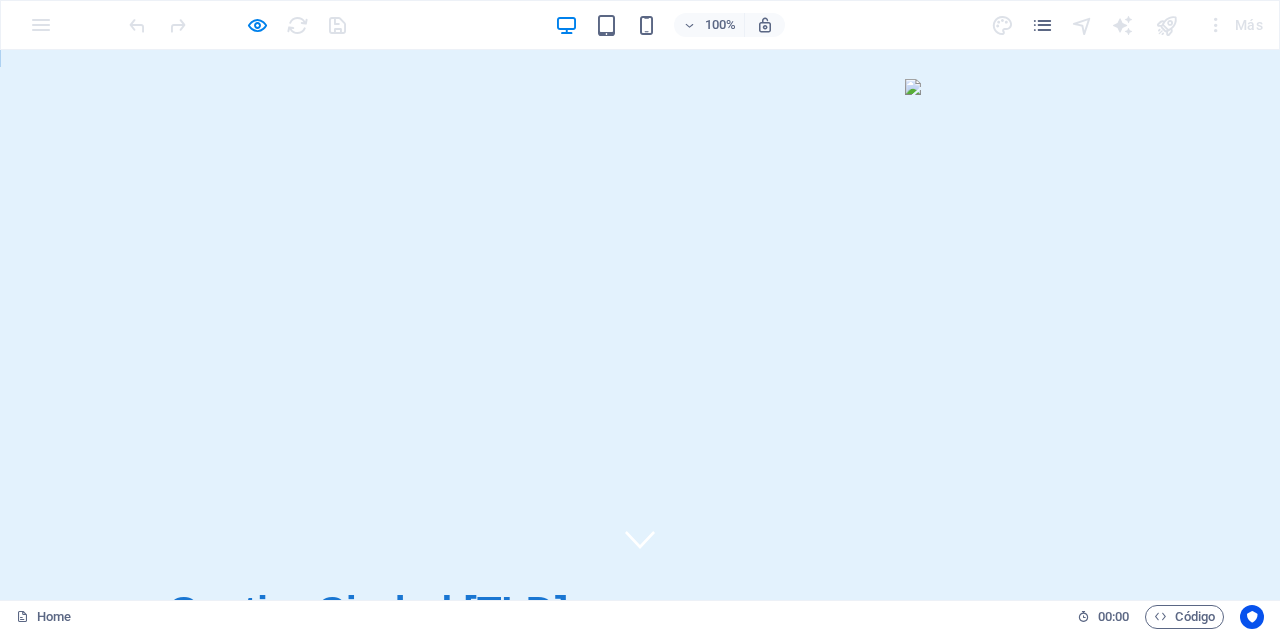 scroll, scrollTop: 0, scrollLeft: 0, axis: both 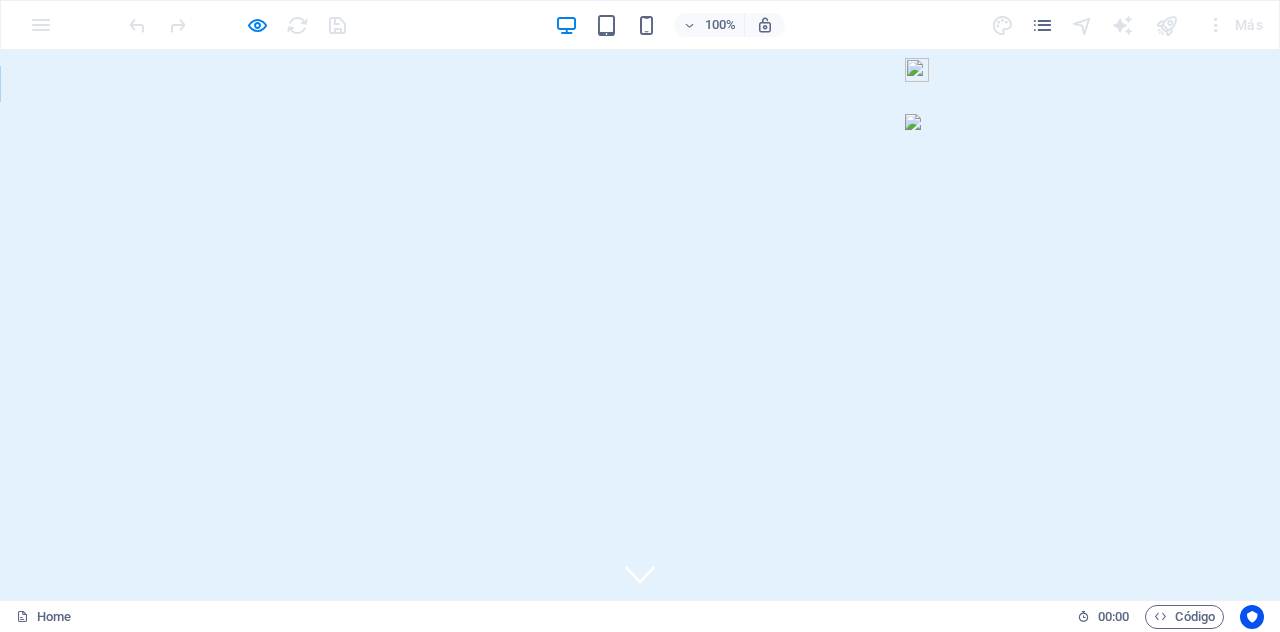 click on "Inicio" at bounding box center [565, 698] 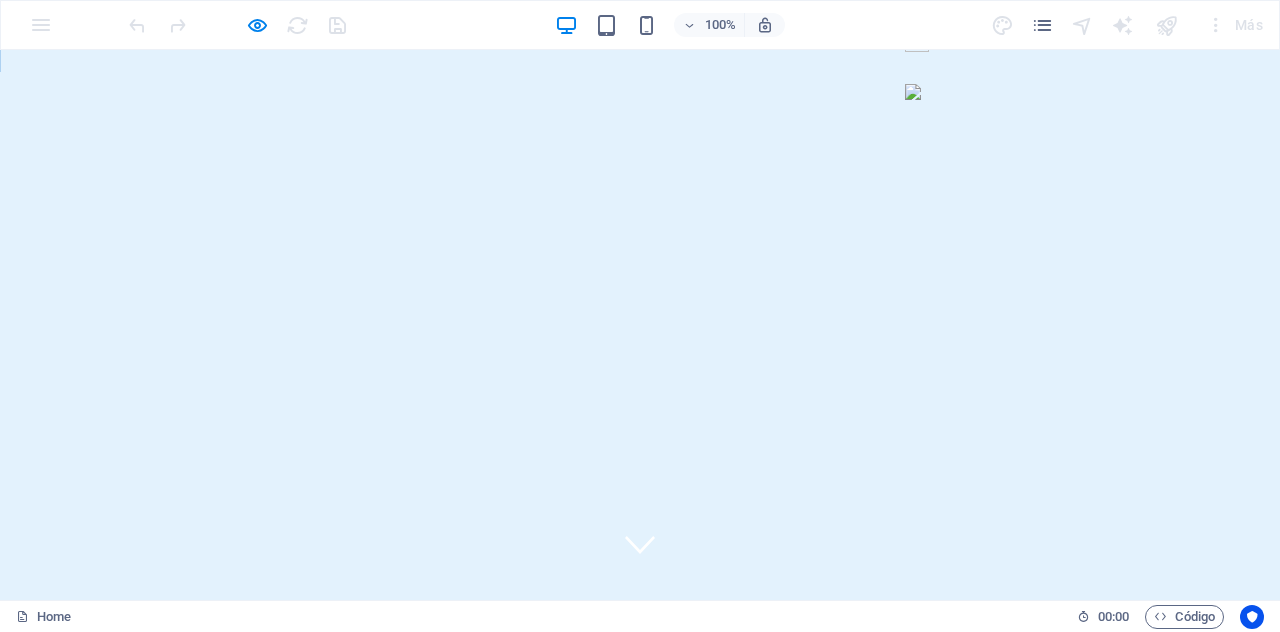 scroll, scrollTop: 0, scrollLeft: 0, axis: both 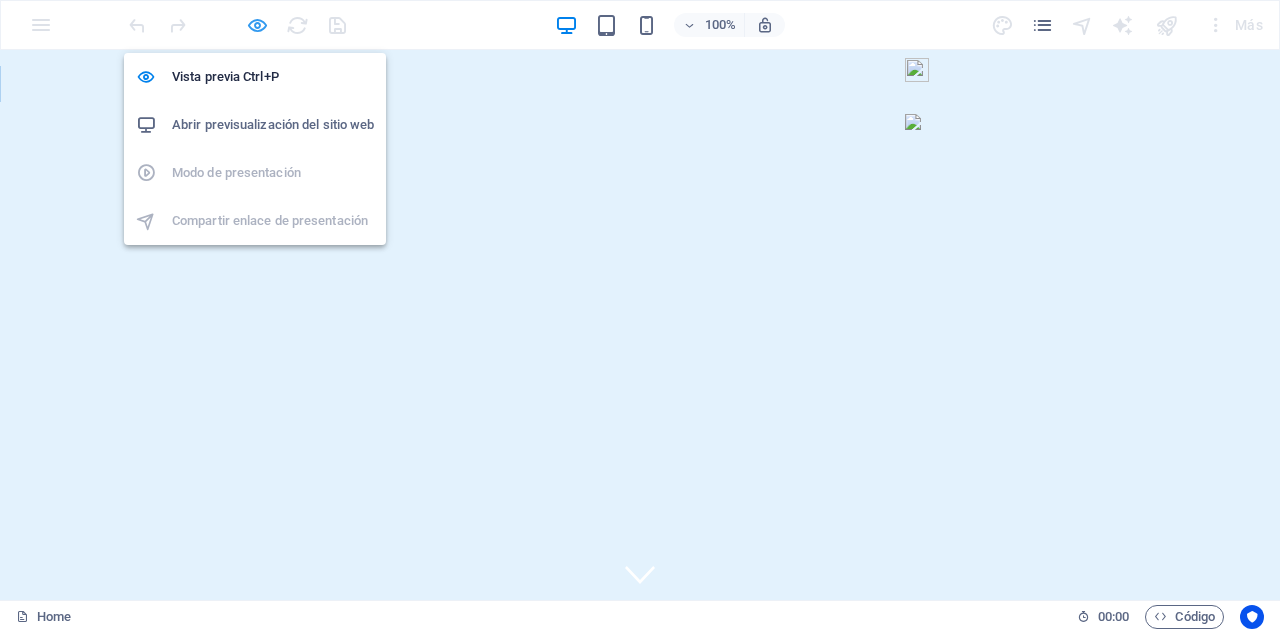 click at bounding box center (257, 25) 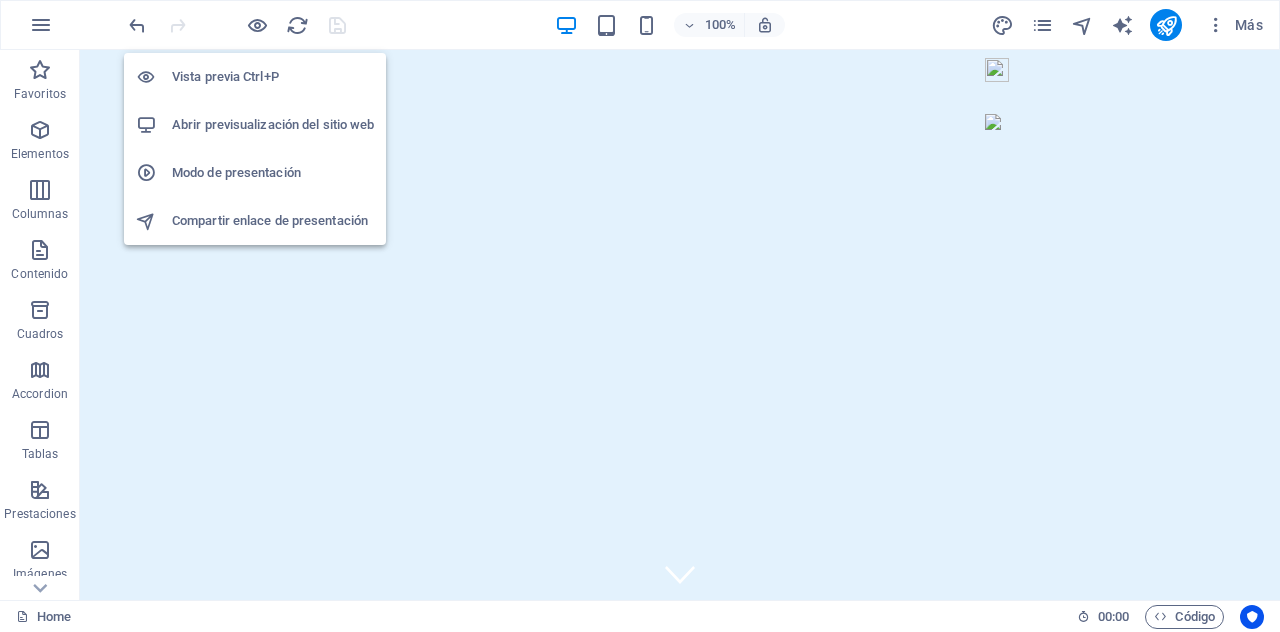click on "Abrir previsualización del sitio web" at bounding box center (273, 125) 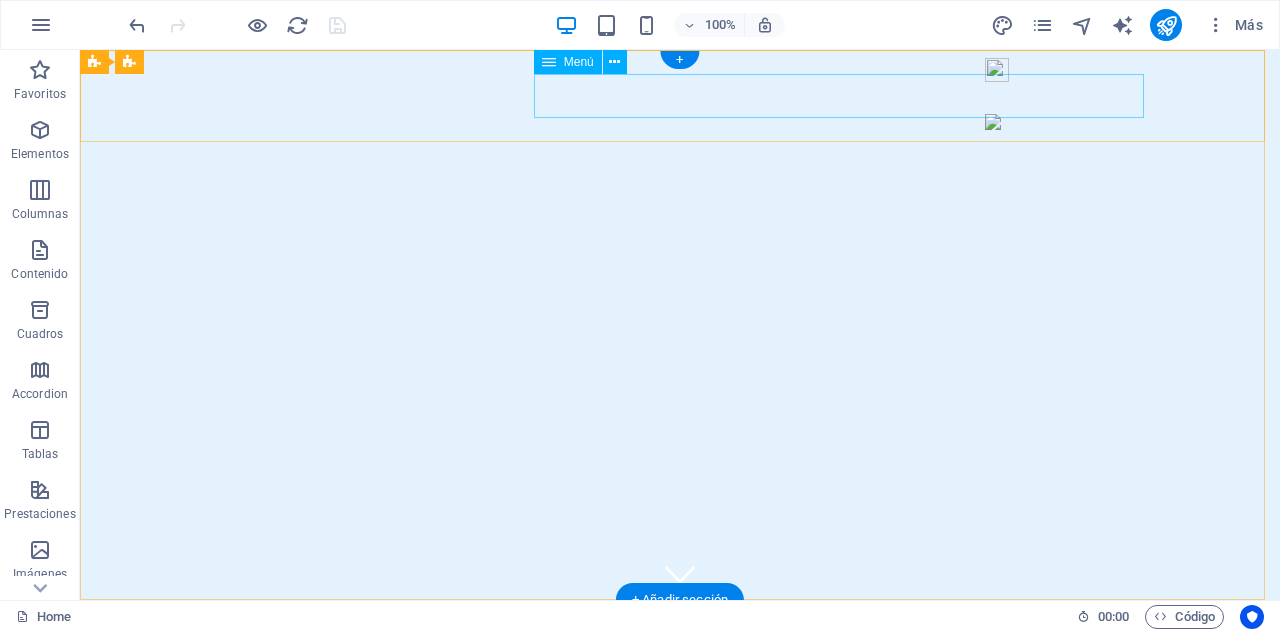 click on "Inicio Servicios Valores Acerca de Contacto" at bounding box center [680, 698] 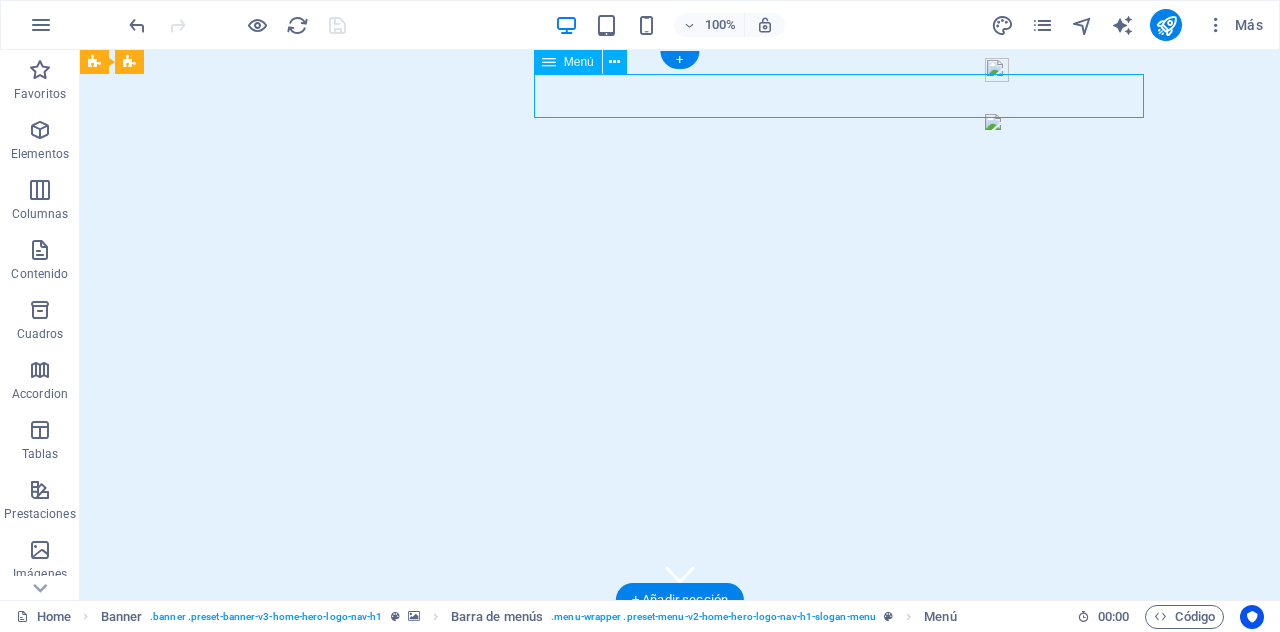 click on "Inicio Servicios Valores Acerca de Contacto" at bounding box center [680, 698] 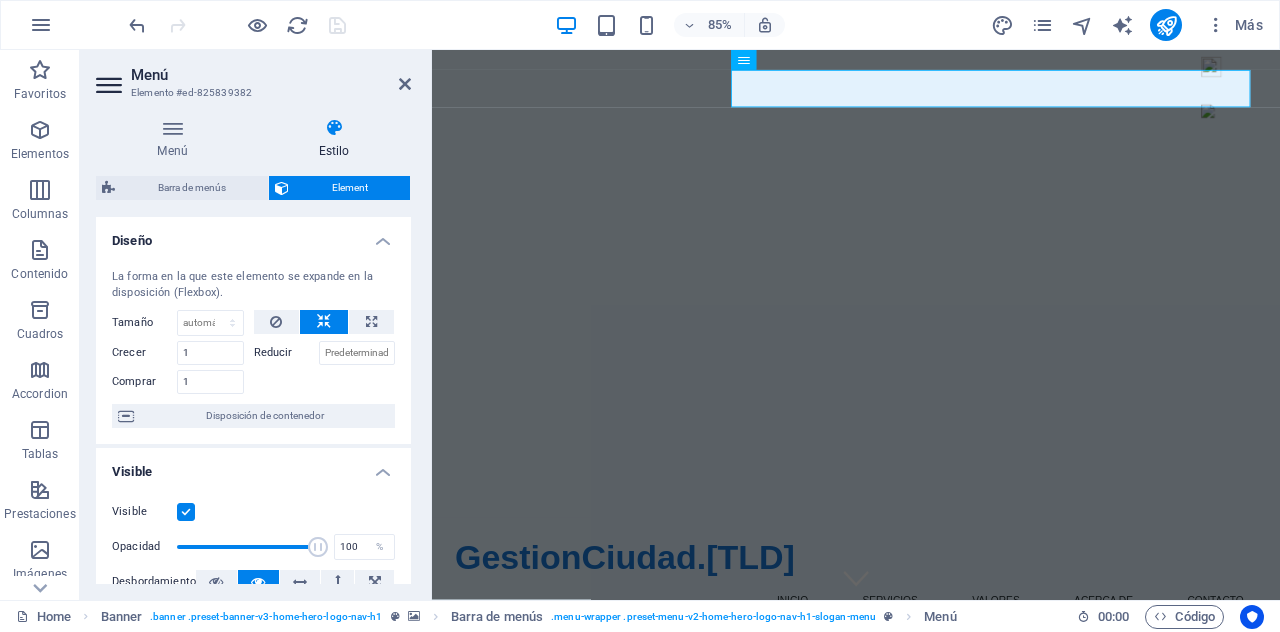 click at bounding box center [334, 128] 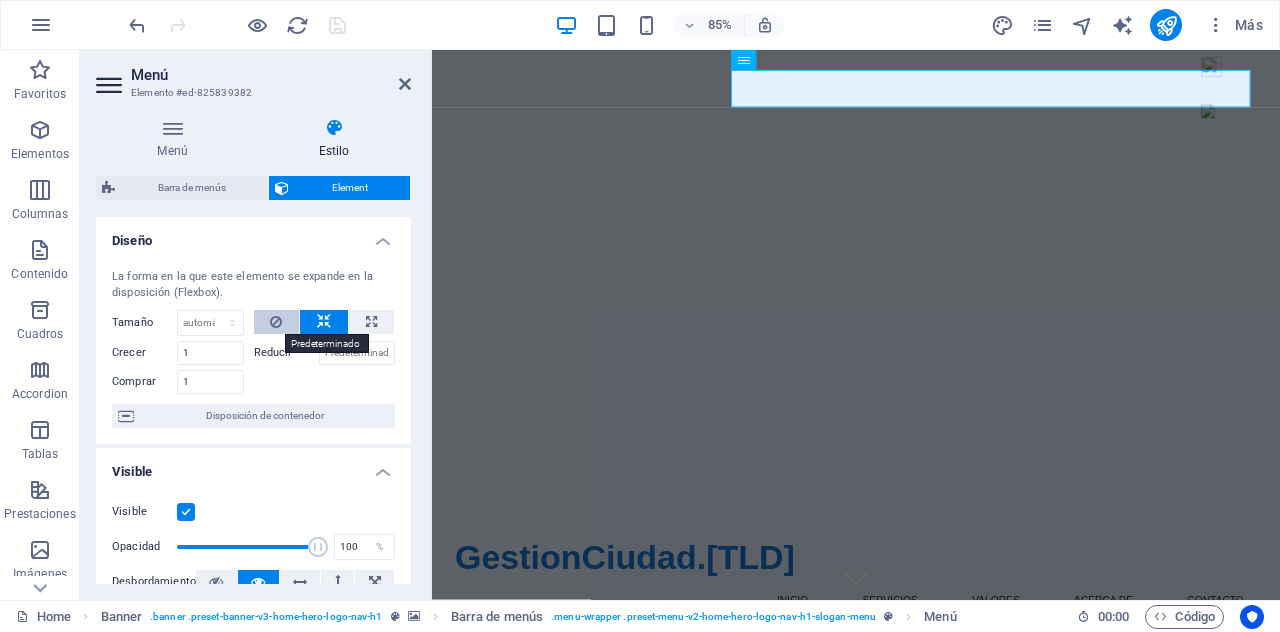 click at bounding box center (277, 322) 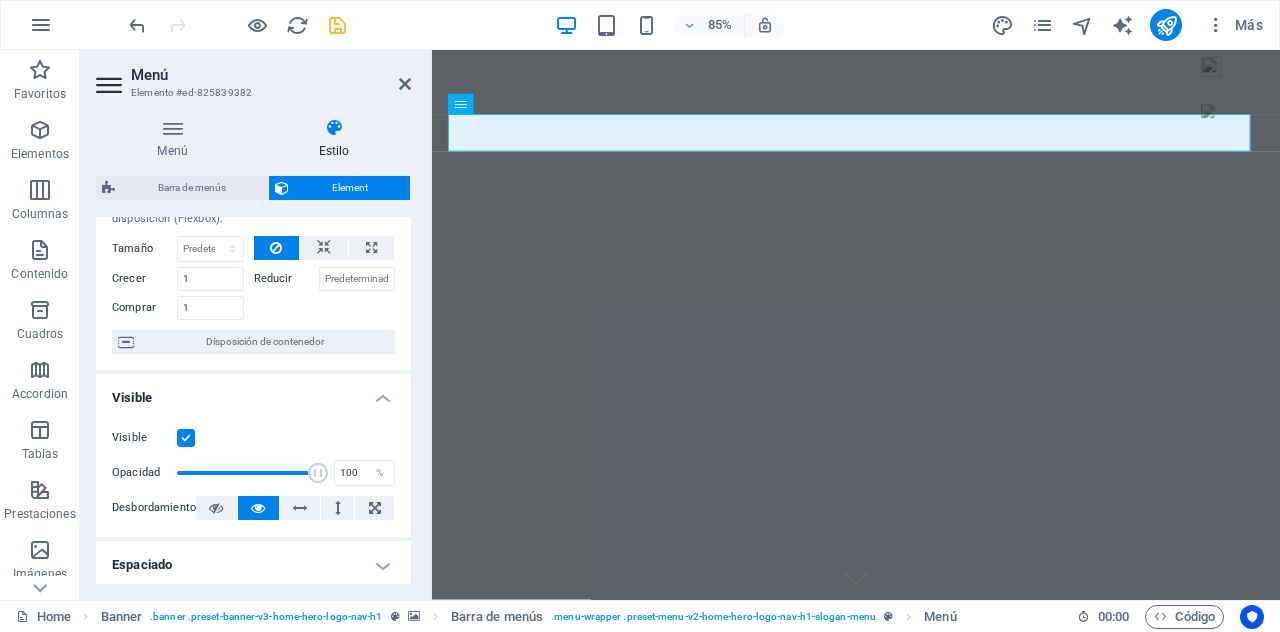 scroll, scrollTop: 100, scrollLeft: 0, axis: vertical 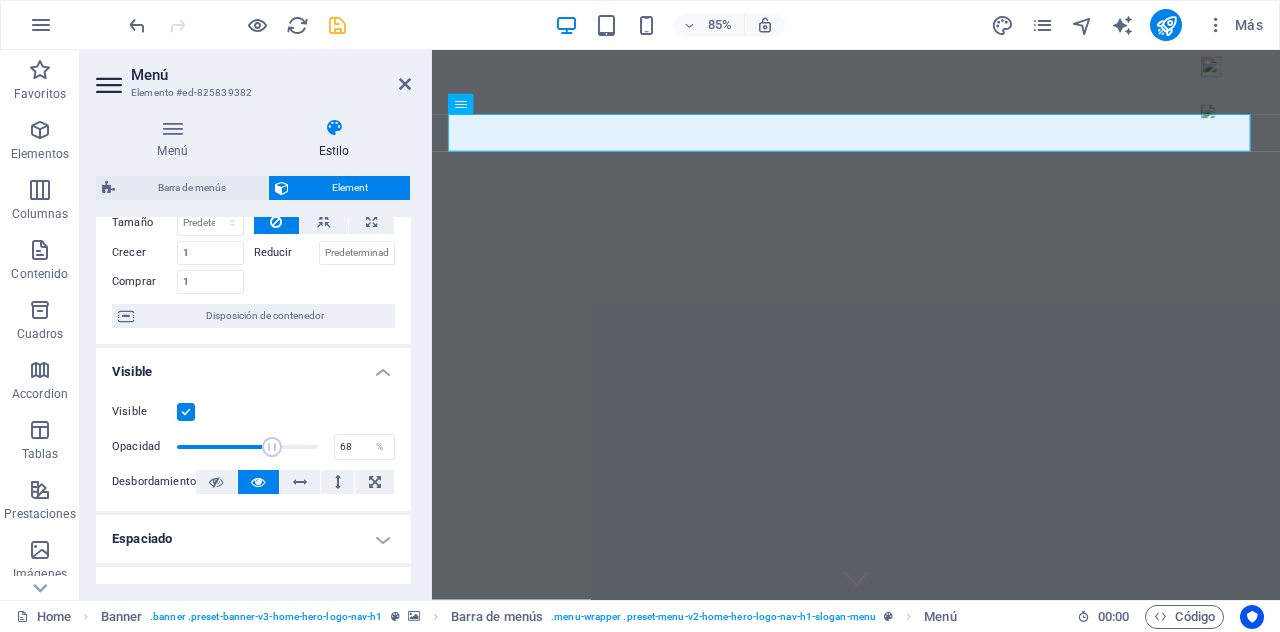 drag, startPoint x: 307, startPoint y: 447, endPoint x: 270, endPoint y: 449, distance: 37.054016 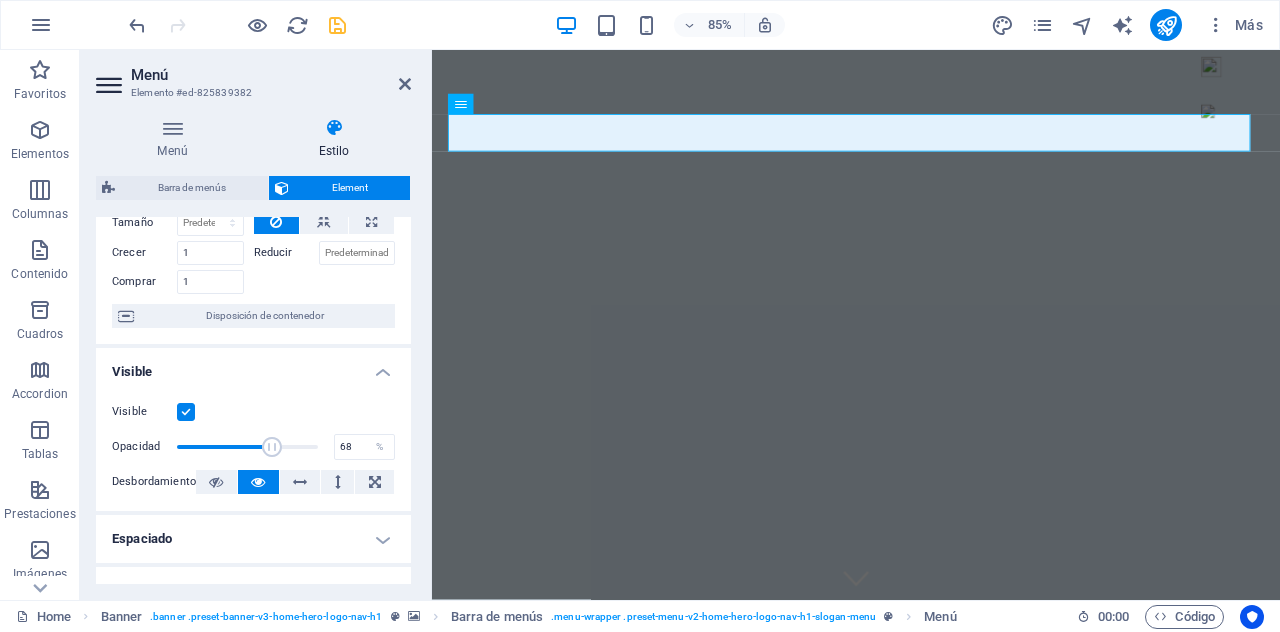 click at bounding box center [272, 447] 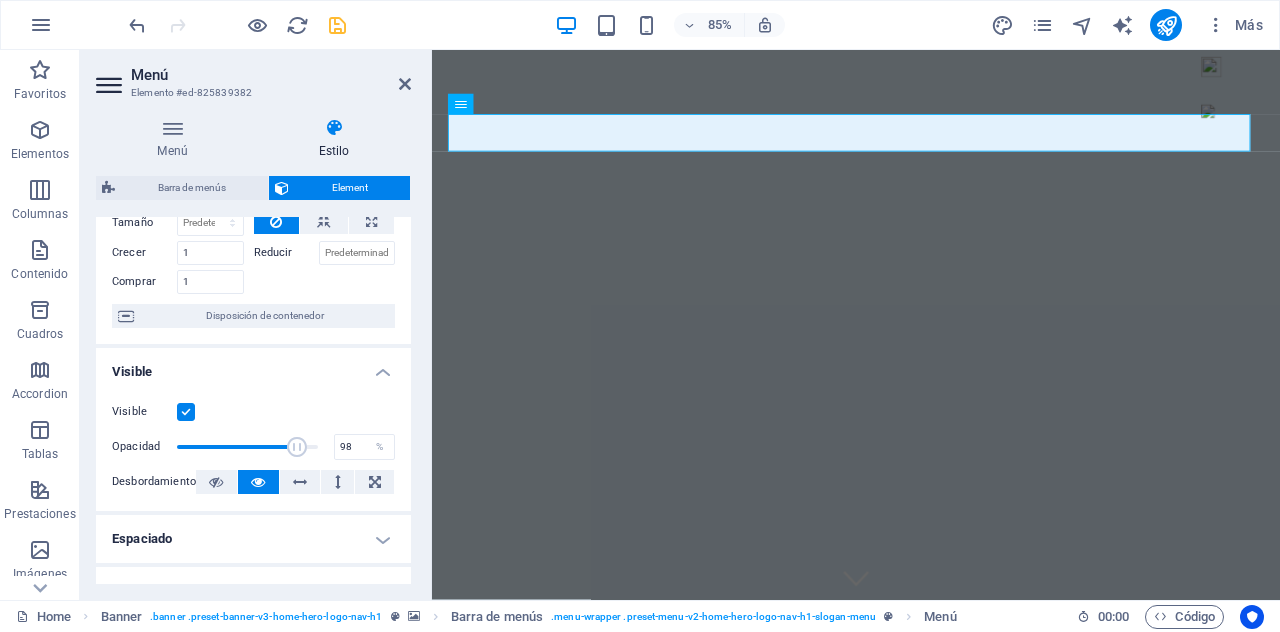 type on "100" 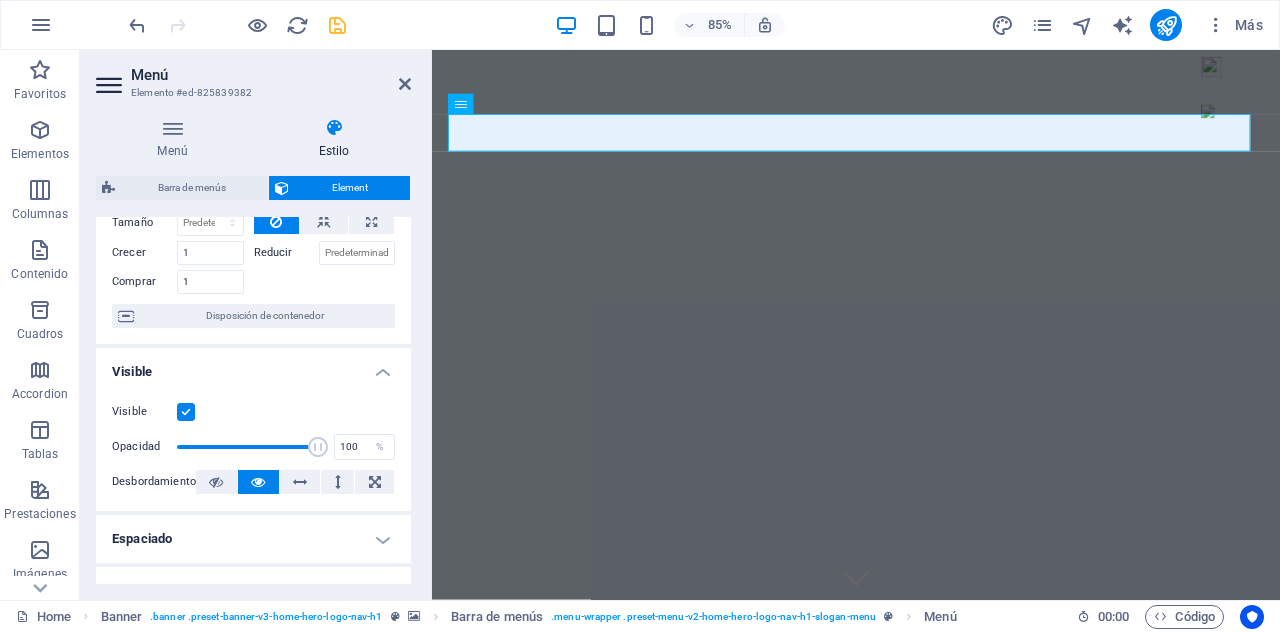 drag, startPoint x: 269, startPoint y: 448, endPoint x: 321, endPoint y: 445, distance: 52.086468 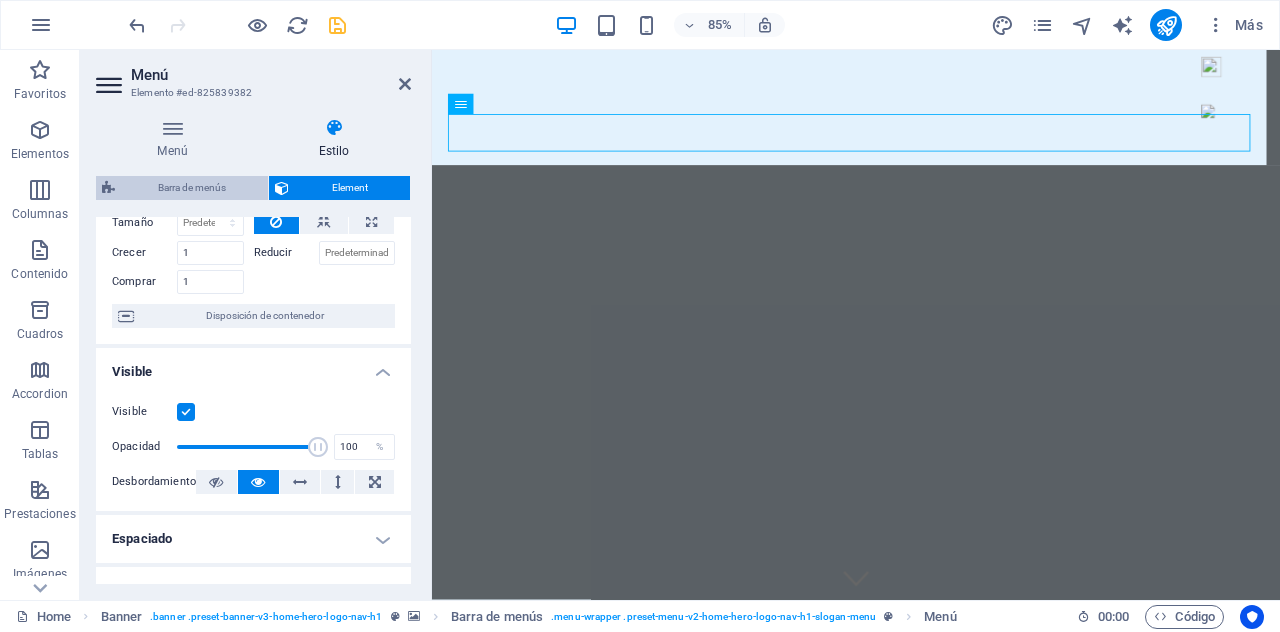 click on "Barra de menús" at bounding box center (191, 188) 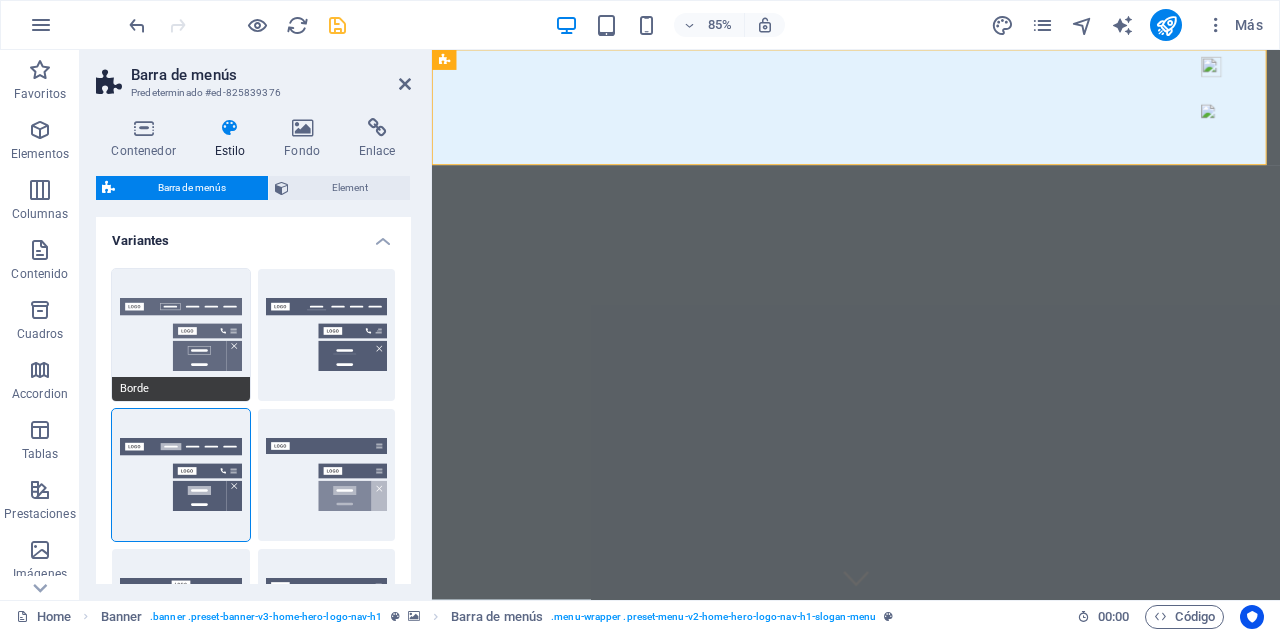 click on "Borde" at bounding box center [181, 335] 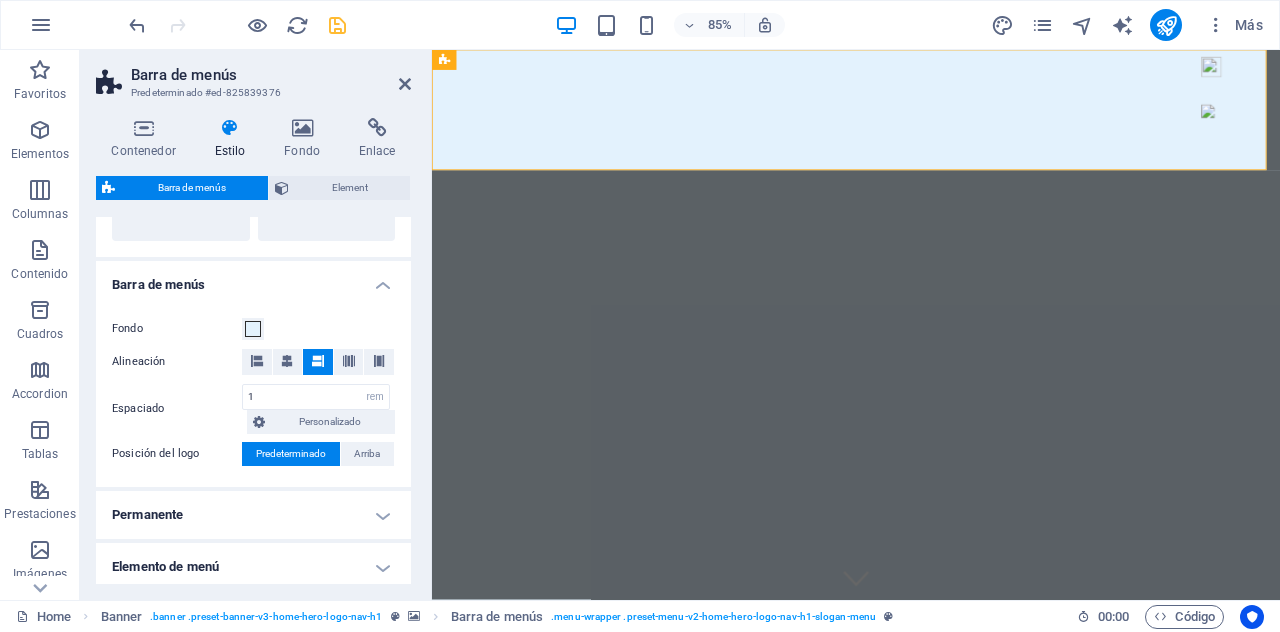 scroll, scrollTop: 600, scrollLeft: 0, axis: vertical 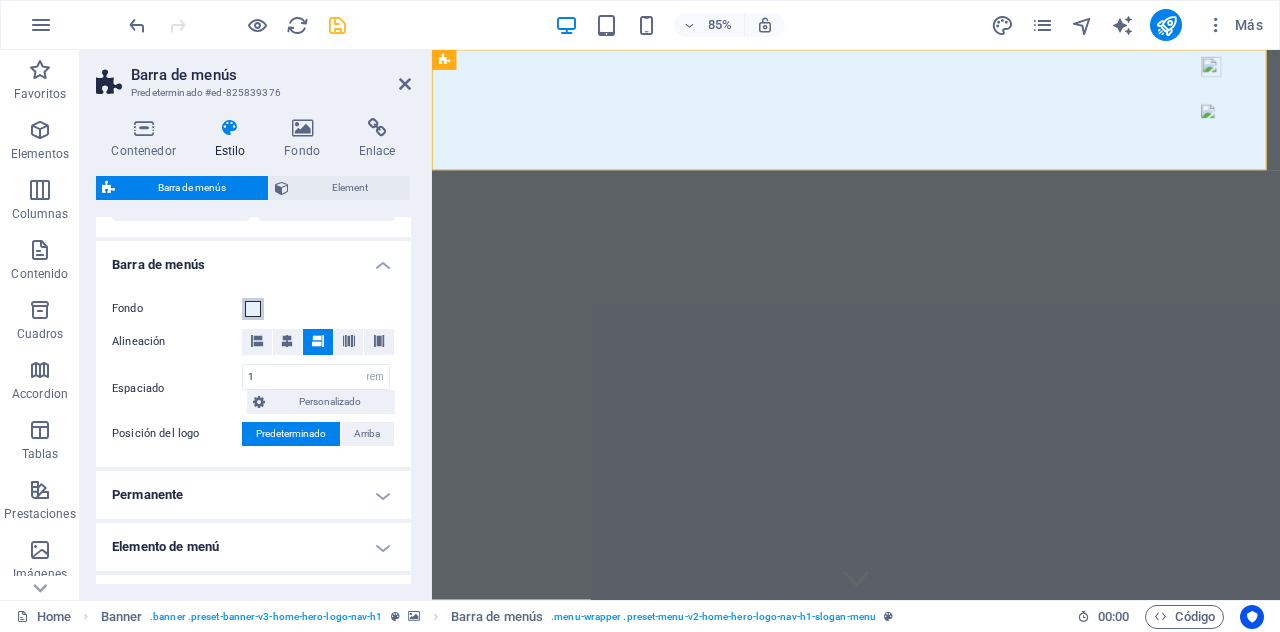 click at bounding box center [253, 309] 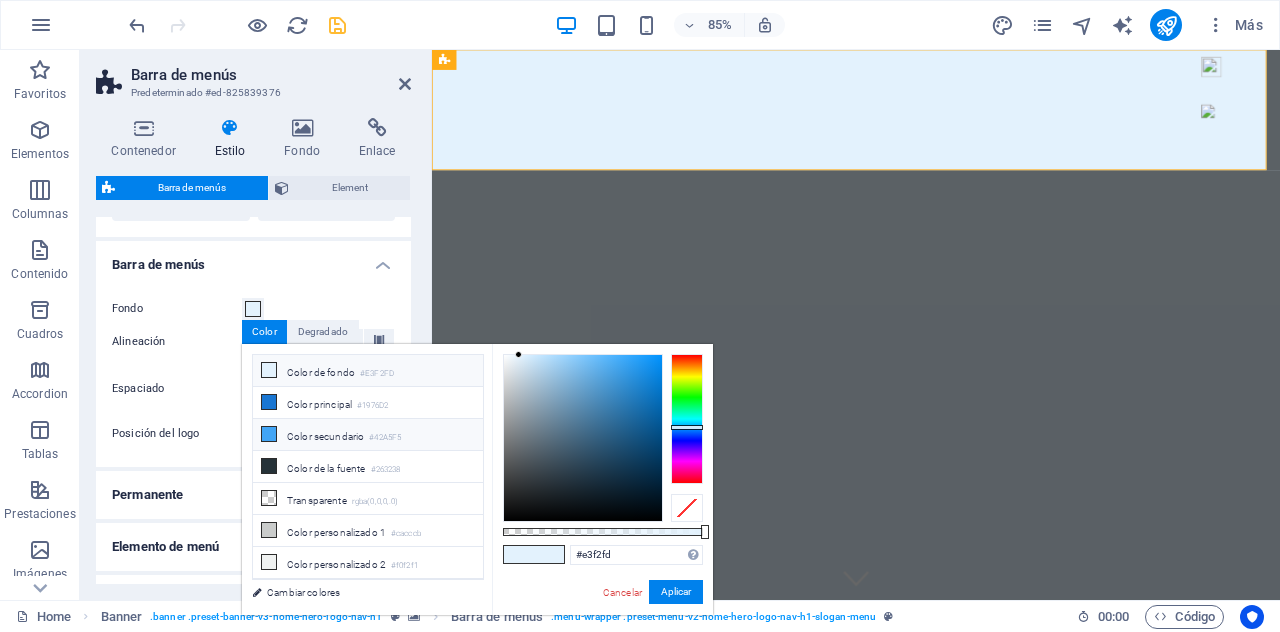 click on "Color secundario
#42A5F5" at bounding box center [368, 435] 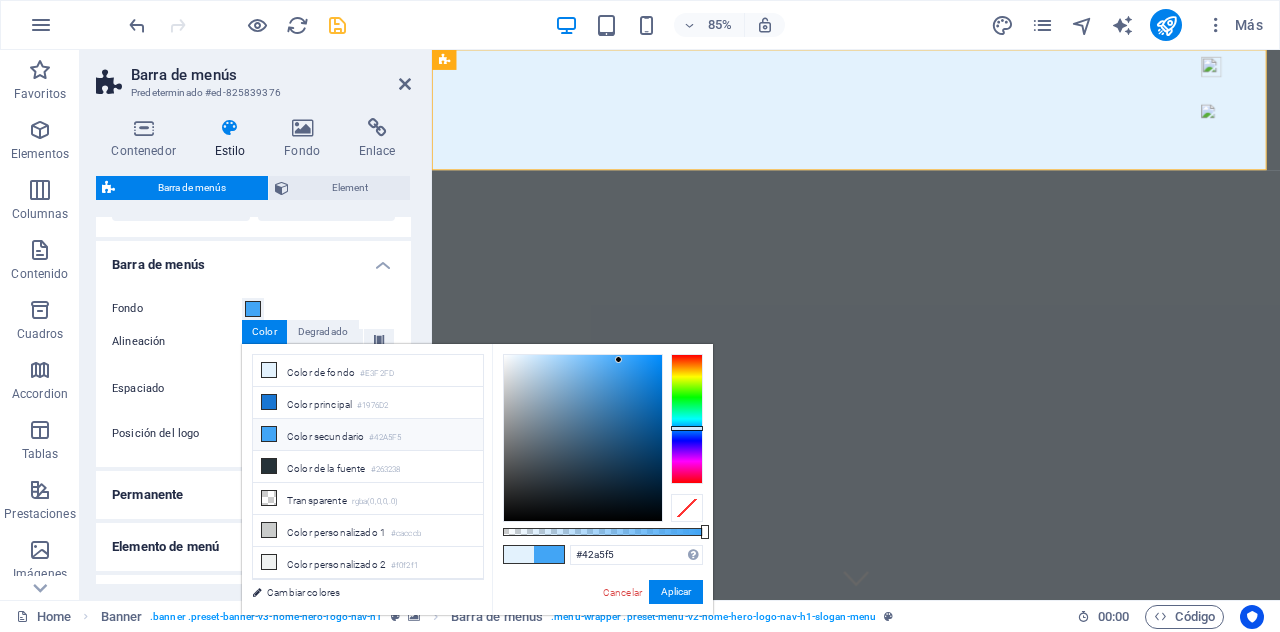 click on "Fondo Alineación Espaciado 1 px rem % vh vw Personalizado Personalizado 1 px rem % vh vw 1 px rem % vh vw 1 px rem % vh vw 1 px rem % vh vw Posición del logo Predeterminado Arriba  - Espaciado 1 px rem % vh vw Personalizado Personalizado 1 px rem % vh vw 1 px rem % vh vw 1 px rem % vh vw 1 px rem % vh vw Ancho del menú Predeterminado Ancho  - Espaciado 0 px rem % vh vw Personalizado Personalizado 0 px rem % vh vw 0 px rem % vh vw 0 px rem % vh vw 0 px rem % vh vw  - Fondo" at bounding box center [253, 372] 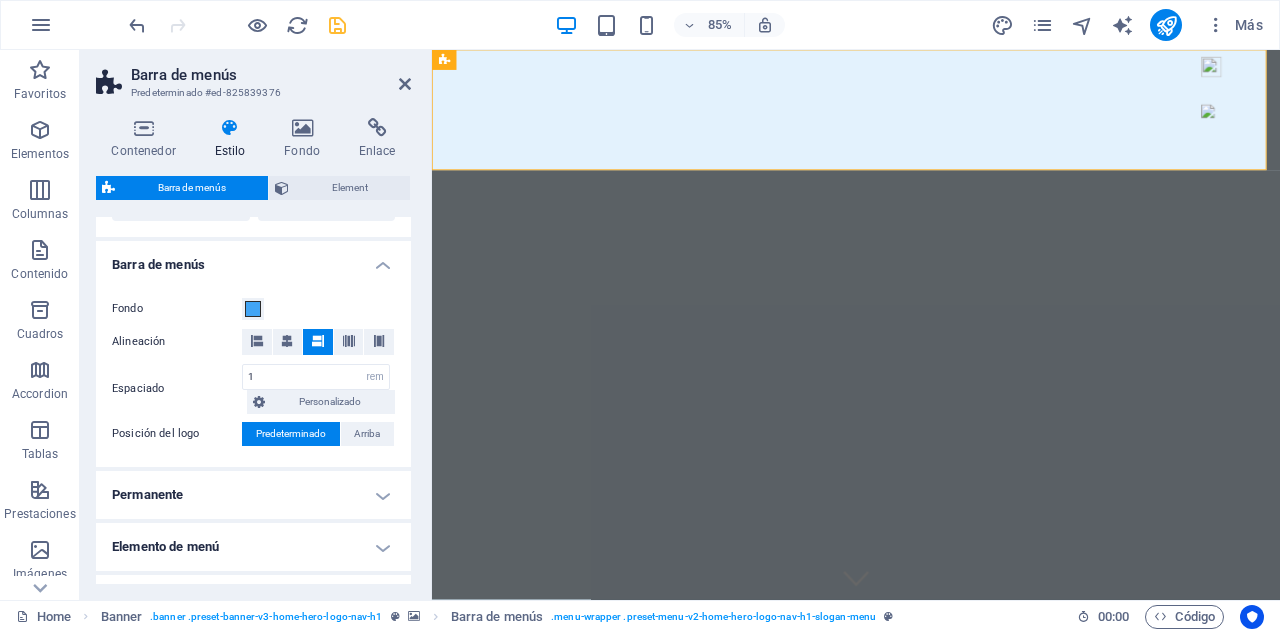 scroll, scrollTop: 822, scrollLeft: 0, axis: vertical 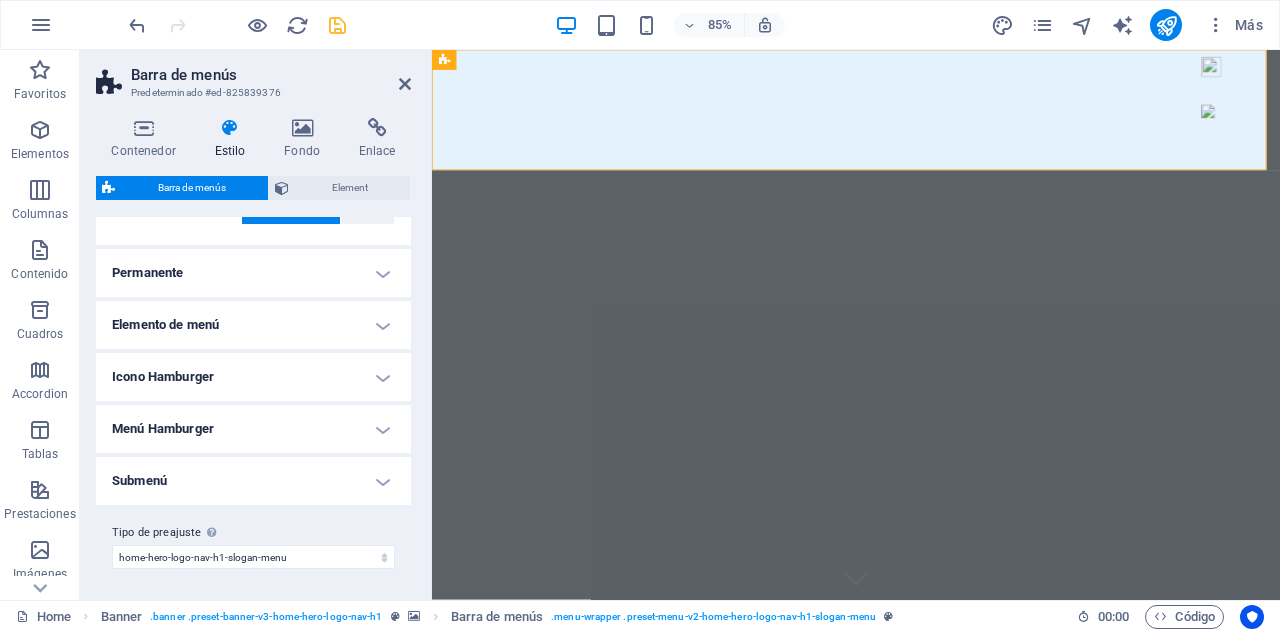 click on "Icono Hamburger" at bounding box center [253, 377] 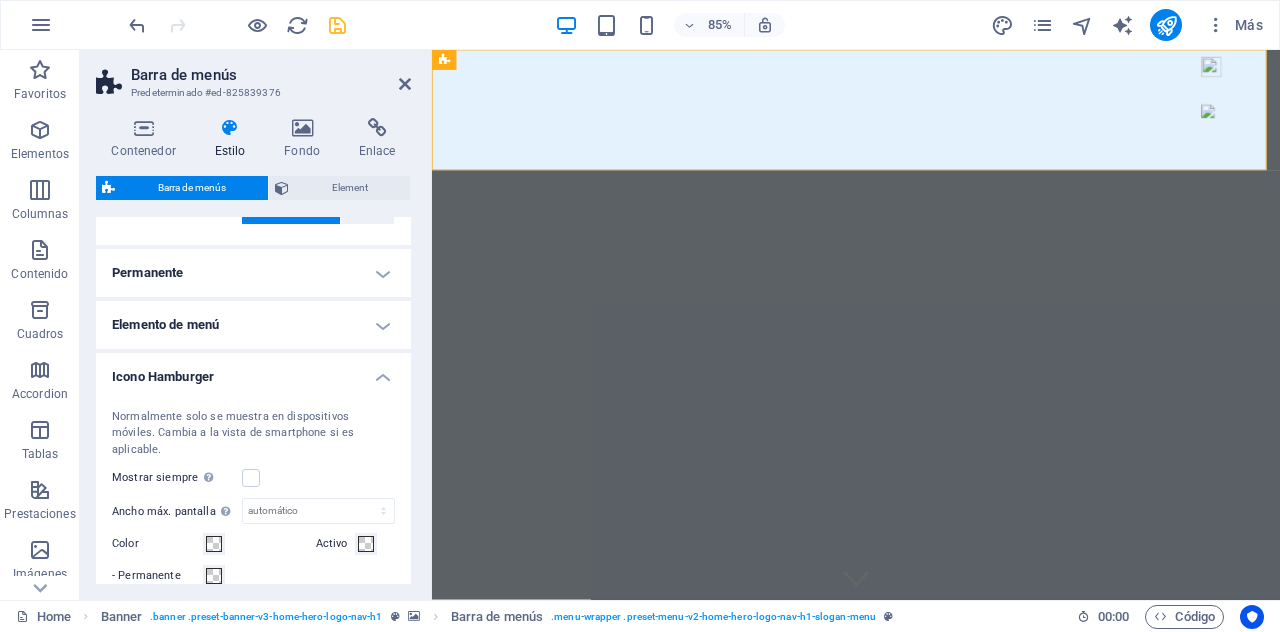 click on "Icono Hamburger" at bounding box center (253, 371) 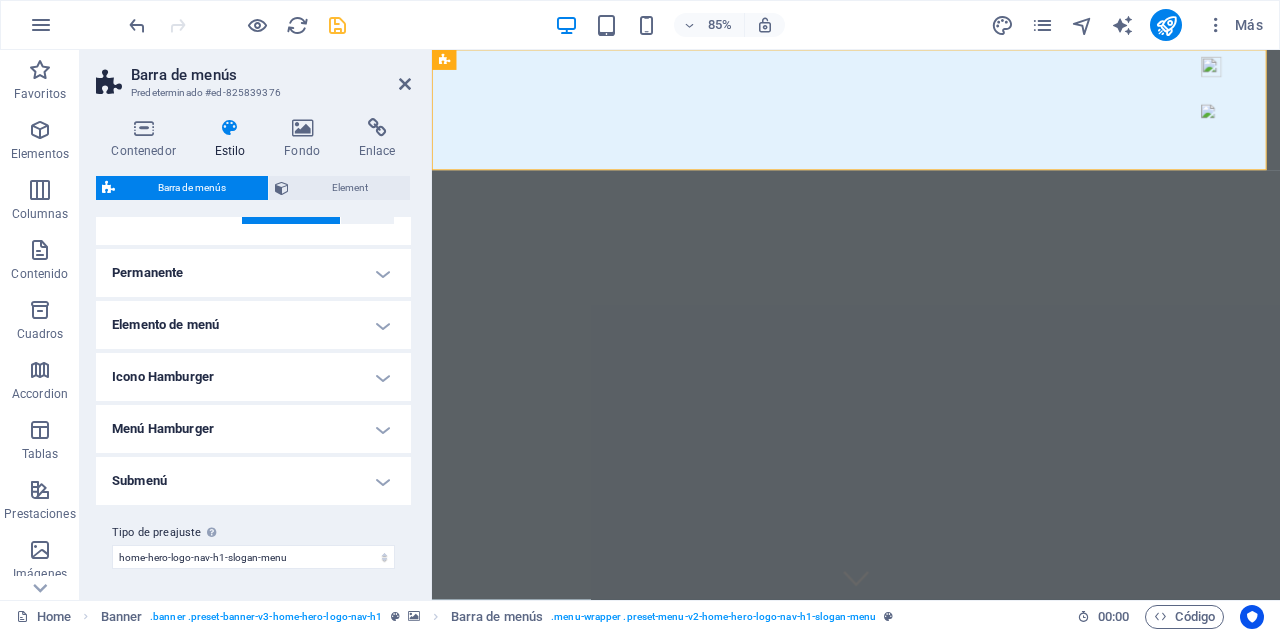 click on "Permanente" at bounding box center (253, 273) 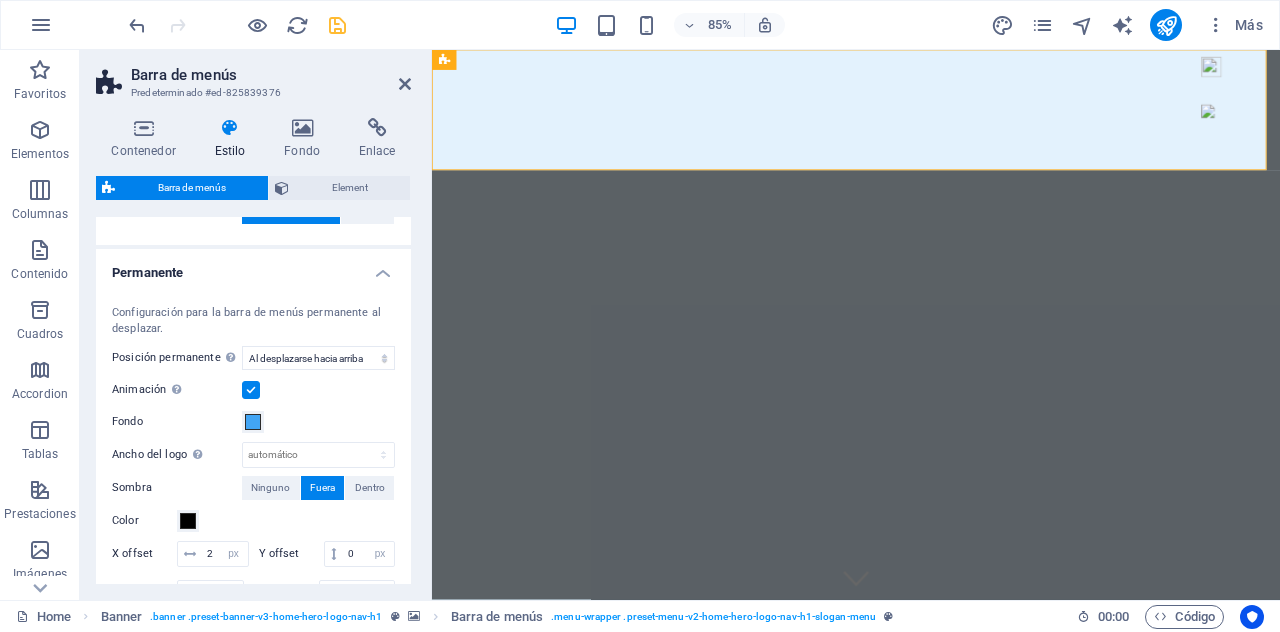click on "Permanente" at bounding box center [253, 267] 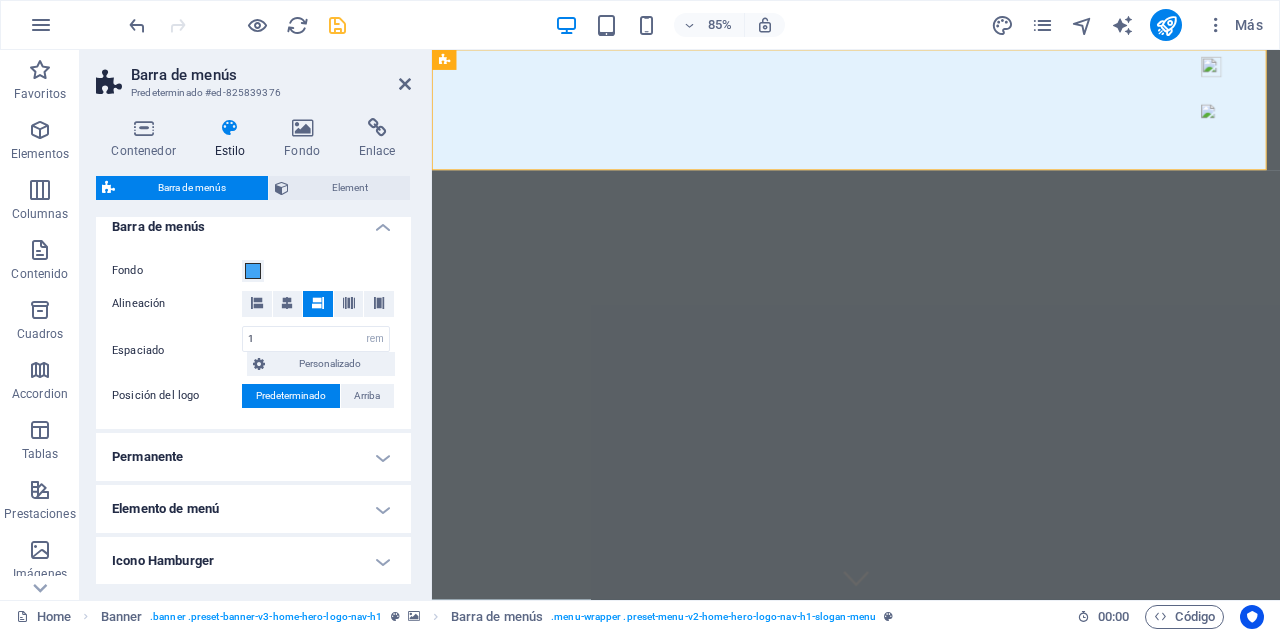 scroll, scrollTop: 622, scrollLeft: 0, axis: vertical 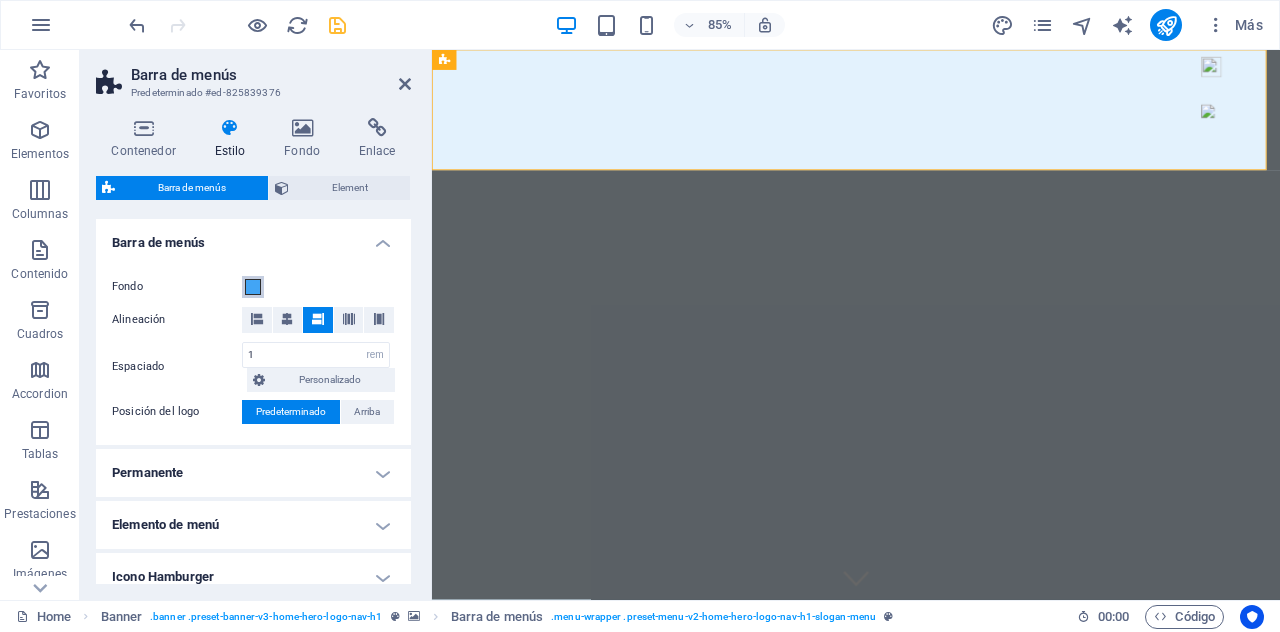 click at bounding box center [253, 287] 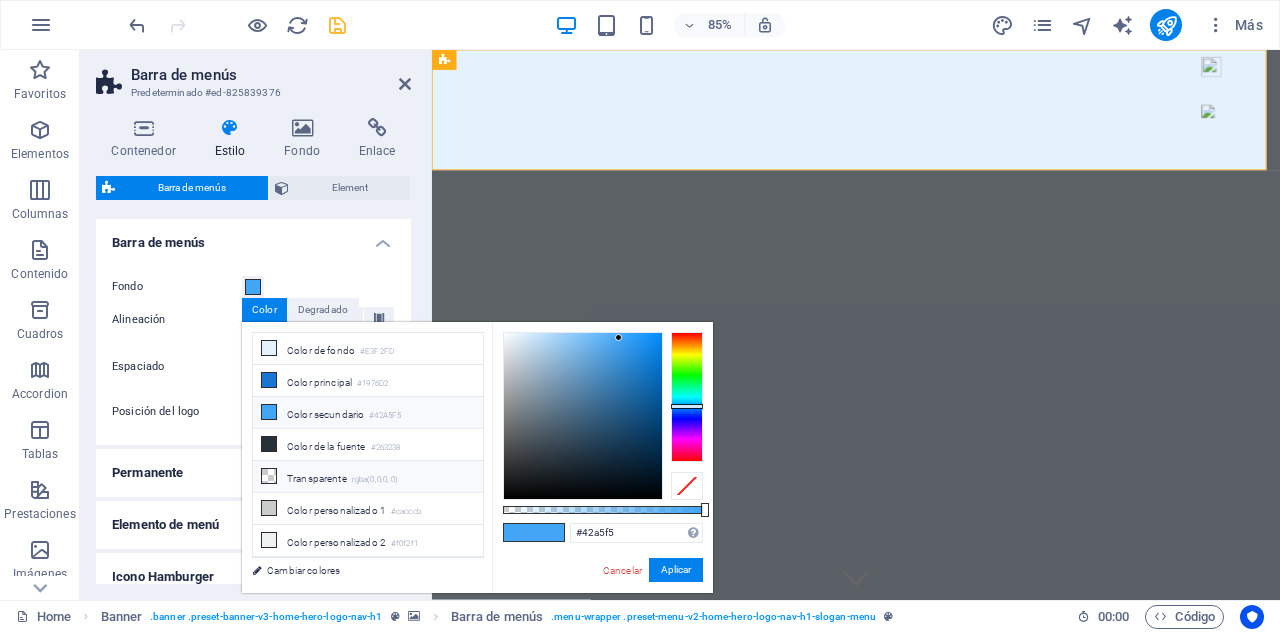 click on "Transparente
rgba(0,0,0,.0)" at bounding box center [368, 477] 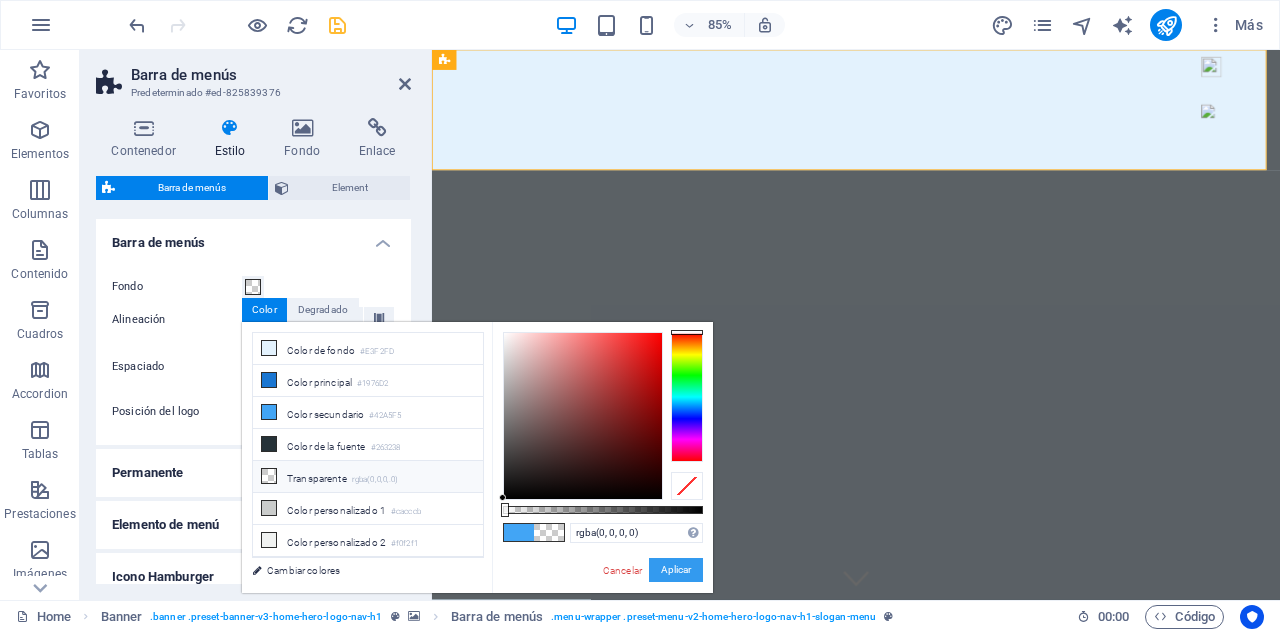 click on "Aplicar" at bounding box center (676, 570) 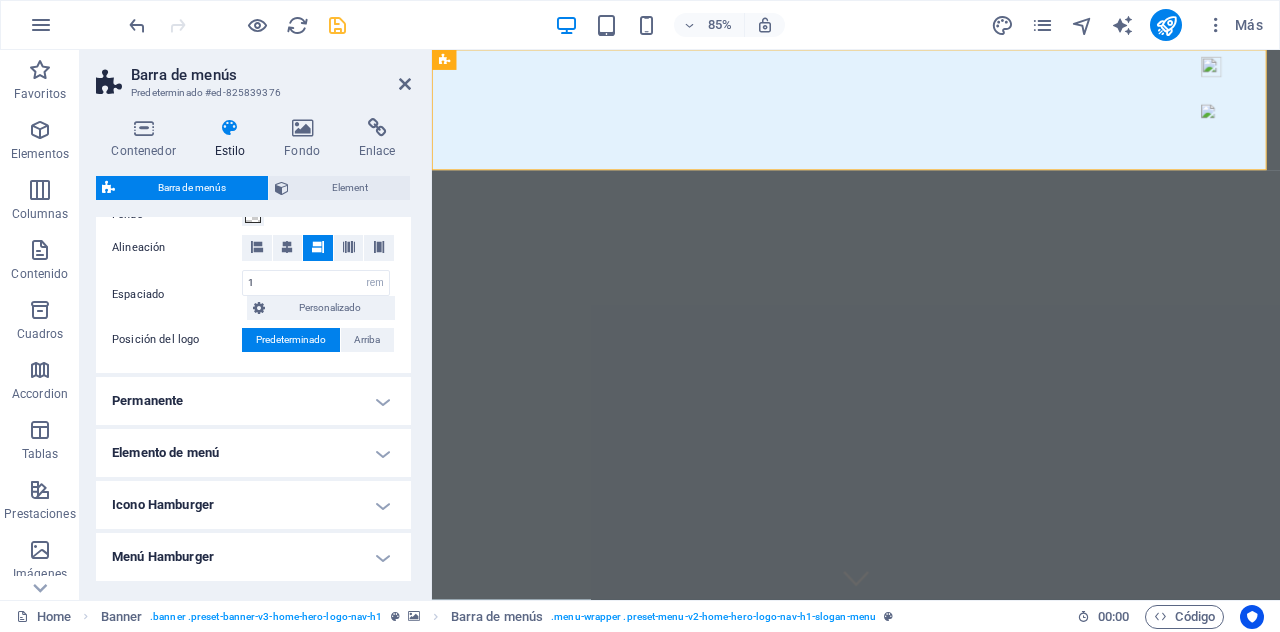 scroll, scrollTop: 722, scrollLeft: 0, axis: vertical 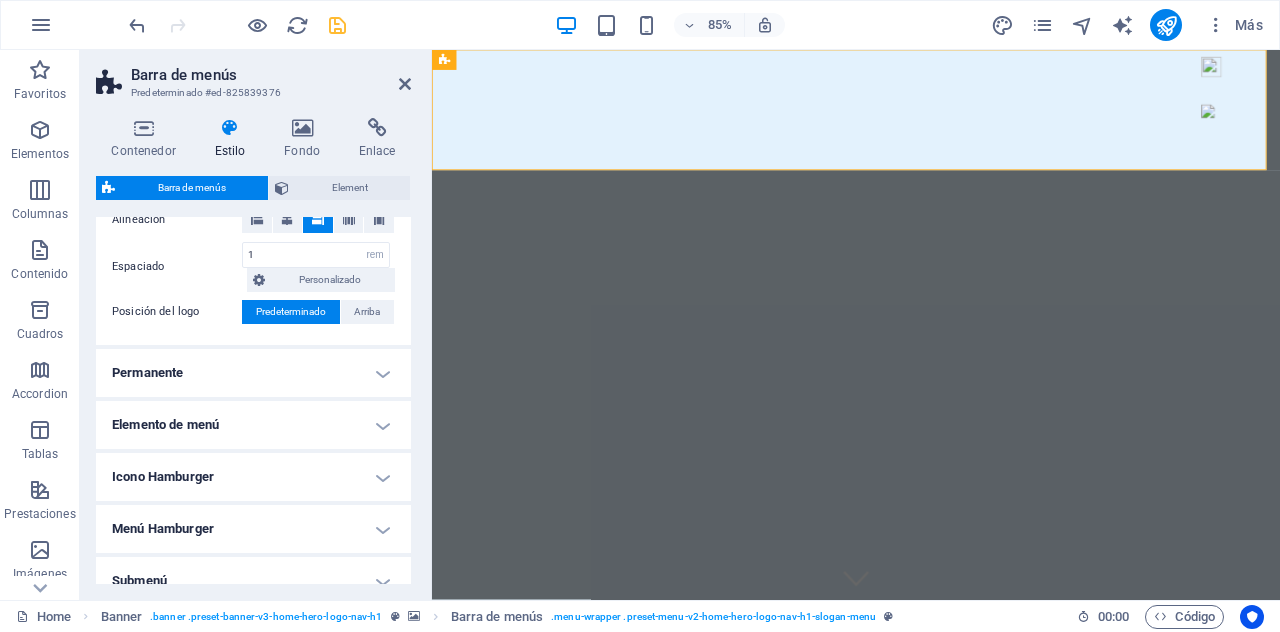 click on "Permanente" at bounding box center [253, 373] 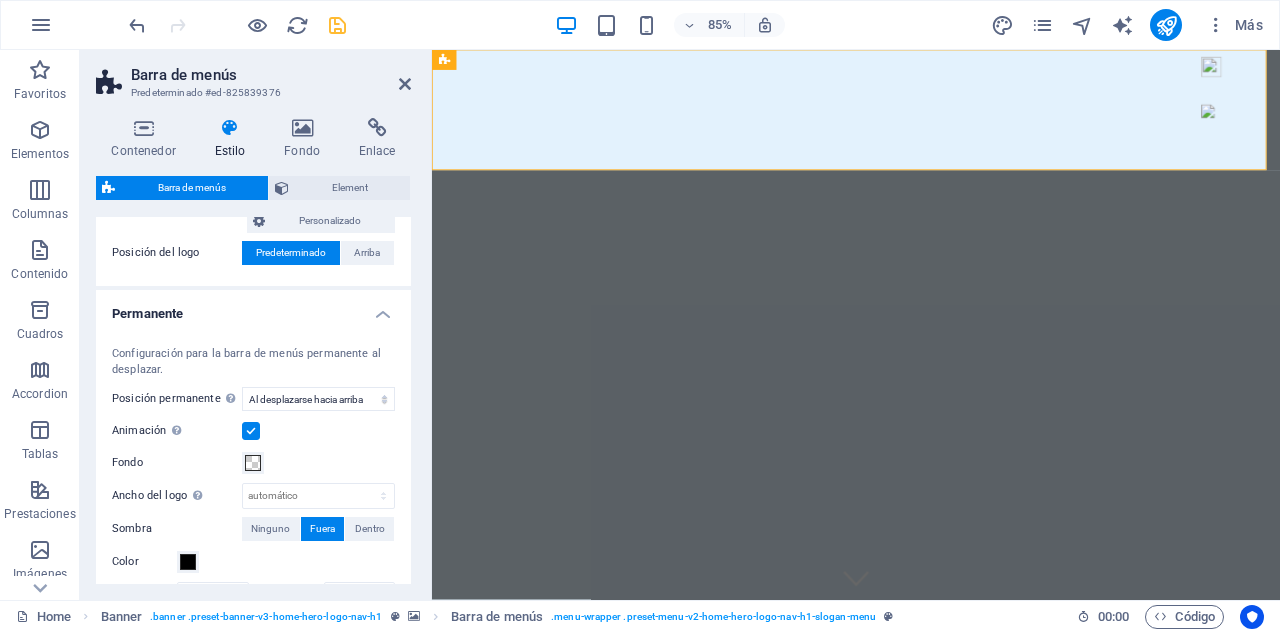 scroll, scrollTop: 822, scrollLeft: 0, axis: vertical 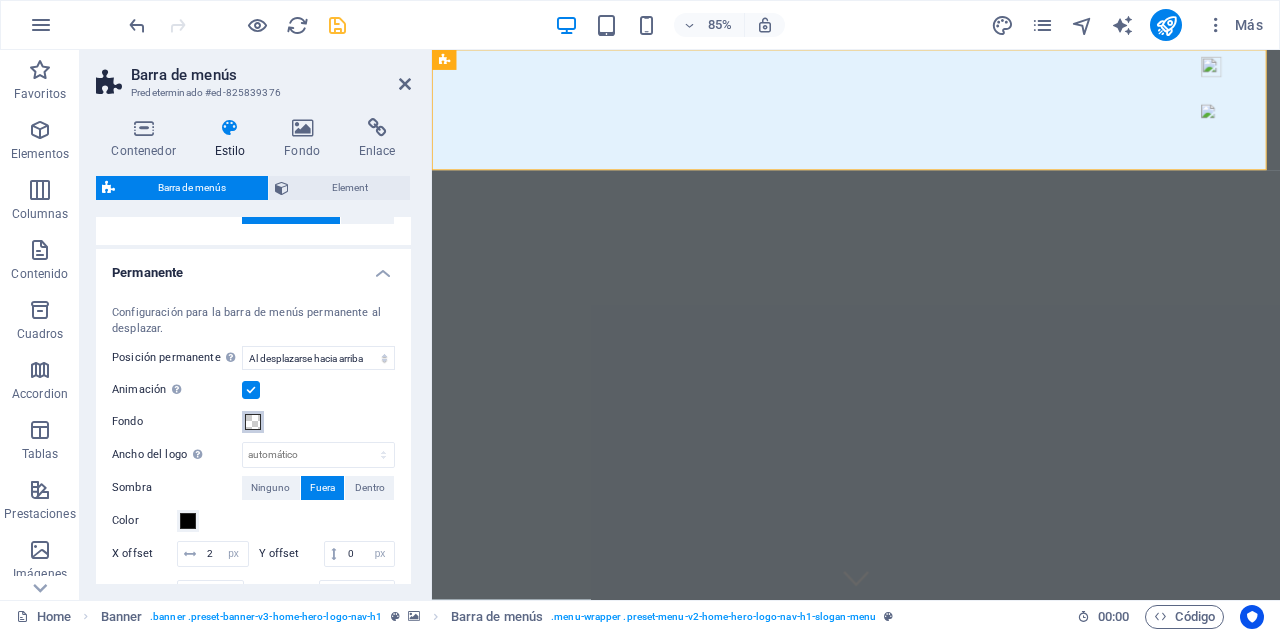 click at bounding box center [253, 422] 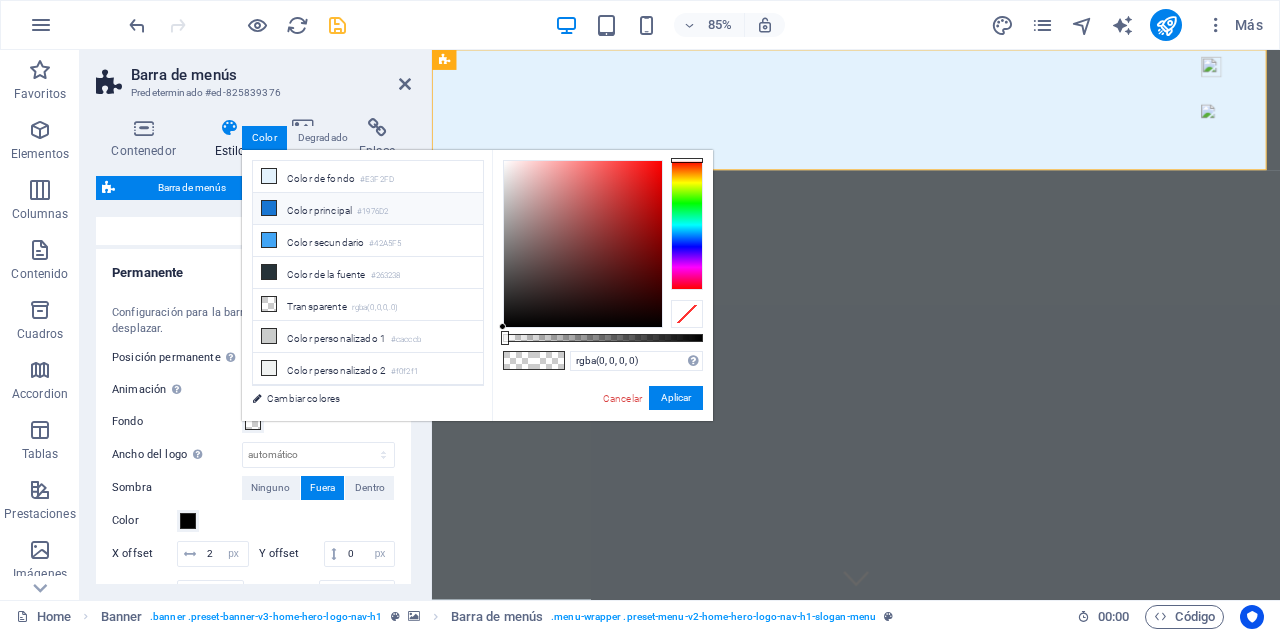 click on "Color principal
#1976D2" at bounding box center [368, 209] 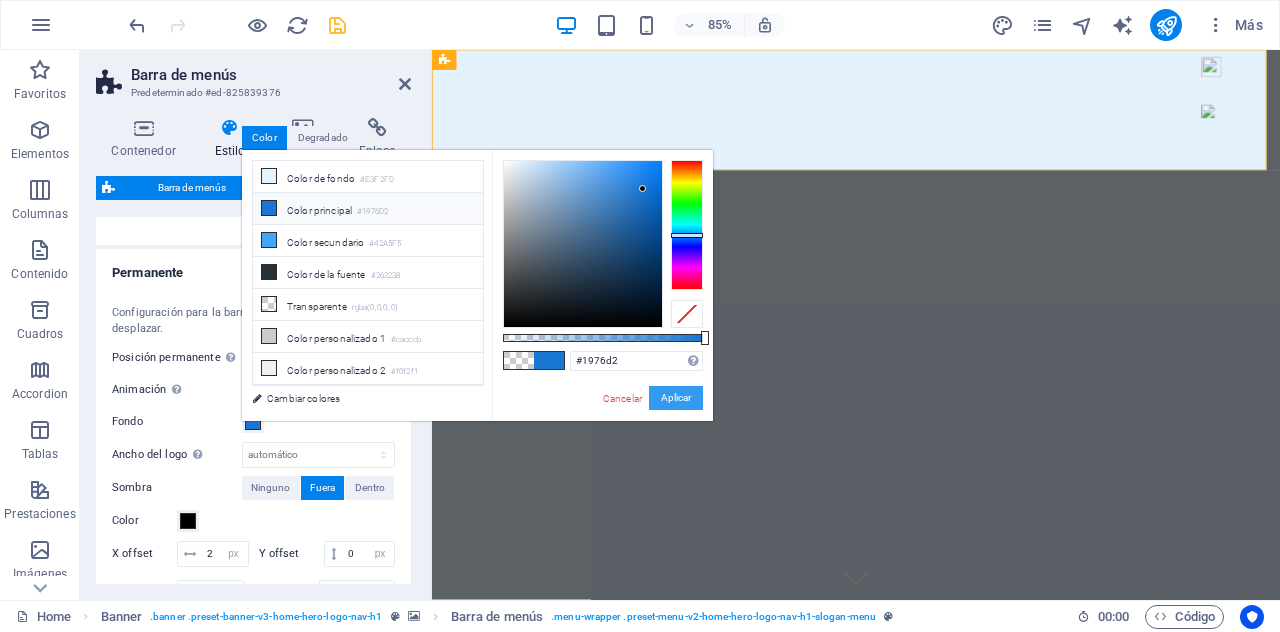 click on "Aplicar" at bounding box center [676, 398] 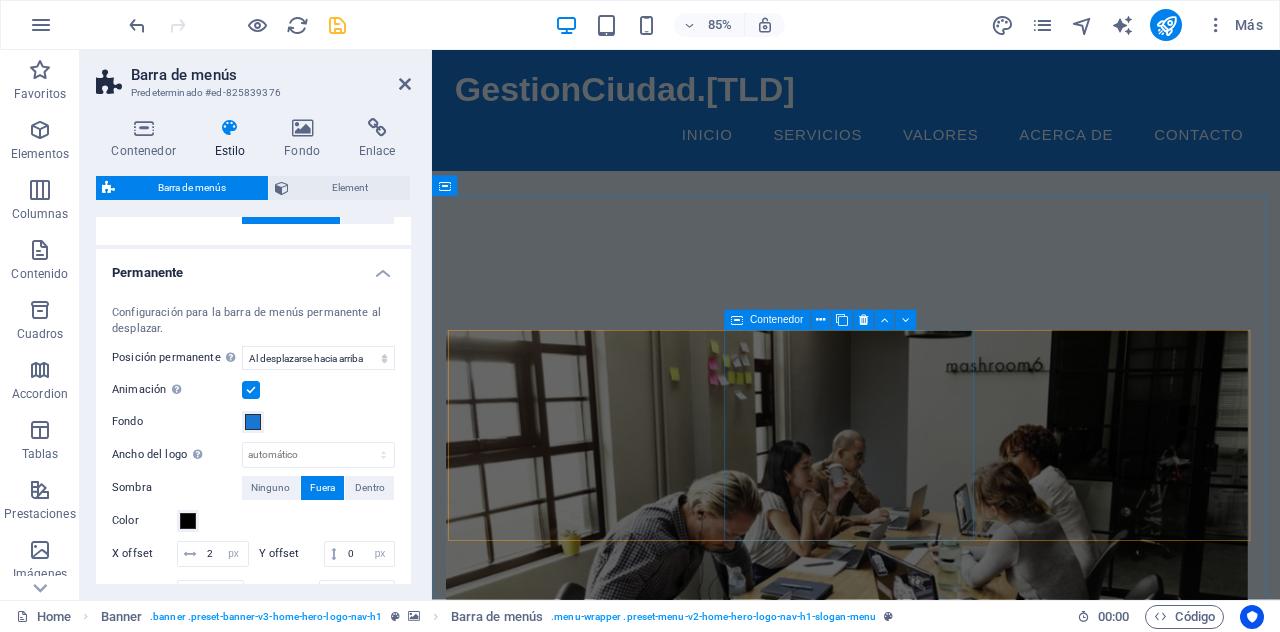 scroll, scrollTop: 700, scrollLeft: 0, axis: vertical 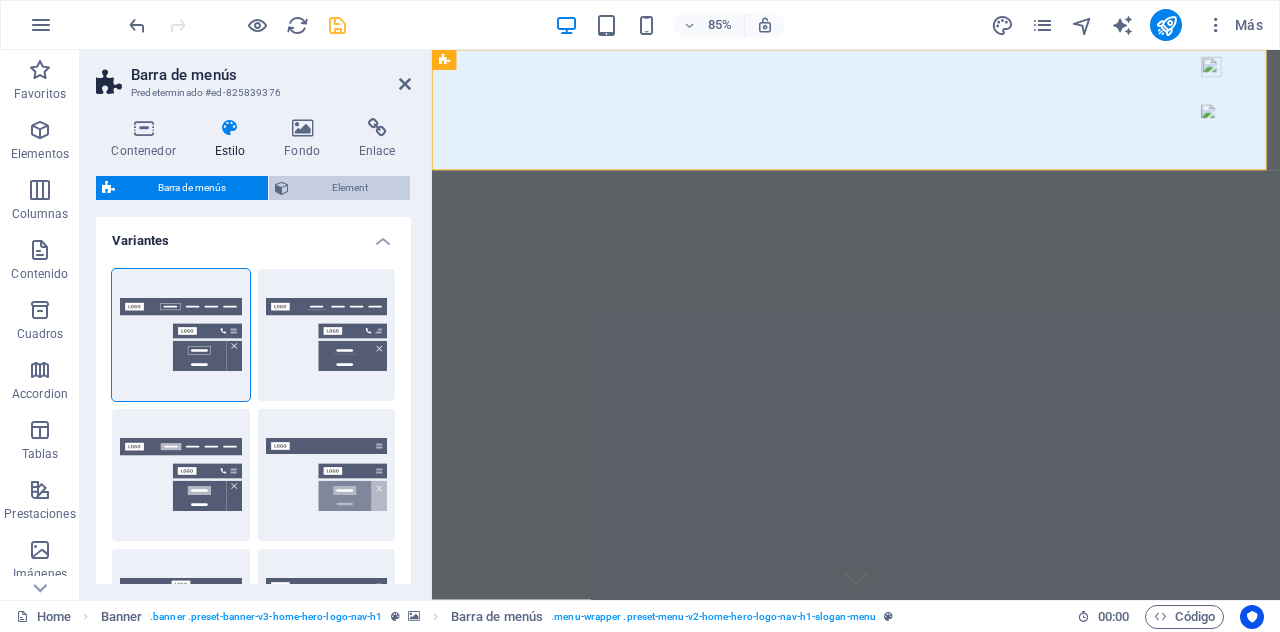 click on "Element" at bounding box center (349, 188) 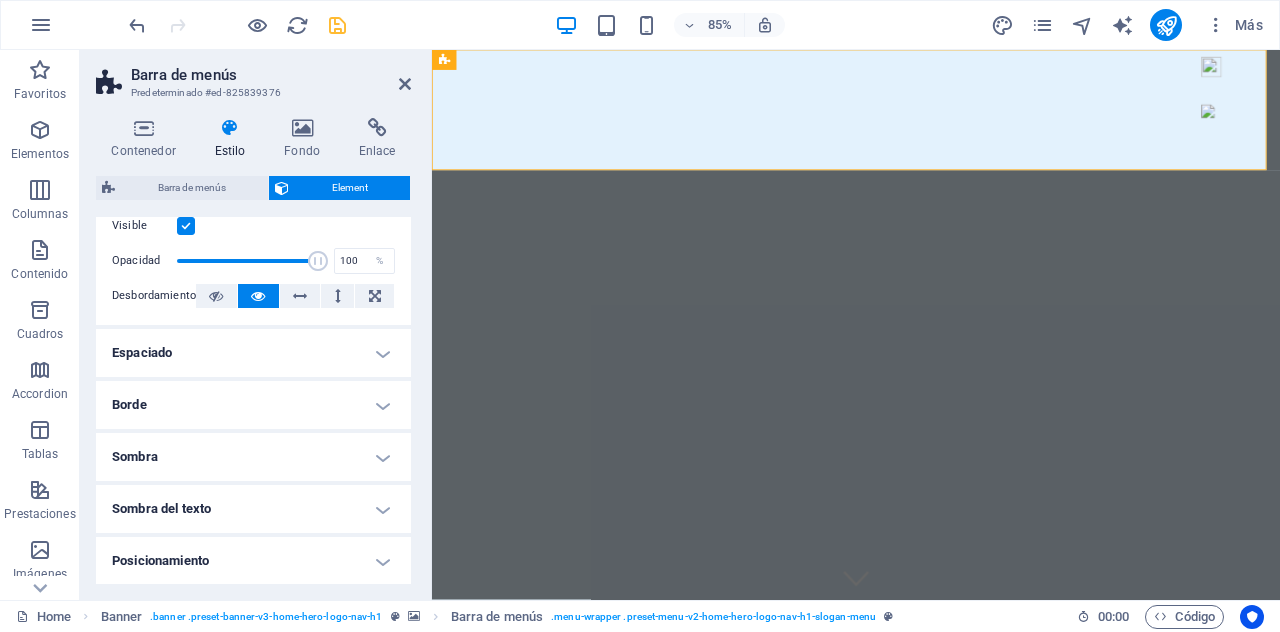 scroll, scrollTop: 300, scrollLeft: 0, axis: vertical 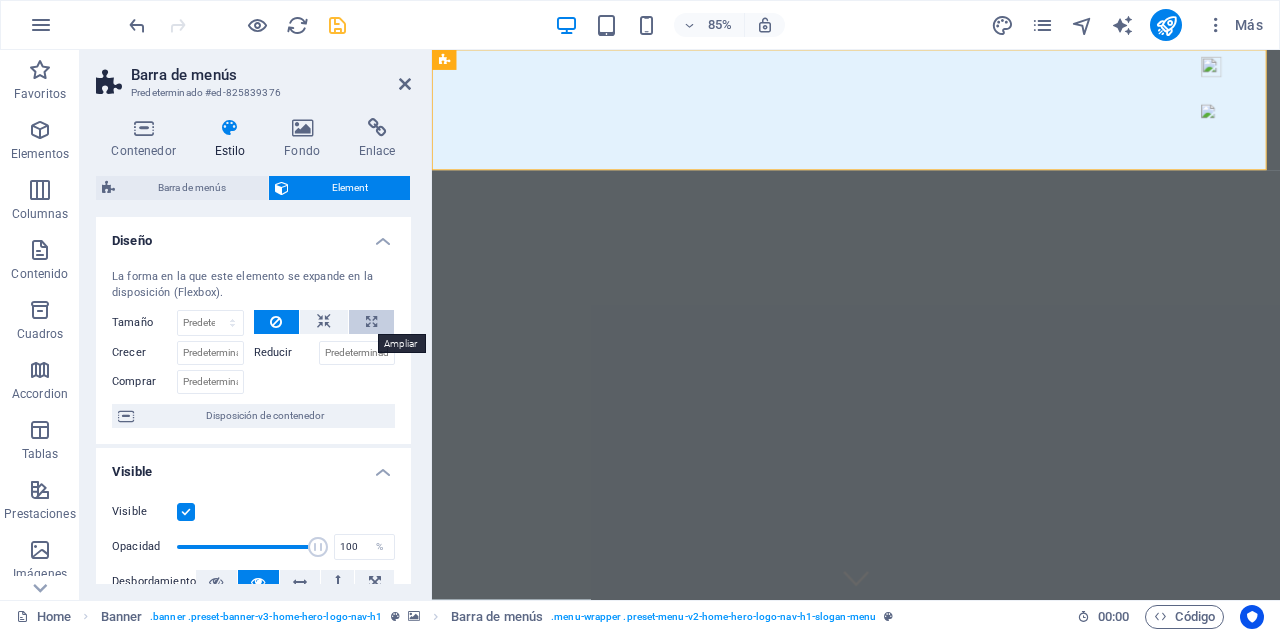 click at bounding box center (371, 322) 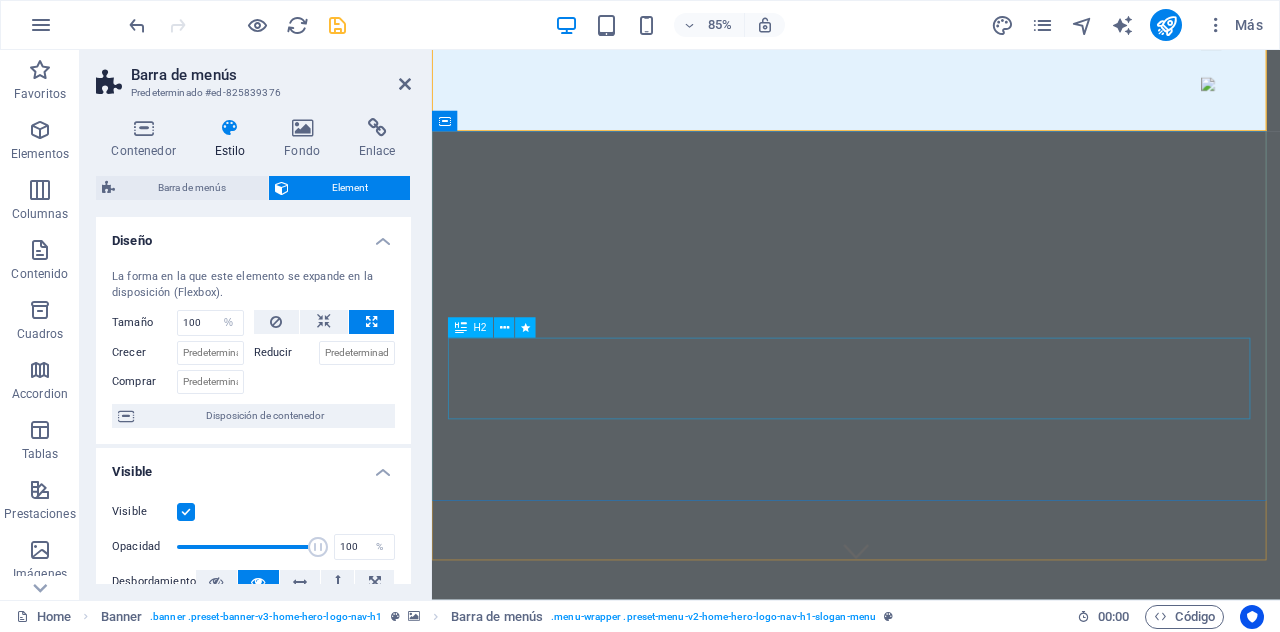 scroll, scrollTop: 0, scrollLeft: 0, axis: both 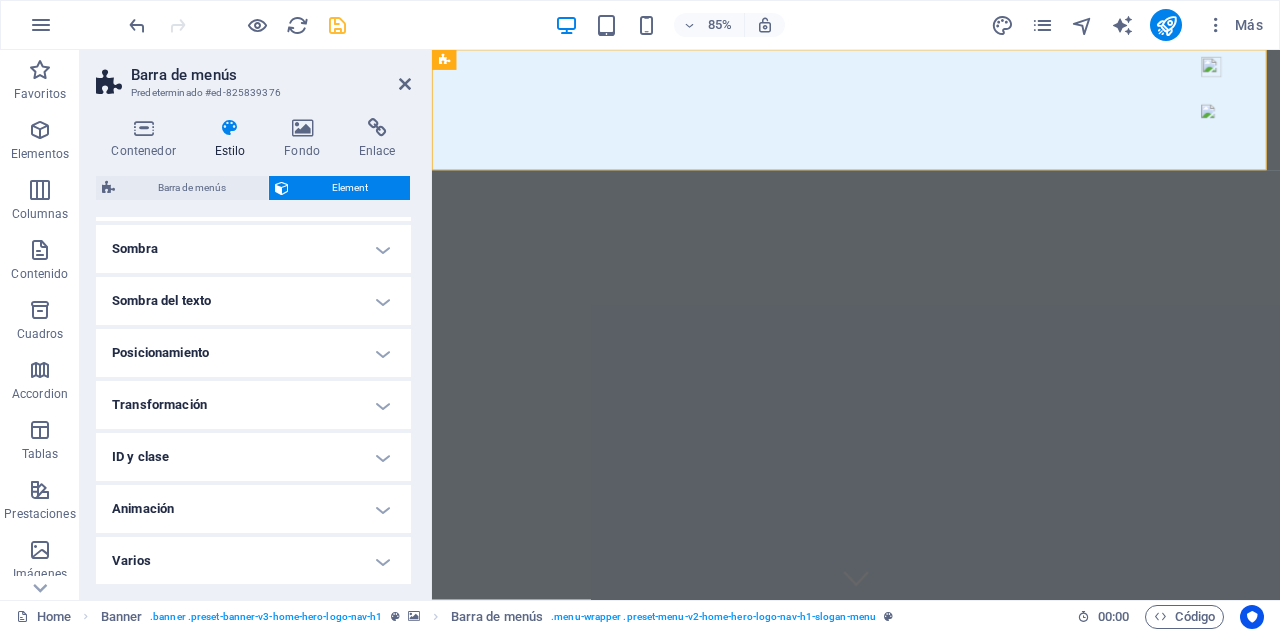 click on "Animación" at bounding box center [253, 509] 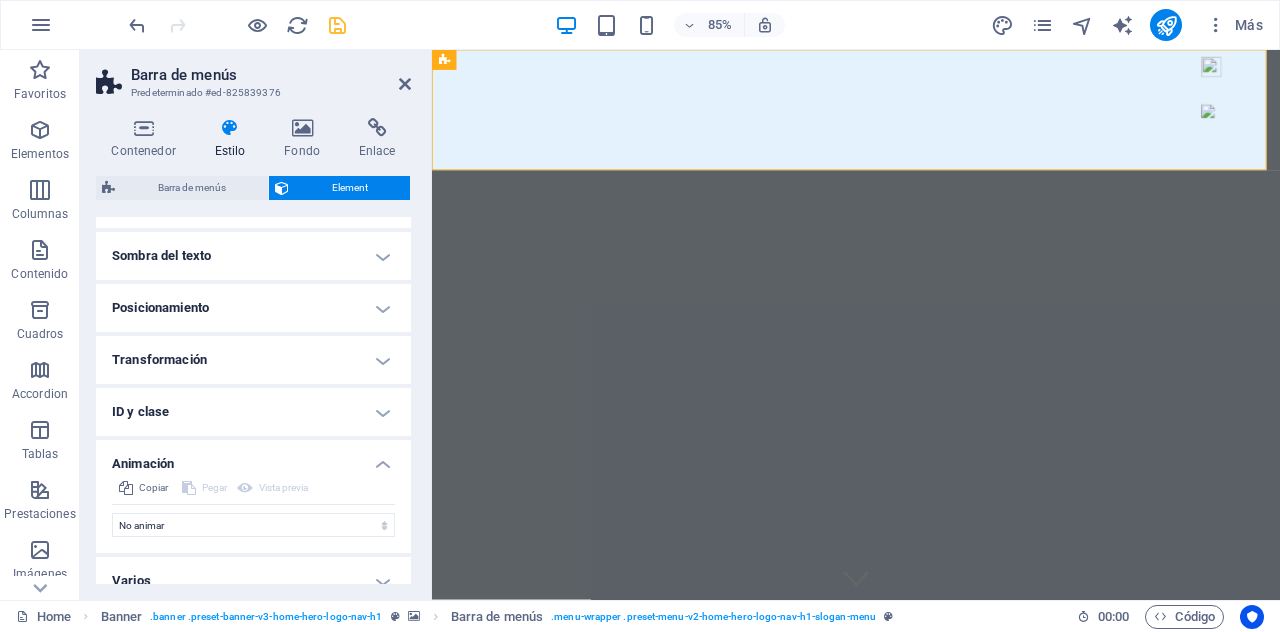 scroll, scrollTop: 558, scrollLeft: 0, axis: vertical 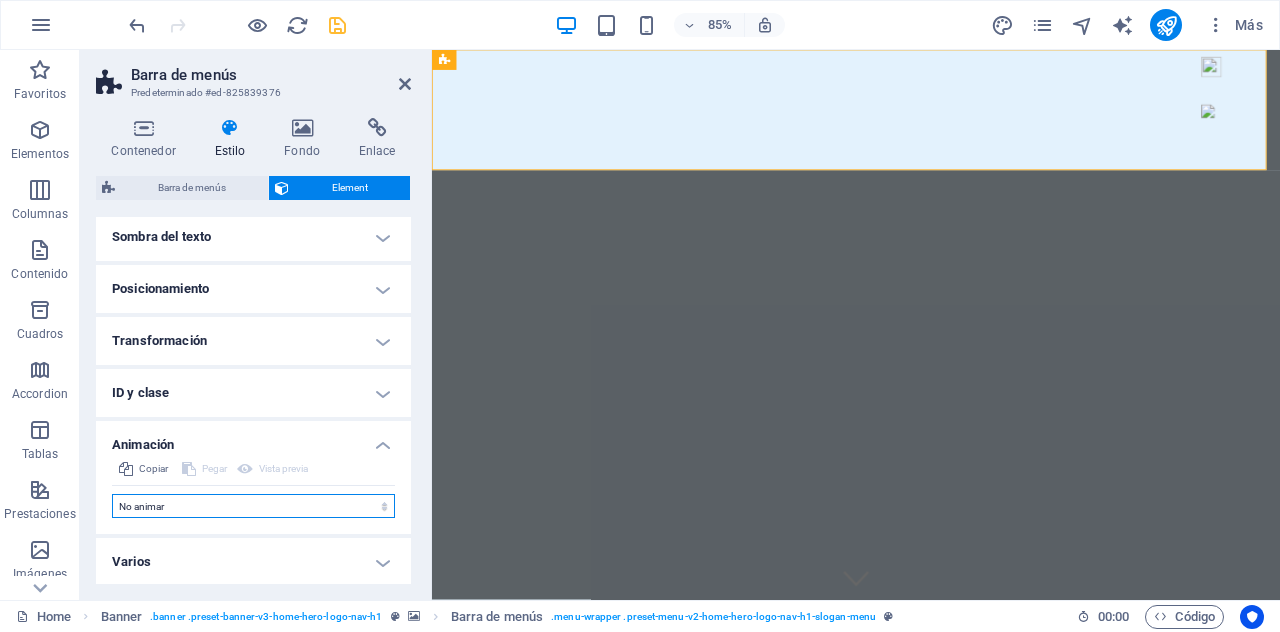 click on "No animar Mostrar / Ocultar Subir/bajar Acercar/alejar Deslizar de izquierda a derecha Deslizar de derecha a izquierda Deslizar de arriba a abajo Deslizar de abajo a arriba Pulsación Parpadeo Abrir como superposición" at bounding box center [253, 506] 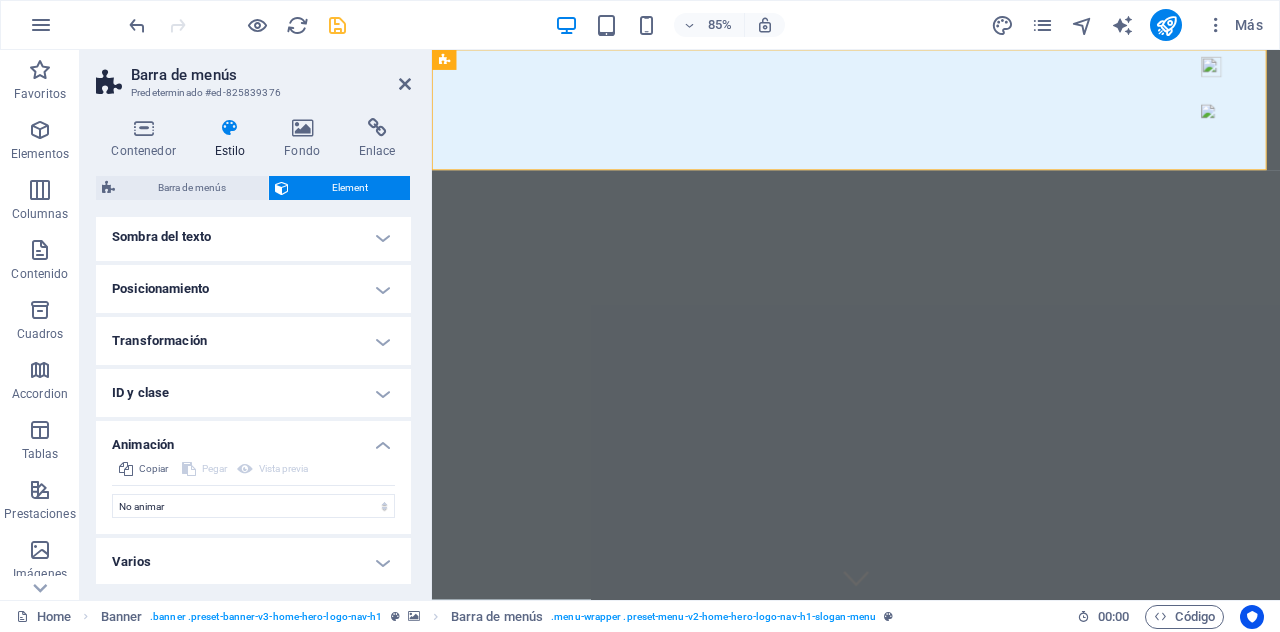 click on "Contenedor Estilo Fondo Enlace Tamaño Altura Predeterminado px rem % vh vw Alto mín Ninguno px rem % vh vw Ancho Predeterminado px rem % em vh vw Ancho mín Ninguno px rem % vh vw Ancho del contenido Predeterminado Ancho personalizado Ancho Predeterminado px rem % em vh vw Ancho mín Ninguno px rem % vh vw Espaciado predeterminado Espaciado personalizado El espaciado y ancho del contenido predeterminado puede cambiarse en Diseño. Editar diseño Diseño (Flexbox) Alineación Determina flex-direction. Predeterminado Eje principal Determina la forma en la que los elementos deberían comportarse por el eje principal en este contenedor (contenido justificado). Predeterminado Eje lateral Controla la dirección vertical del elemento en el contenedor (alinear elementos). Predeterminado Ajuste Predeterminado Habilitado Deshabilitado Relleno Controla las distancias y la dirección de los elementos en el eje Y en varias líneas (alinear contenido). Predeterminado Accesibilidad Rol Ninguno Alert Timer" at bounding box center (253, 351) 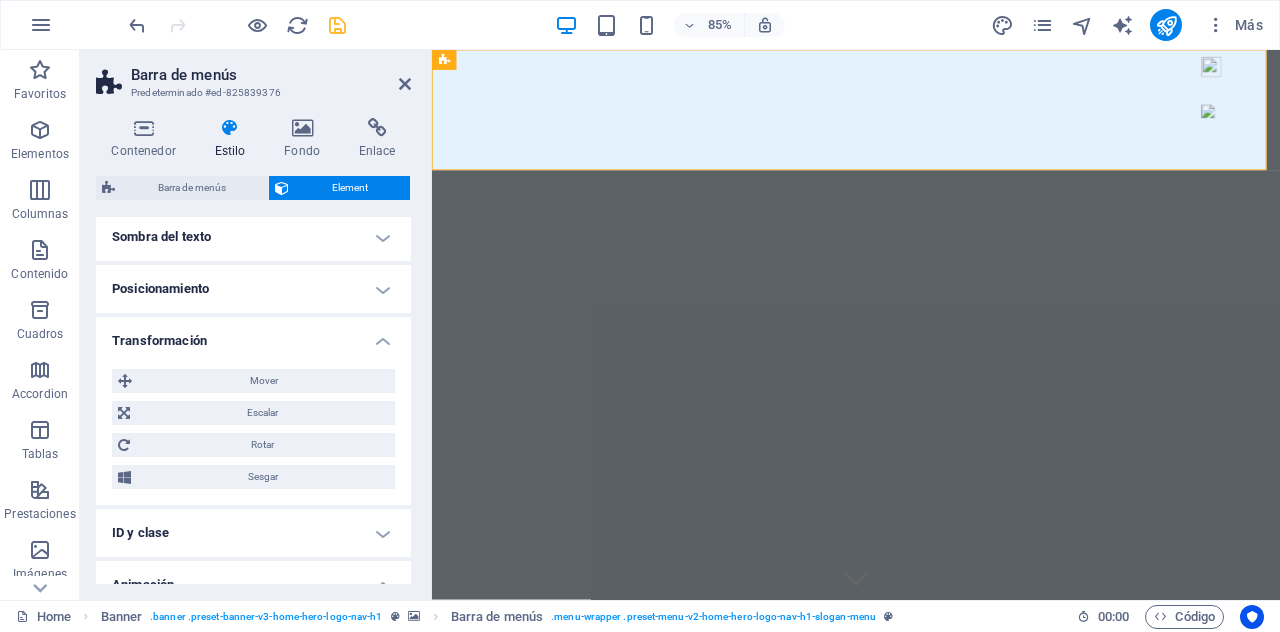 click on "Sombra del texto" at bounding box center [253, 237] 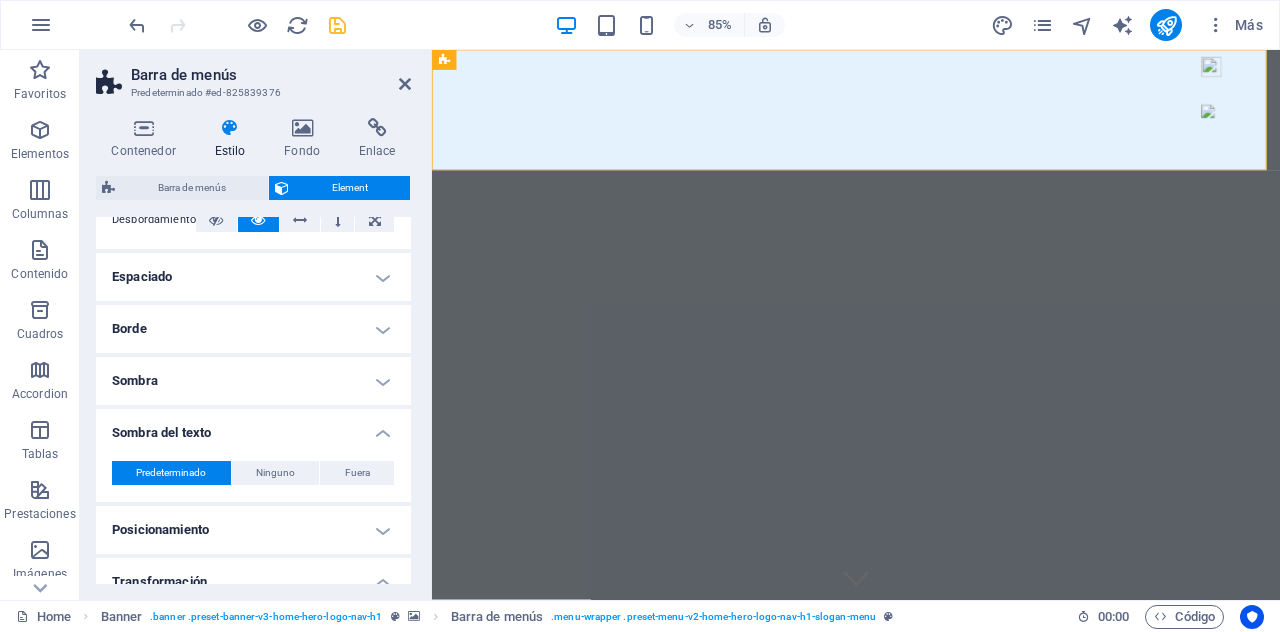 scroll, scrollTop: 358, scrollLeft: 0, axis: vertical 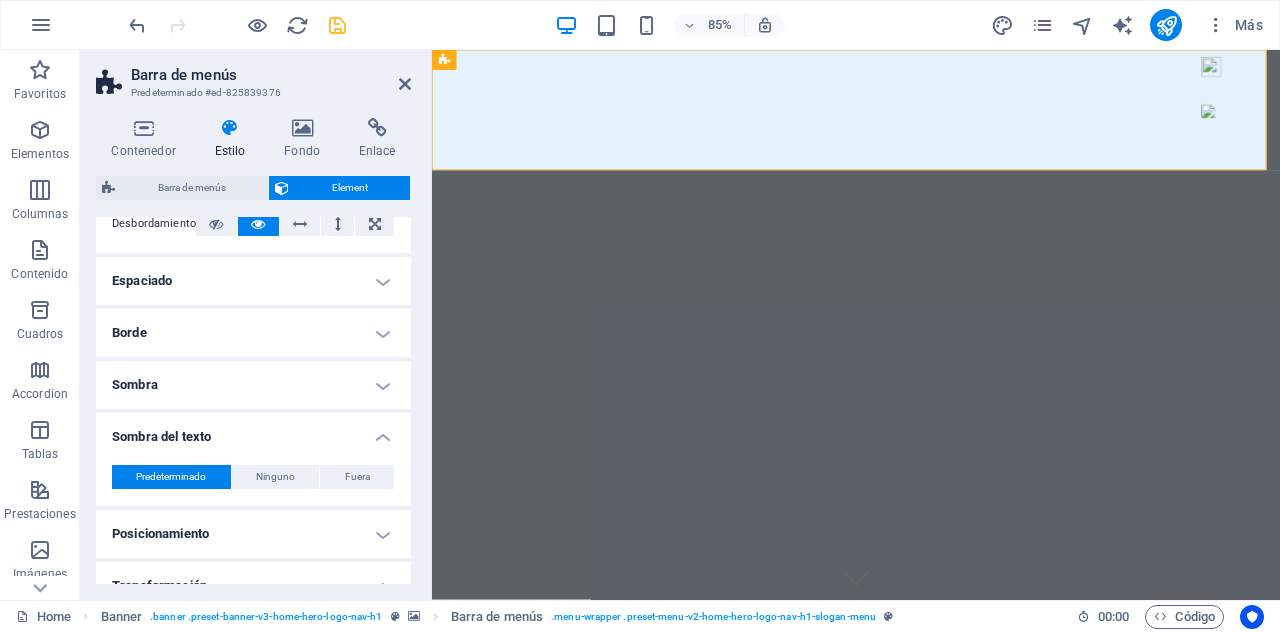 click on "Sombra" at bounding box center (253, 385) 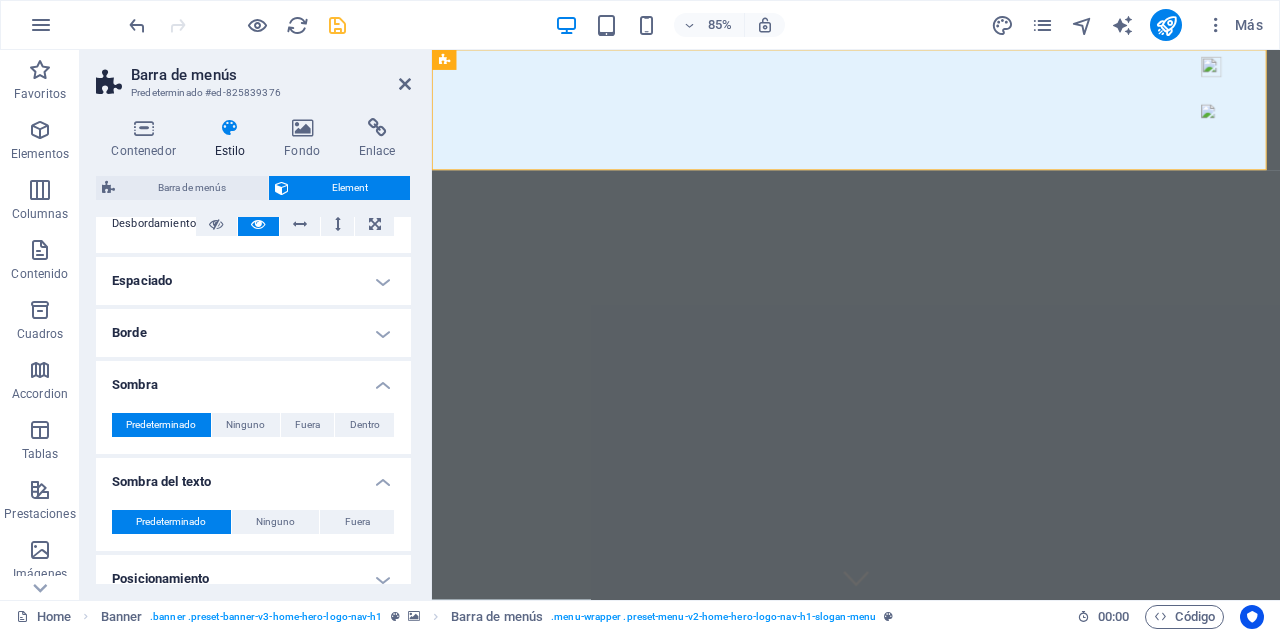 click on "Borde" at bounding box center [253, 333] 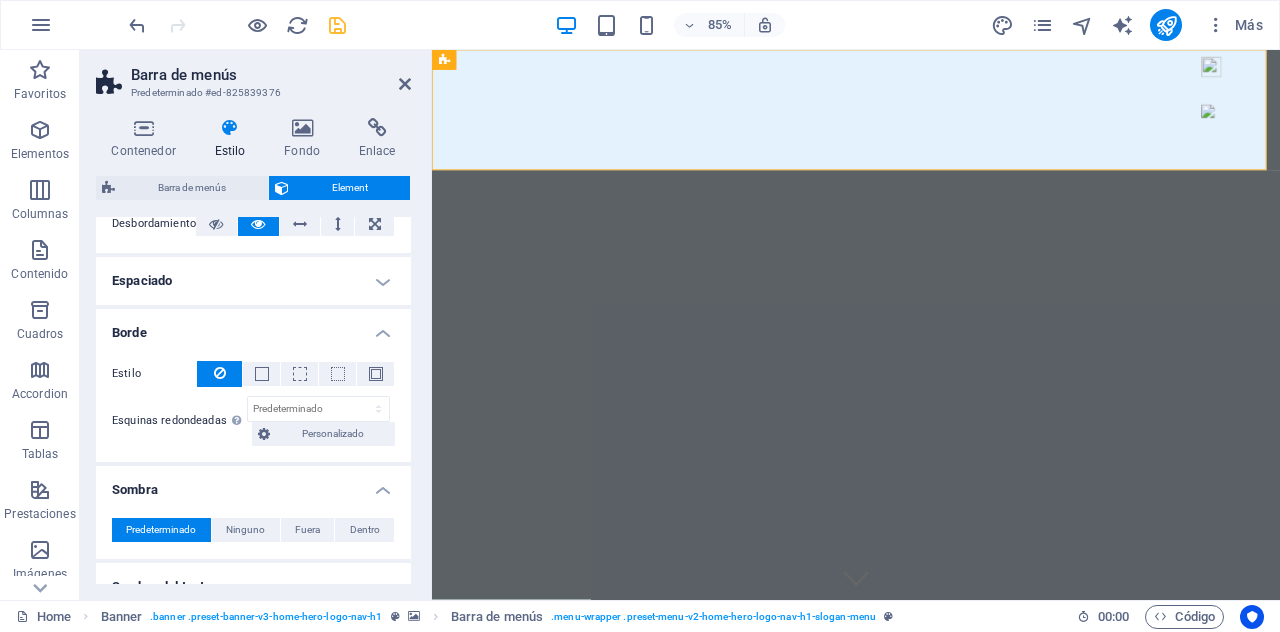 click on "Espaciado" at bounding box center [253, 281] 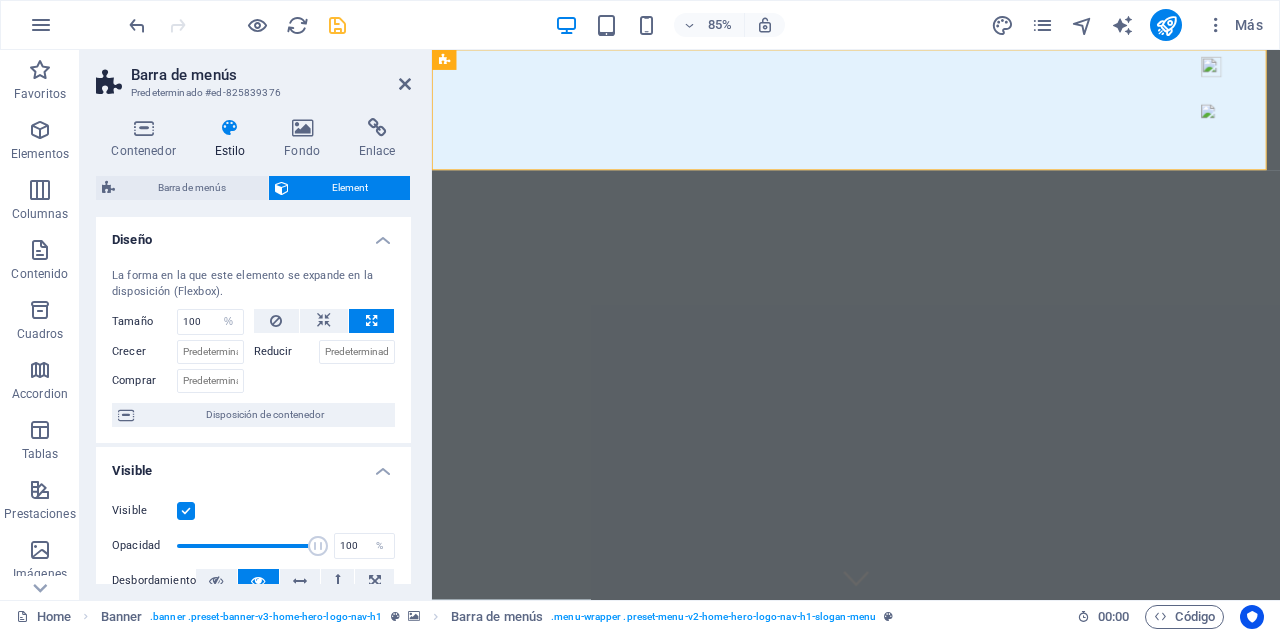 scroll, scrollTop: 0, scrollLeft: 0, axis: both 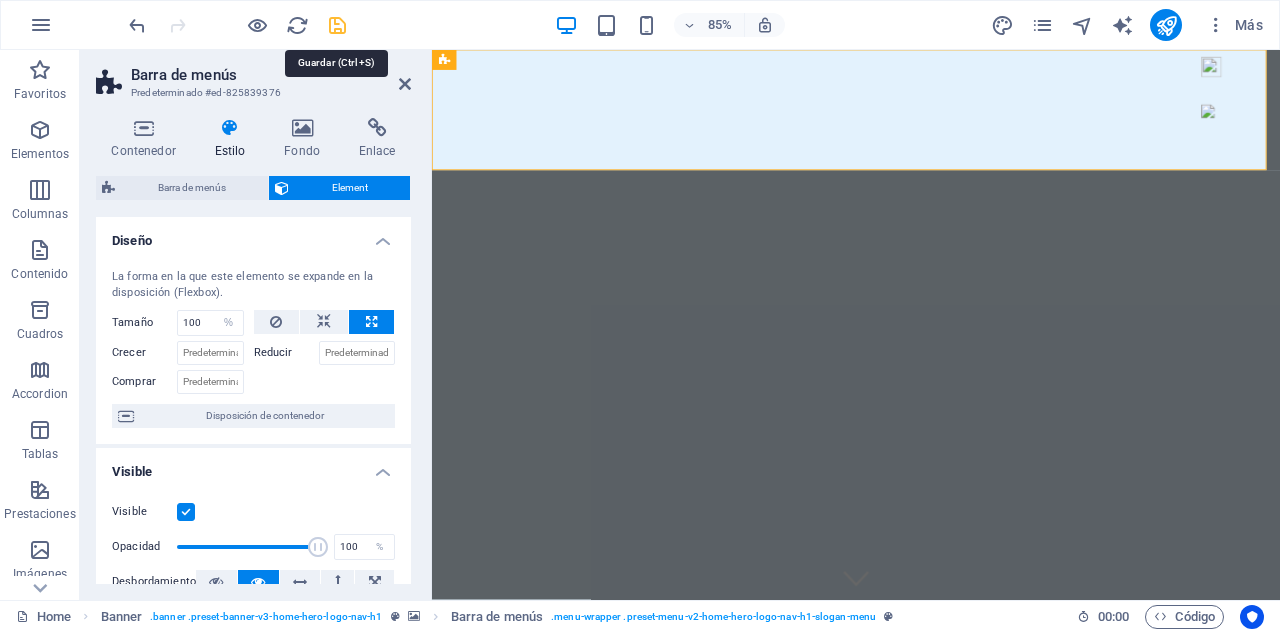 click at bounding box center [337, 25] 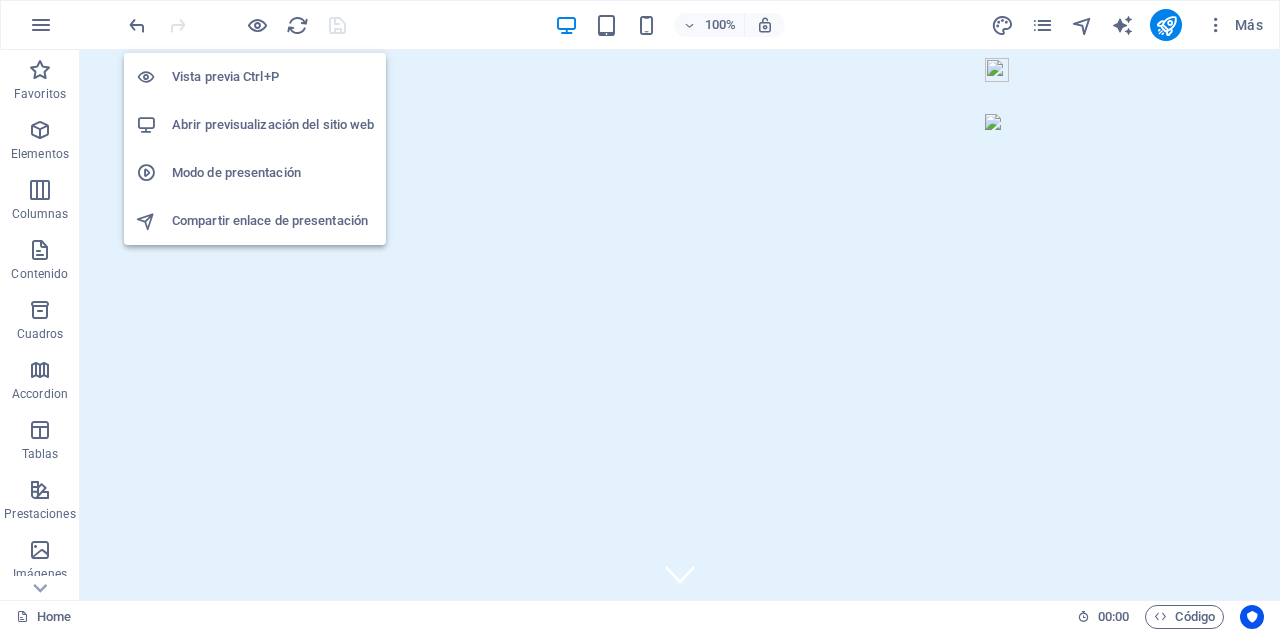 click on "Abrir previsualización del sitio web" at bounding box center [273, 125] 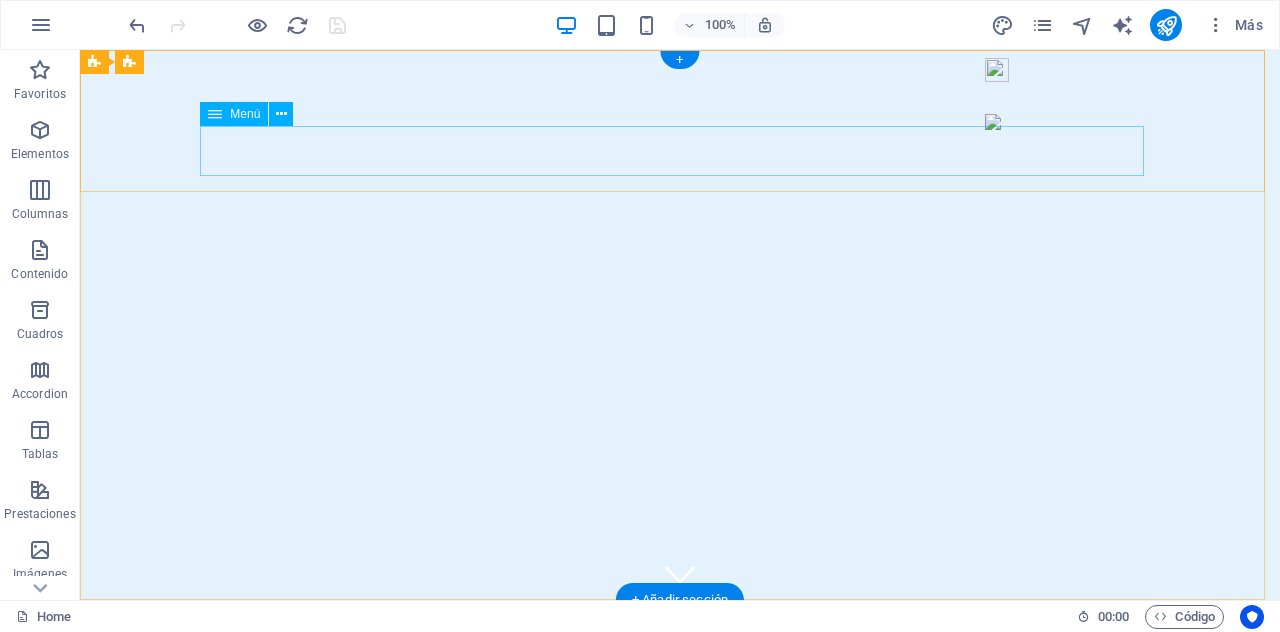 click on "Inicio Servicios Valores Acerca de Contacto" at bounding box center [680, 701] 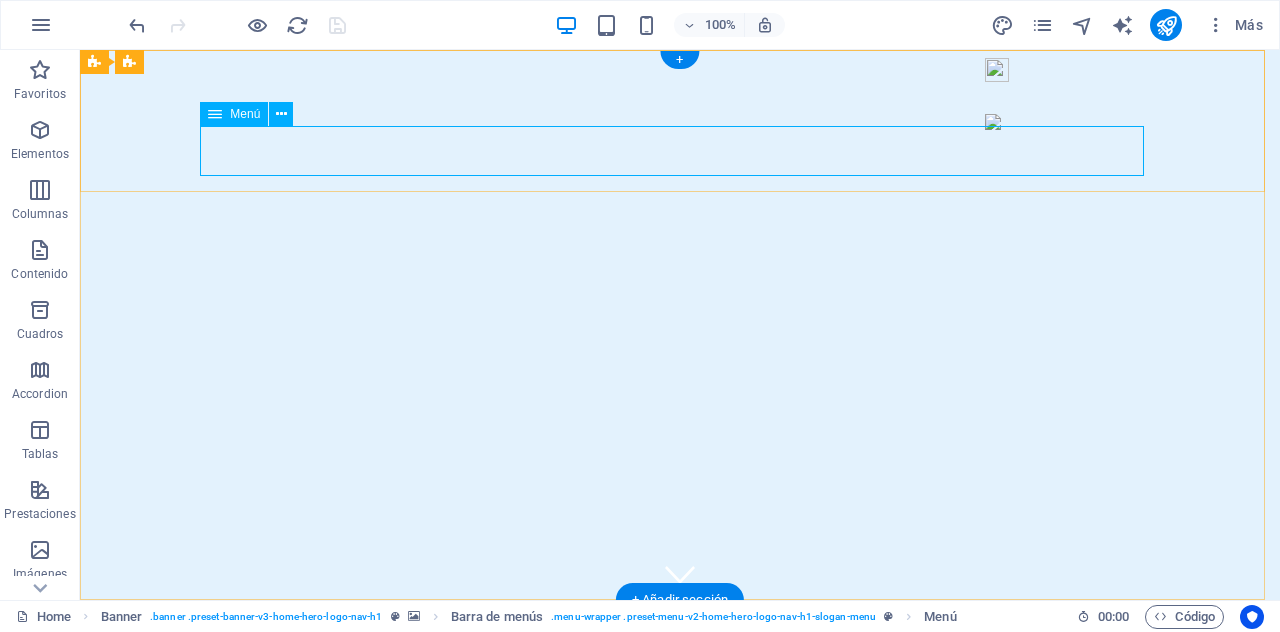 click on "Inicio Servicios Valores Acerca de Contacto" at bounding box center (680, 701) 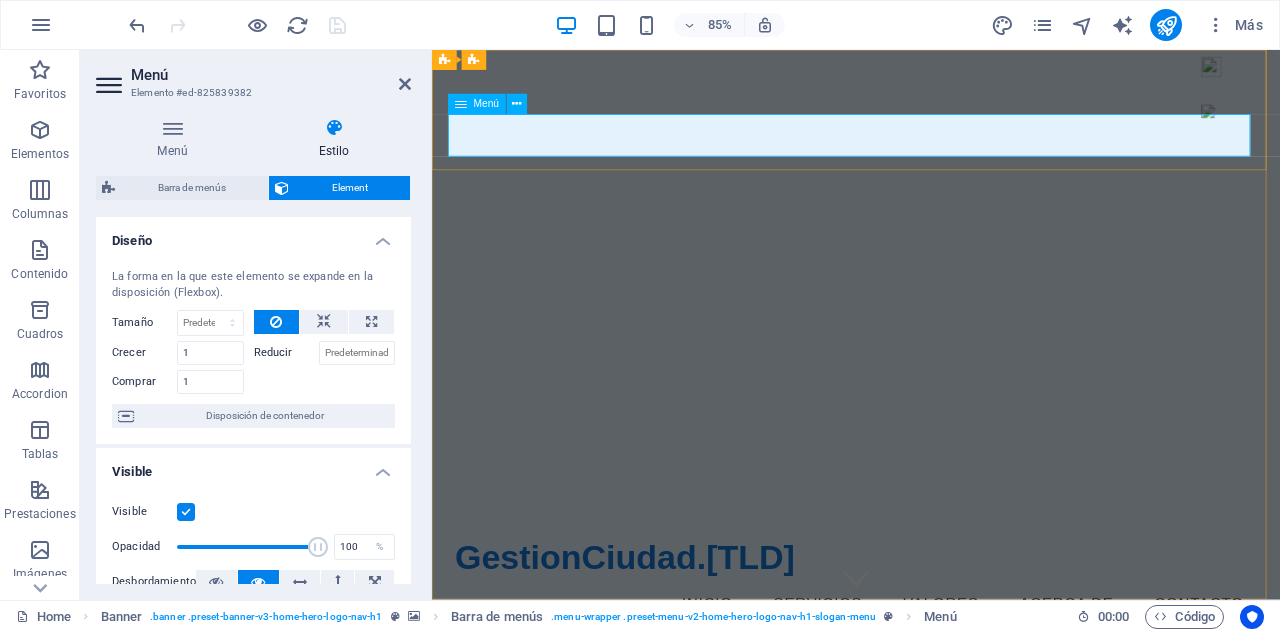 click on "Inicio Servicios Valores Acerca de Contacto" at bounding box center [931, 701] 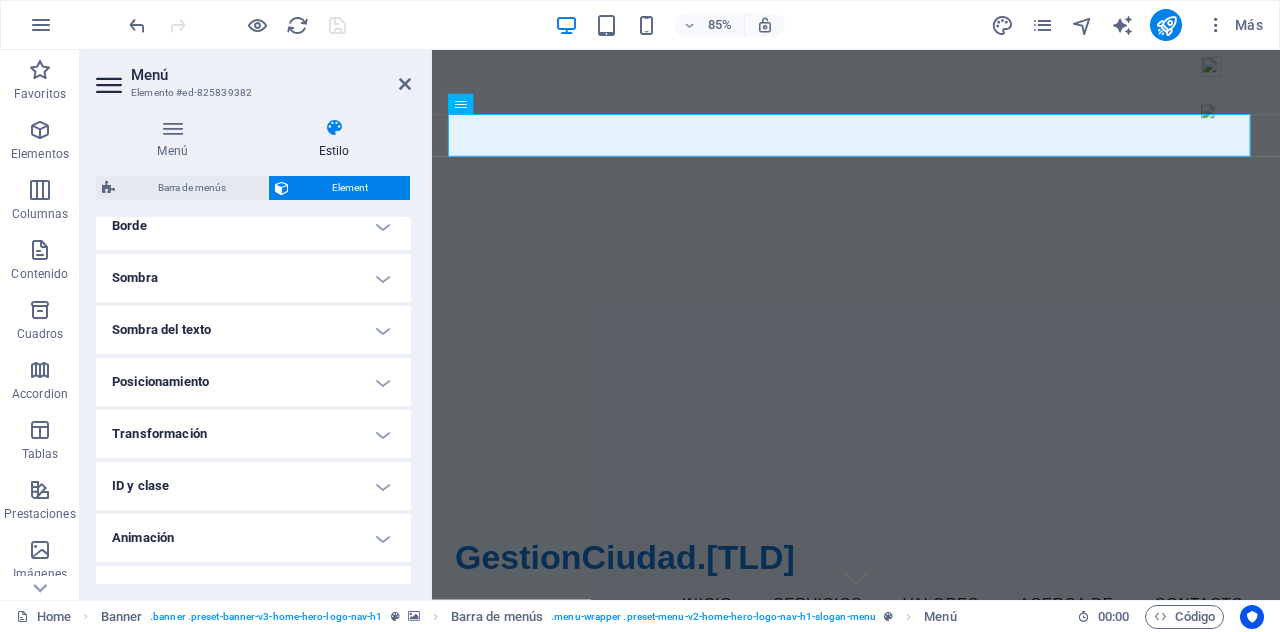 scroll, scrollTop: 494, scrollLeft: 0, axis: vertical 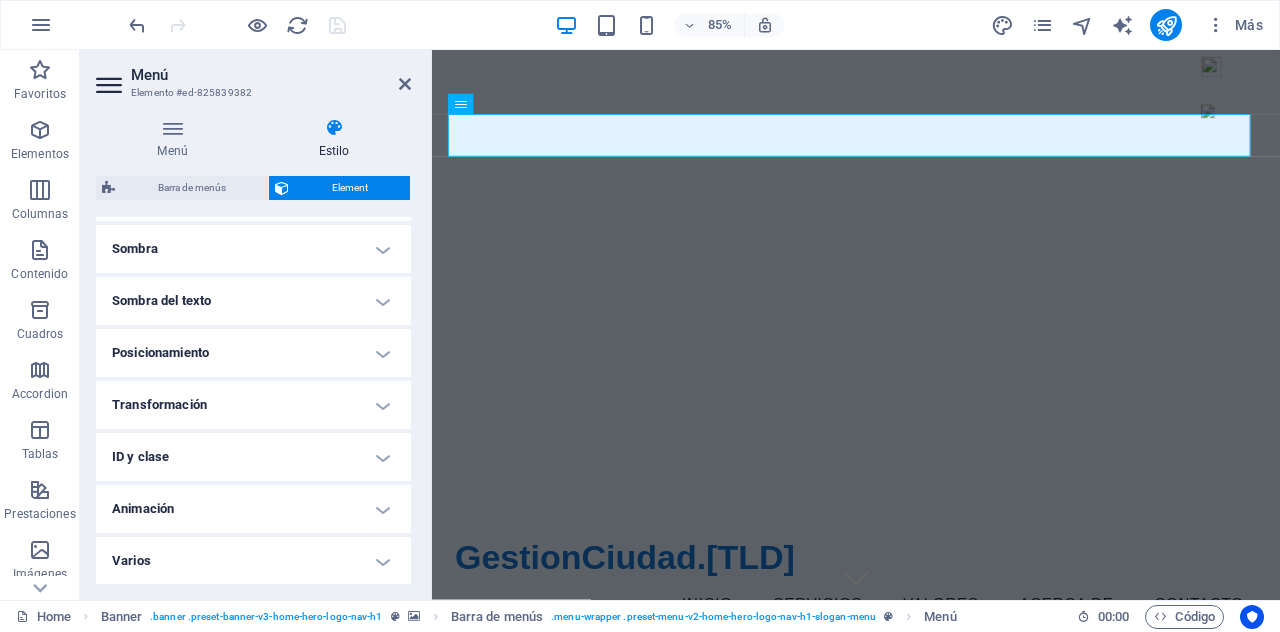 click on "Varios" at bounding box center (253, 561) 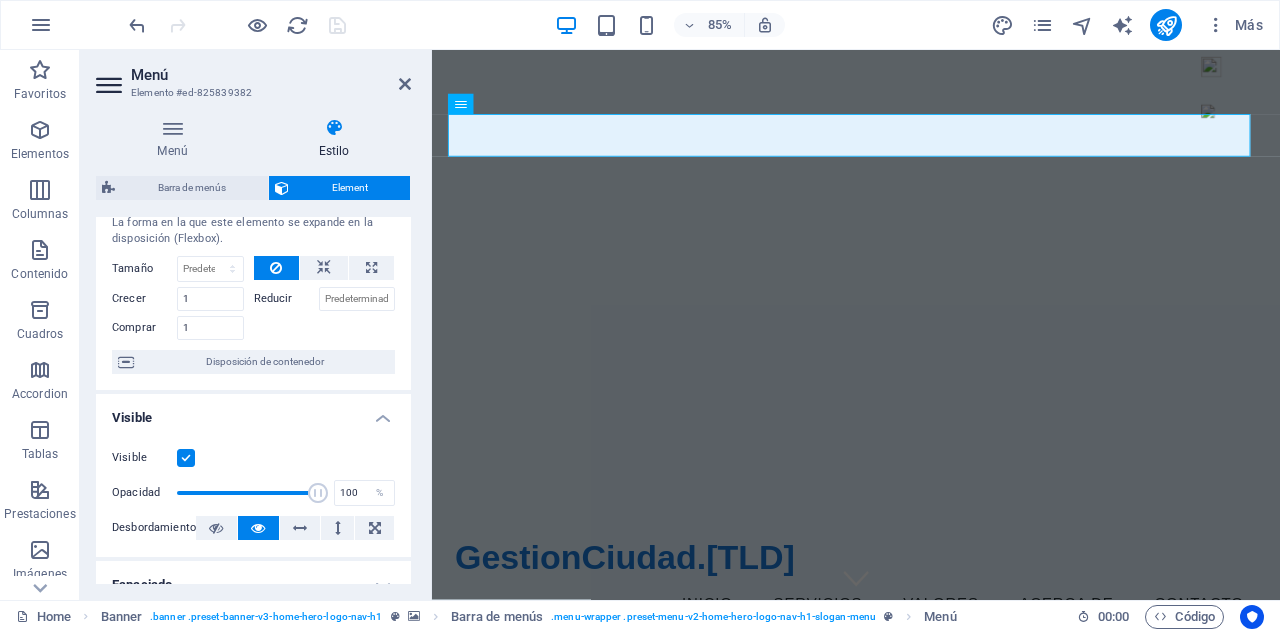 scroll, scrollTop: 0, scrollLeft: 0, axis: both 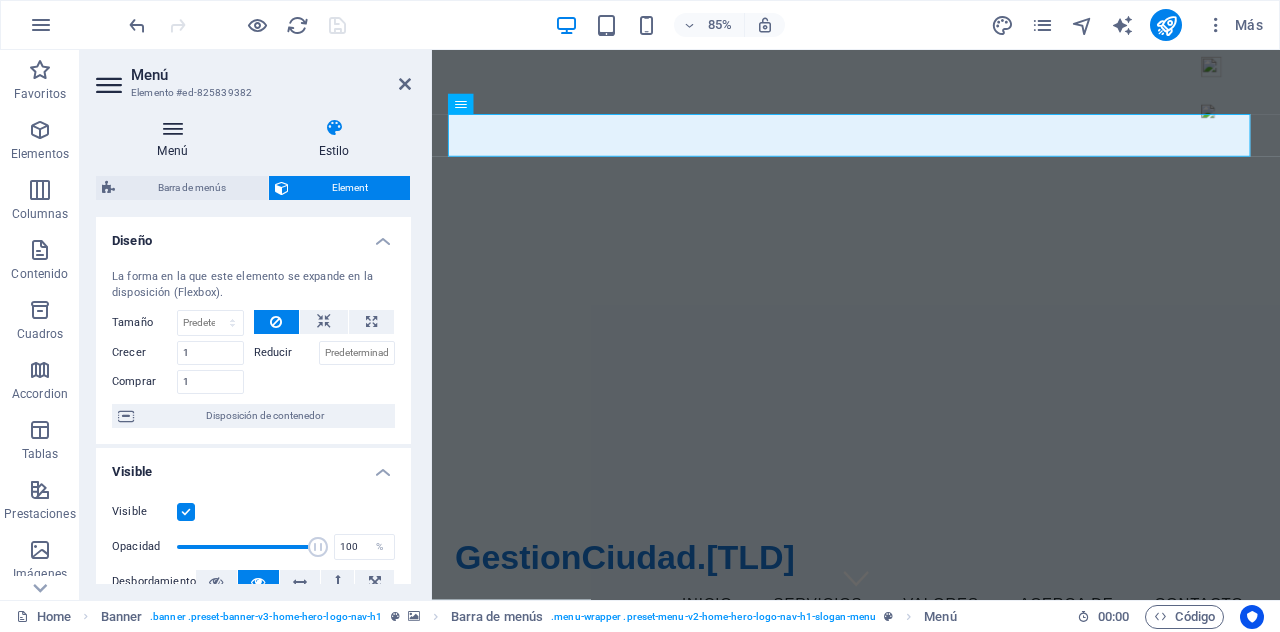 click on "Menú" at bounding box center [176, 139] 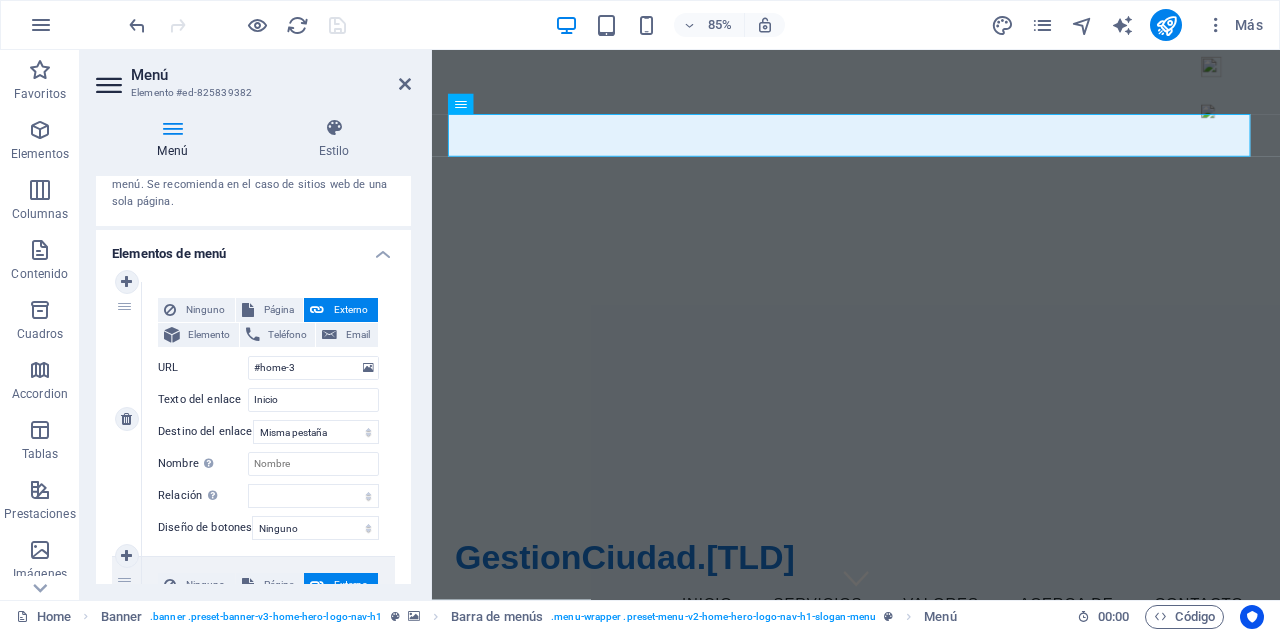 scroll, scrollTop: 0, scrollLeft: 0, axis: both 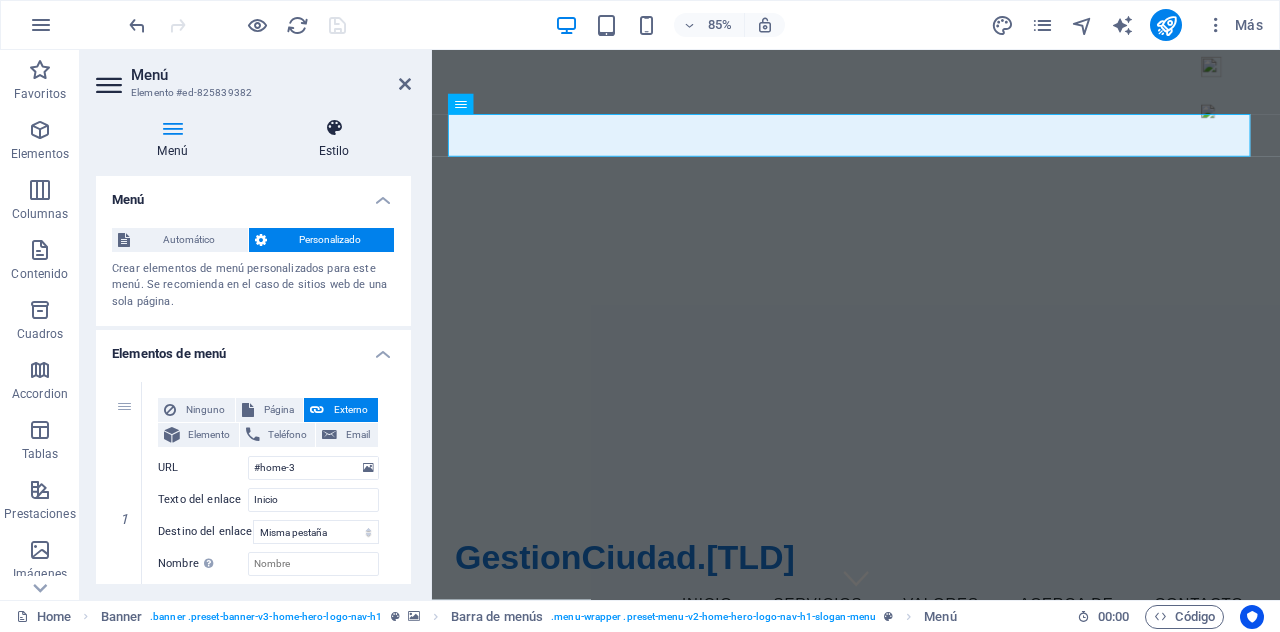 click at bounding box center (334, 128) 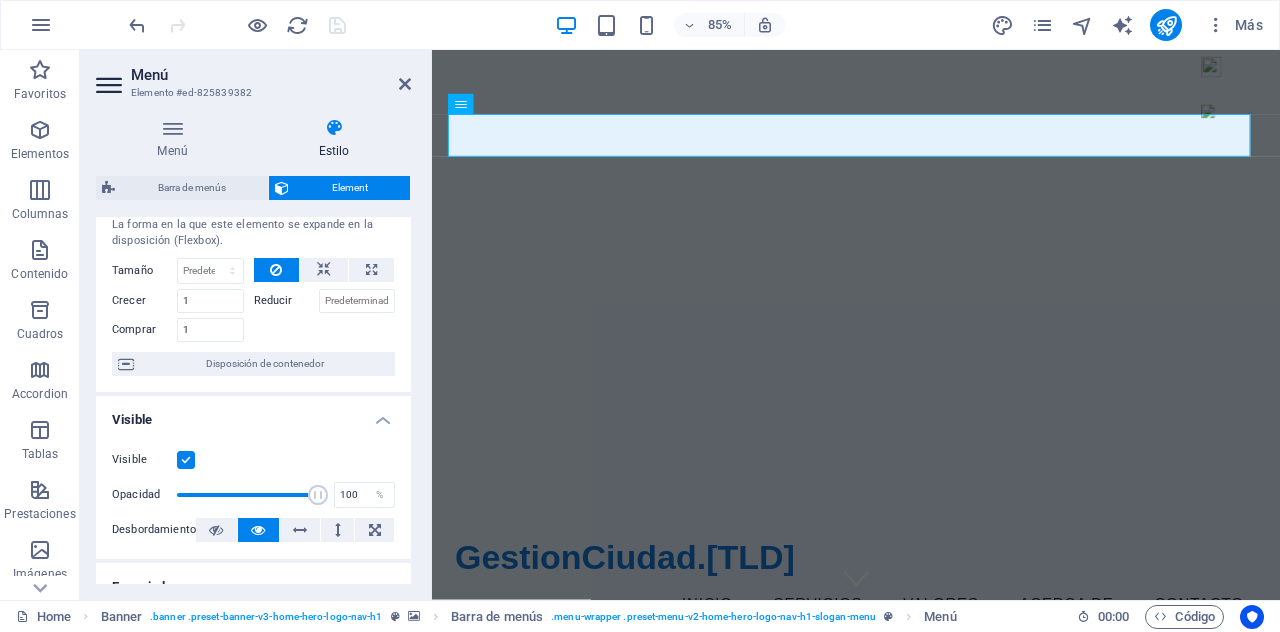 scroll, scrollTop: 0, scrollLeft: 0, axis: both 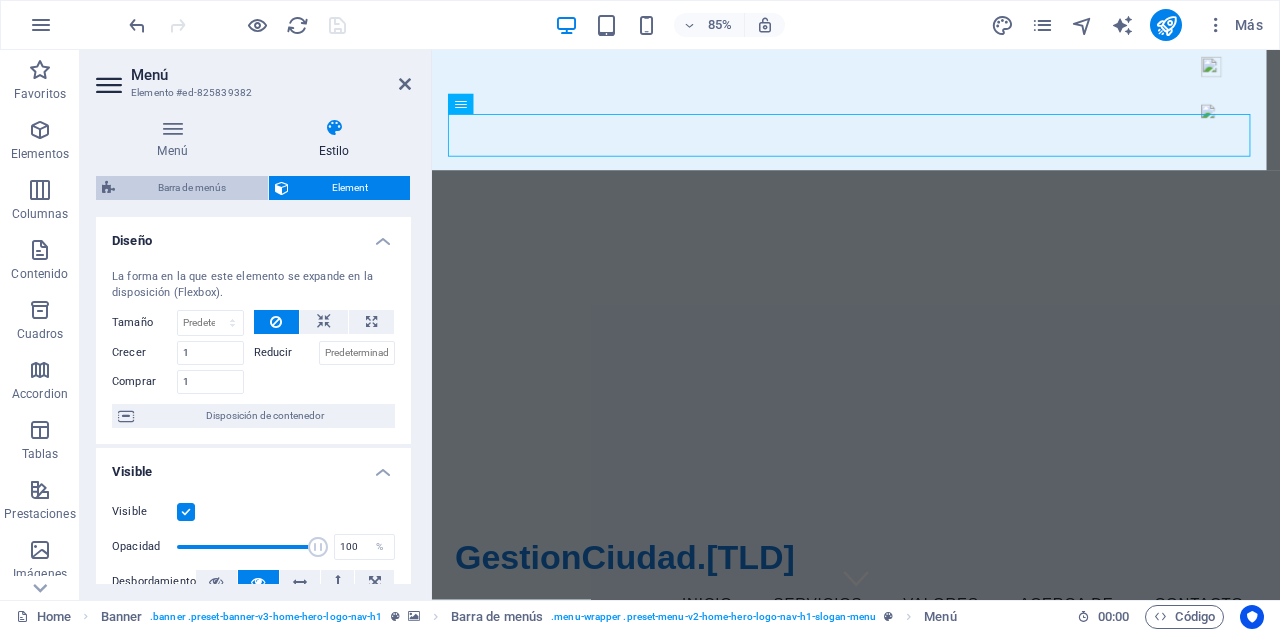 click on "Barra de menús" at bounding box center (191, 188) 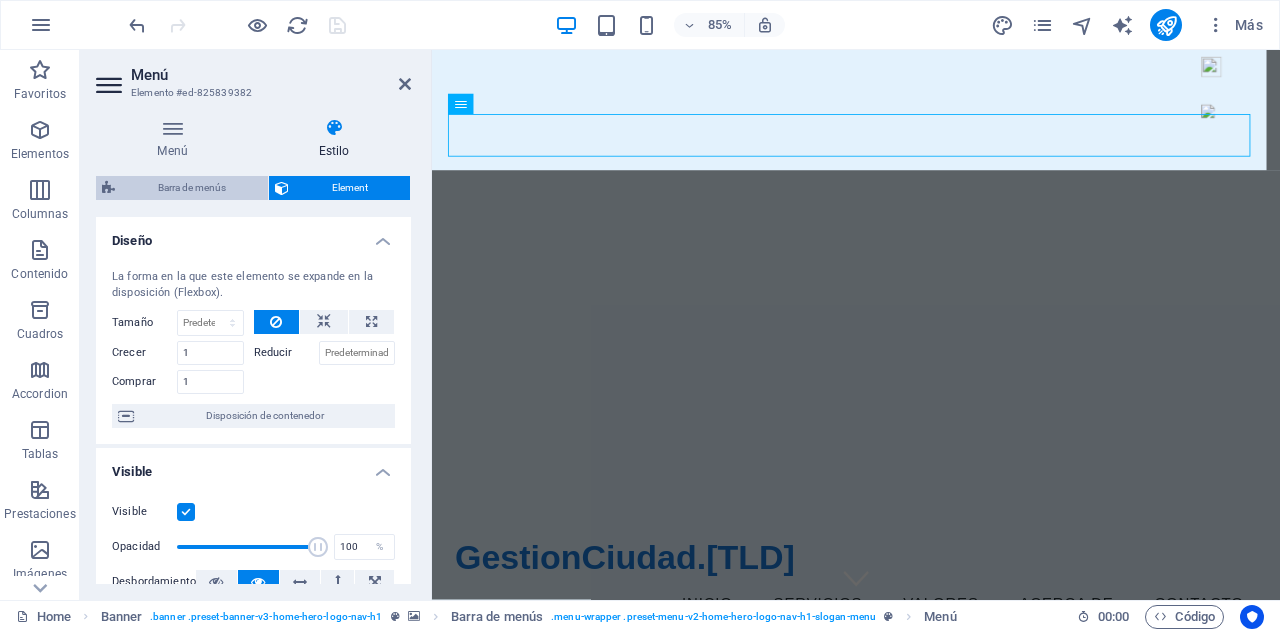 select on "rem" 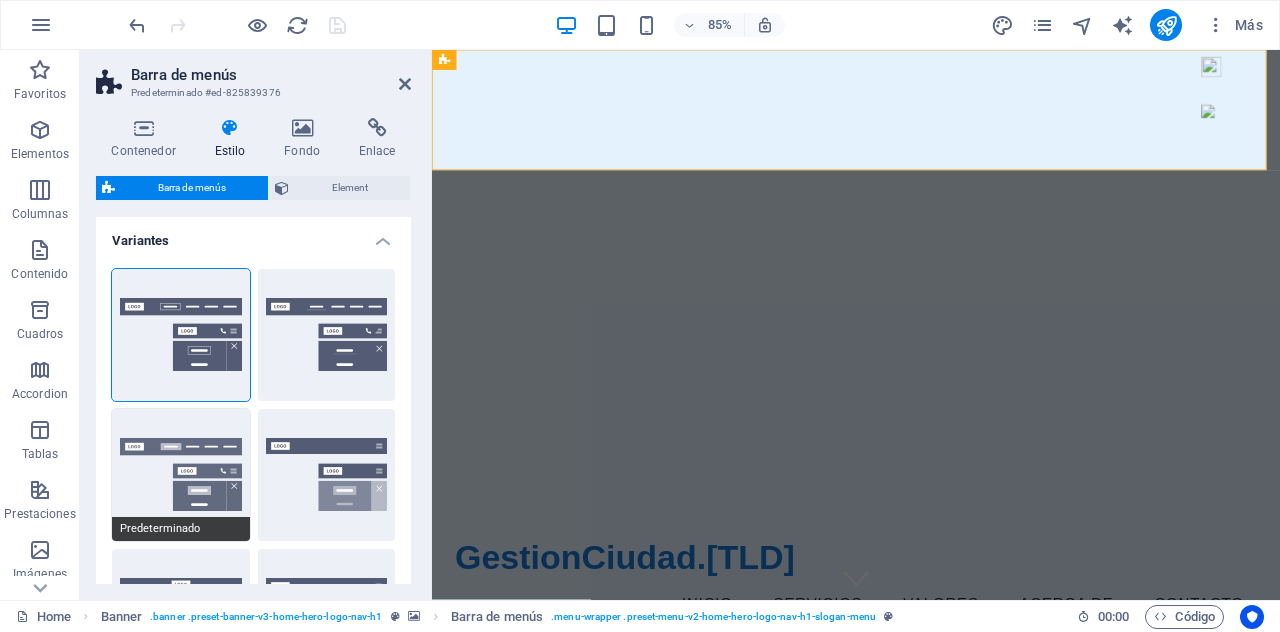 click on "Predeterminado" at bounding box center [181, 475] 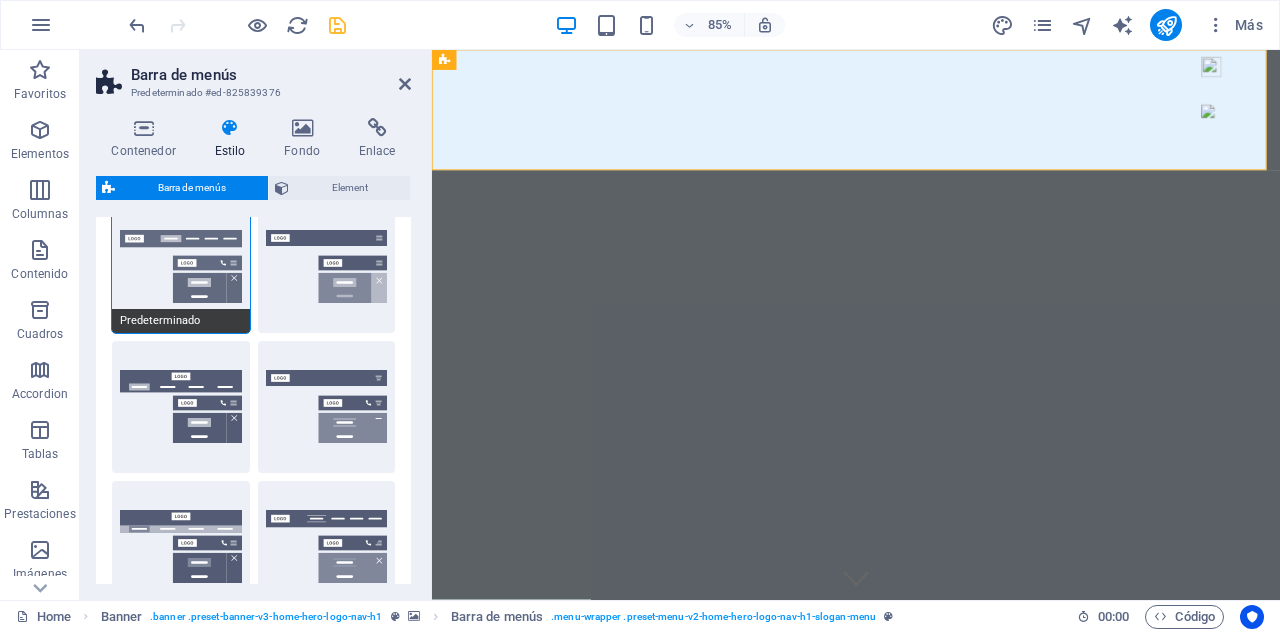 scroll, scrollTop: 200, scrollLeft: 0, axis: vertical 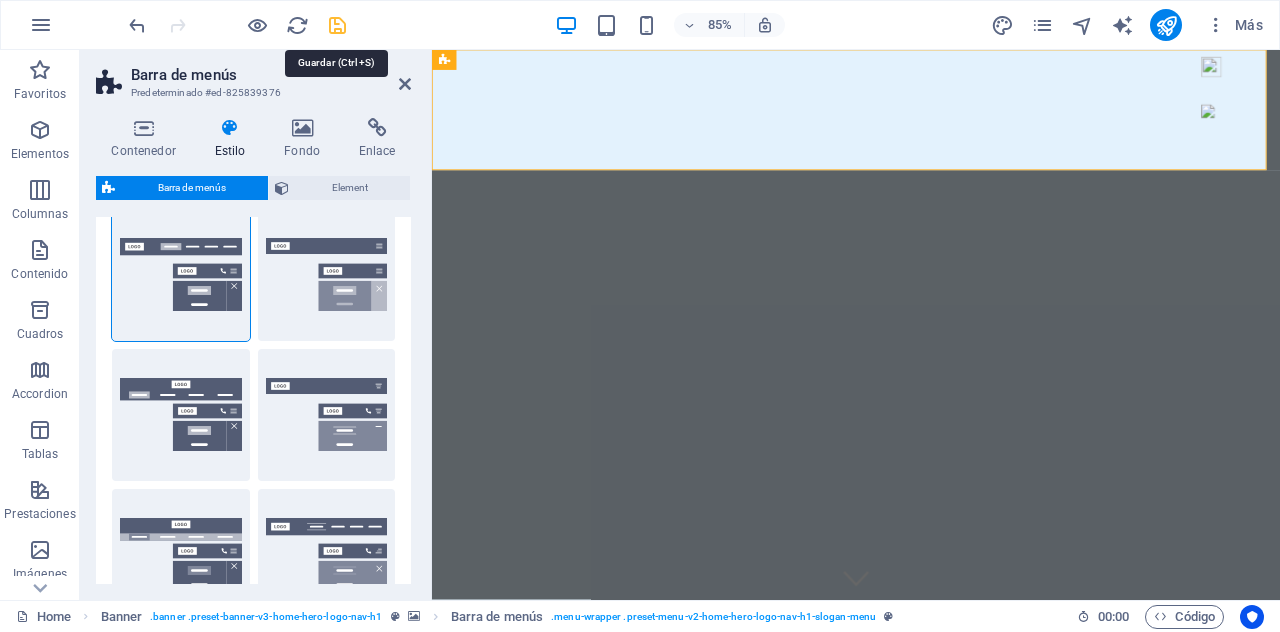 click at bounding box center (337, 25) 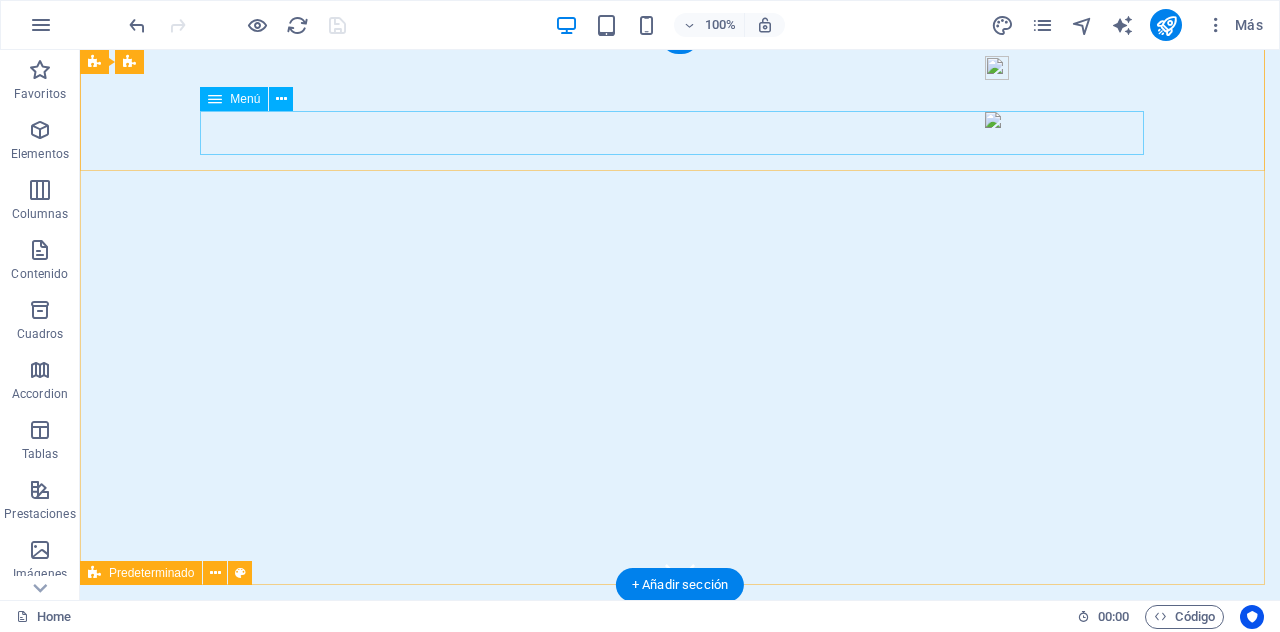 scroll, scrollTop: 0, scrollLeft: 0, axis: both 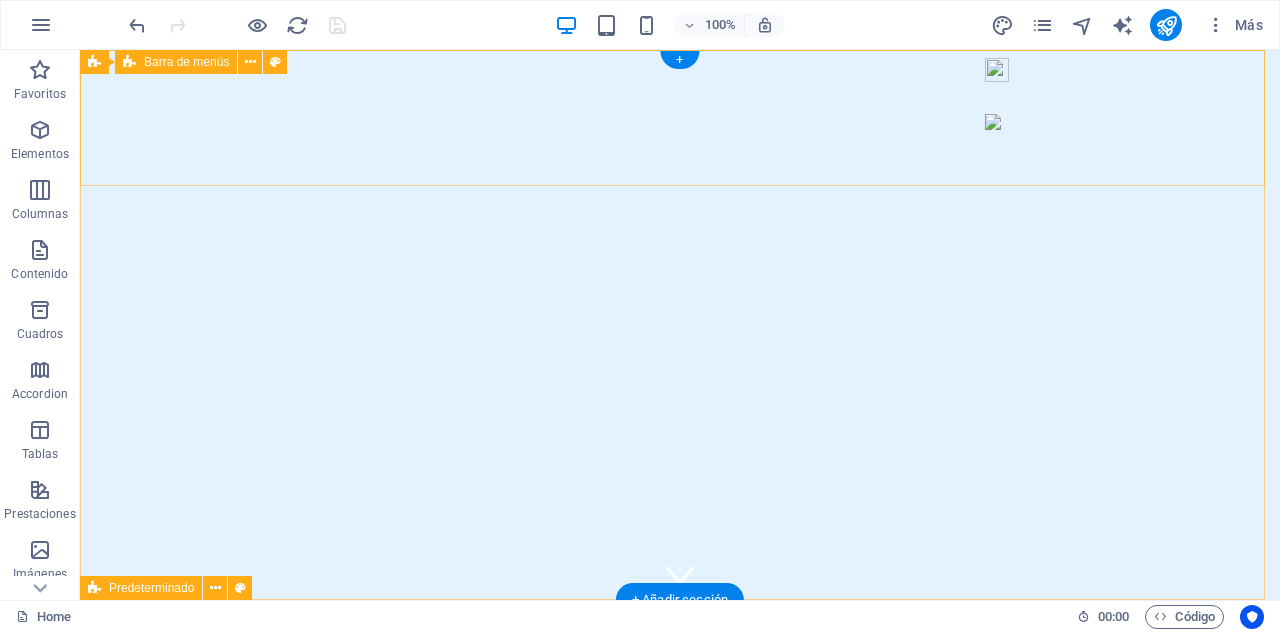 click on "GestionCiudad.[TLD] Inicio Servicios Valores Acerca de Contacto" at bounding box center [680, 668] 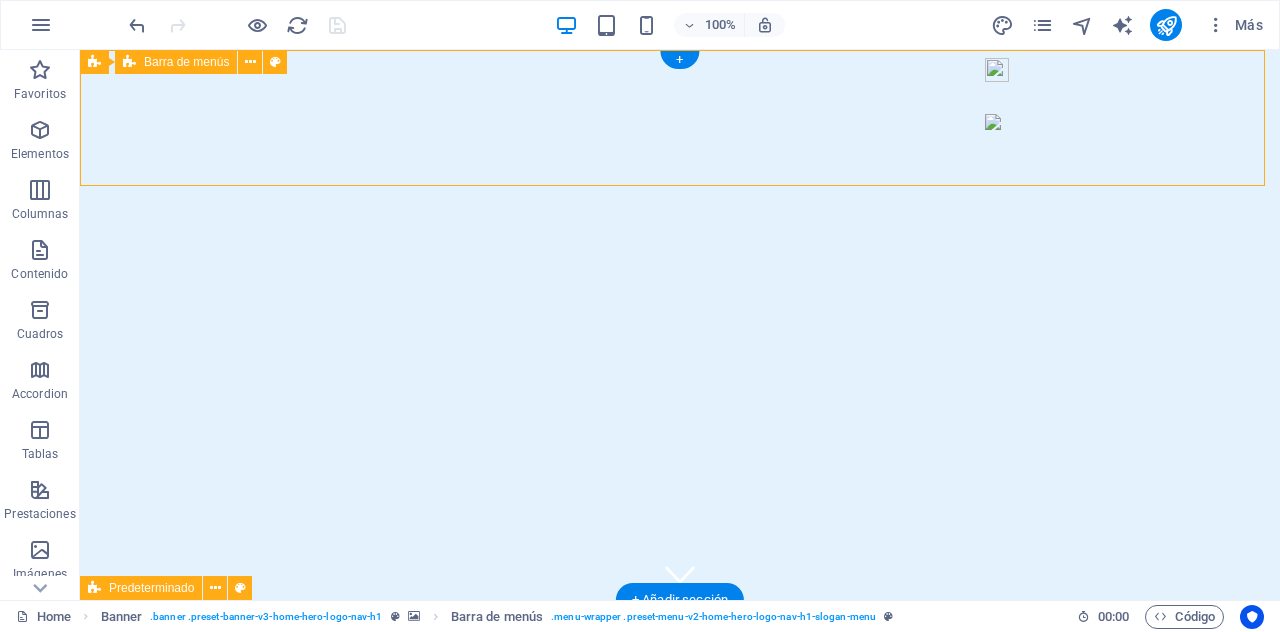 click on "GestionCiudad.[TLD] Inicio Servicios Valores Acerca de Contacto" at bounding box center [680, 668] 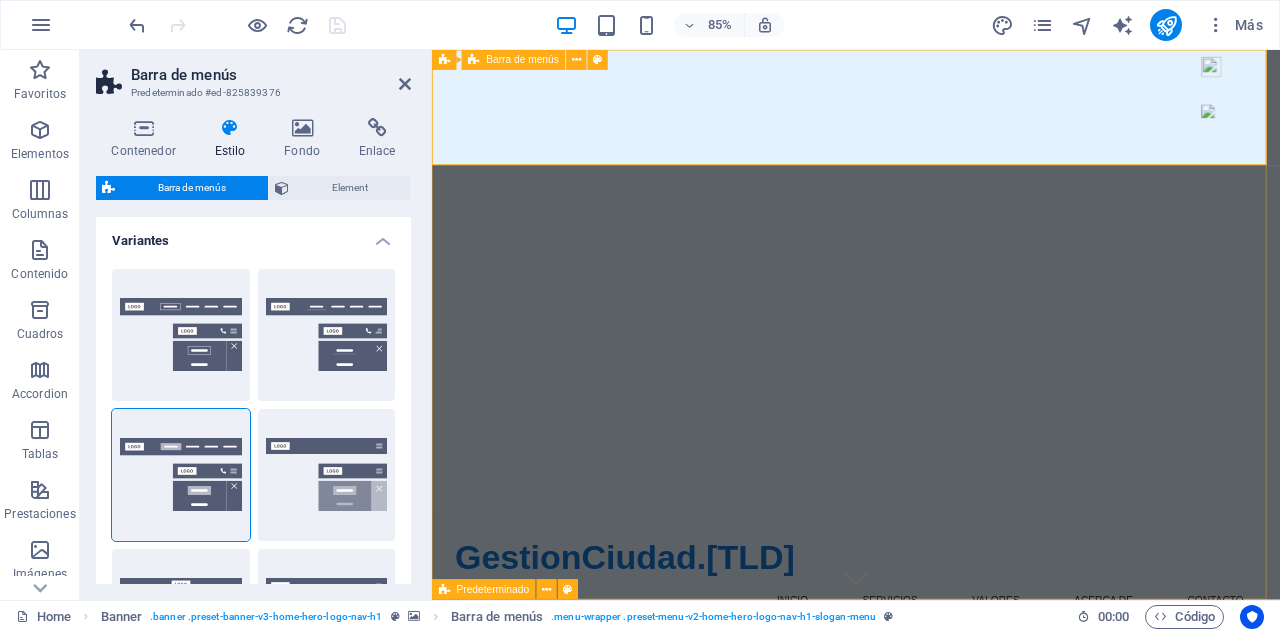 click on "GestionCiudad.[TLD] Inicio Servicios Valores Acerca de Contacto" at bounding box center [931, 668] 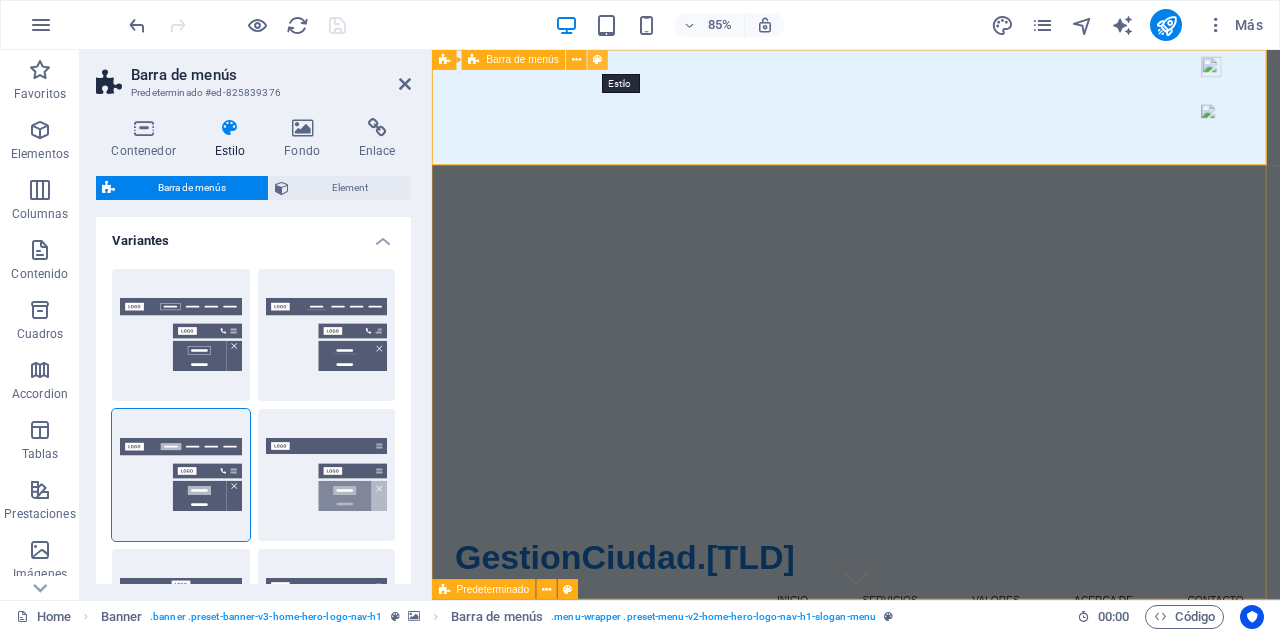 click at bounding box center (598, 60) 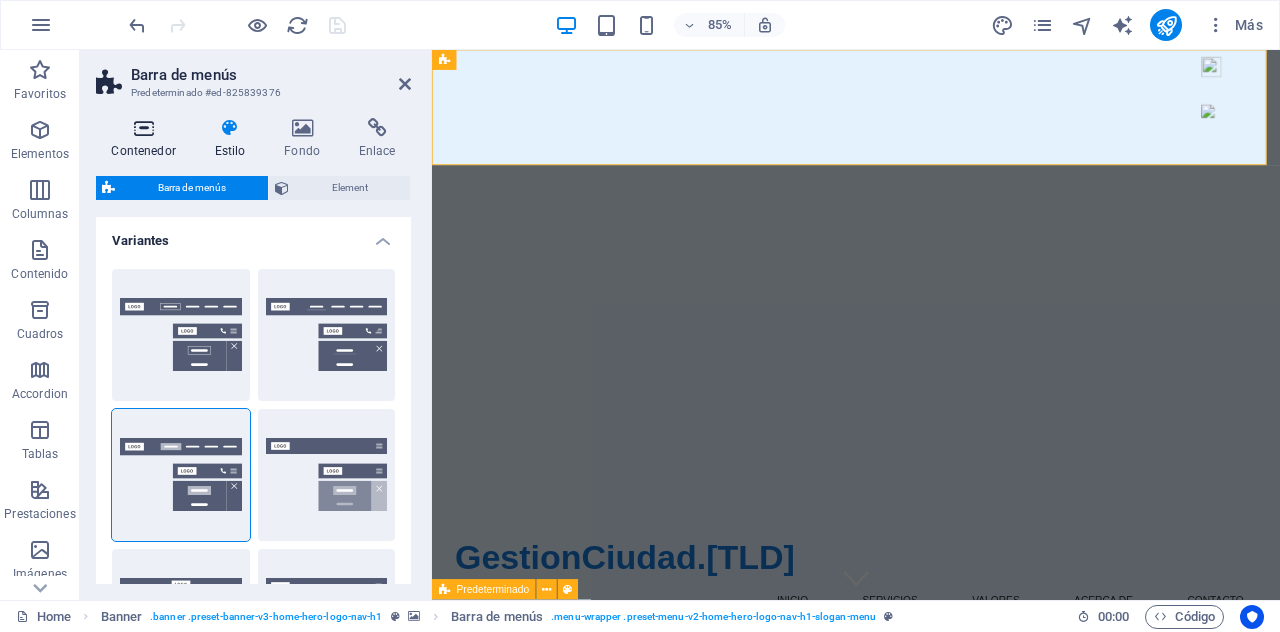 click at bounding box center [143, 128] 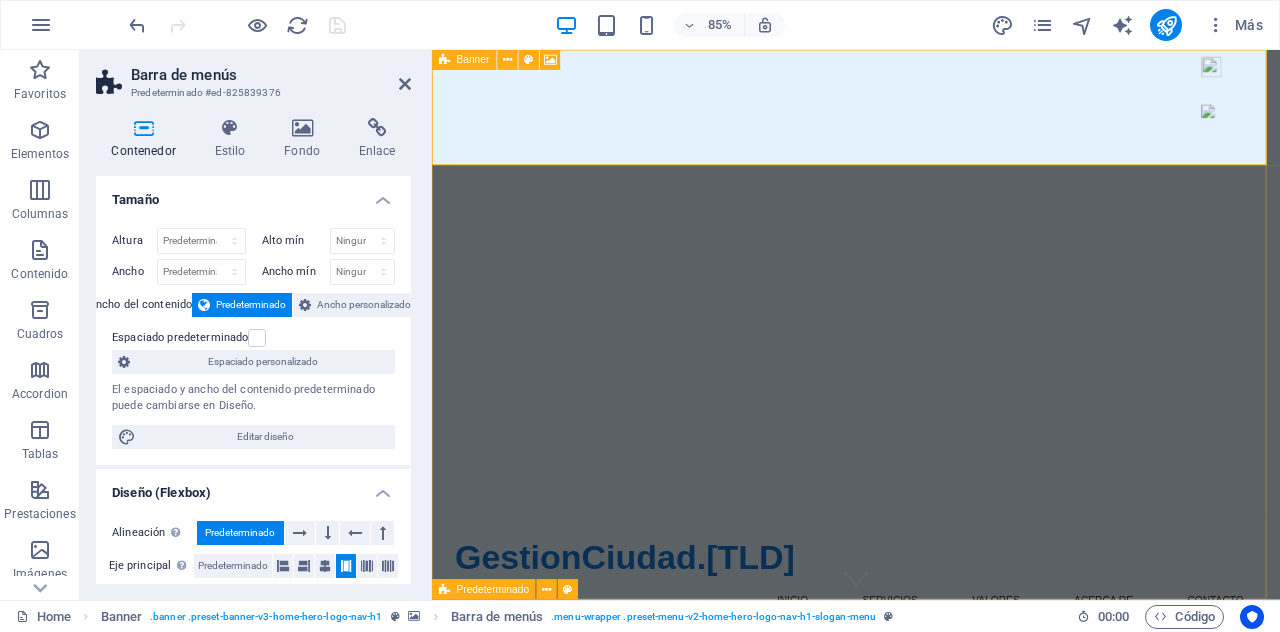 click at bounding box center [444, 60] 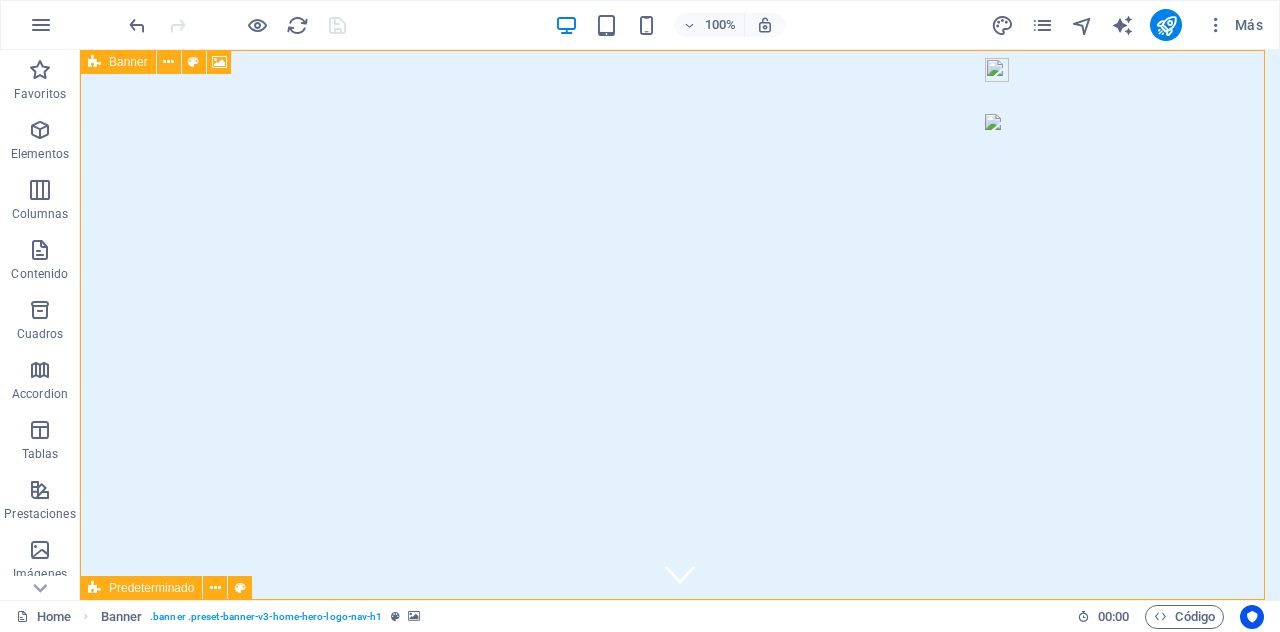 click on "Banner" at bounding box center (128, 62) 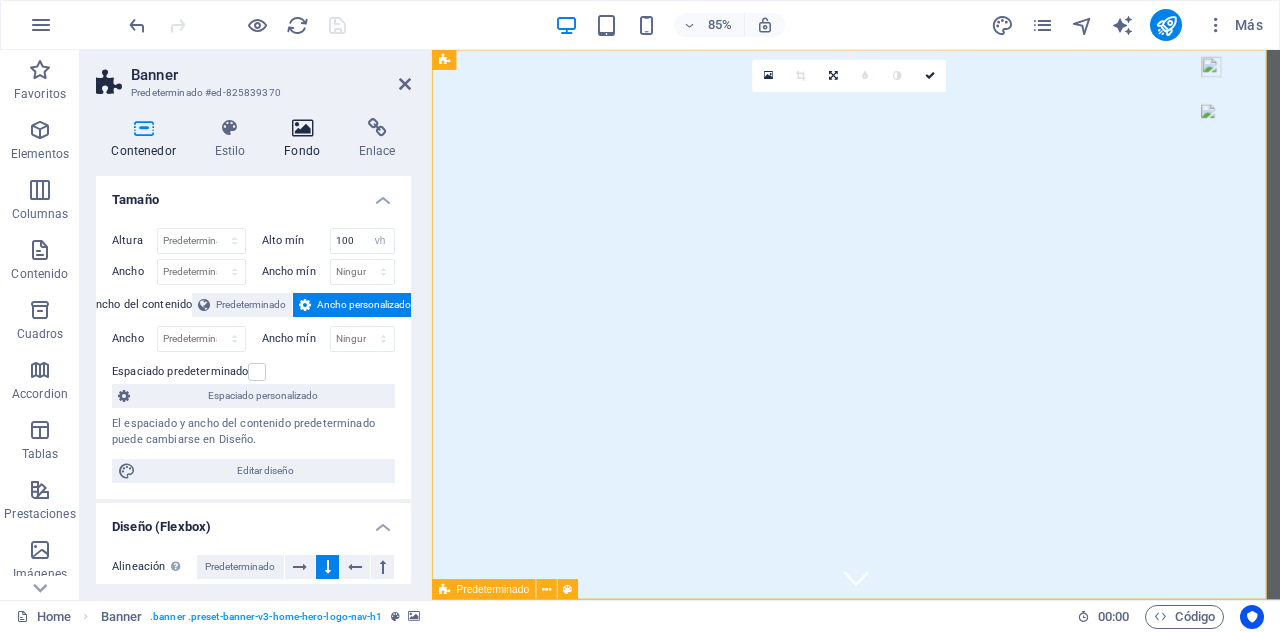click at bounding box center [302, 128] 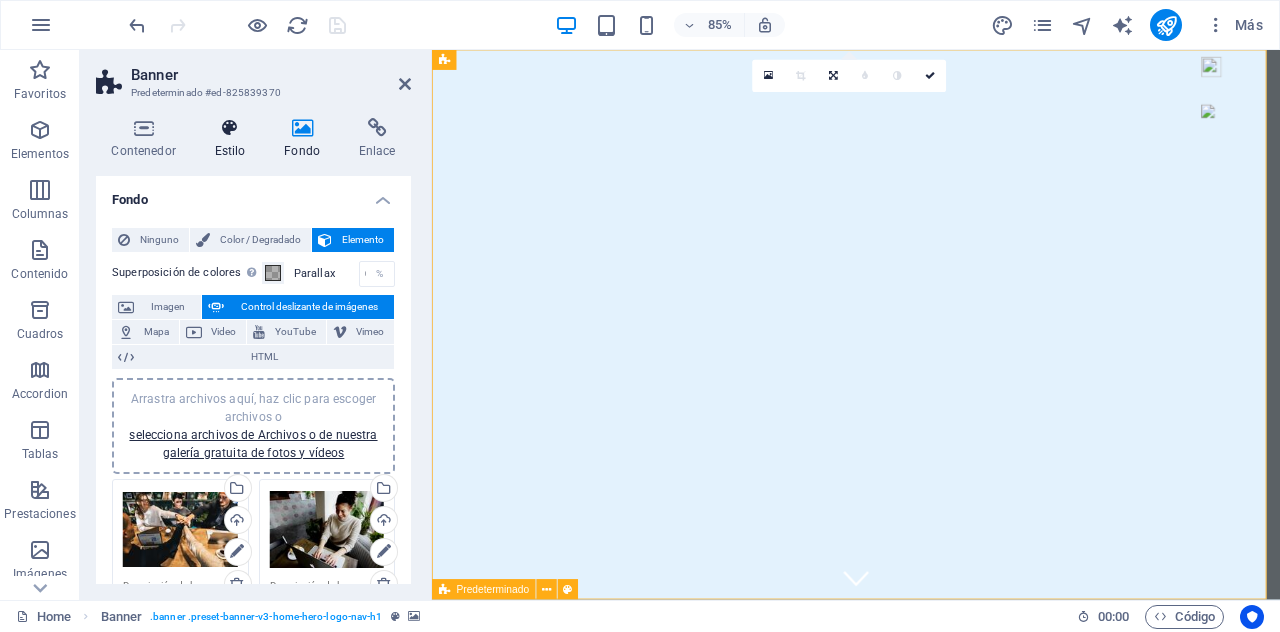 click at bounding box center [230, 128] 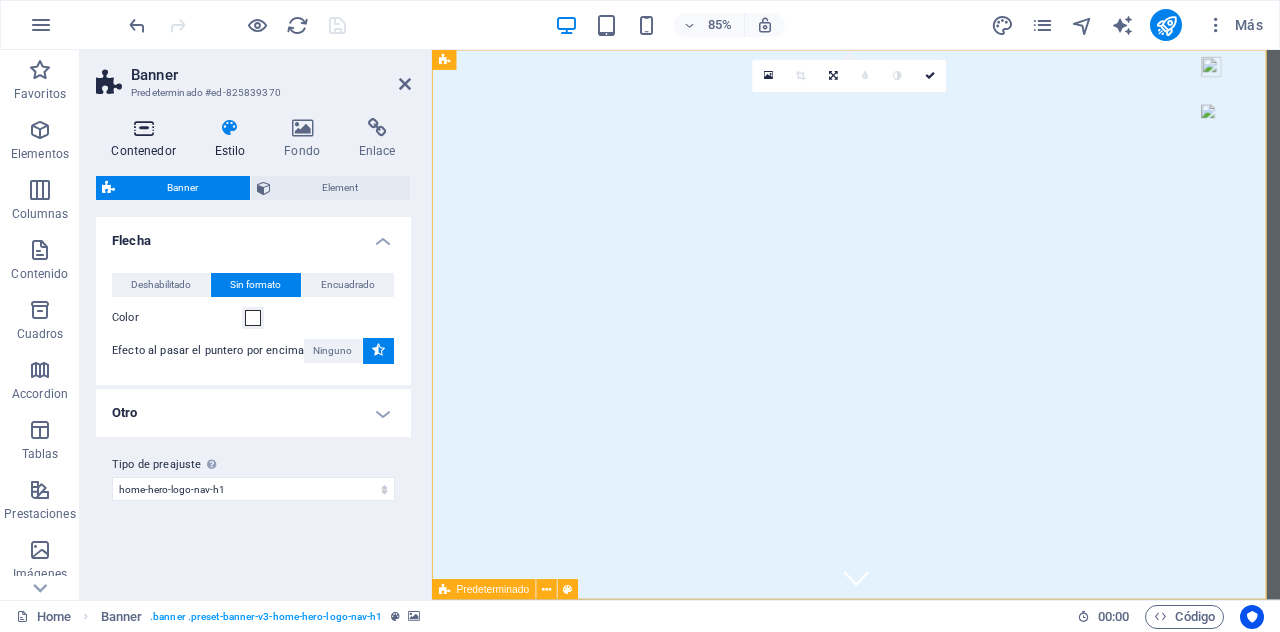click on "Contenedor" at bounding box center [147, 139] 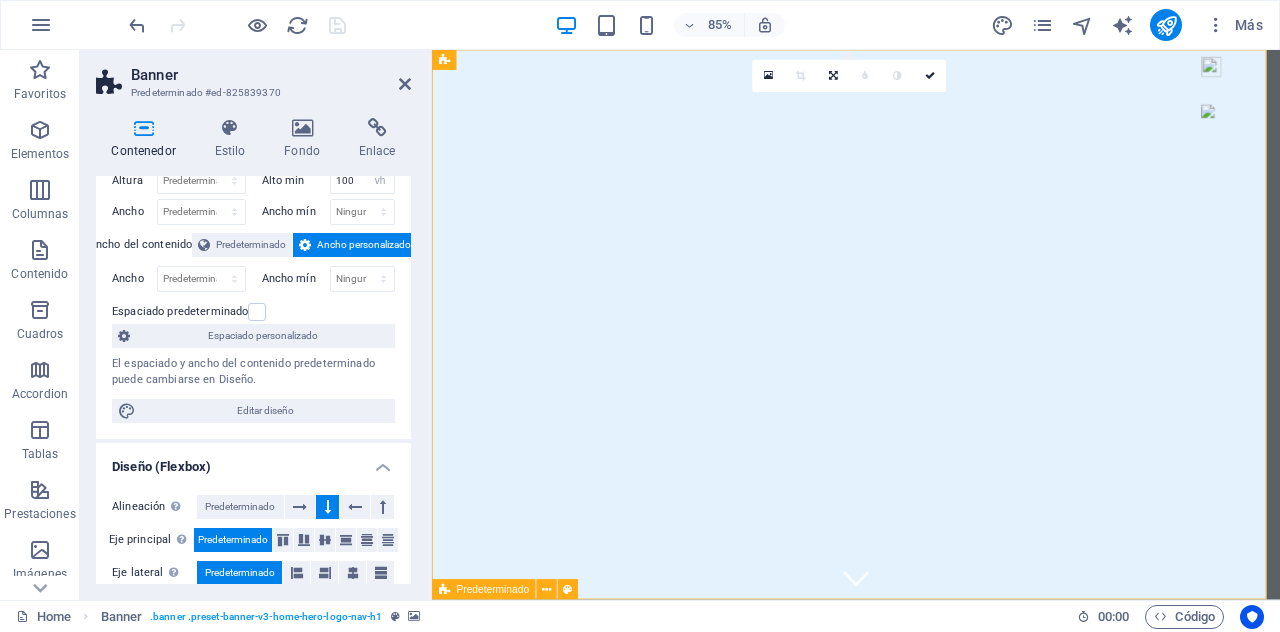scroll, scrollTop: 0, scrollLeft: 0, axis: both 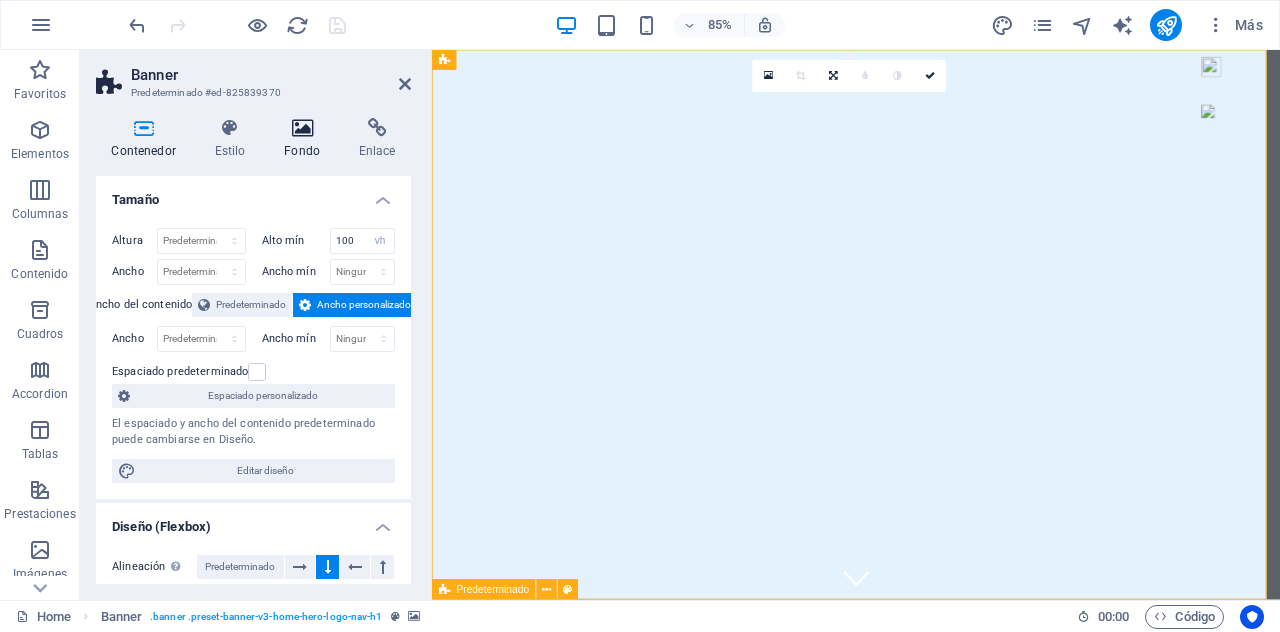 click at bounding box center [302, 128] 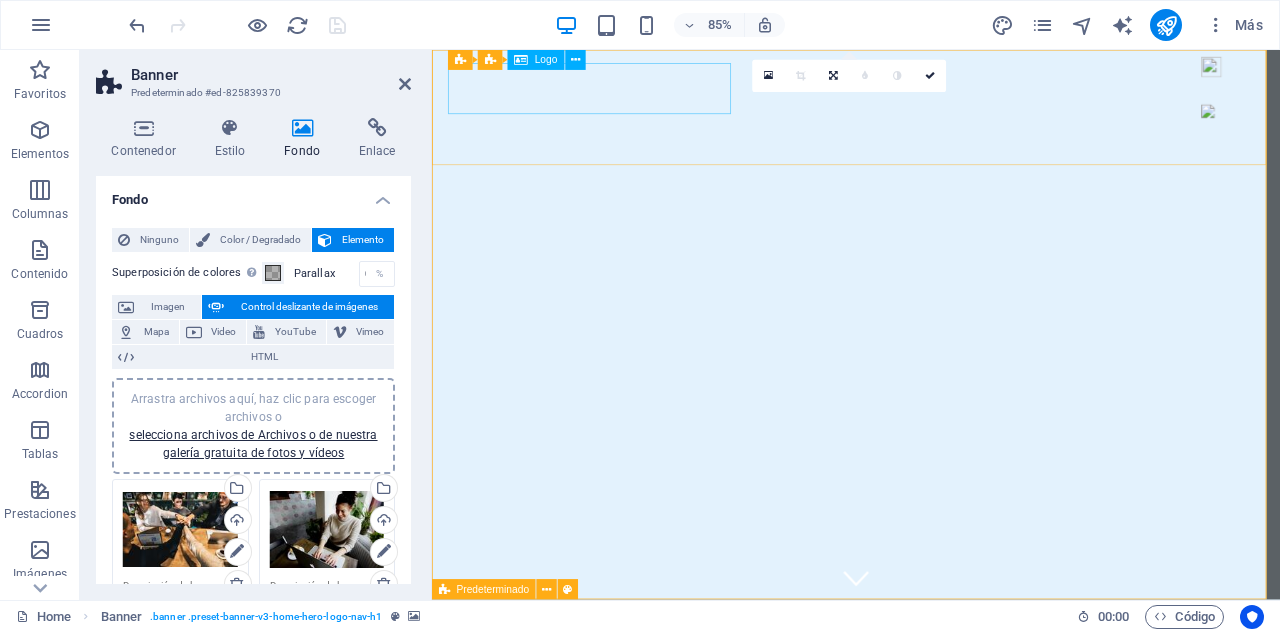 click on "GestionCiudad.[TLD]" at bounding box center (931, 743) 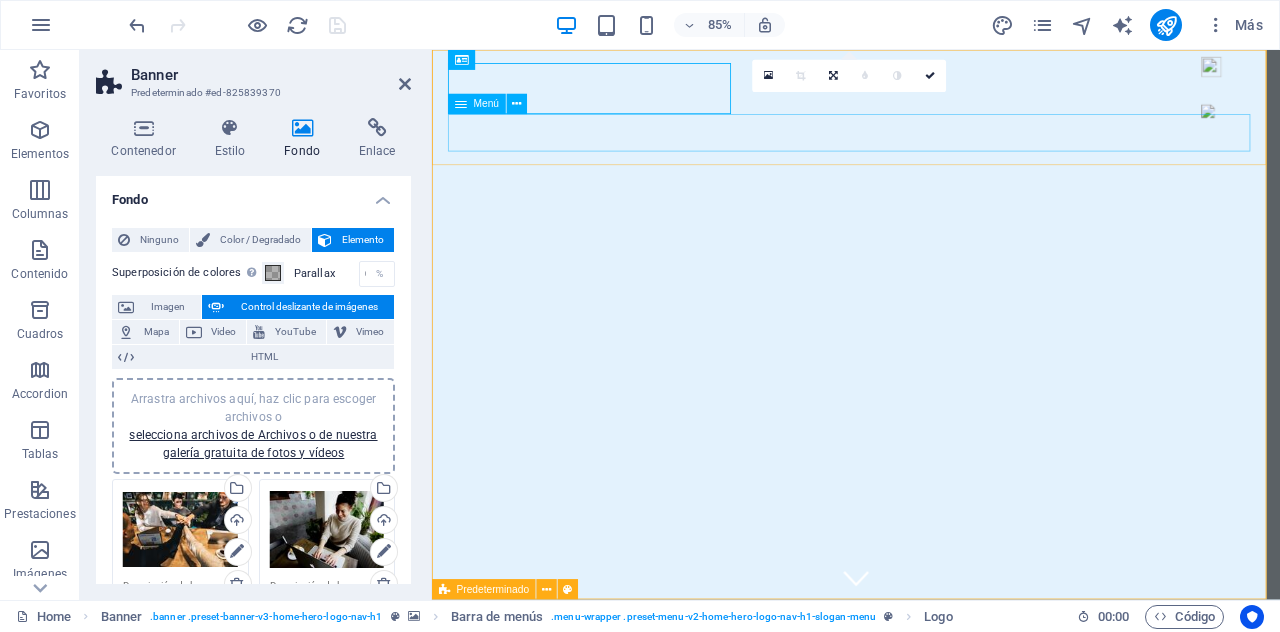 click on "Inicio Servicios Valores Acerca de Contacto" at bounding box center (931, 795) 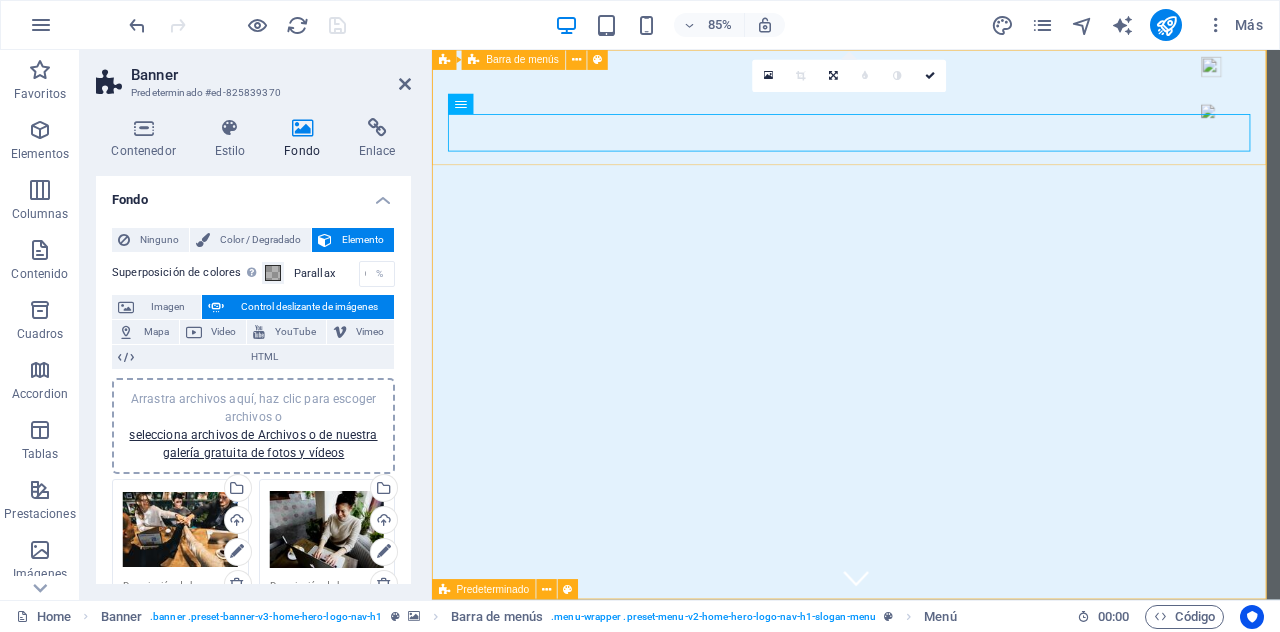 click on "GestionCiudad.[TLD] Inicio Servicios Valores Acerca de Contacto" at bounding box center [931, 765] 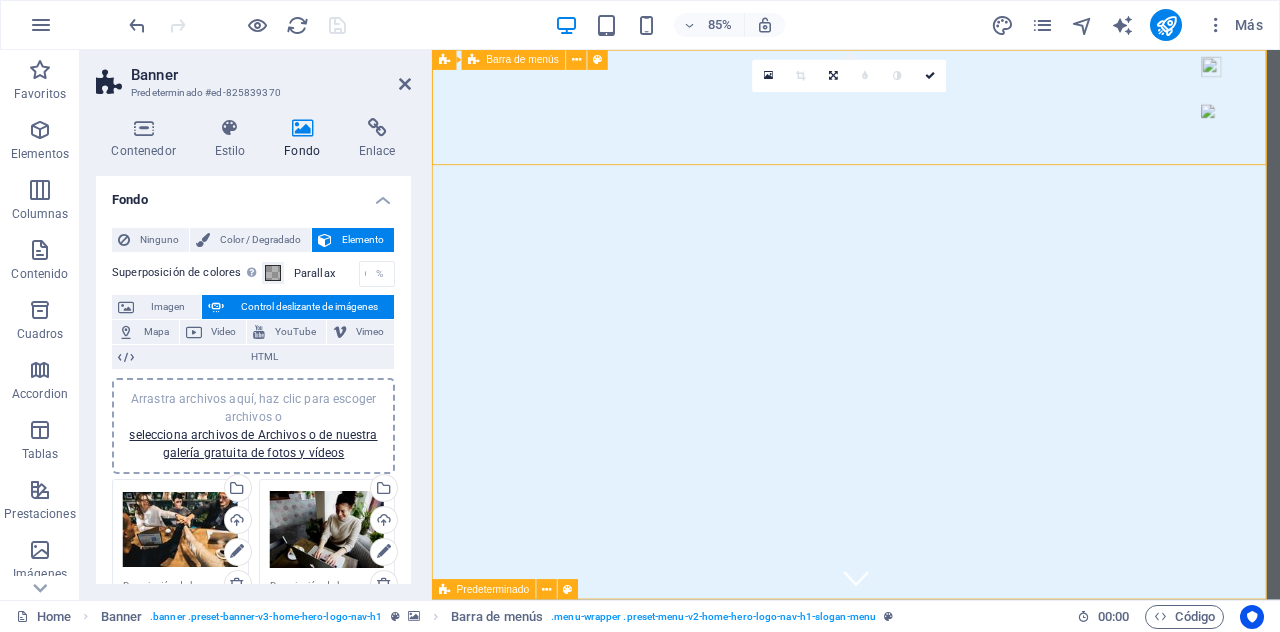 click on "GestionCiudad.[TLD] Inicio Servicios Valores Acerca de Contacto" at bounding box center (931, 765) 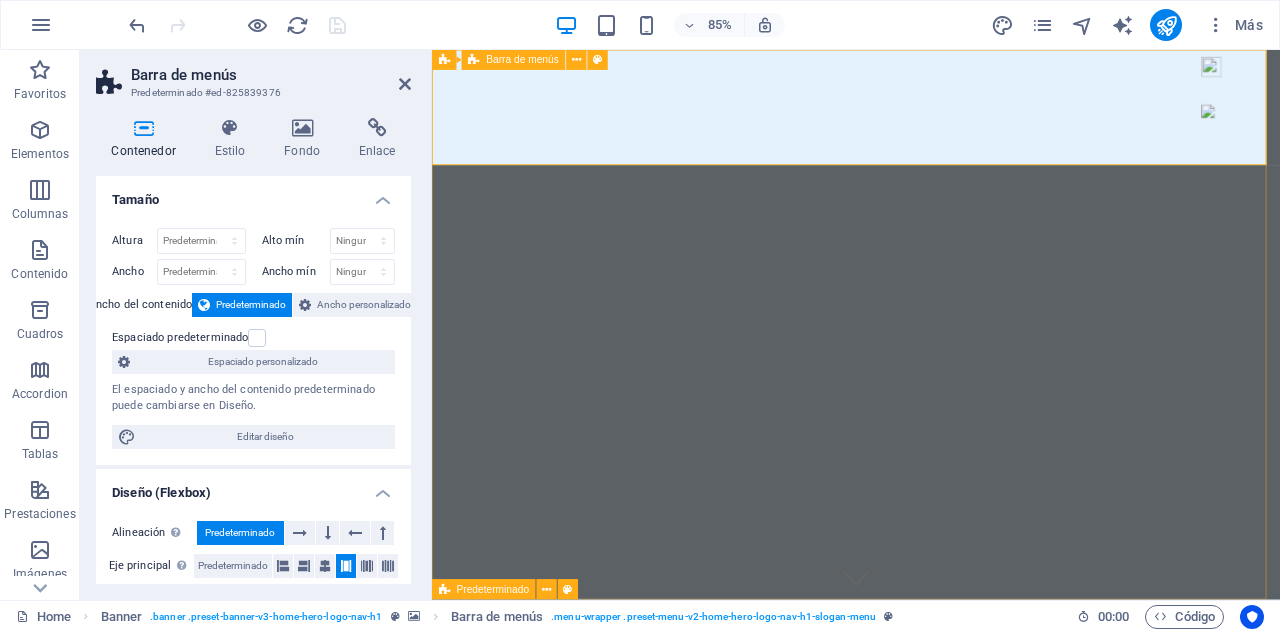 click on "Barra de menús" at bounding box center (522, 60) 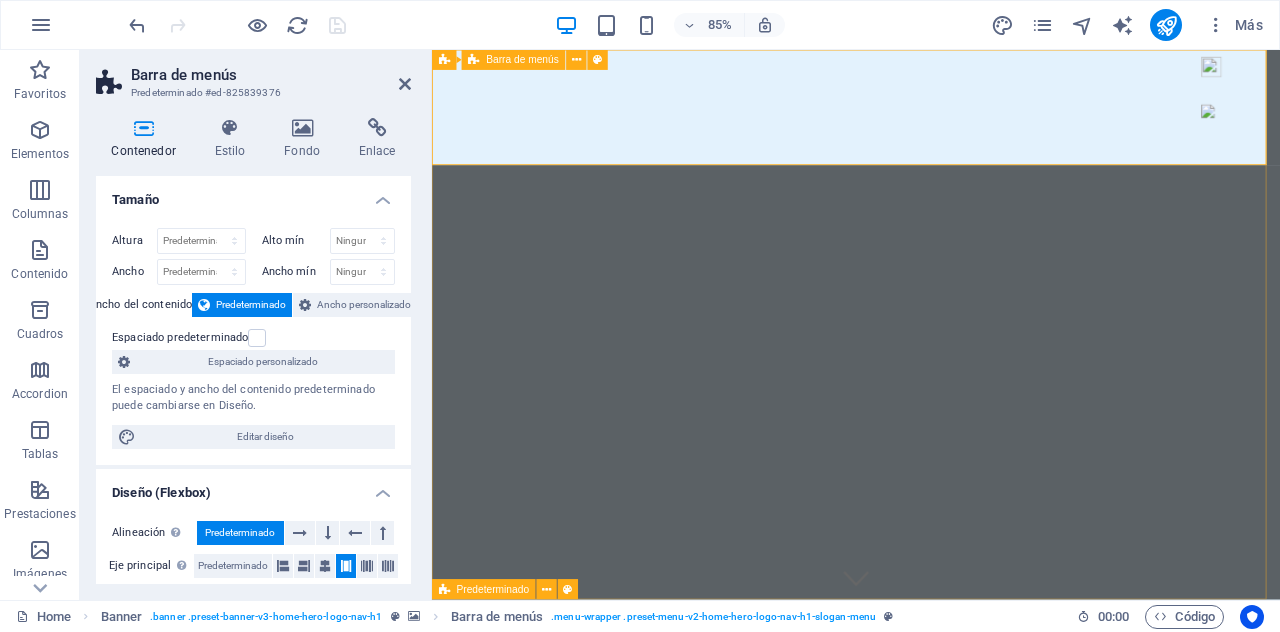 click on "Barra de menús" at bounding box center [522, 60] 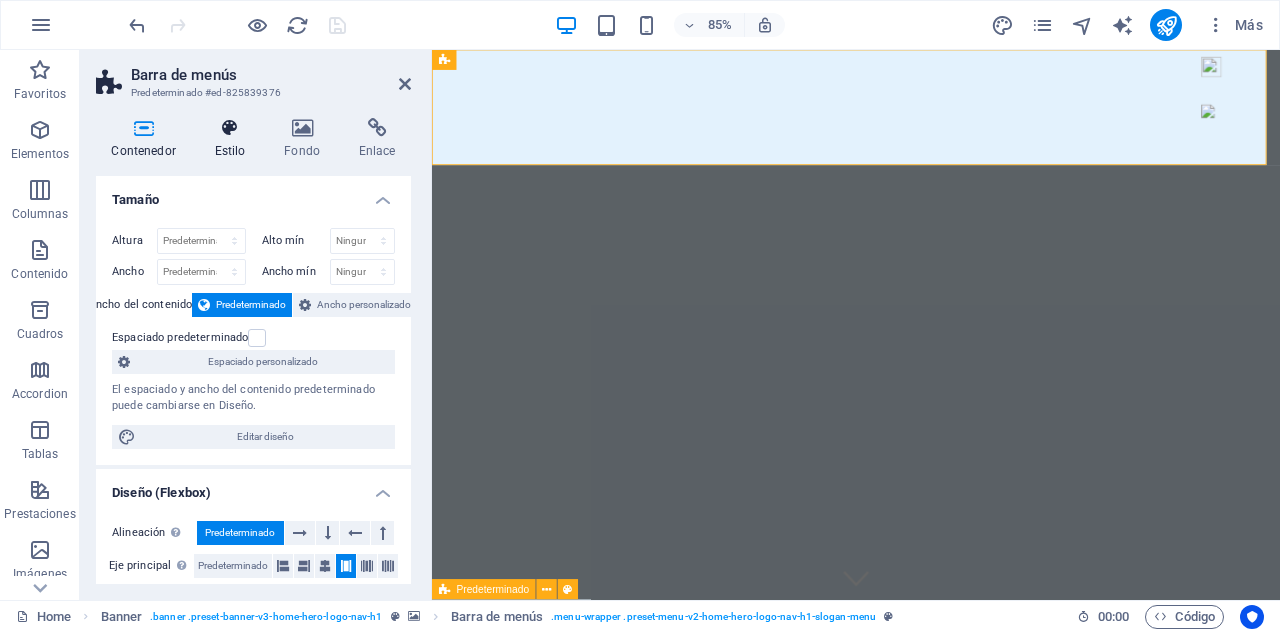 click at bounding box center [230, 128] 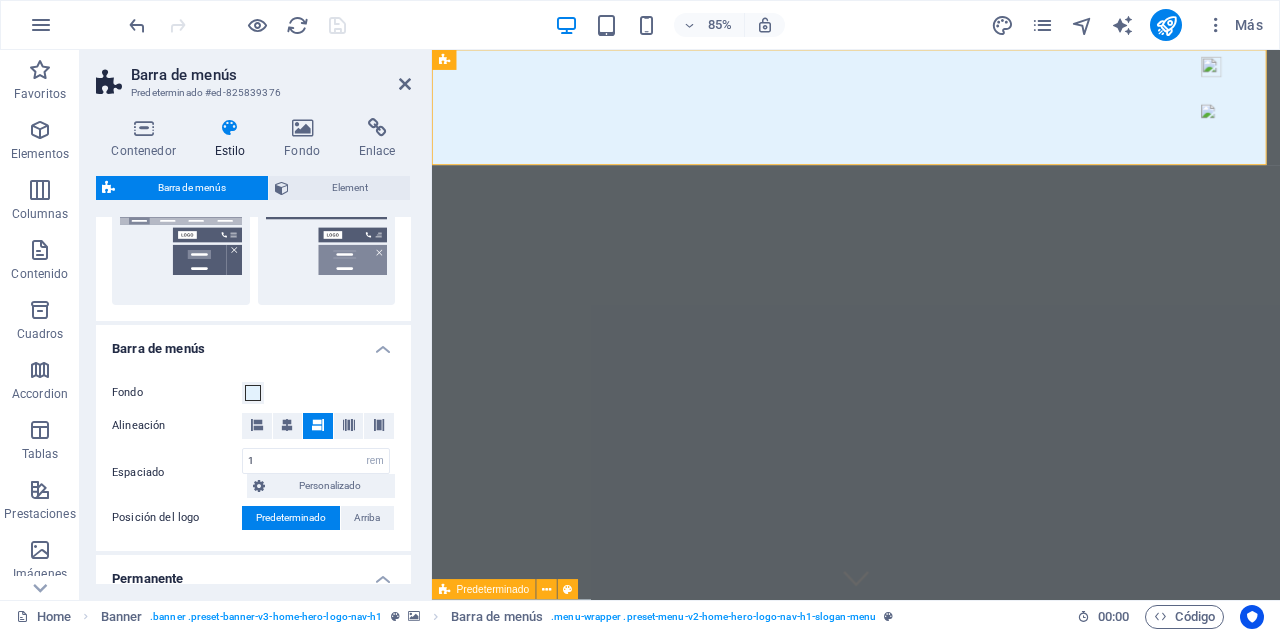 scroll, scrollTop: 500, scrollLeft: 0, axis: vertical 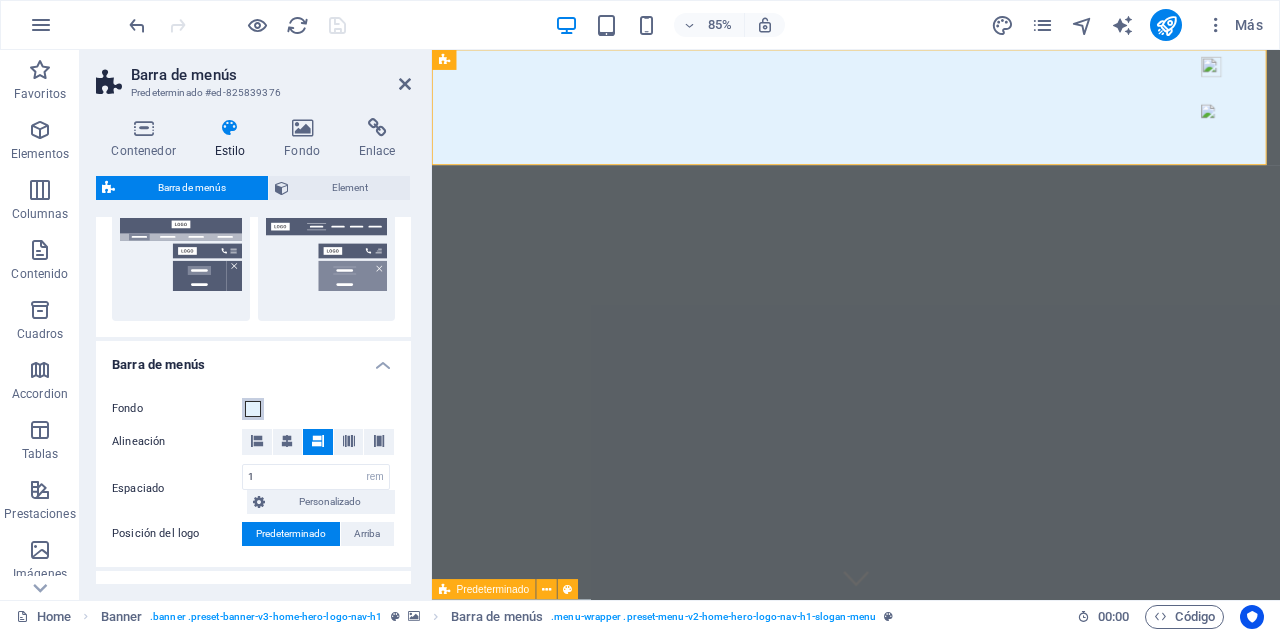 click at bounding box center (253, 409) 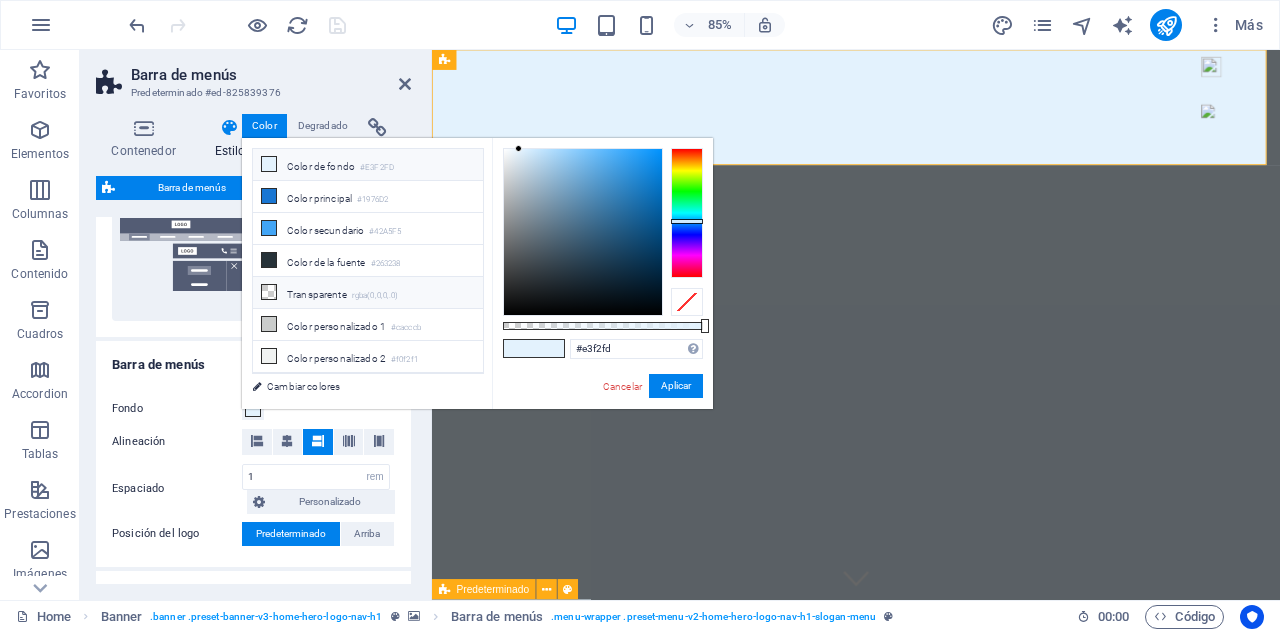click on "Transparente
rgba(0,0,0,.0)" at bounding box center (368, 293) 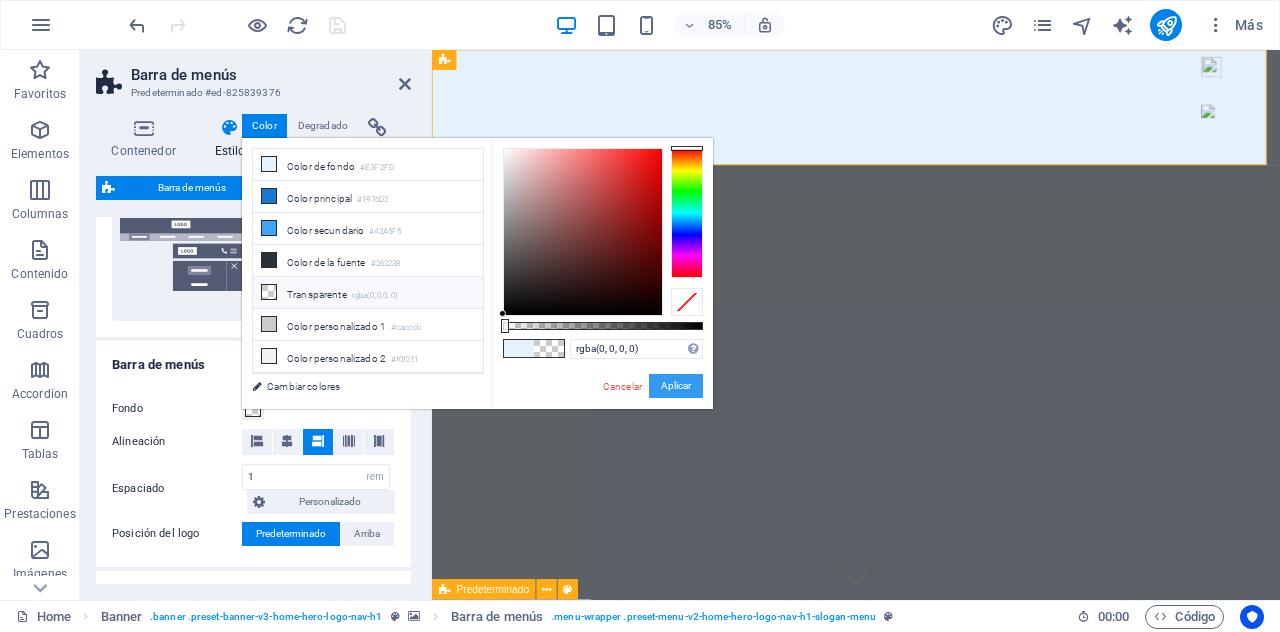 click on "Aplicar" at bounding box center [676, 386] 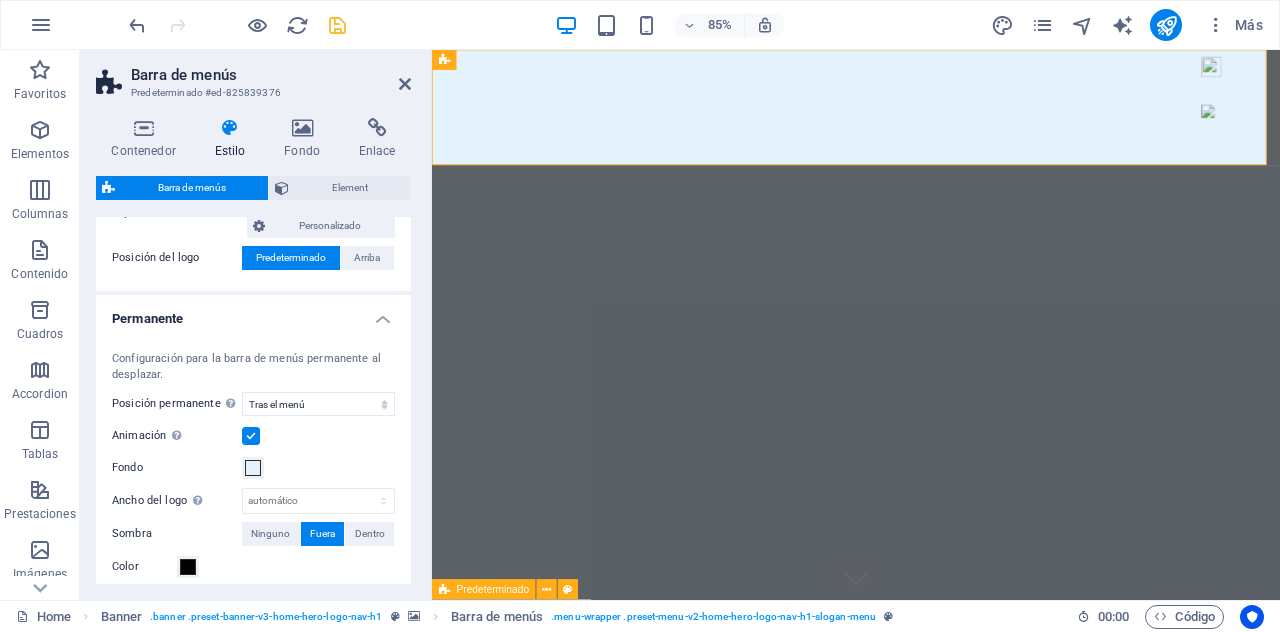 scroll, scrollTop: 800, scrollLeft: 0, axis: vertical 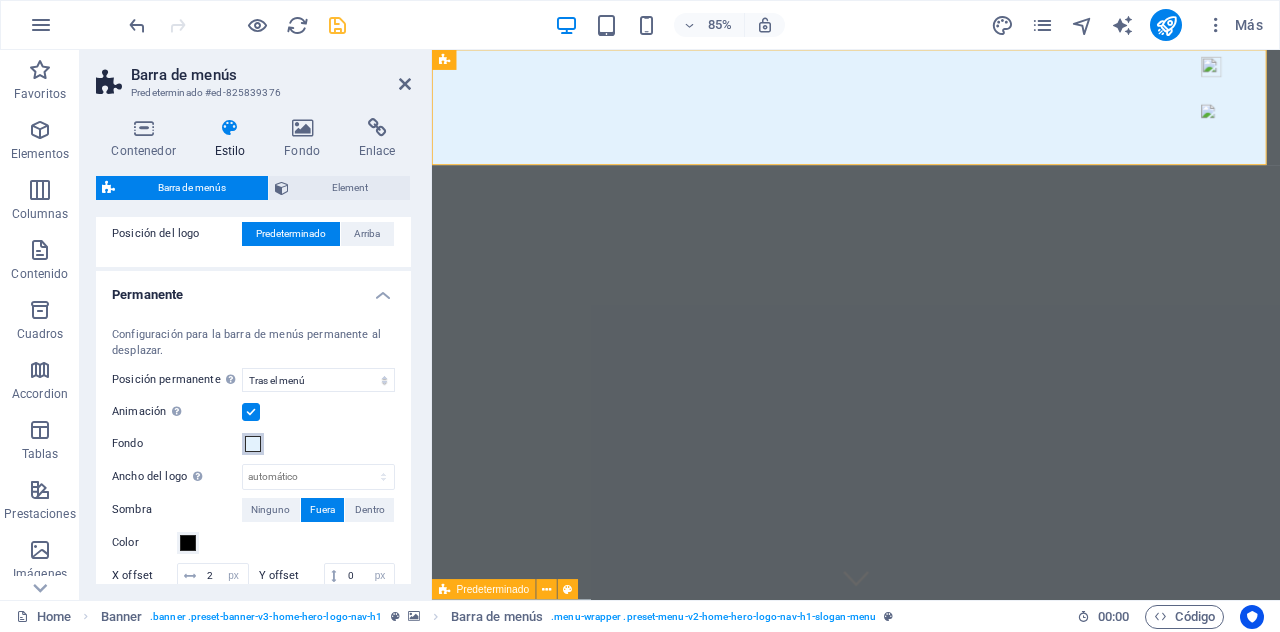 click at bounding box center [253, 444] 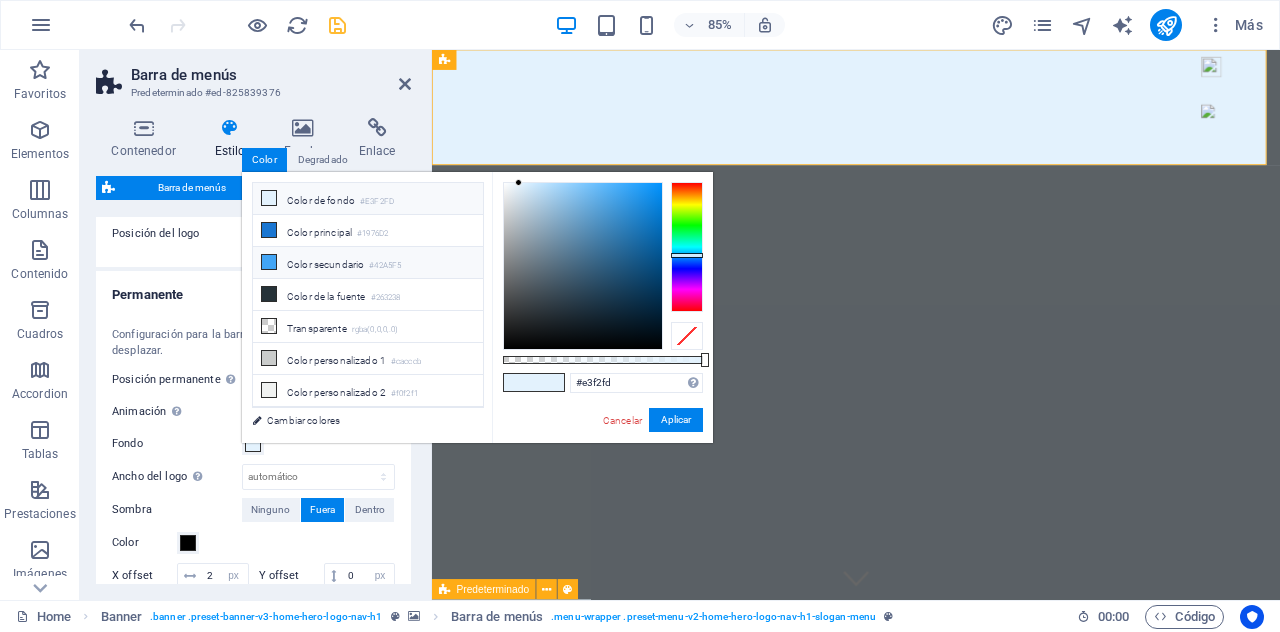 click on "Color secundario
#42A5F5" at bounding box center [368, 263] 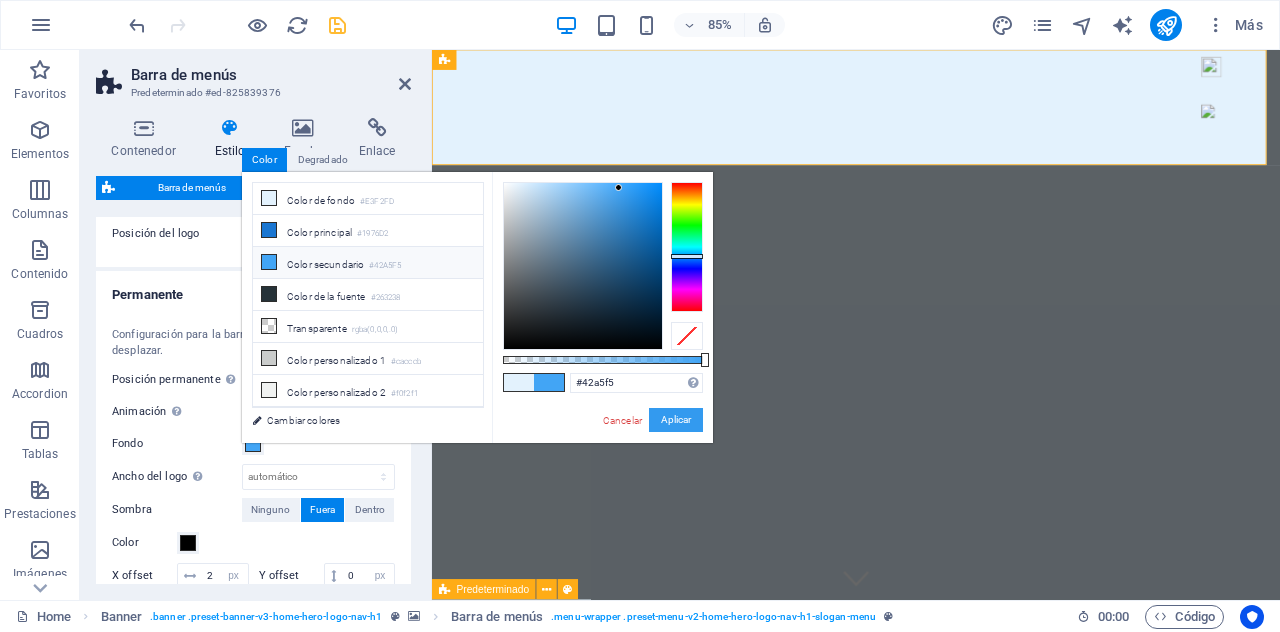 type on "rgba(0, 0, 0, 0)" 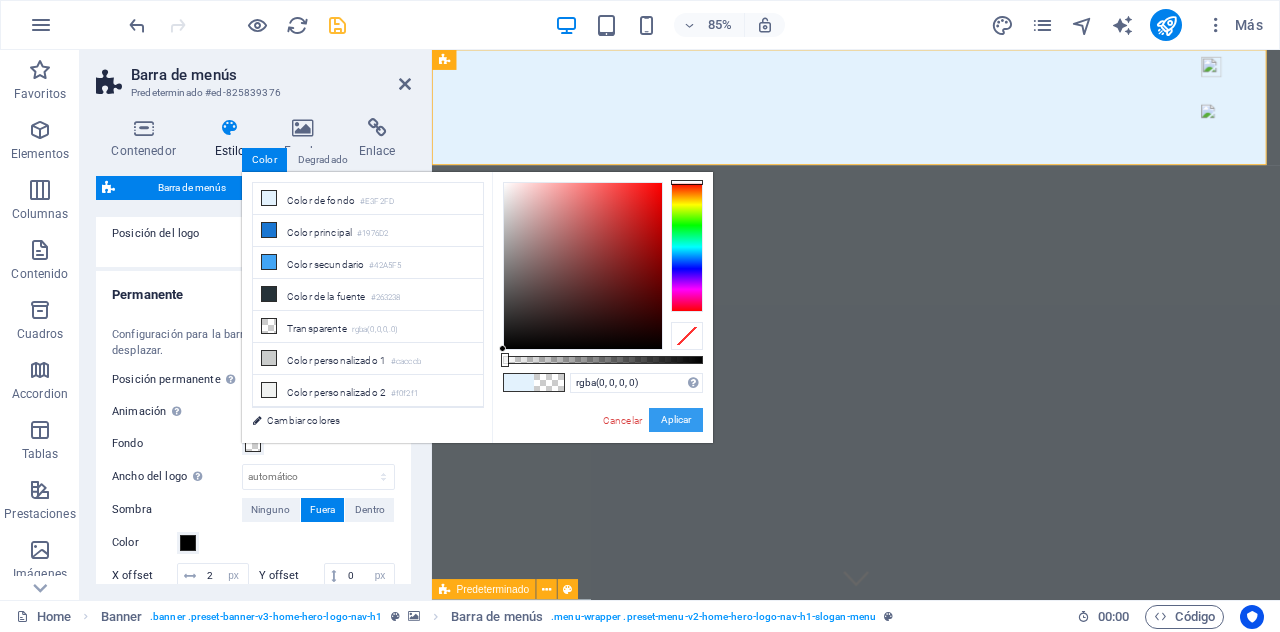 drag, startPoint x: 672, startPoint y: 422, endPoint x: 282, endPoint y: 438, distance: 390.32806 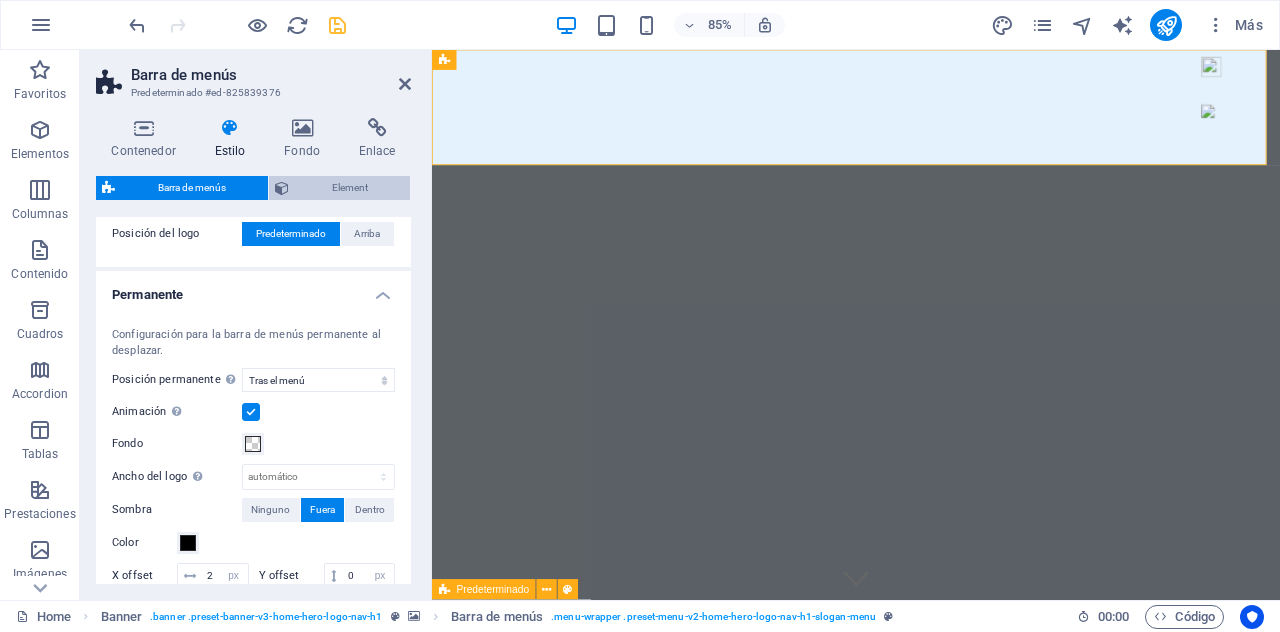 click on "Element" at bounding box center [349, 188] 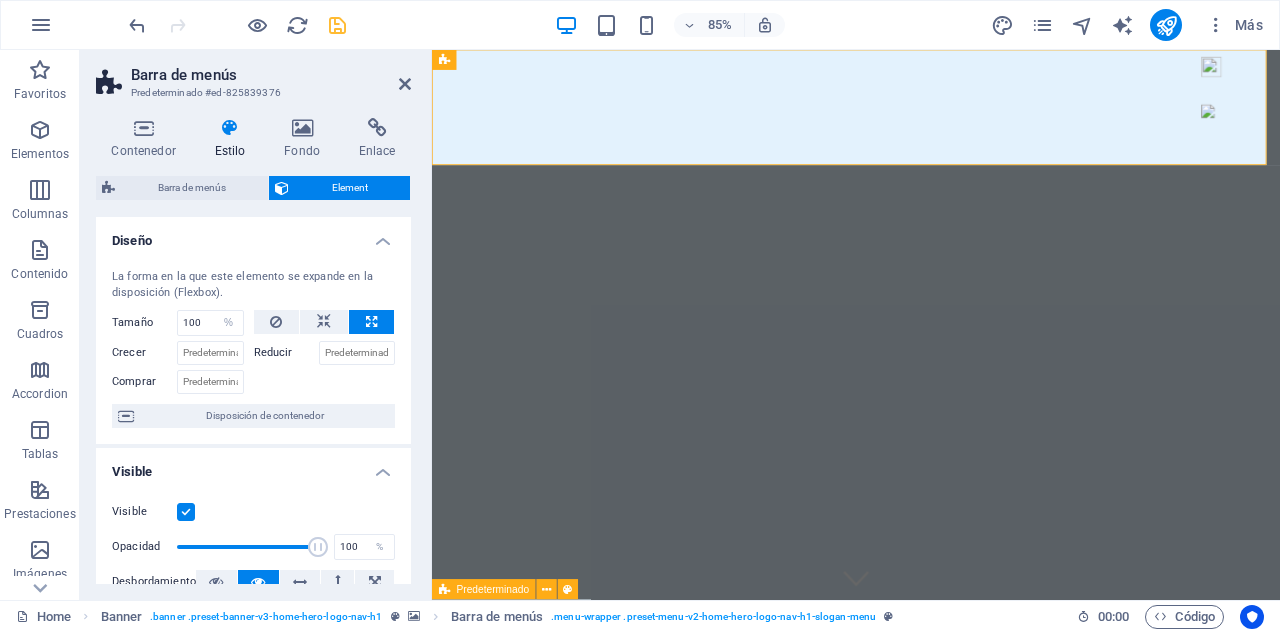 click on "Element" at bounding box center (349, 188) 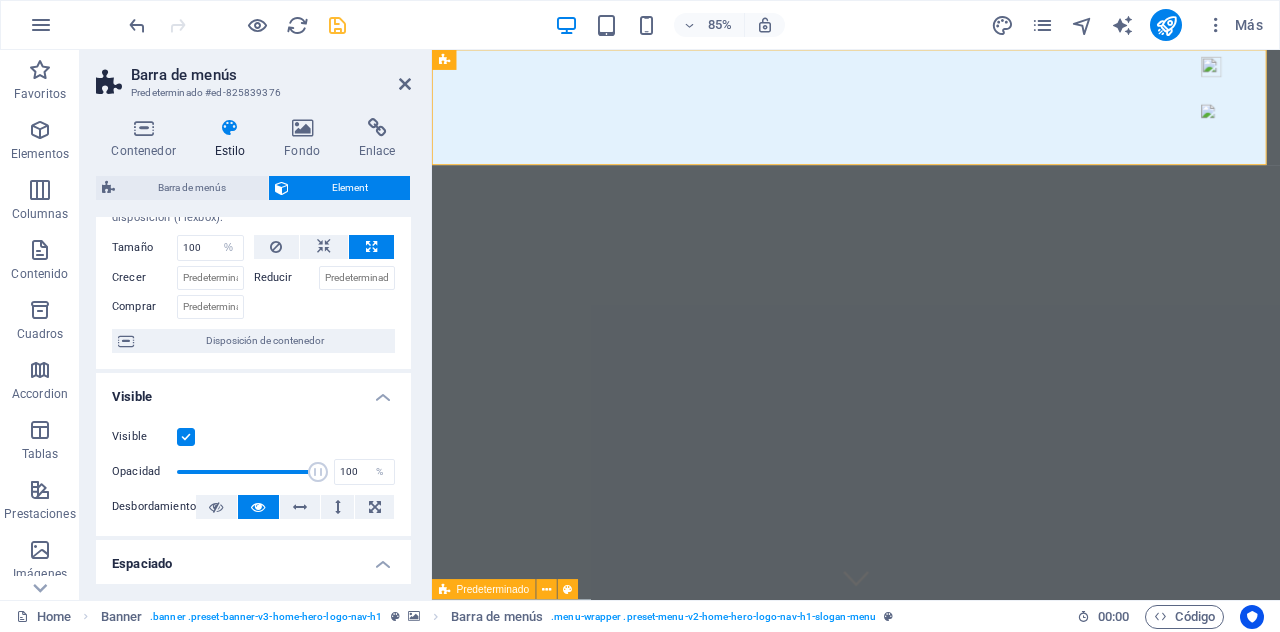 scroll, scrollTop: 100, scrollLeft: 0, axis: vertical 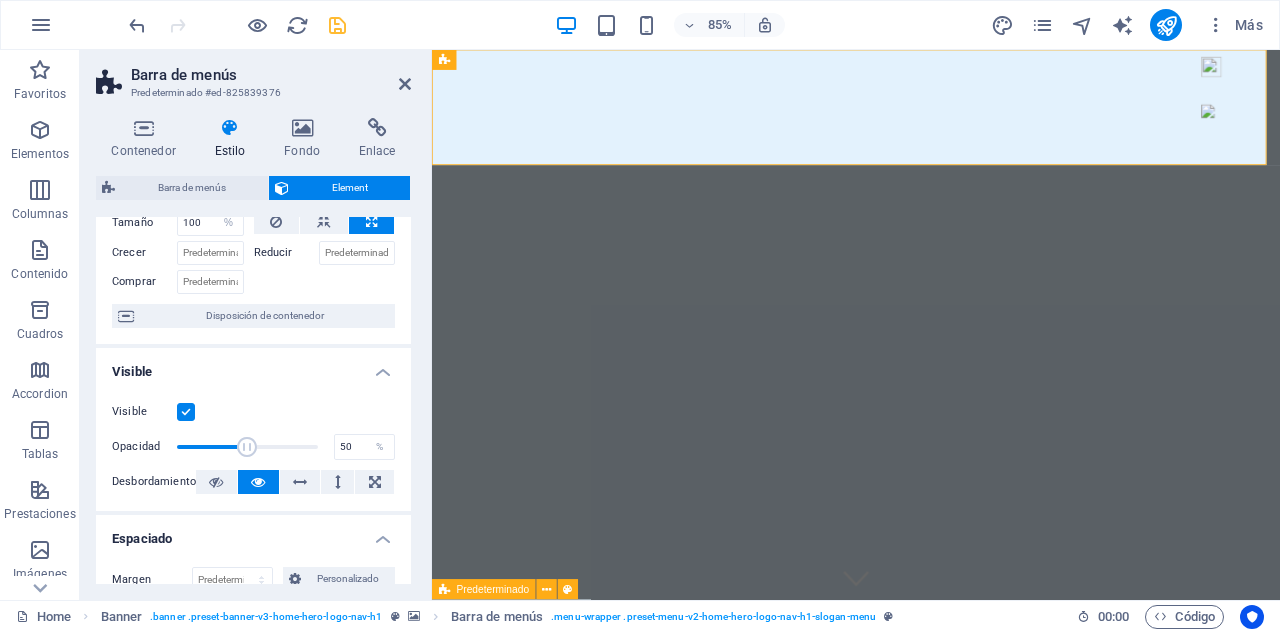 click at bounding box center (247, 447) 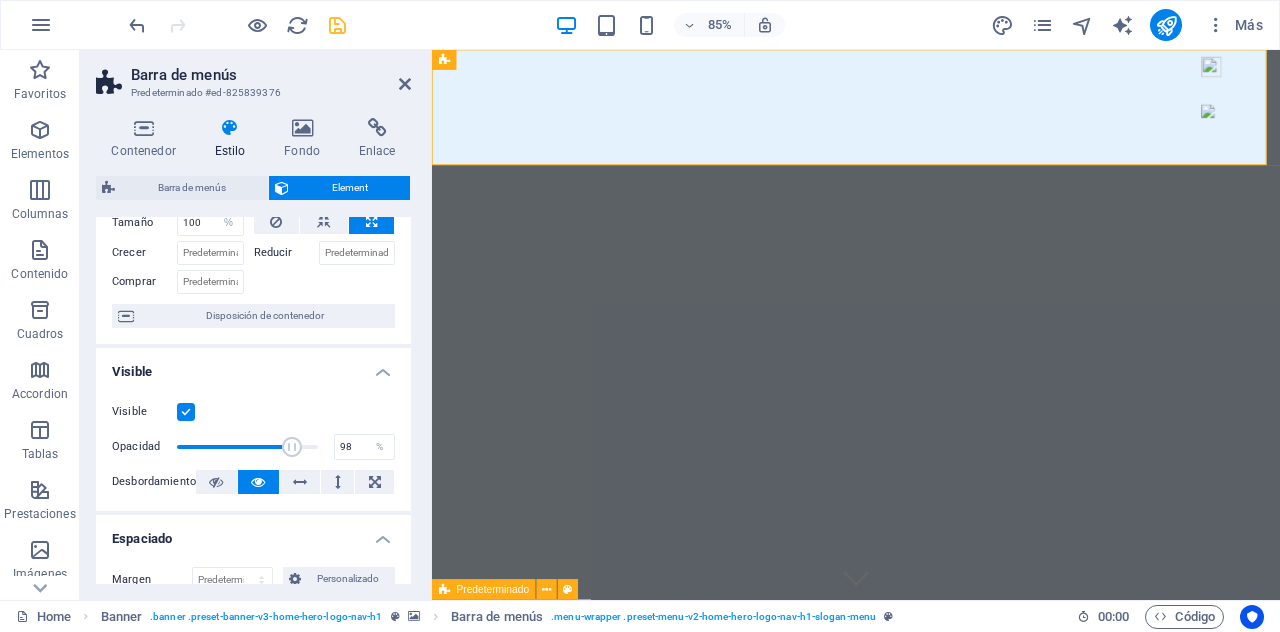 type on "100" 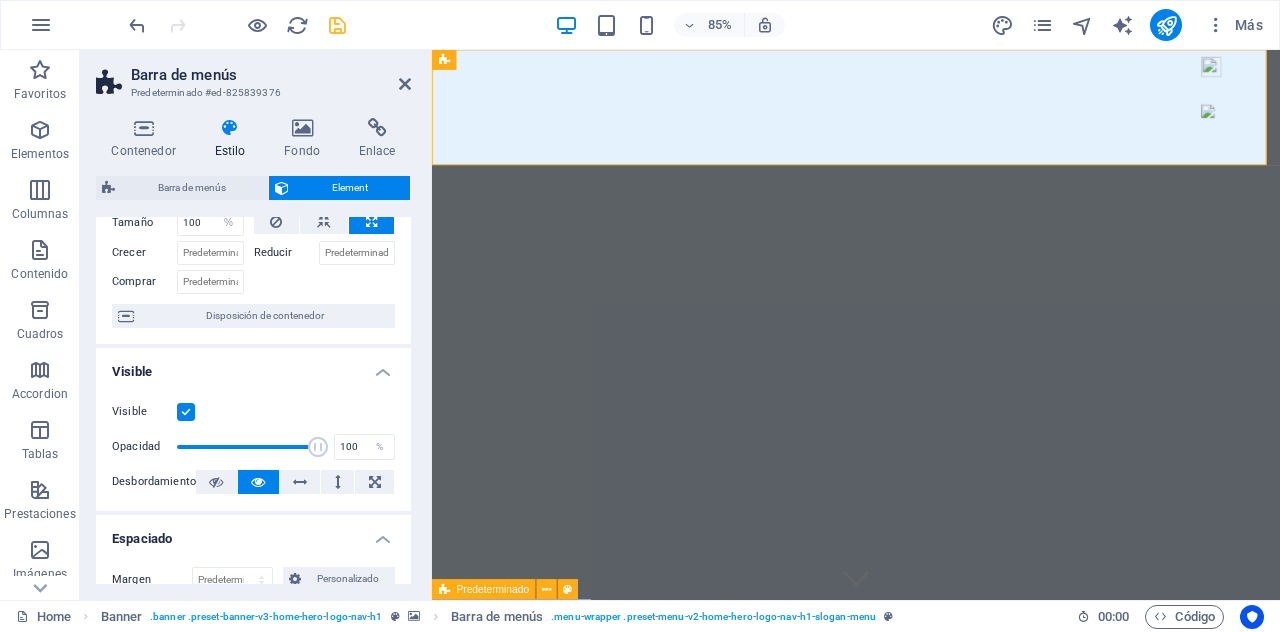 drag, startPoint x: 245, startPoint y: 447, endPoint x: 374, endPoint y: 460, distance: 129.65338 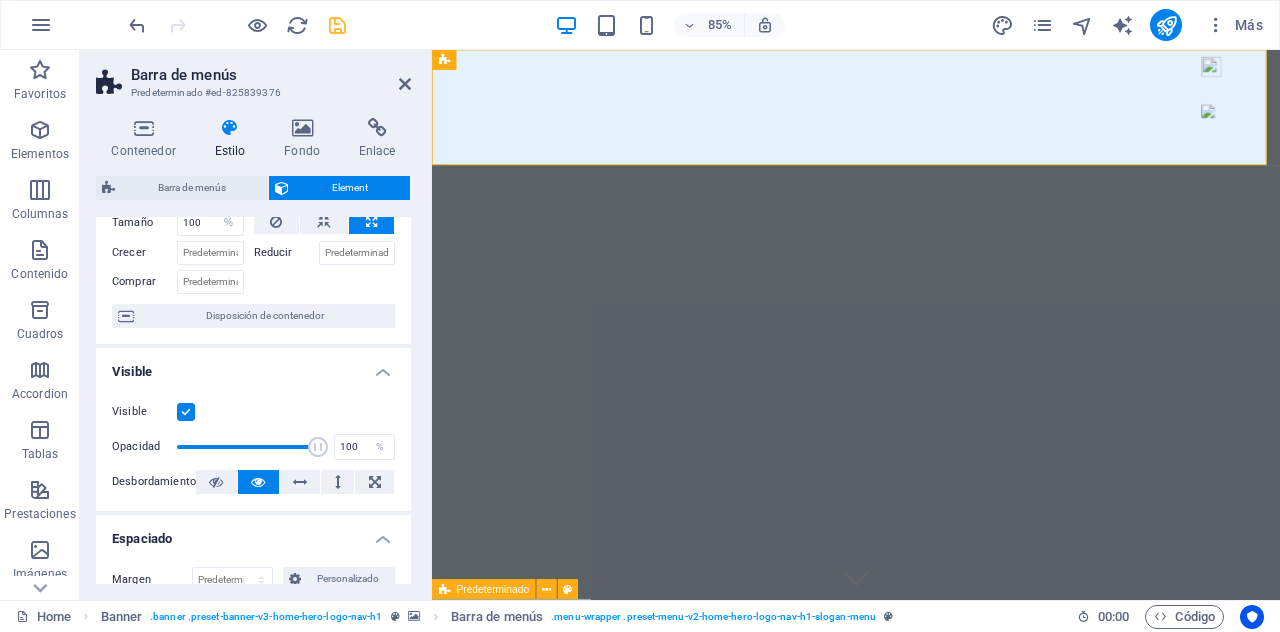 scroll, scrollTop: 200, scrollLeft: 0, axis: vertical 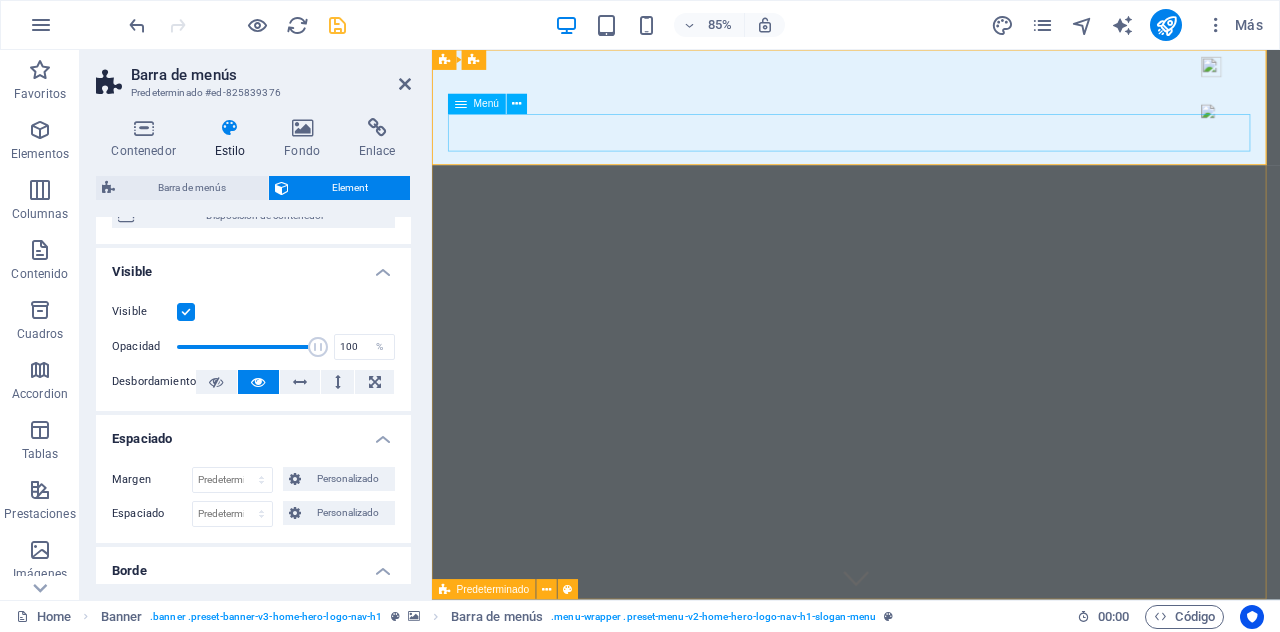 click on "Inicio Servicios Valores Acerca de Contacto" at bounding box center (931, 795) 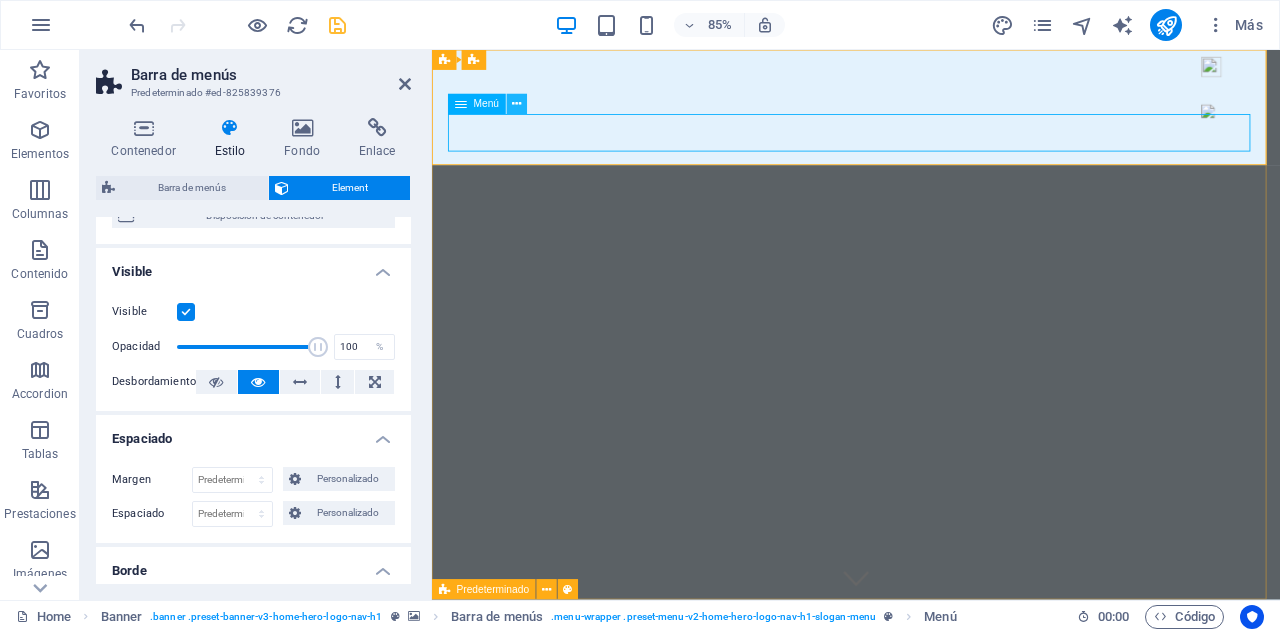 click at bounding box center (516, 104) 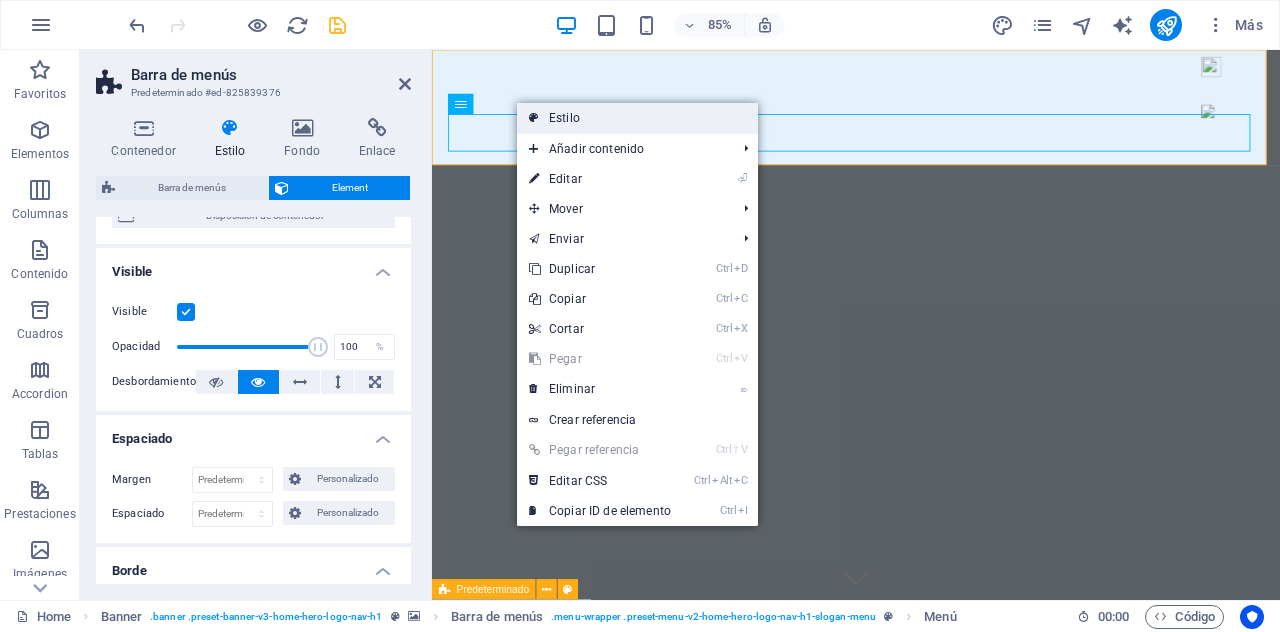 click on "Estilo" at bounding box center (637, 118) 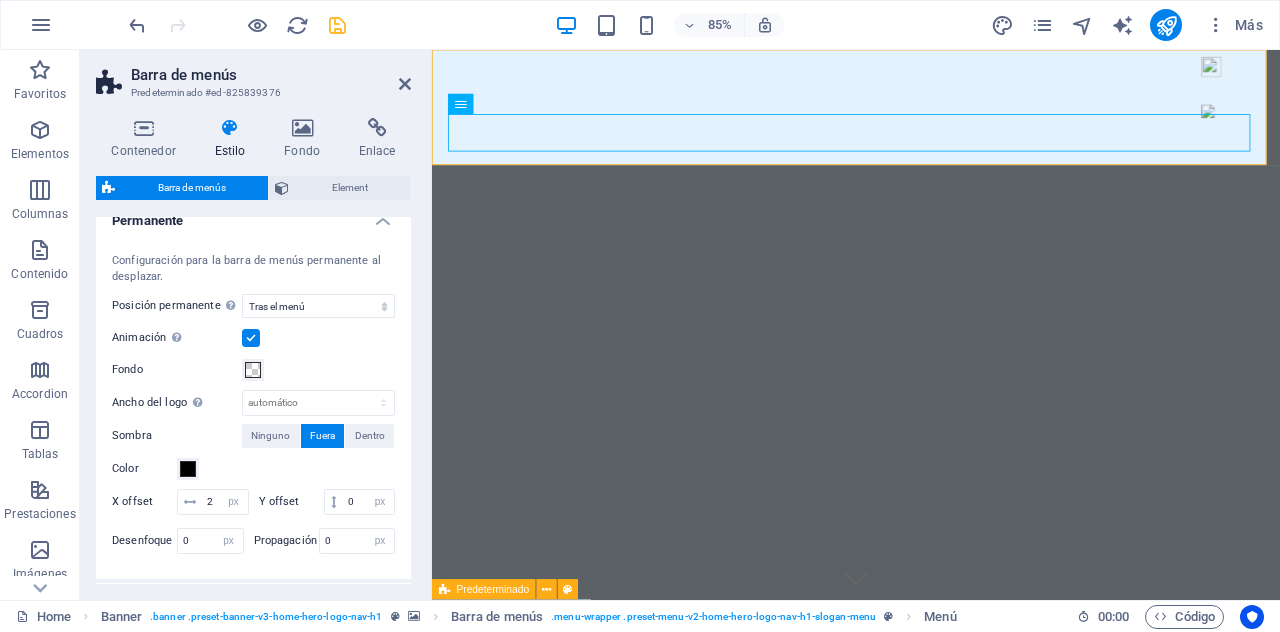 scroll, scrollTop: 900, scrollLeft: 0, axis: vertical 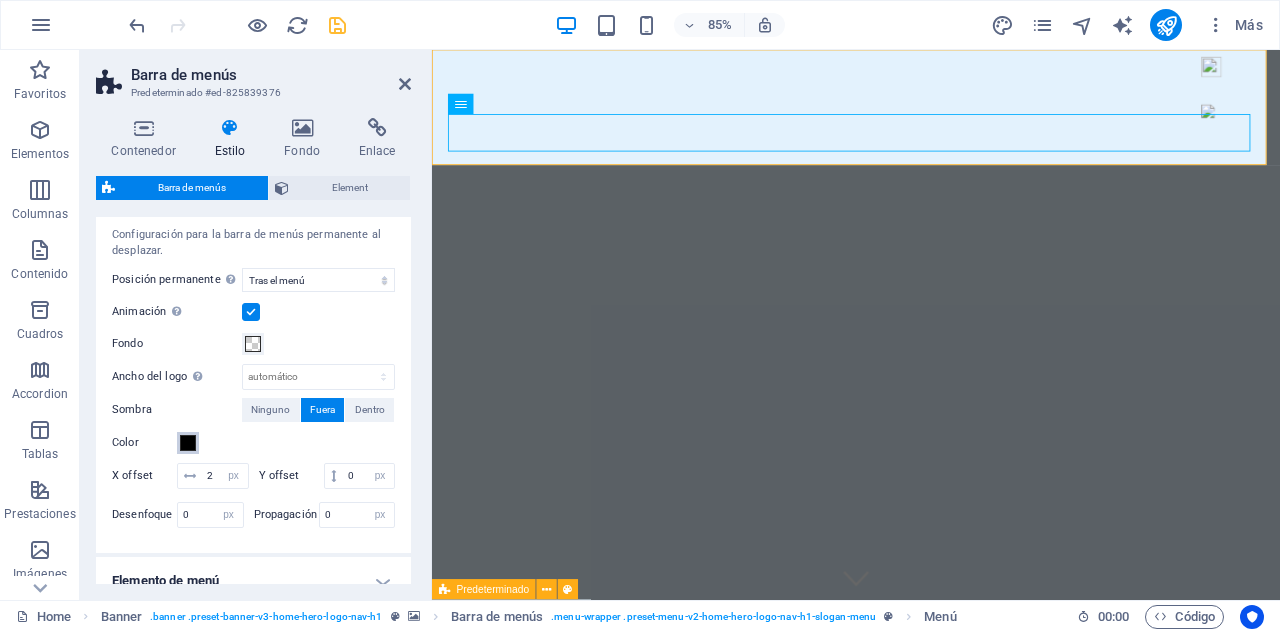 click at bounding box center (188, 443) 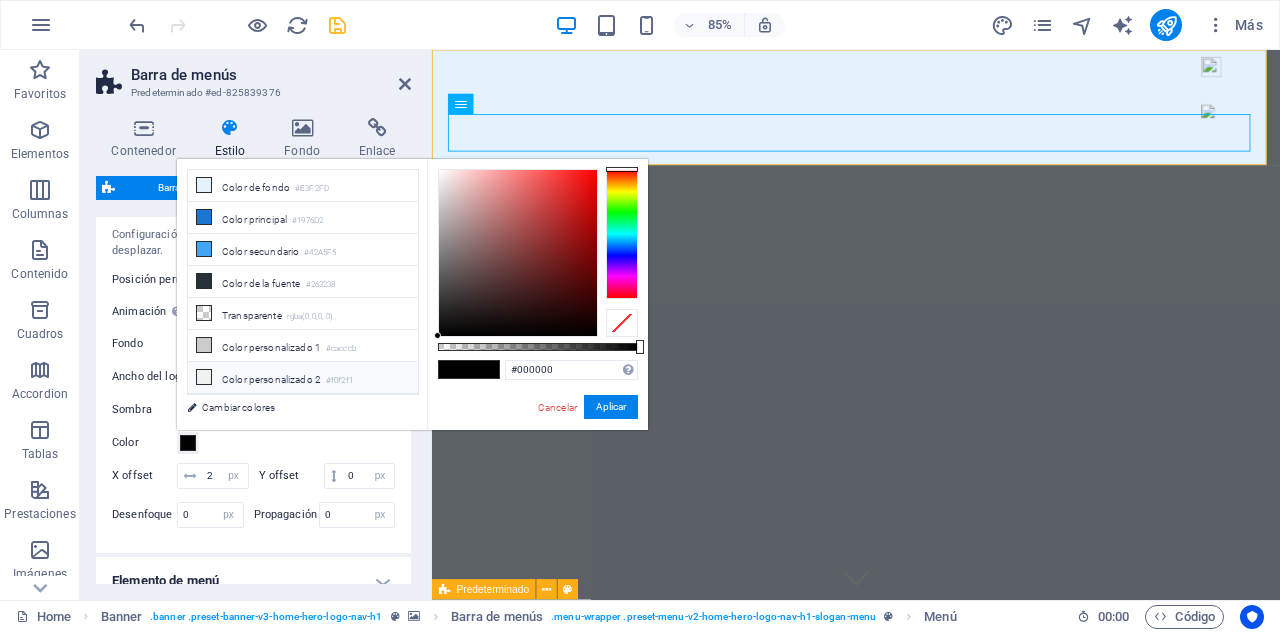 click on "Color personalizado 2
#f0f2f1" at bounding box center (303, 378) 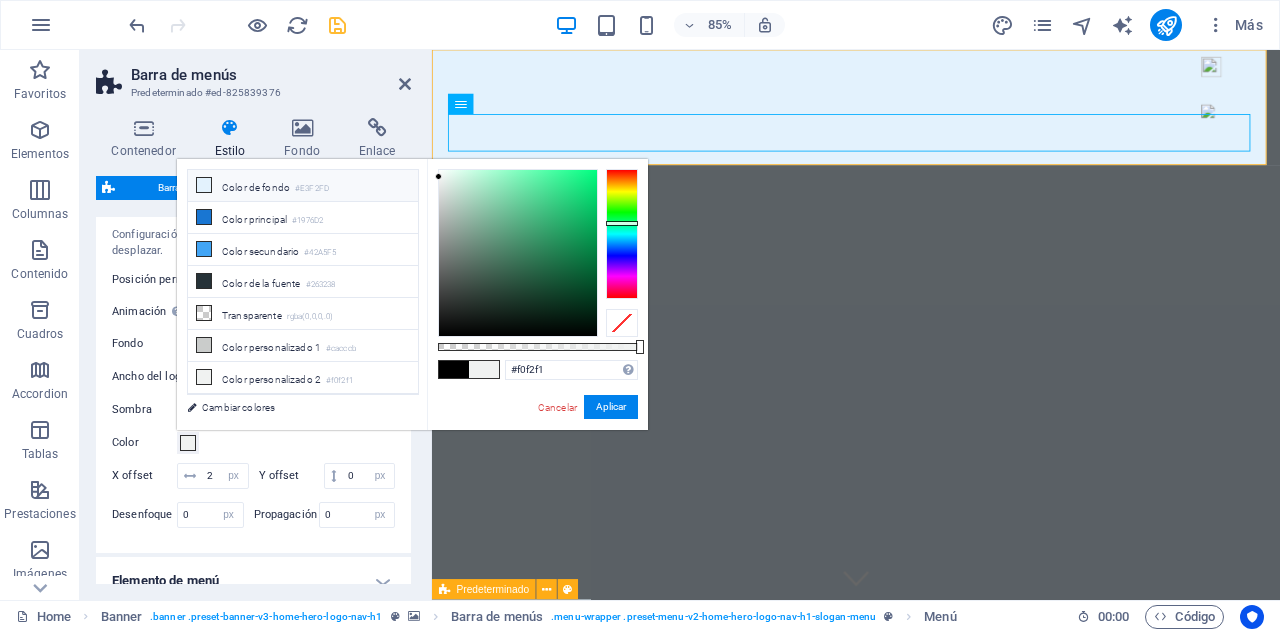 click on "Color de fondo
#E3F2FD" at bounding box center [303, 186] 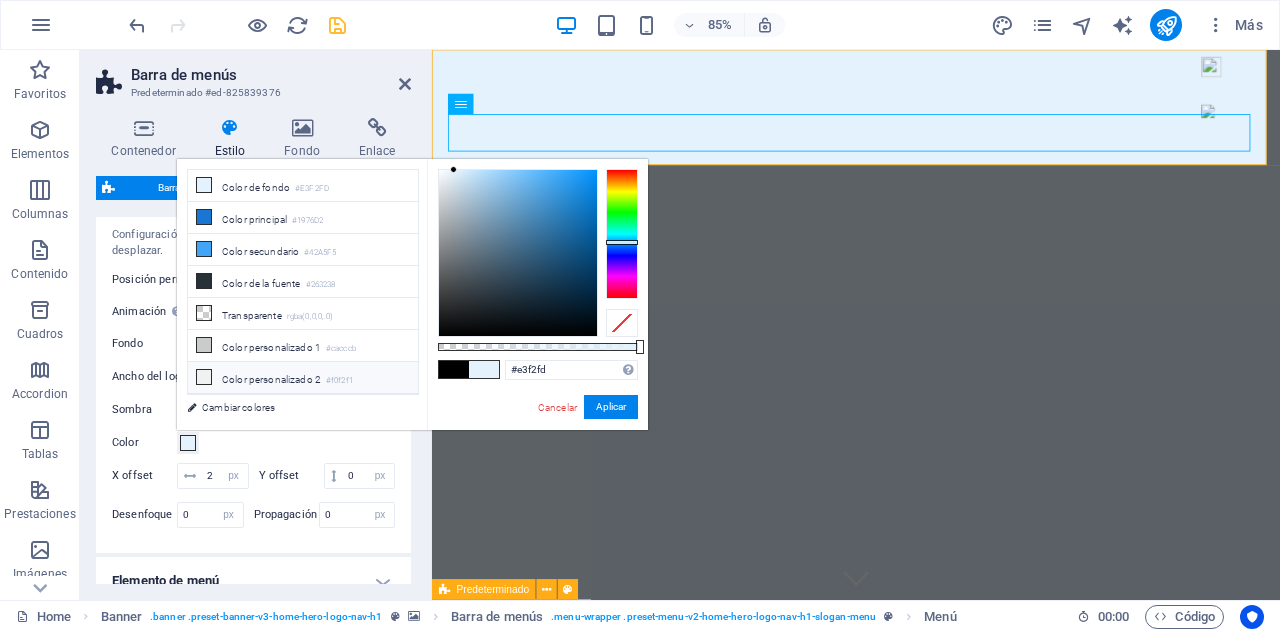 click on "Color personalizado 2
#f0f2f1" at bounding box center [303, 378] 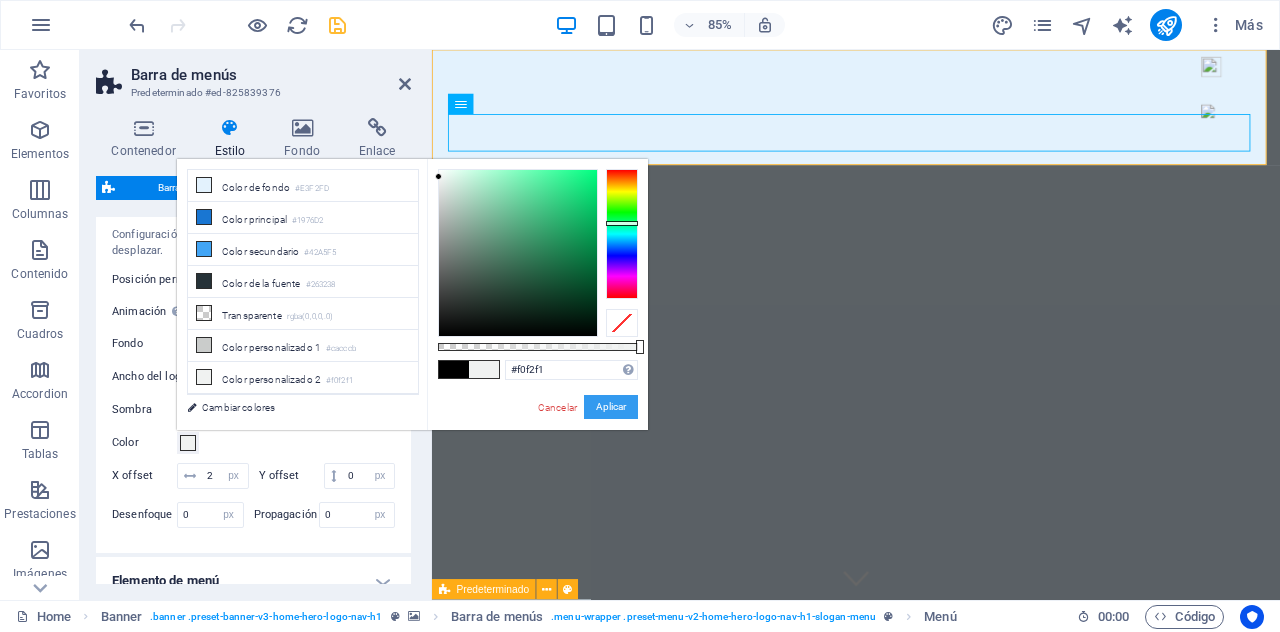 click on "Aplicar" at bounding box center (611, 407) 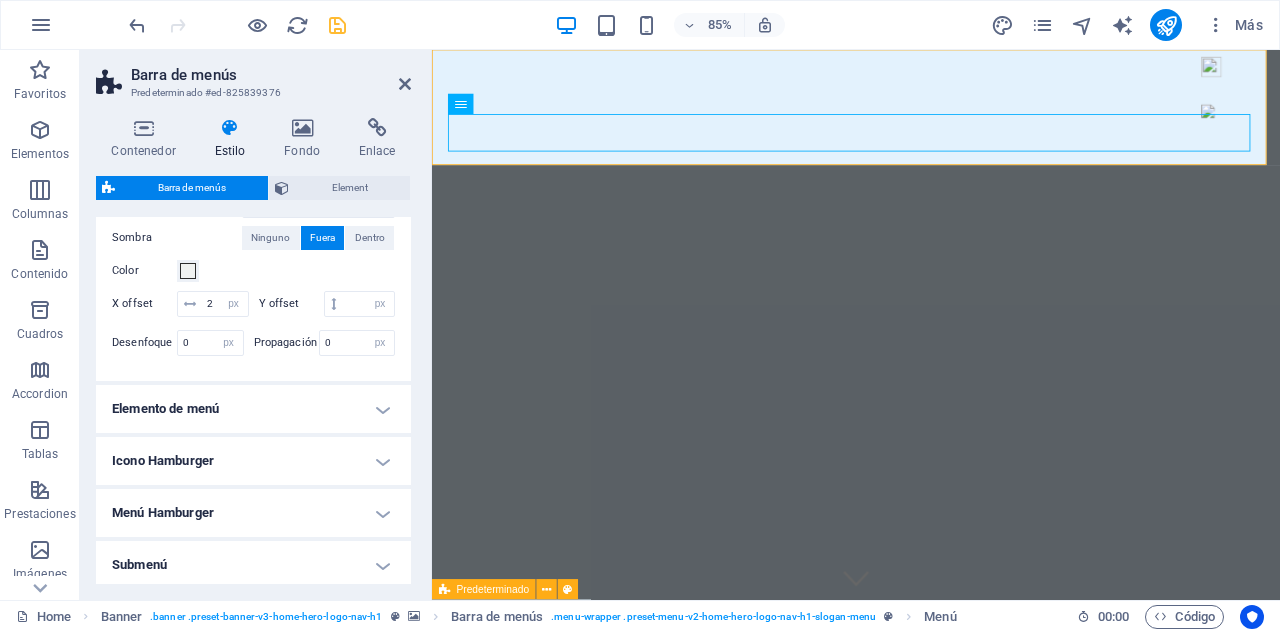 scroll, scrollTop: 1100, scrollLeft: 0, axis: vertical 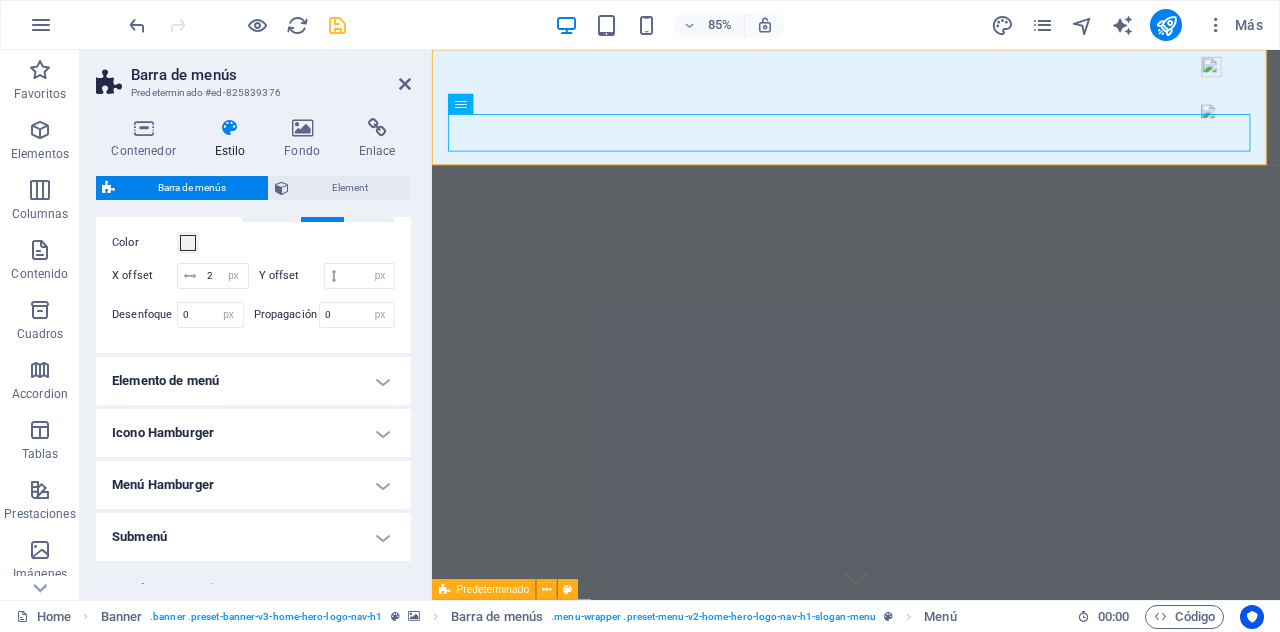 click on "Elemento de menú" at bounding box center [253, 381] 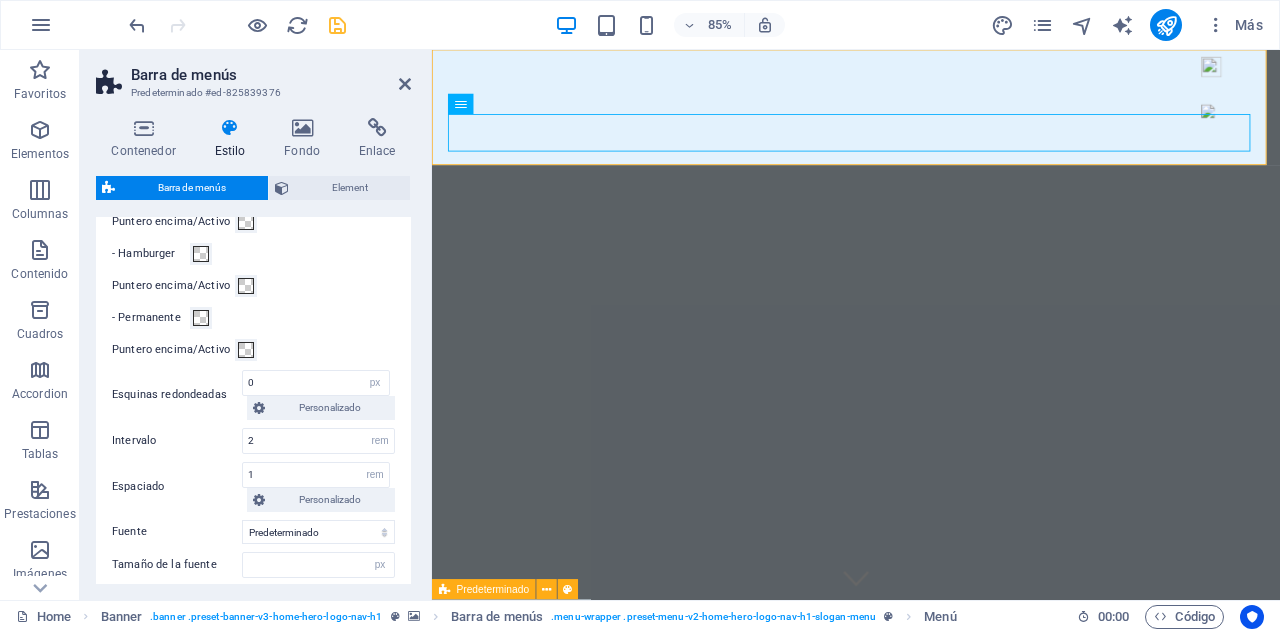 scroll, scrollTop: 1300, scrollLeft: 0, axis: vertical 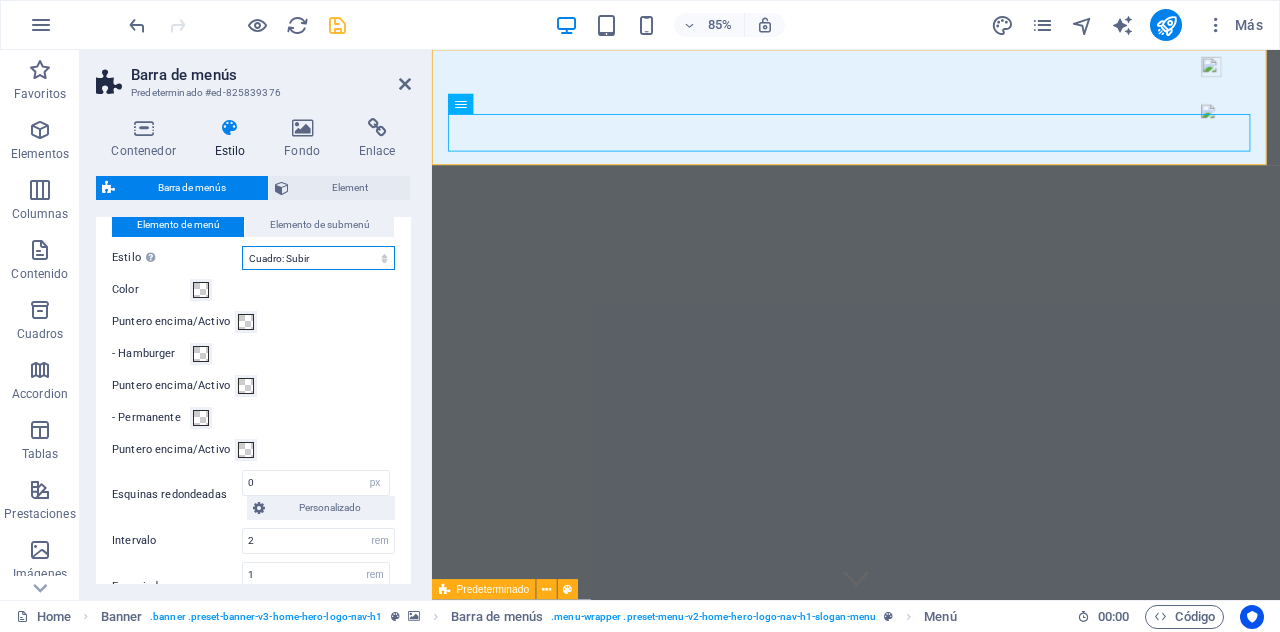 click on "Sin formato Color del texto Cuadro: Atenuar Cuadro: Voltear verticalmente Cuadro: Voltear horizontalmente Cuadro: Bajar Cuadro: Subir Cuadro: Desplazar a la derecha Cuadro: Desplazar a la izquierda Cuadro: Efecto de zoom Borde Borde superior e inferior Borde izquierdo y derecho Borde superior Borde inferior" at bounding box center (318, 258) 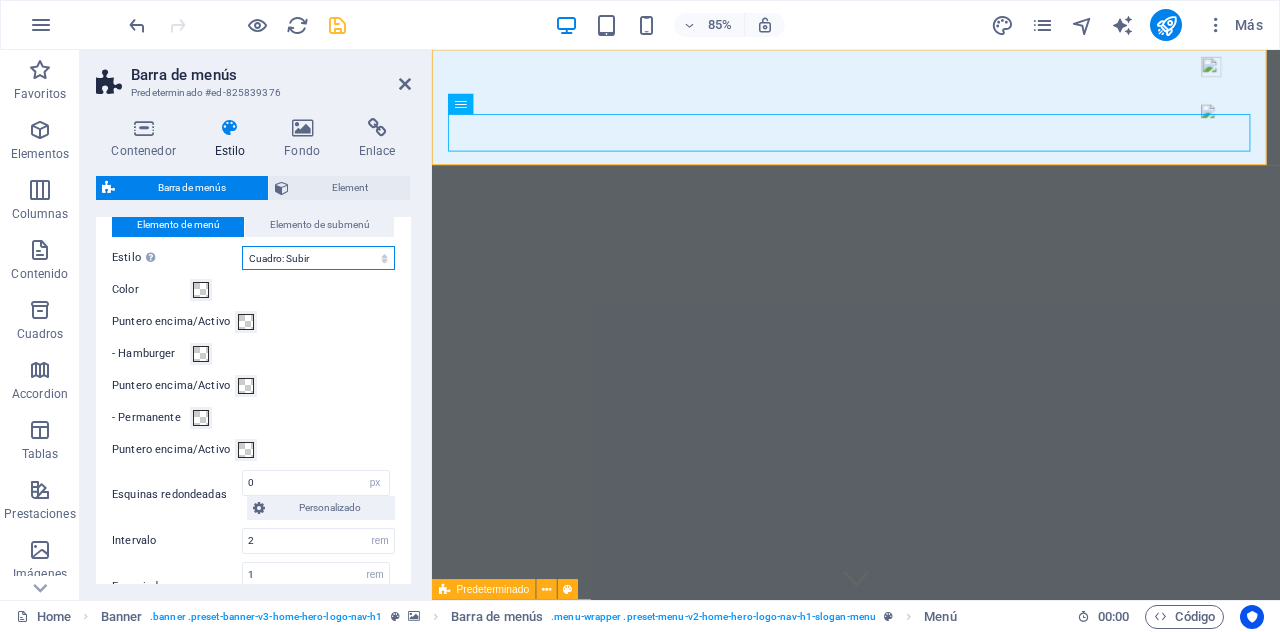 click on "Sin formato Color del texto Cuadro: Atenuar Cuadro: Voltear verticalmente Cuadro: Voltear horizontalmente Cuadro: Bajar Cuadro: Subir Cuadro: Desplazar a la derecha Cuadro: Desplazar a la izquierda Cuadro: Efecto de zoom Borde Borde superior e inferior Borde izquierdo y derecho Borde superior Borde inferior" at bounding box center (318, 258) 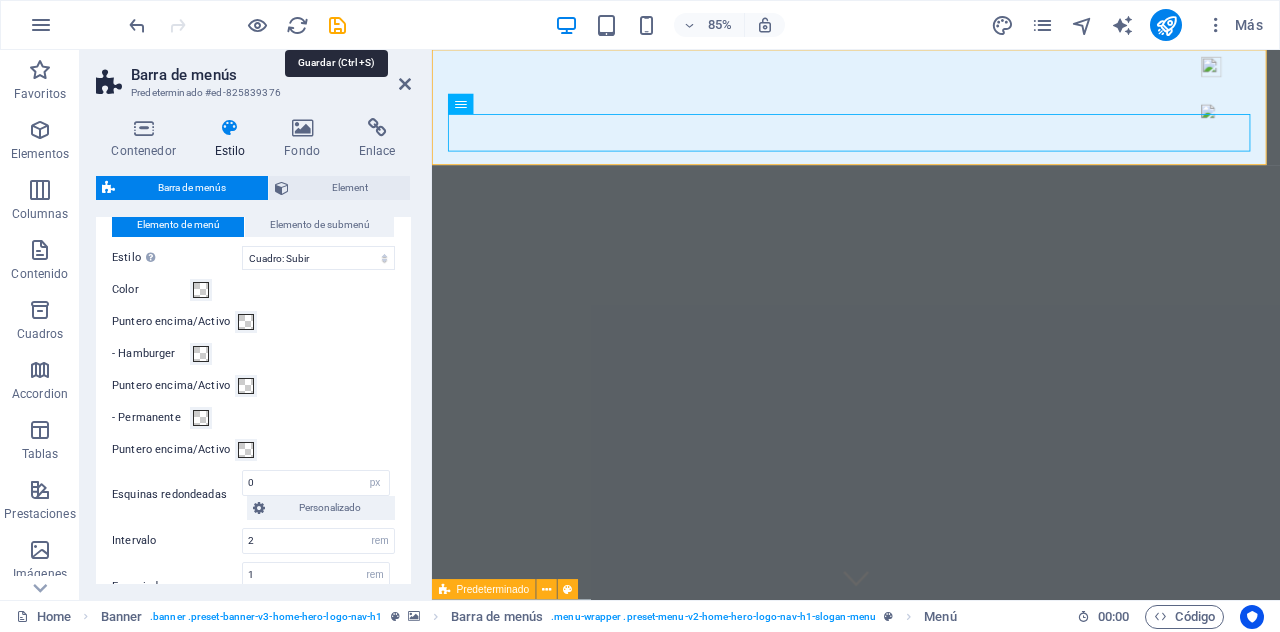 click at bounding box center [337, 25] 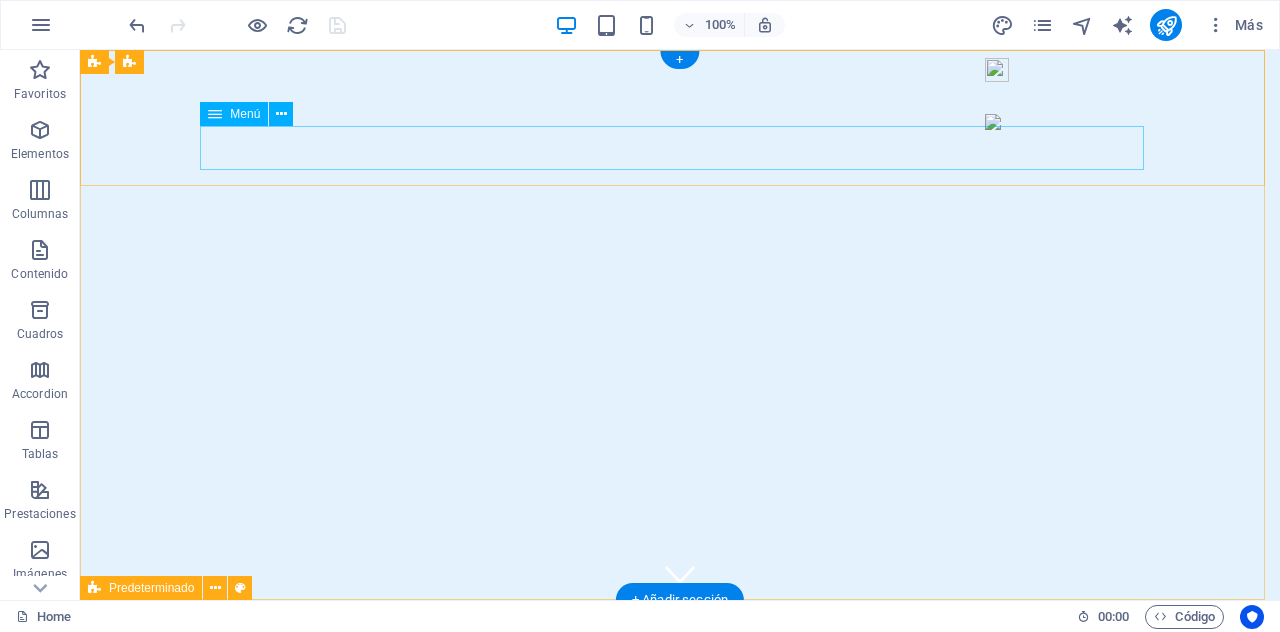 click on "Inicio Servicios Valores Acerca de Contacto" at bounding box center (680, 698) 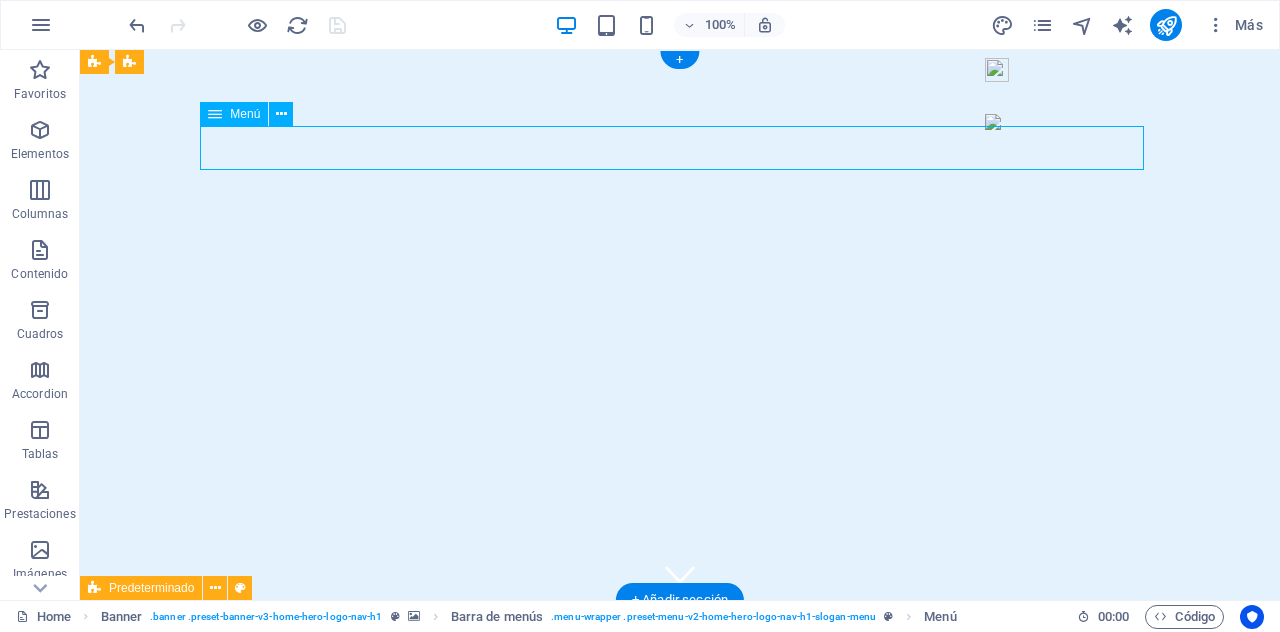 click on "Inicio Servicios Valores Acerca de Contacto" at bounding box center (680, 698) 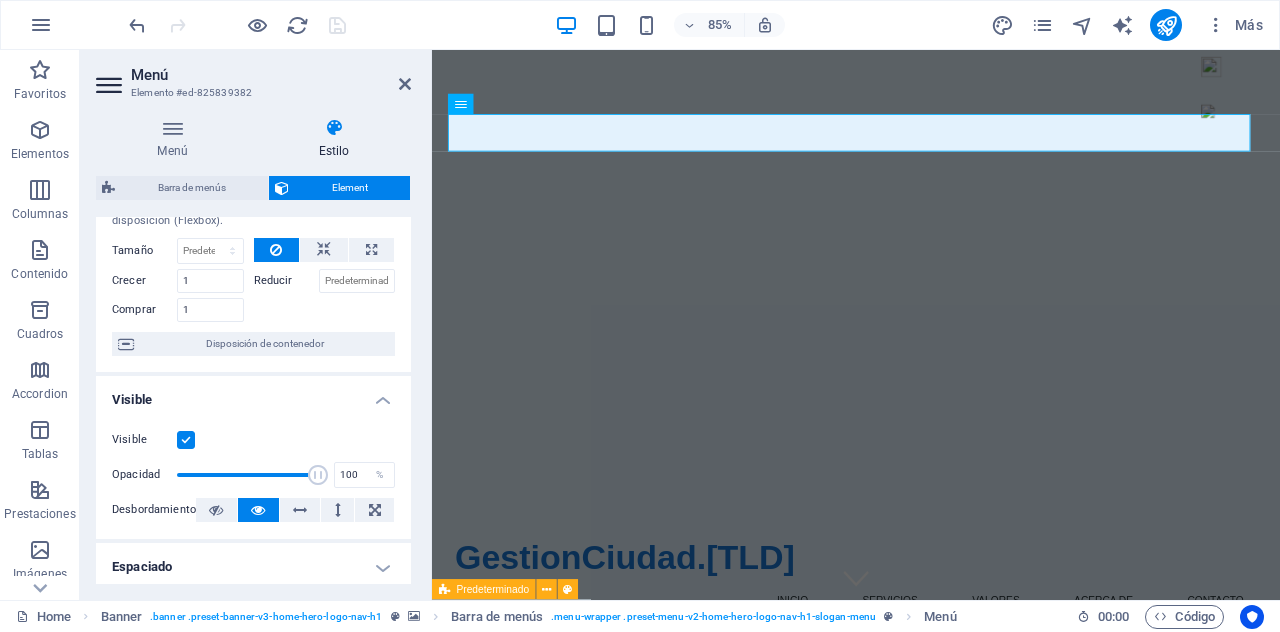 scroll, scrollTop: 100, scrollLeft: 0, axis: vertical 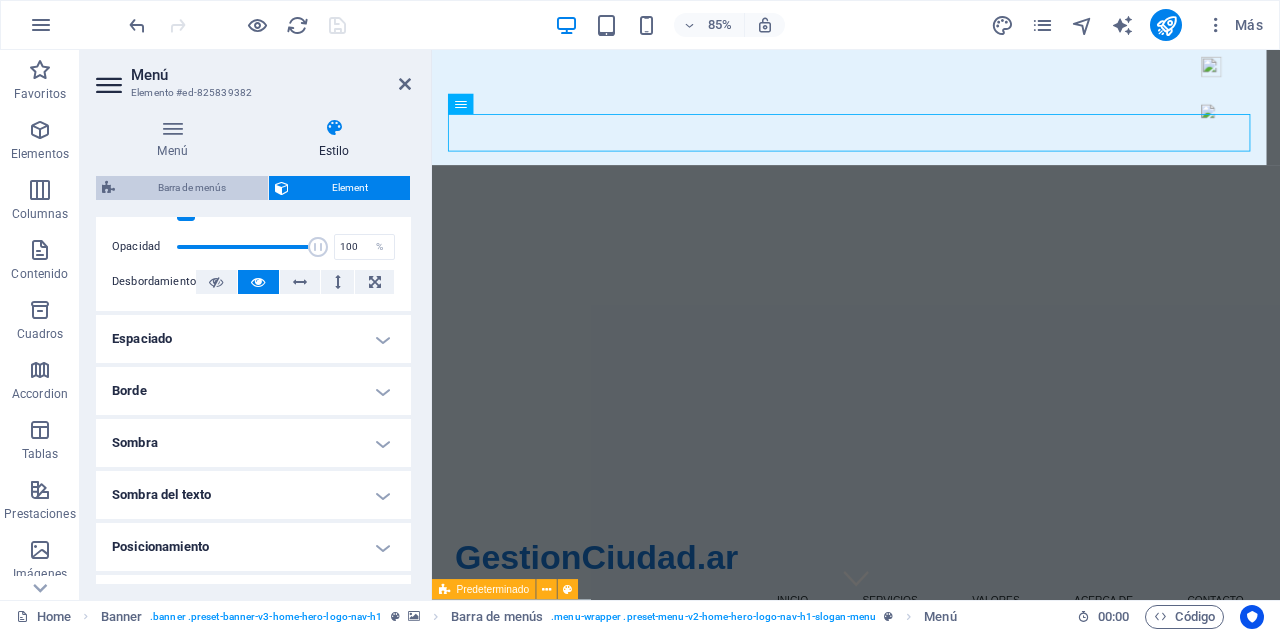 click on "Barra de menús" at bounding box center [191, 188] 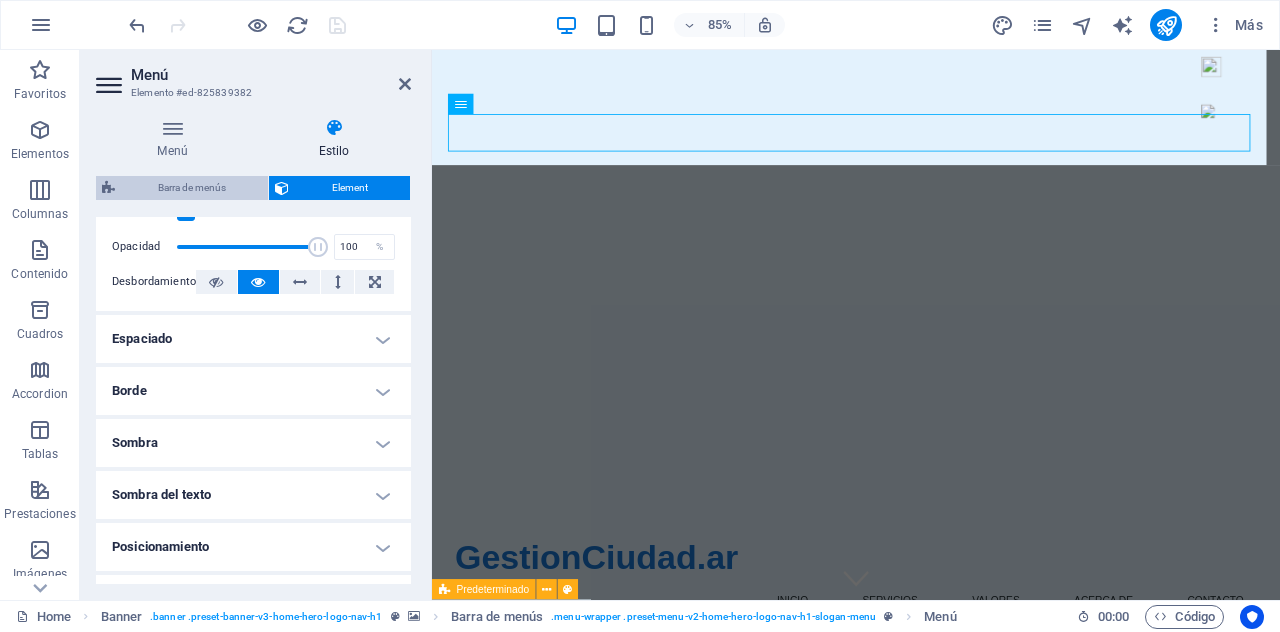 select on "rem" 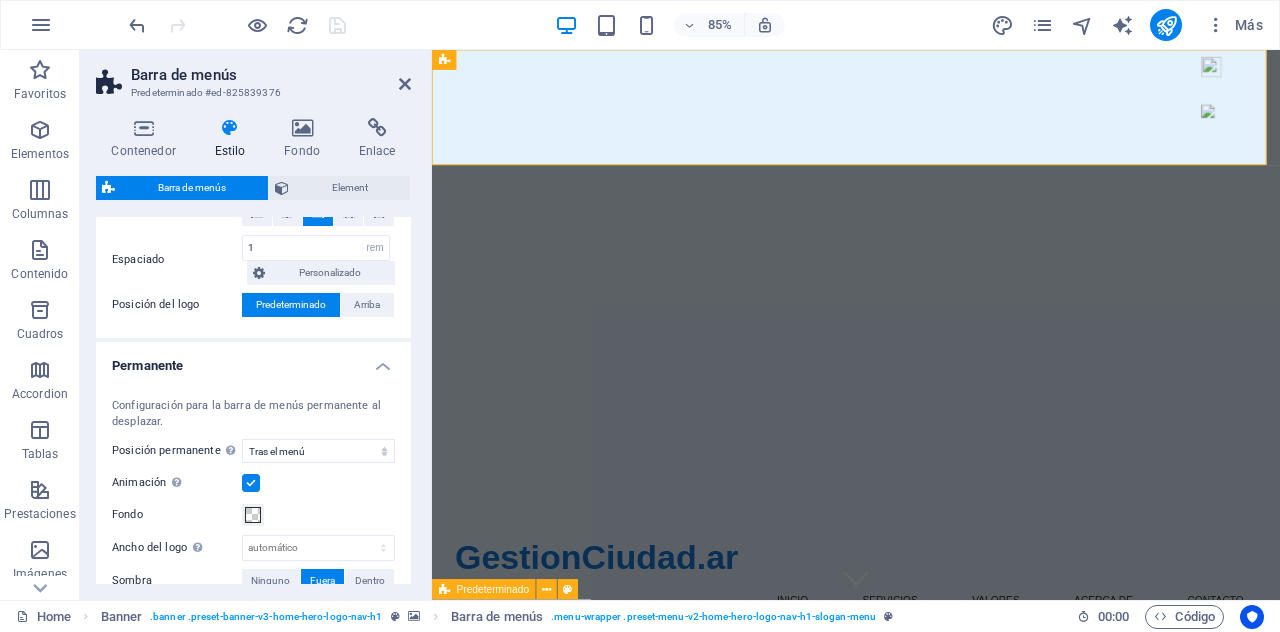 scroll, scrollTop: 800, scrollLeft: 0, axis: vertical 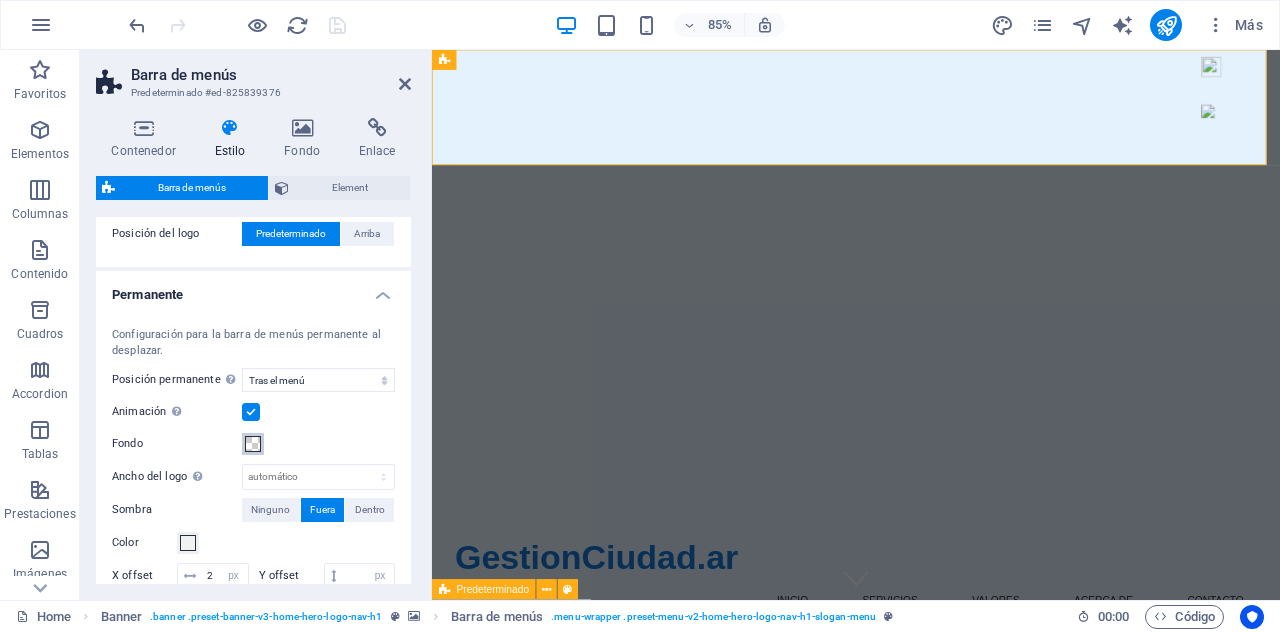 click at bounding box center [253, 444] 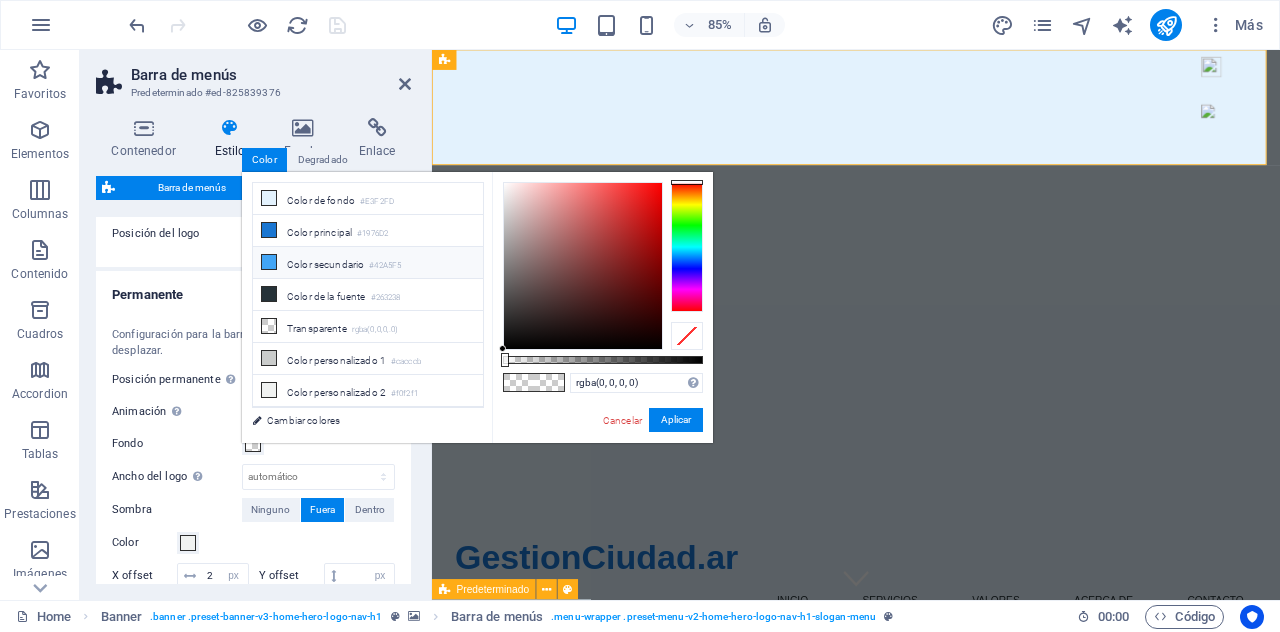click on "Color secundario
#42A5F5" at bounding box center [368, 263] 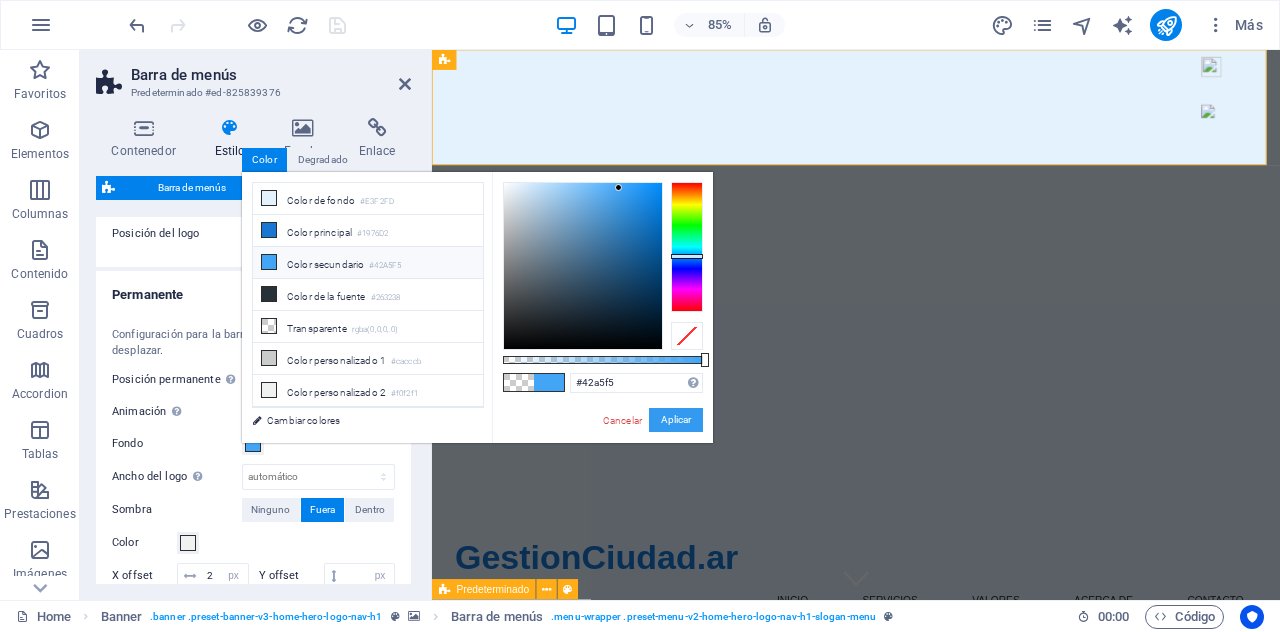 click on "Aplicar" at bounding box center [676, 420] 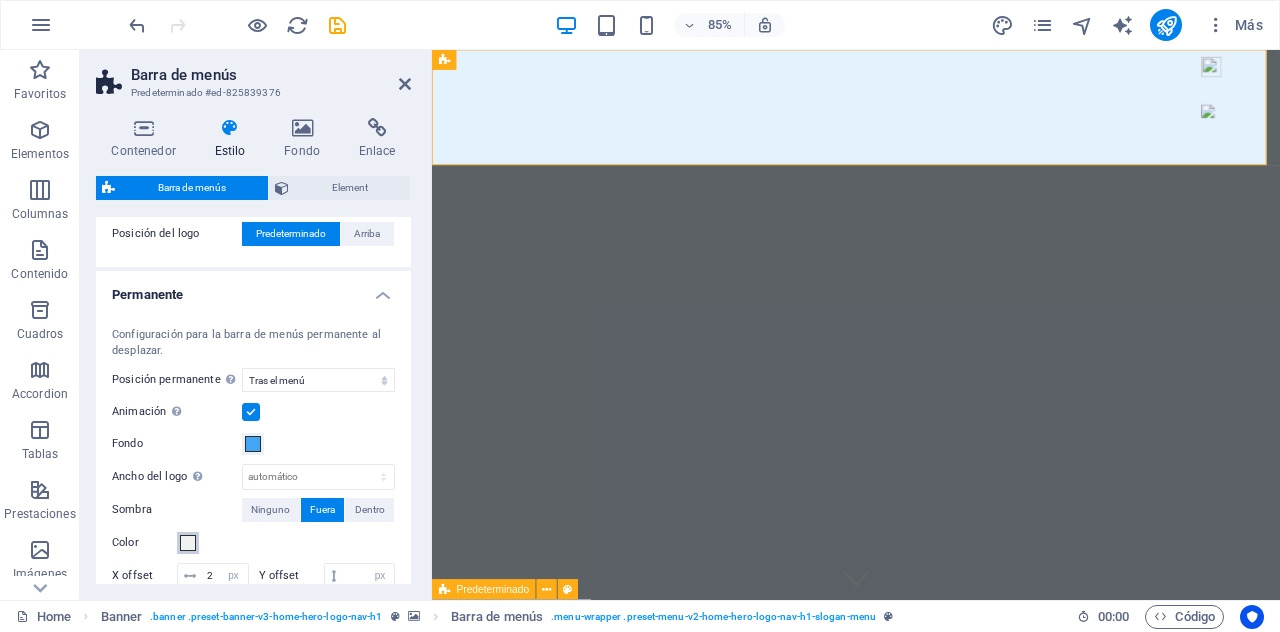 click at bounding box center (188, 543) 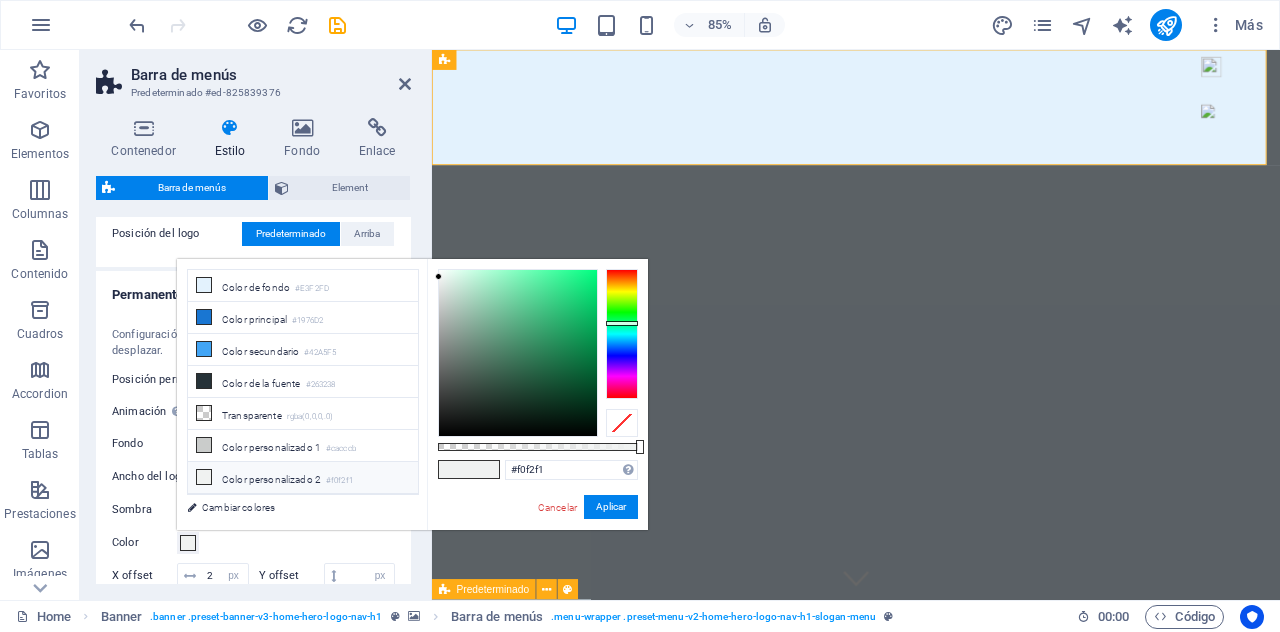 click on "Color personalizado 2
#f0f2f1" at bounding box center [303, 478] 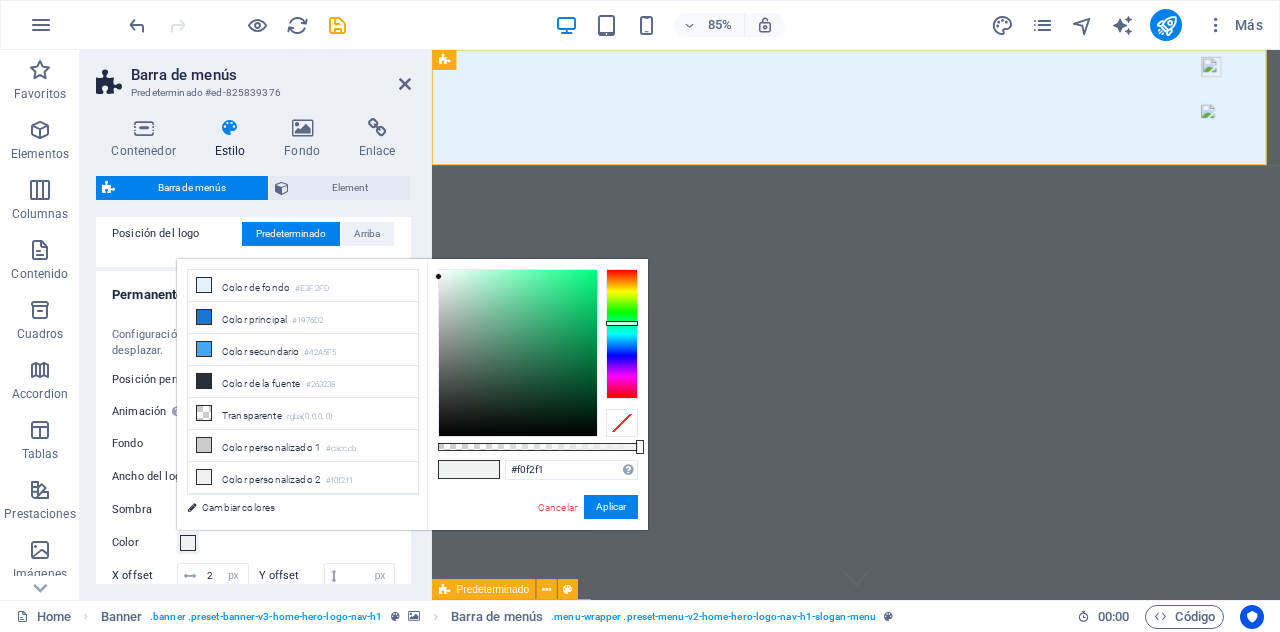 select 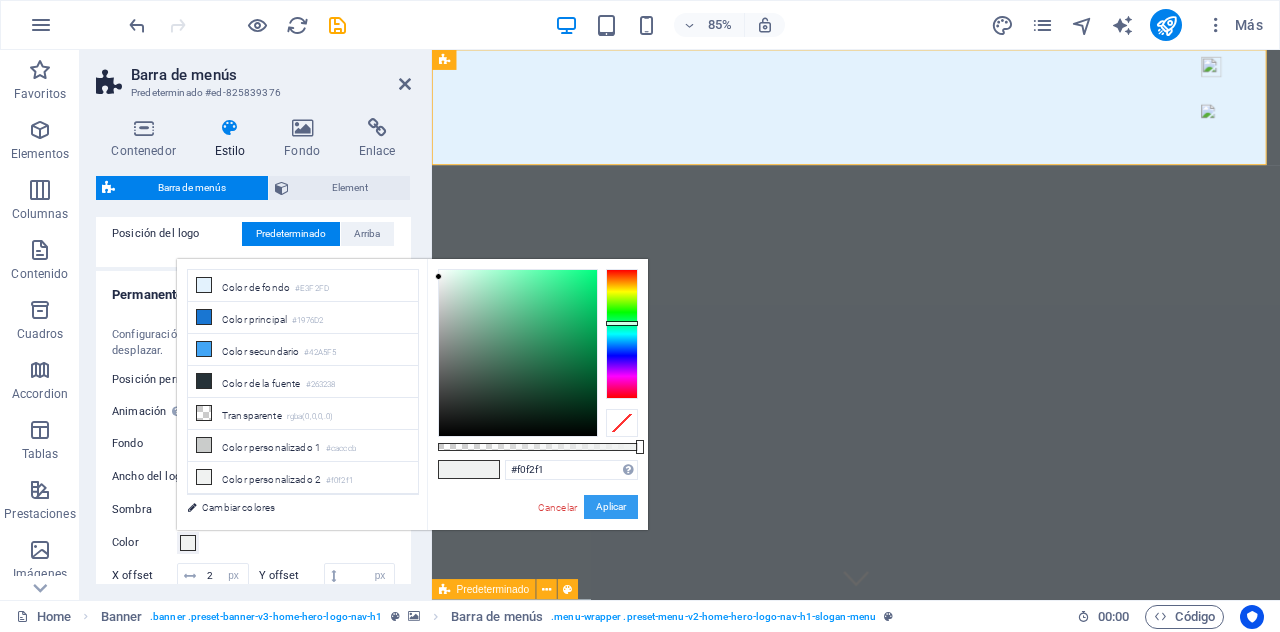 click on "Aplicar" at bounding box center [611, 507] 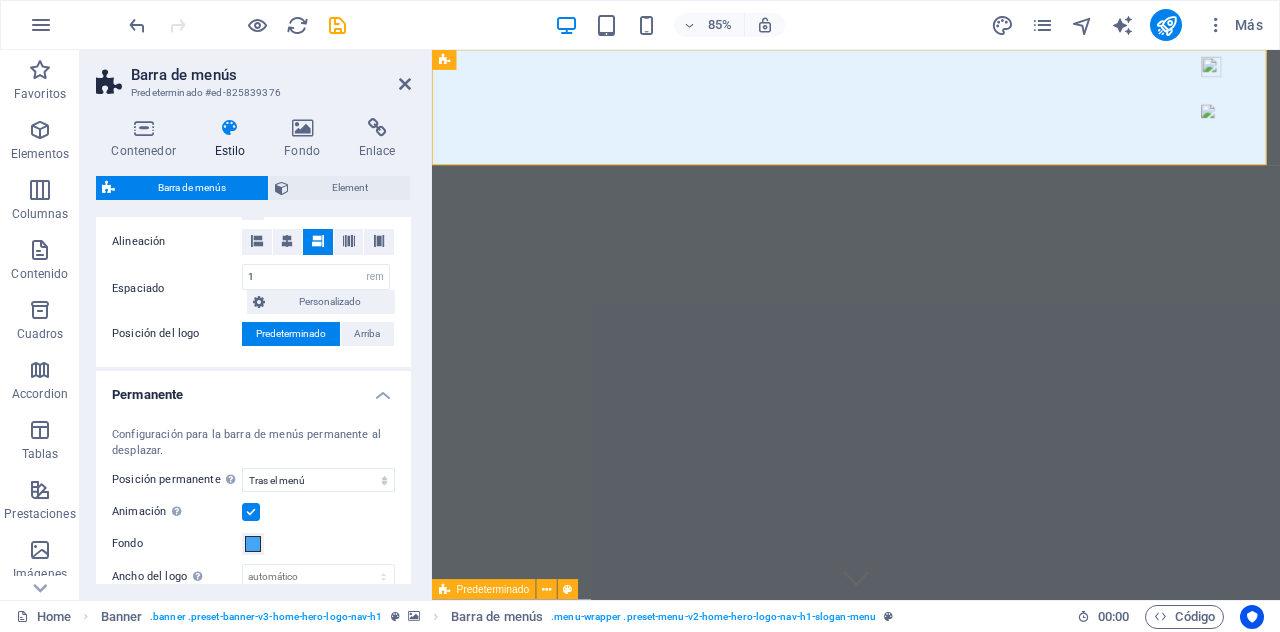 scroll, scrollTop: 400, scrollLeft: 0, axis: vertical 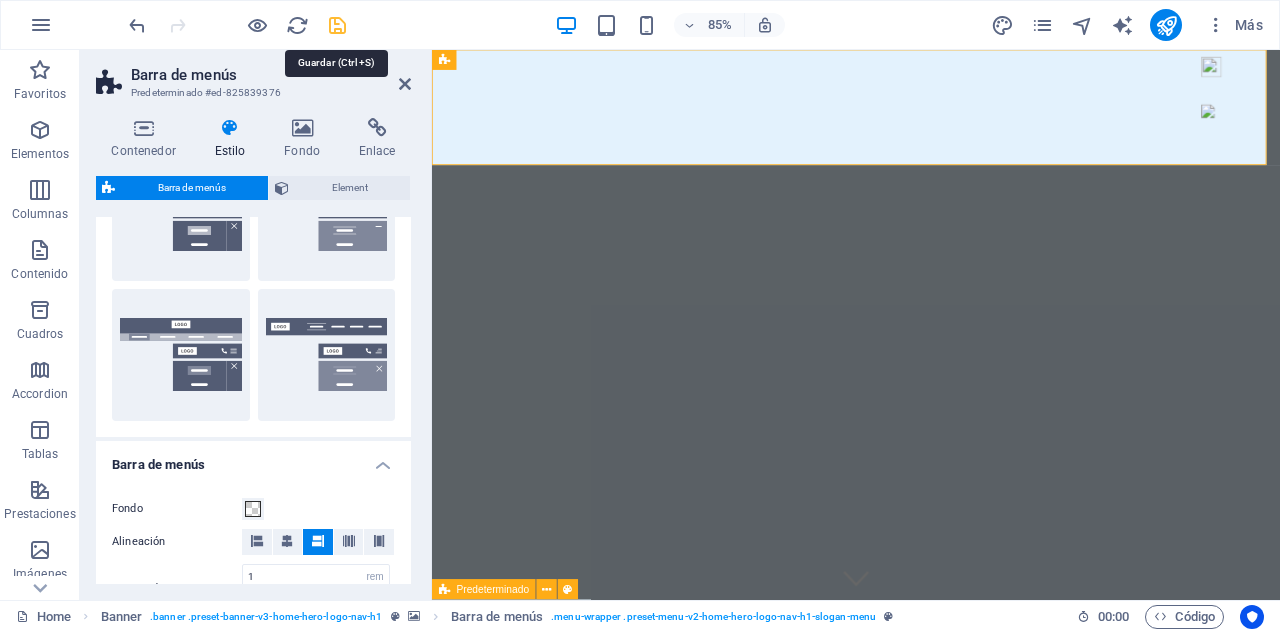 click at bounding box center [337, 25] 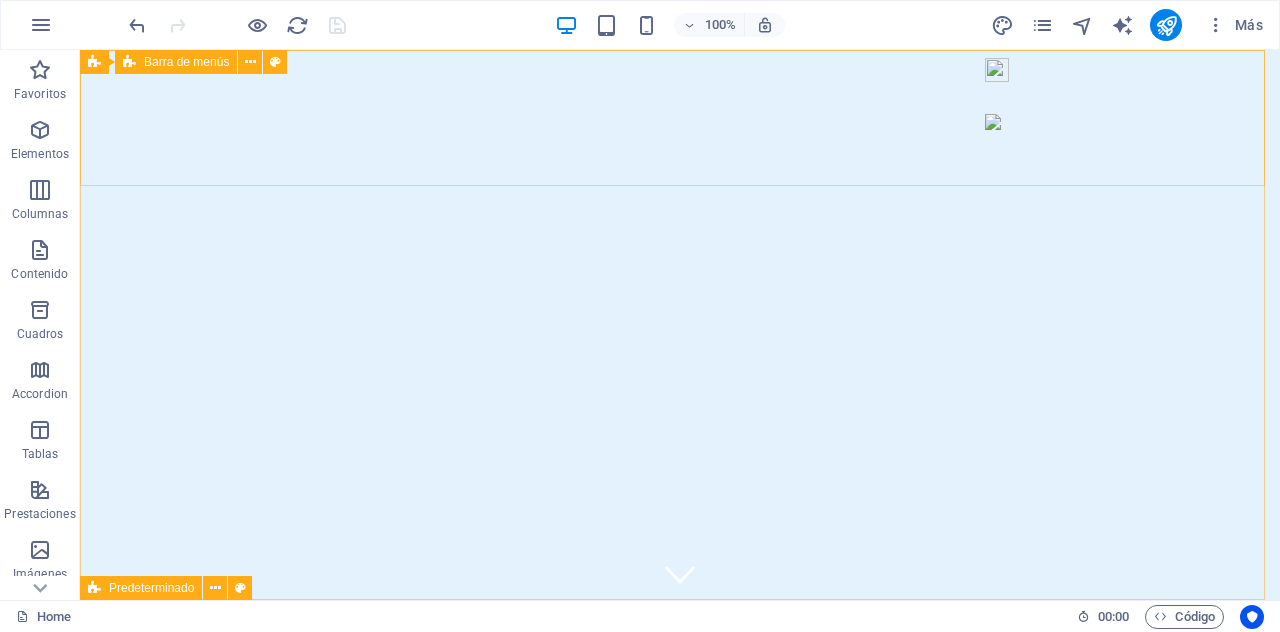 click on "Barra de menús" at bounding box center [186, 62] 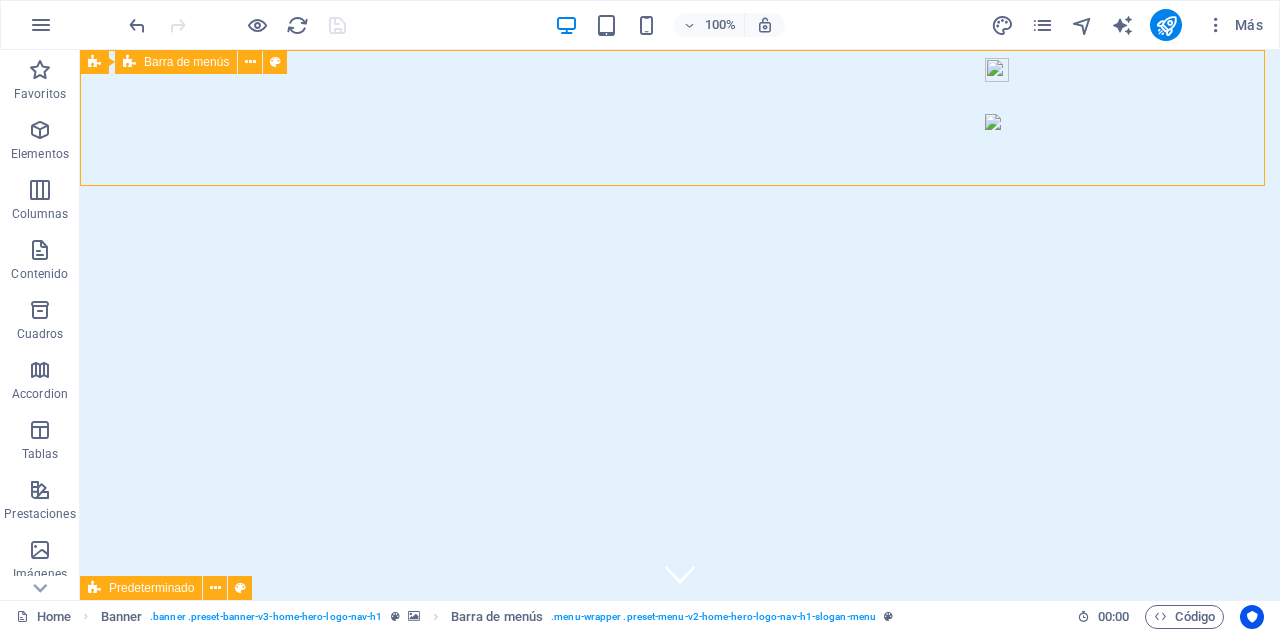 click on "Barra de menús" at bounding box center [186, 62] 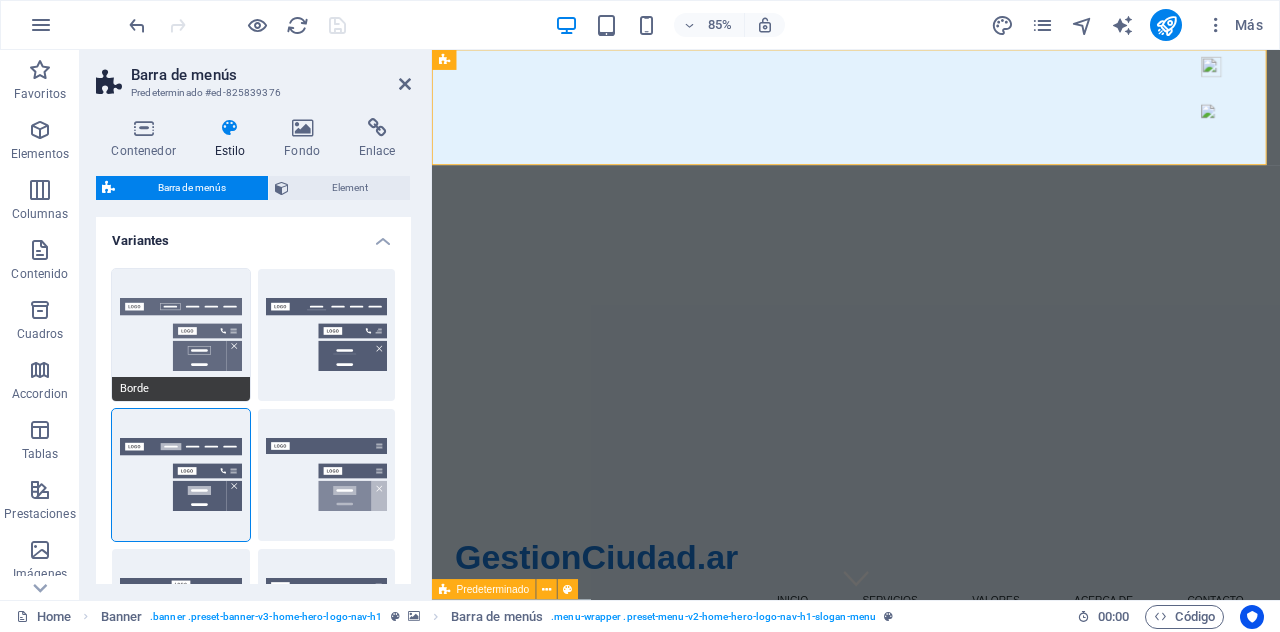 click on "Borde" at bounding box center (181, 335) 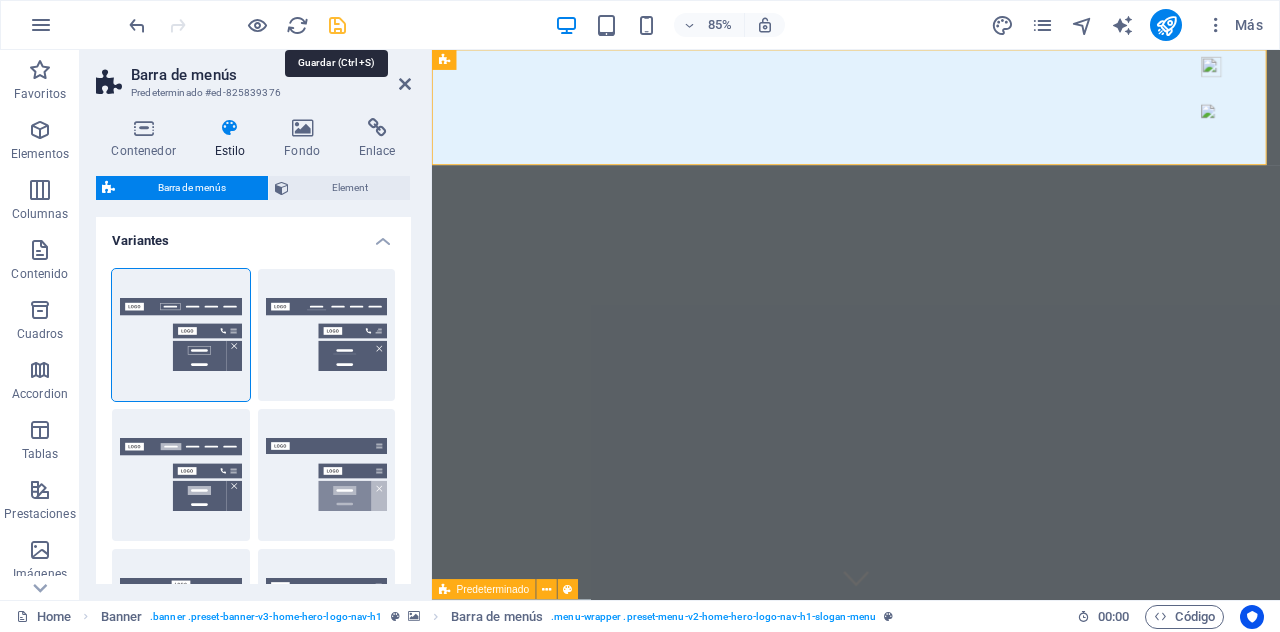 click at bounding box center [337, 25] 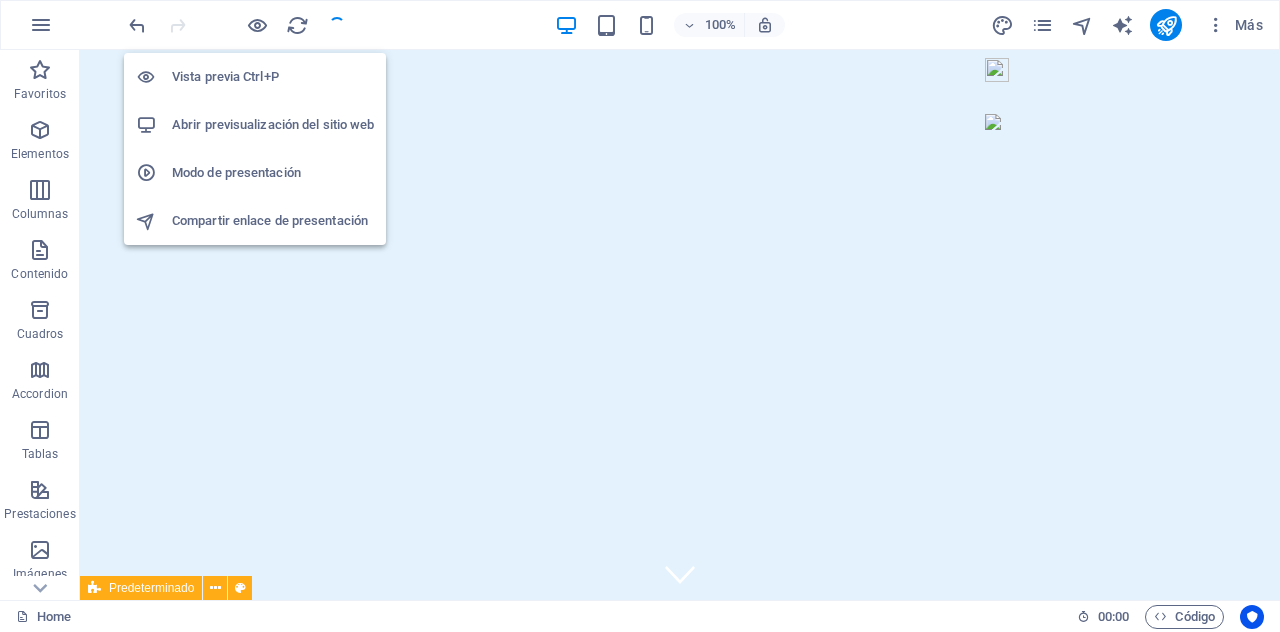 click on "Abrir previsualización del sitio web" at bounding box center (273, 125) 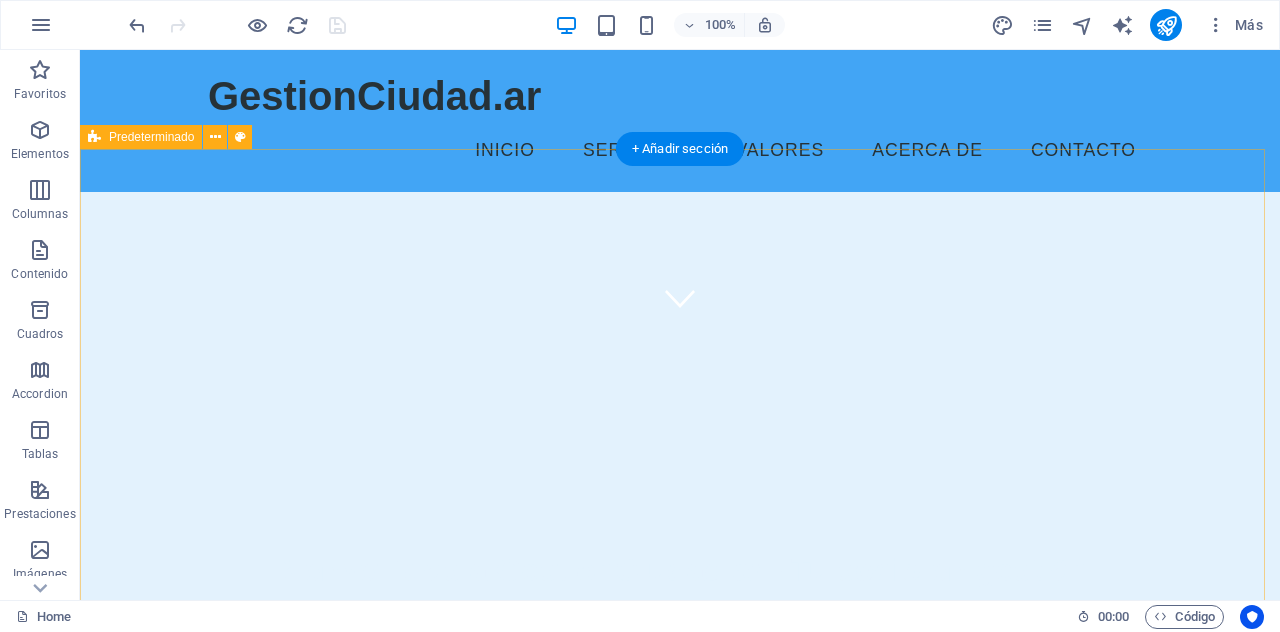 scroll, scrollTop: 200, scrollLeft: 0, axis: vertical 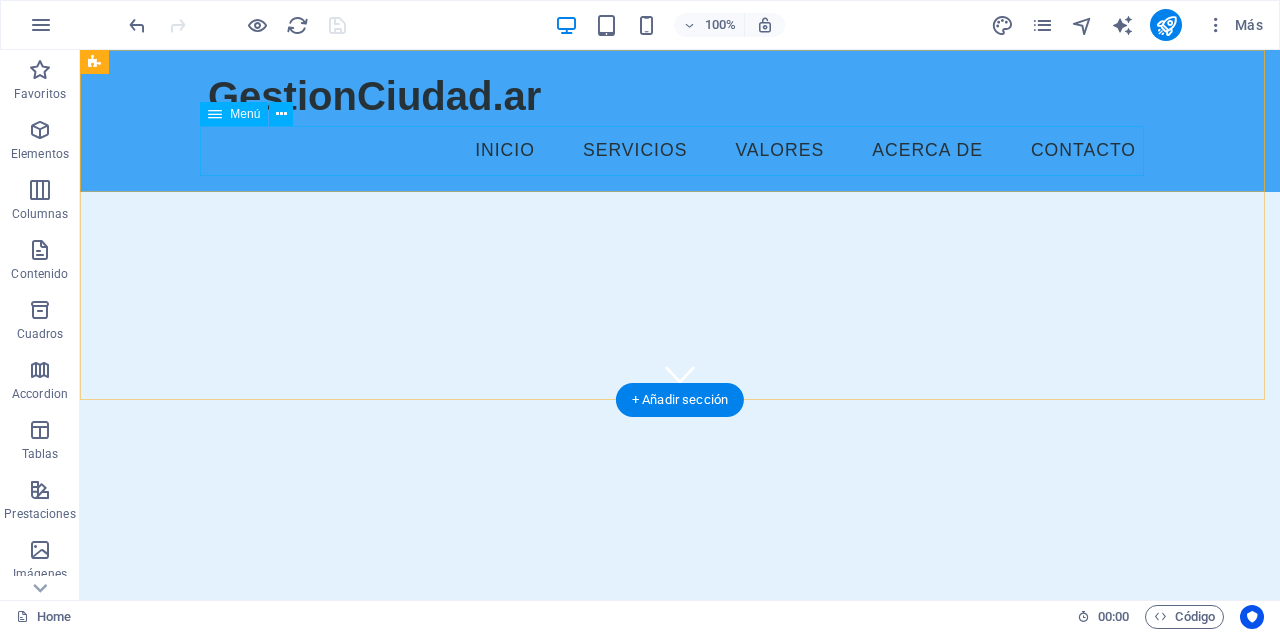 click on "Inicio Servicios Valores Acerca de Contacto" at bounding box center (680, 151) 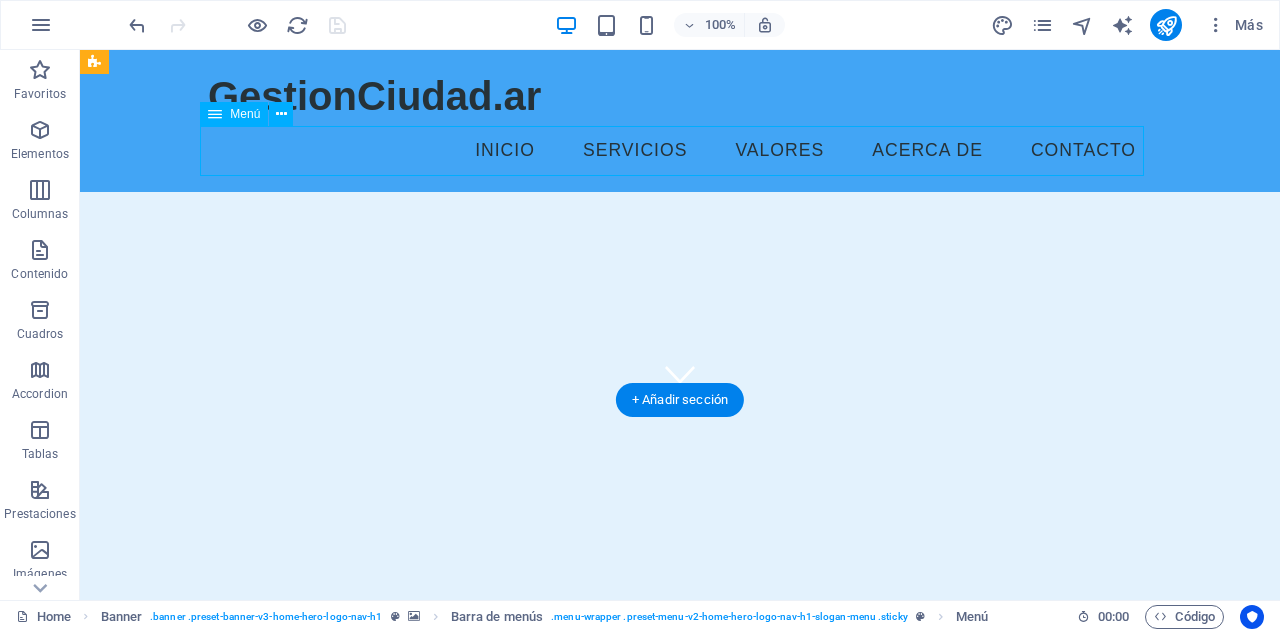 click on "Inicio Servicios Valores Acerca de Contacto" at bounding box center (680, 151) 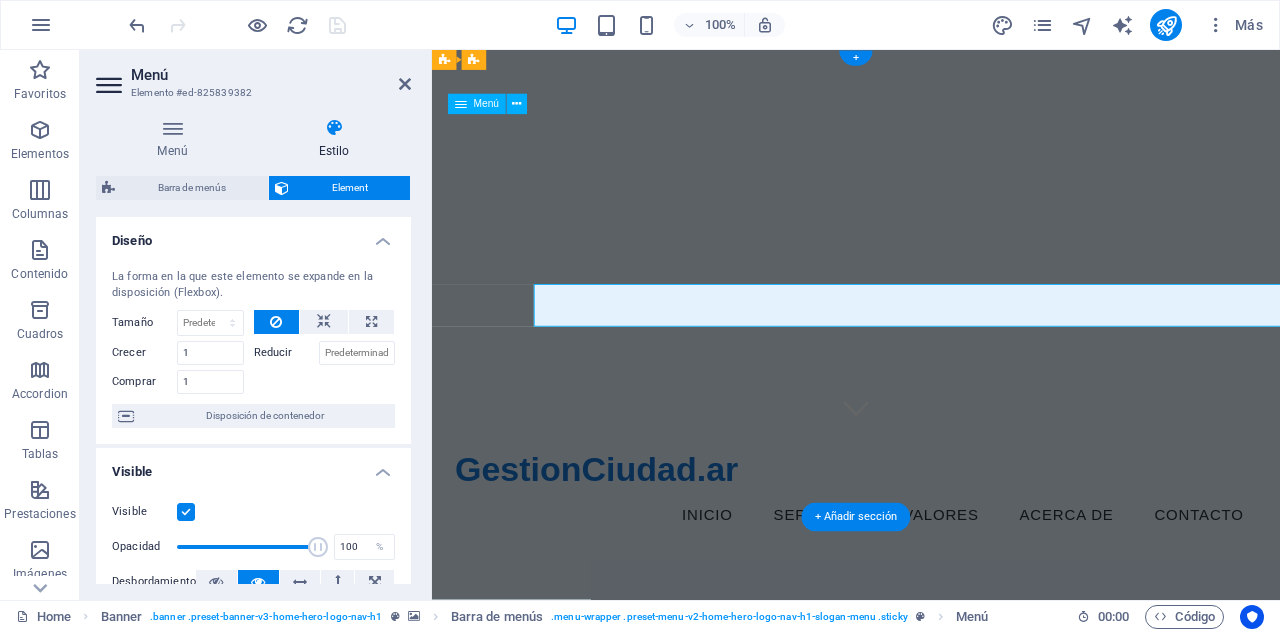 scroll, scrollTop: 0, scrollLeft: 0, axis: both 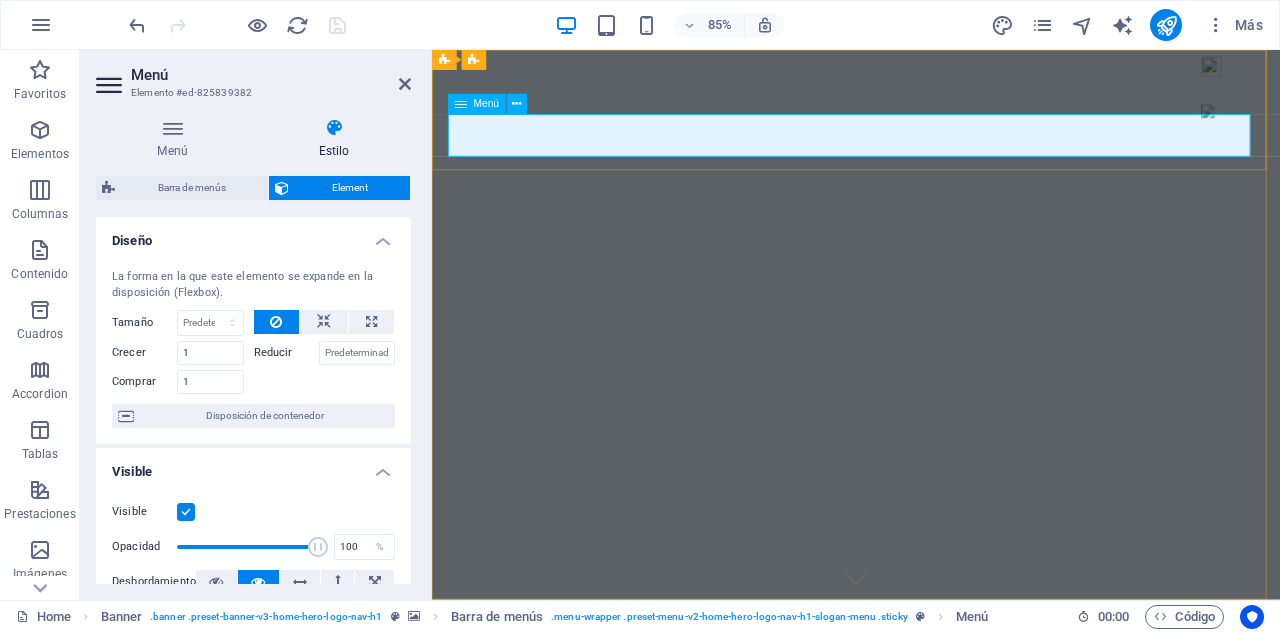 click on "Inicio Servicios Valores Acerca de Contacto" at bounding box center (931, 798) 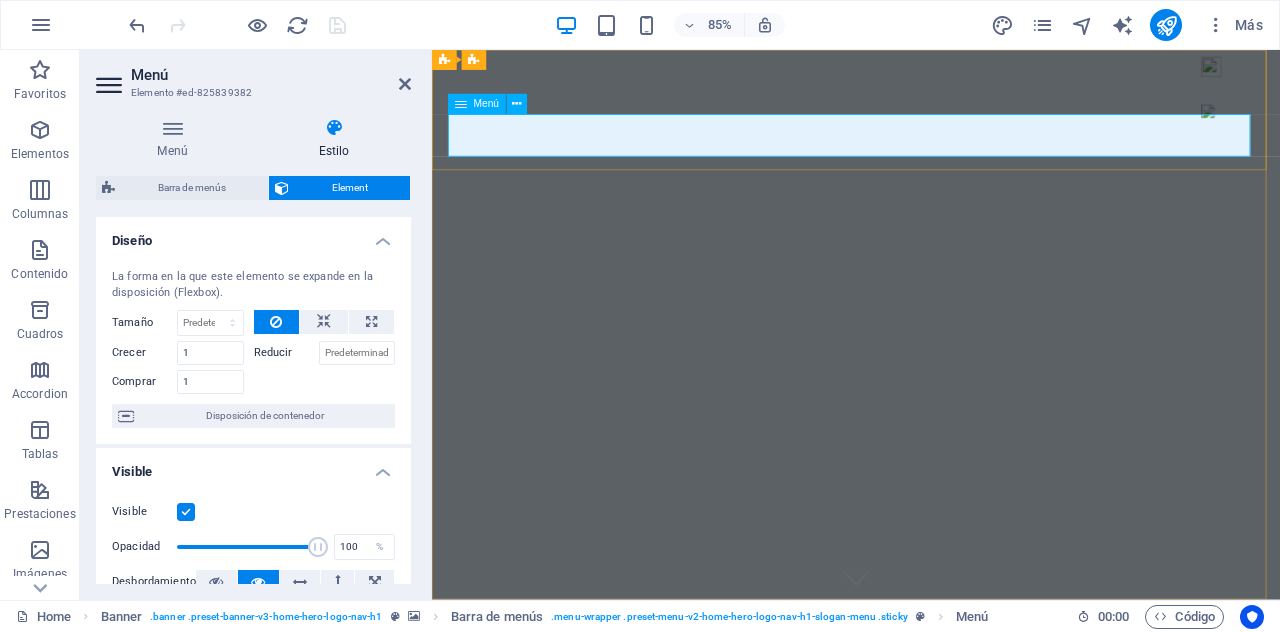 click on "Inicio Servicios Valores Acerca de Contacto" at bounding box center (931, 798) 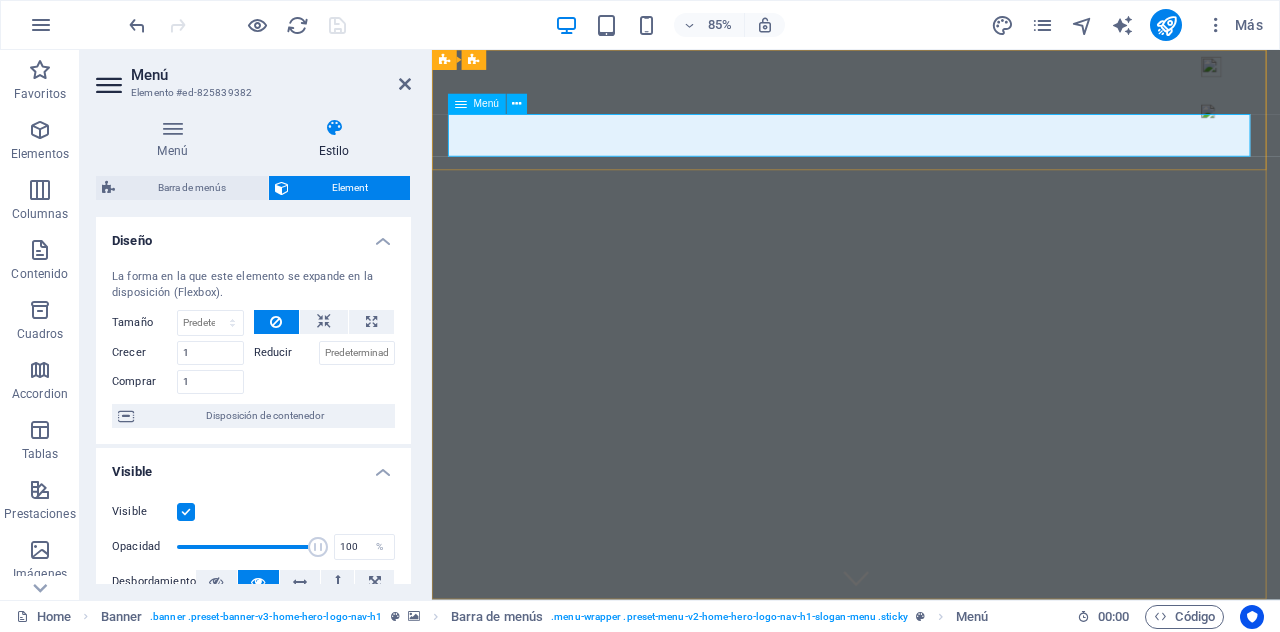 click on "Inicio Servicios Valores Acerca de Contacto" at bounding box center [931, 798] 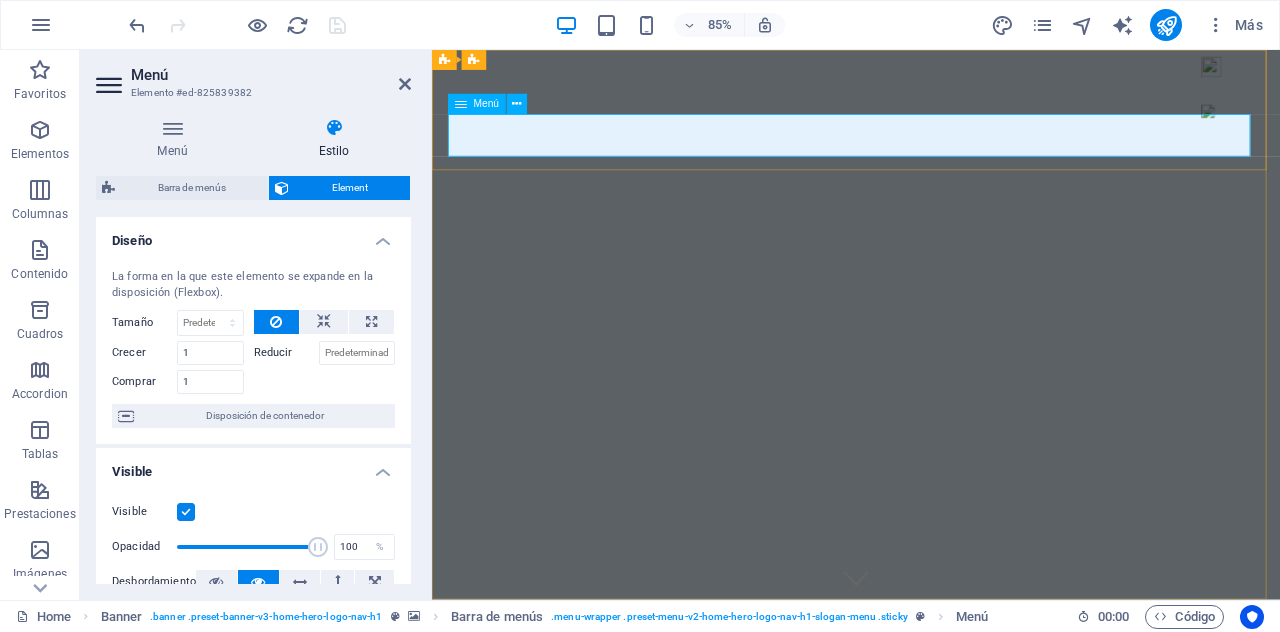 click on "Inicio Servicios Valores Acerca de Contacto" at bounding box center (931, 798) 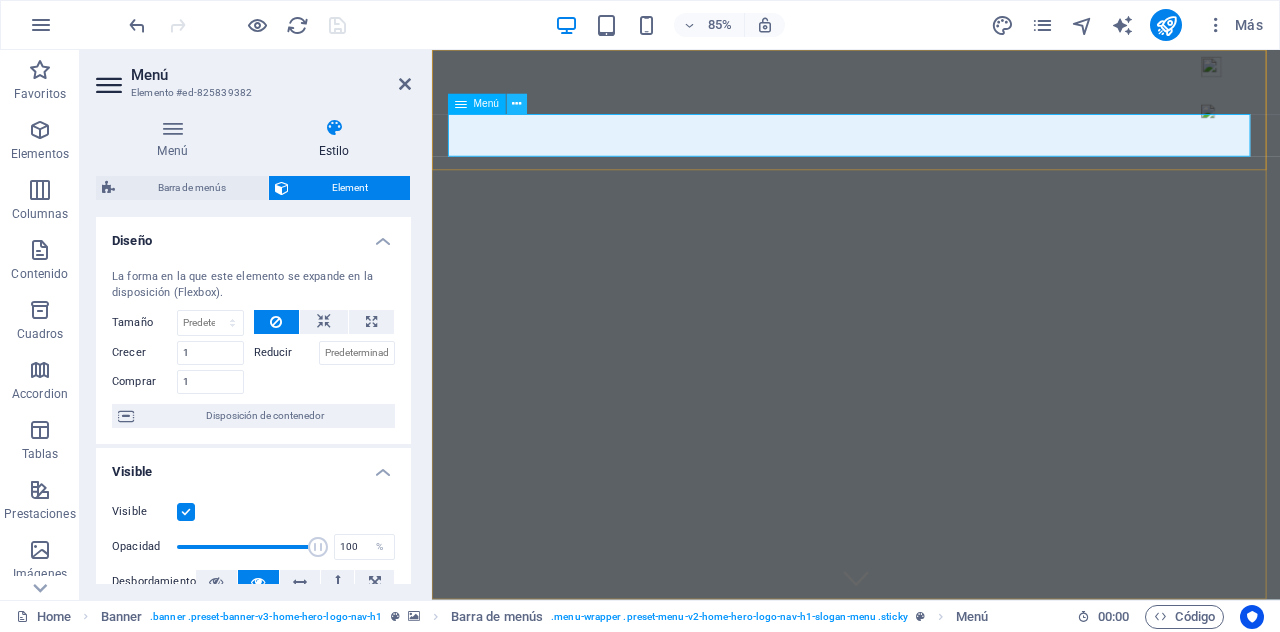 click at bounding box center (516, 104) 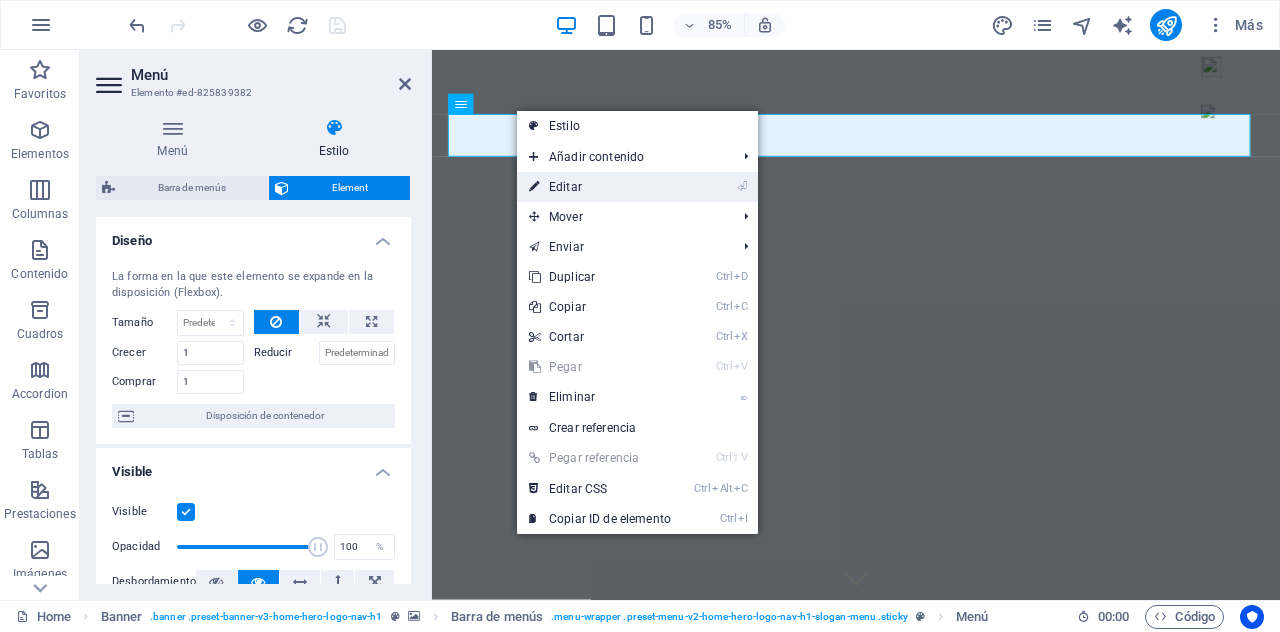 click on "⏎  Editar" at bounding box center [600, 187] 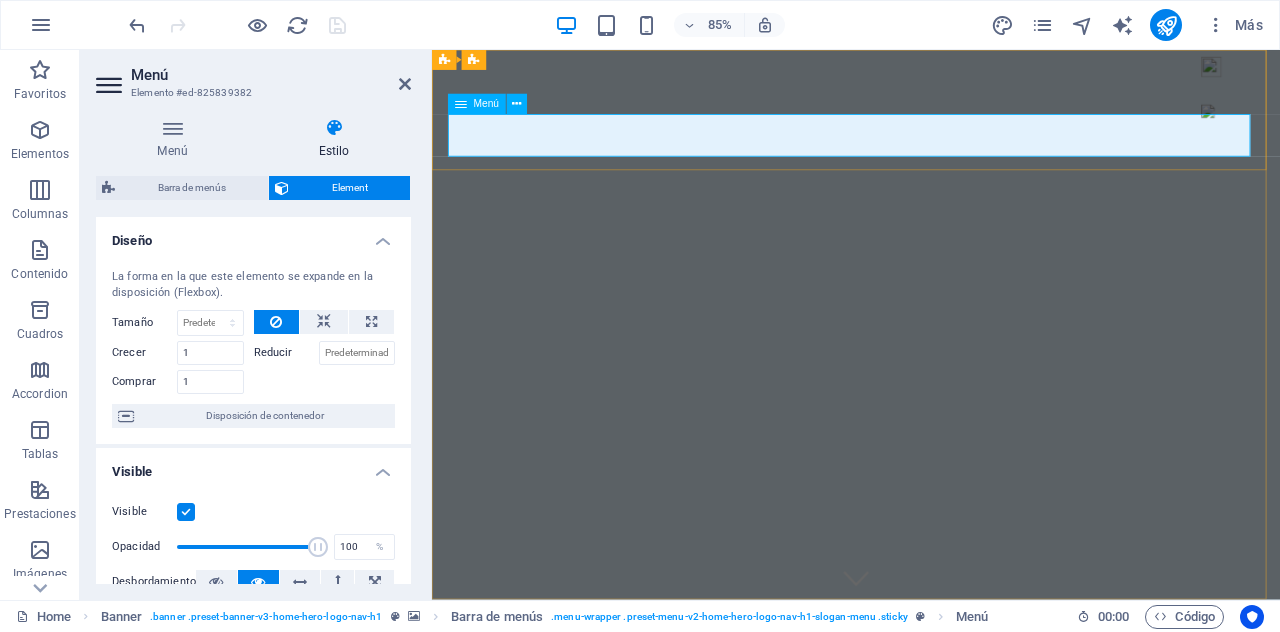 click on "Inicio Servicios Valores Acerca de Contacto" at bounding box center [931, 798] 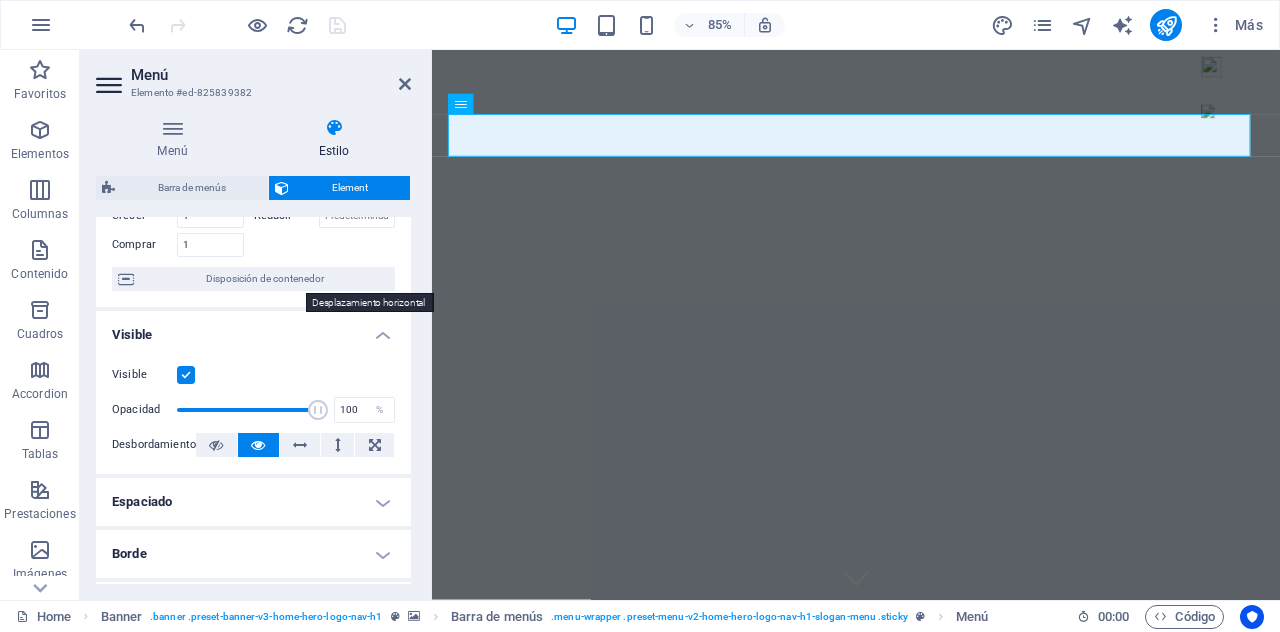 scroll, scrollTop: 0, scrollLeft: 0, axis: both 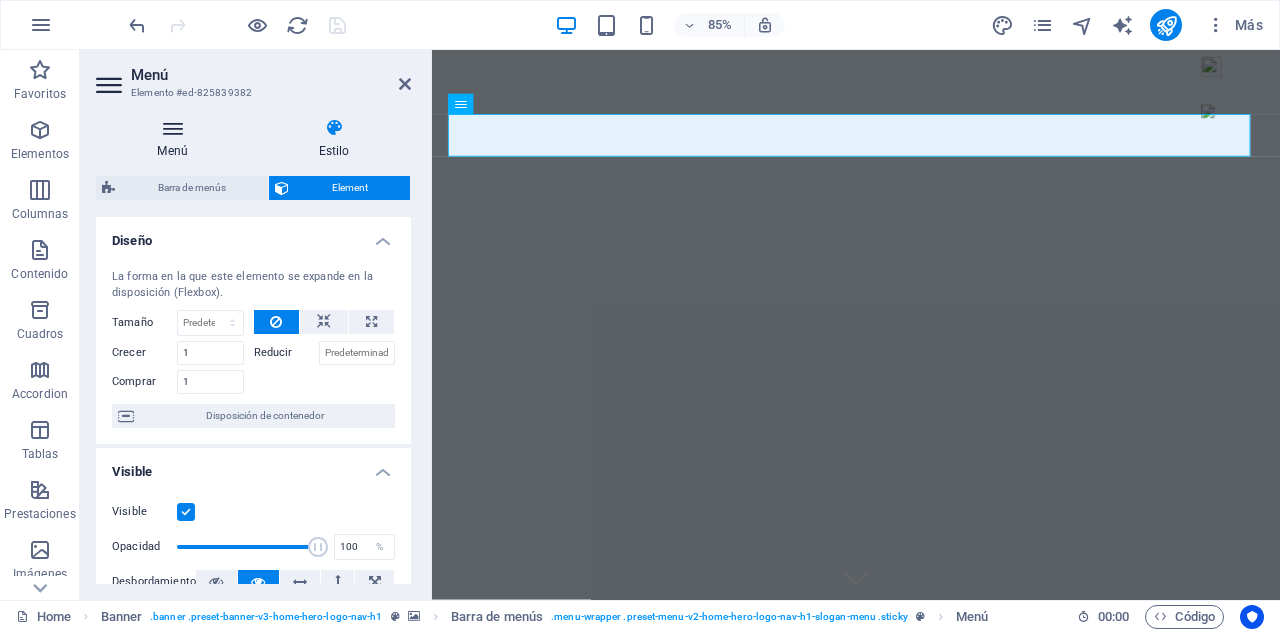 click at bounding box center [172, 128] 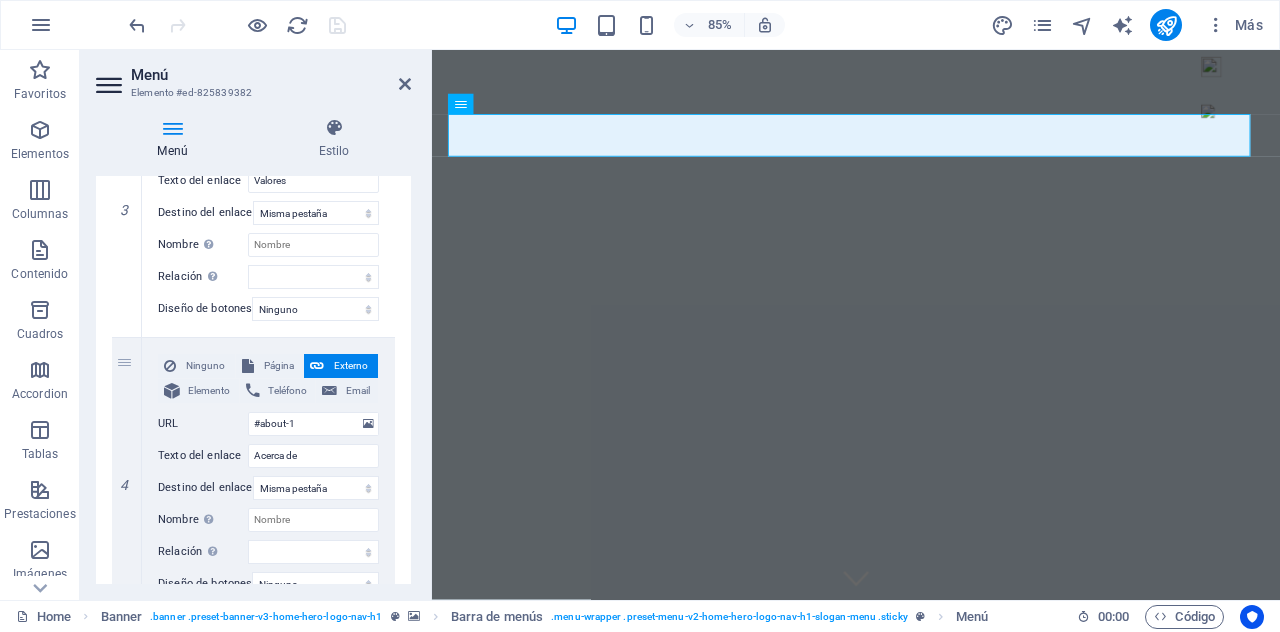 scroll, scrollTop: 900, scrollLeft: 0, axis: vertical 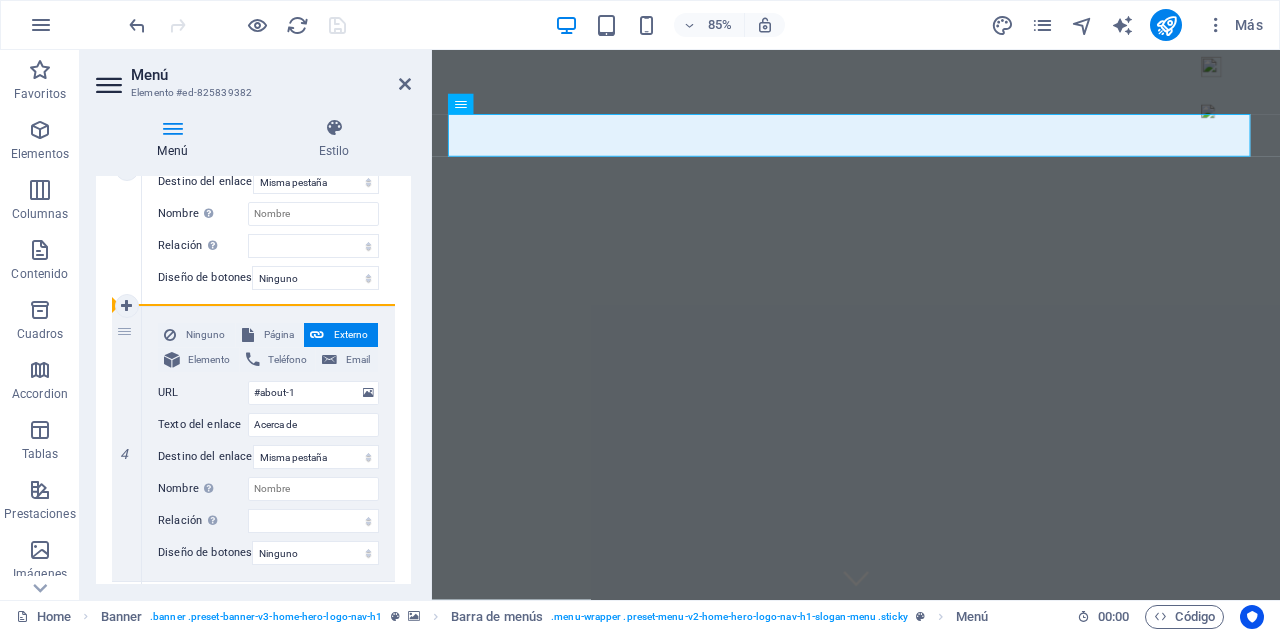 drag, startPoint x: 123, startPoint y: 330, endPoint x: 142, endPoint y: 187, distance: 144.25671 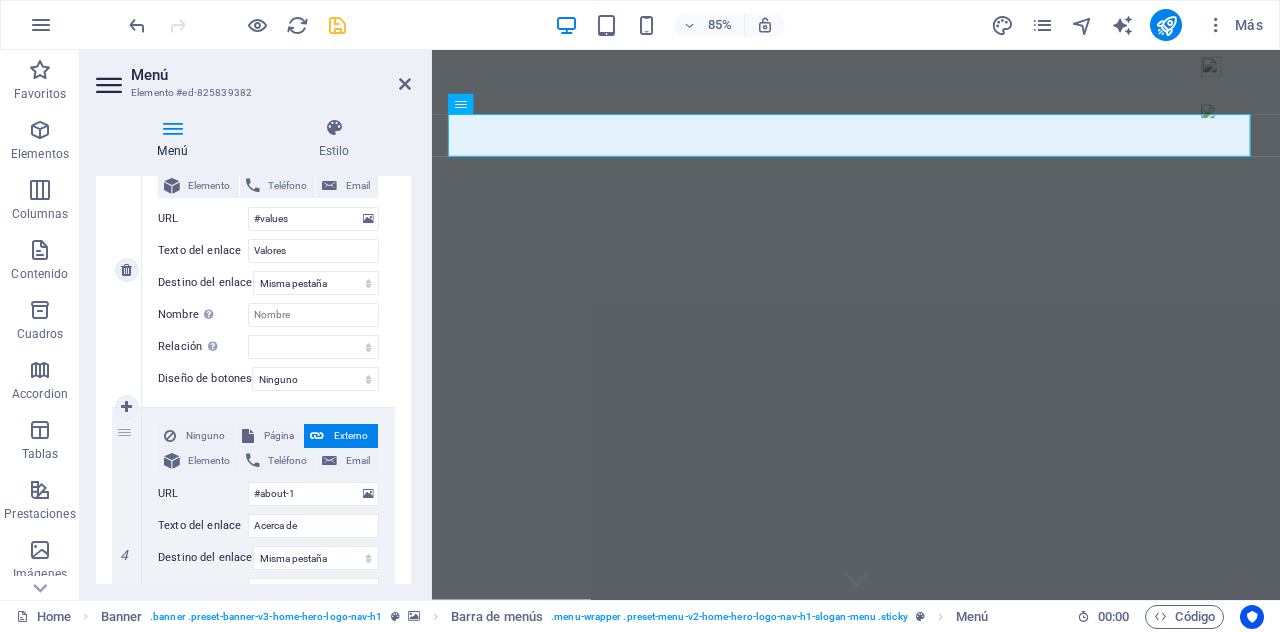 scroll, scrollTop: 800, scrollLeft: 0, axis: vertical 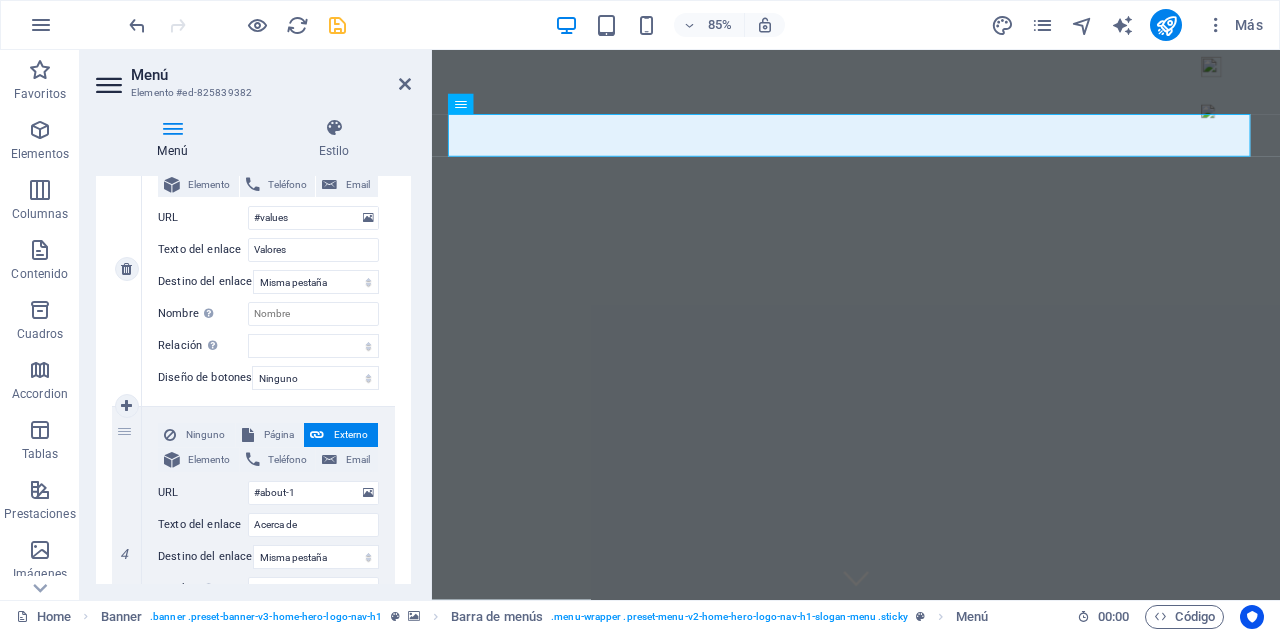 drag, startPoint x: 126, startPoint y: 432, endPoint x: 132, endPoint y: 186, distance: 246.07317 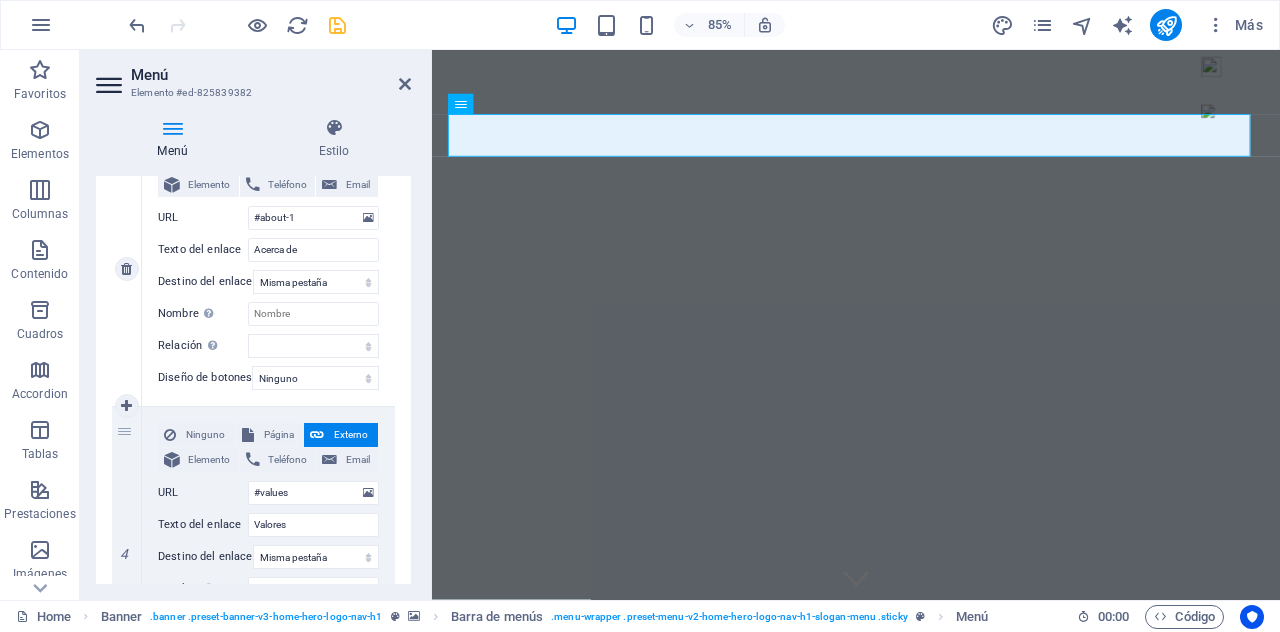 select 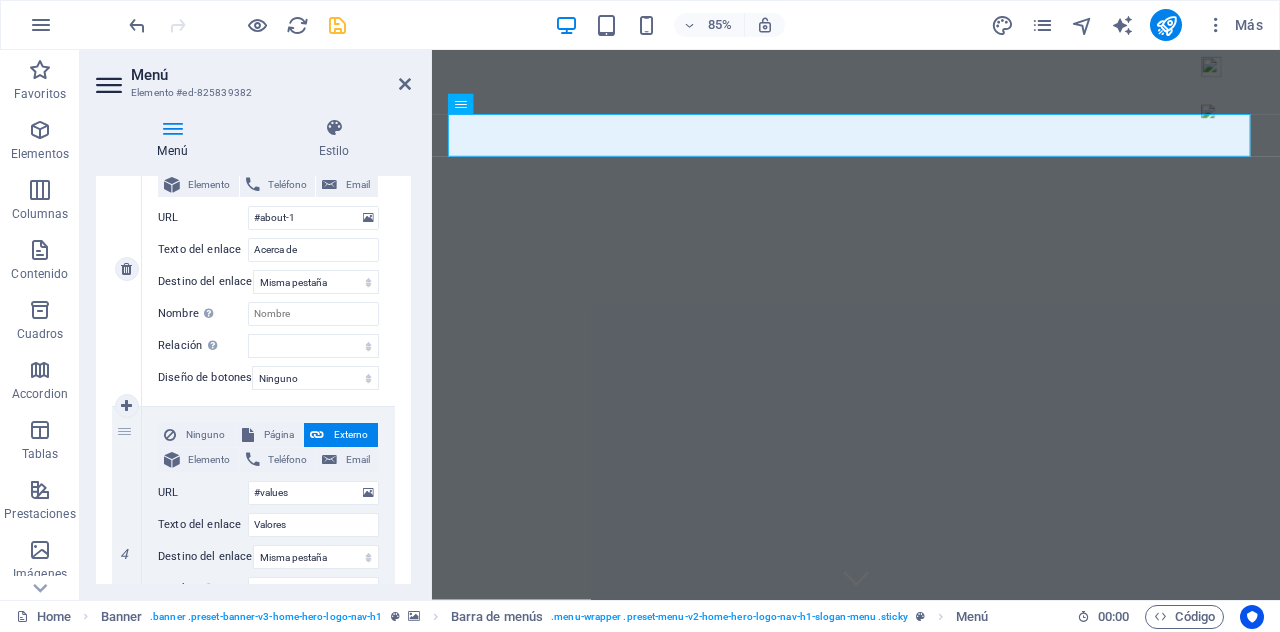scroll, scrollTop: 700, scrollLeft: 0, axis: vertical 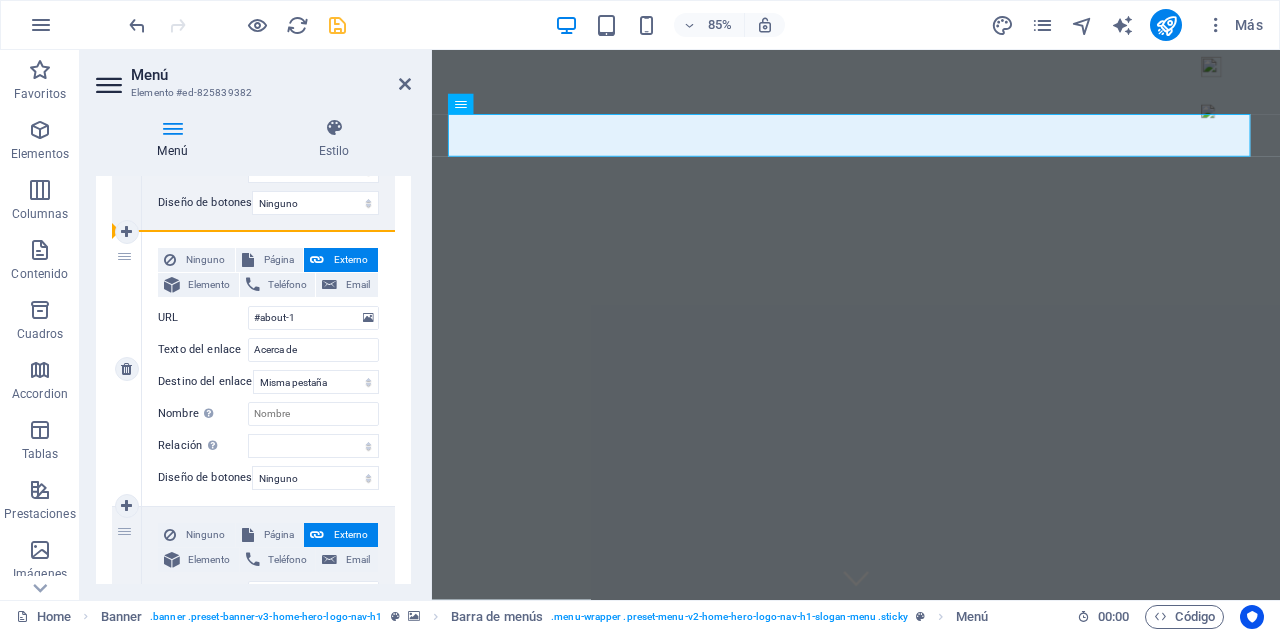 drag, startPoint x: 122, startPoint y: 532, endPoint x: 148, endPoint y: 249, distance: 284.19183 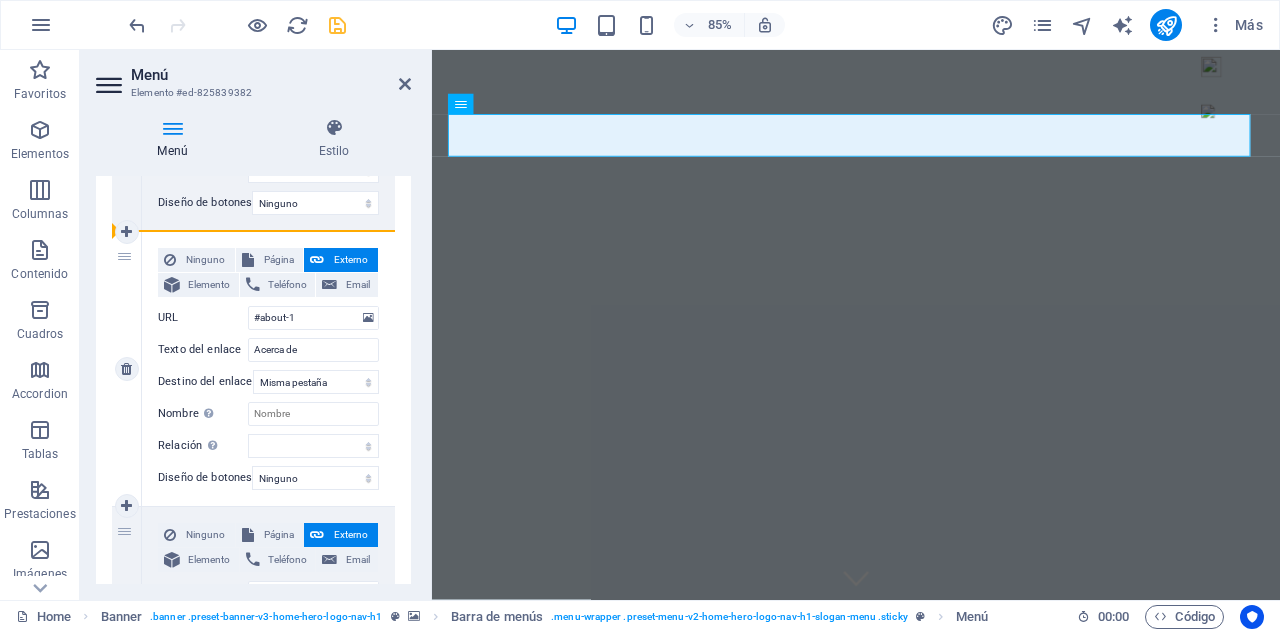 click on "URL #home-3 Teléfono Email Texto del enlace Inicio Destino del enlace Nueva pestaña Misma pestaña Superposición Nombre Una descripción adicional del enlace no debería ser igual al texto del enlace. El título suele mostrarse como un texto de información cuando se mueve el ratón por encima del elemento. Déjalo en blanco en caso de dudas. Relación Define la relación de este enlace con el destino del enlace . Por ejemplo, el valor "nofollow" indica a los buscadores que no sigan al enlace. Puede dejarse vacío. alternativo autor marcador externo ayuda licencia siguiente nofollow noreferrer noopener ant buscar etiqueta Diseño de botones Ninguno Predeterminado Principal Secundario 2 Ninguno Página Externo Elemento Teléfono Email Página Home Subpage Legal Notice Privacy Elemento URL #services-2 Teléfono Email Texto del enlace Servicios Nueva pestaña 3" at bounding box center [253, 369] 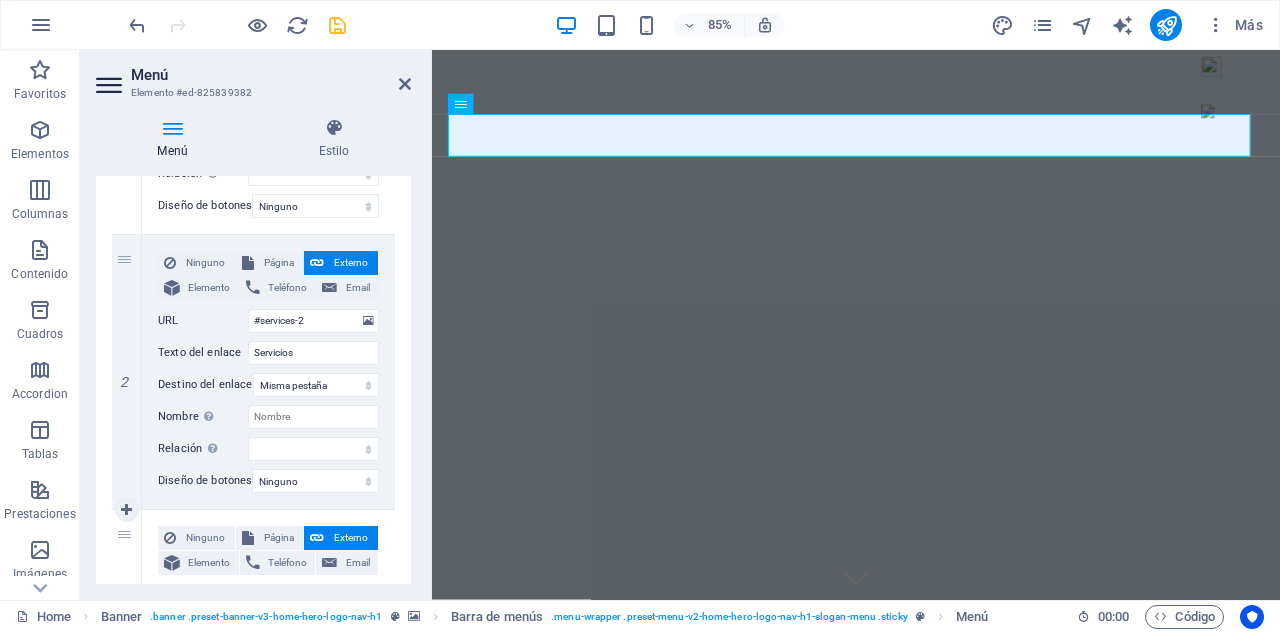 scroll, scrollTop: 400, scrollLeft: 0, axis: vertical 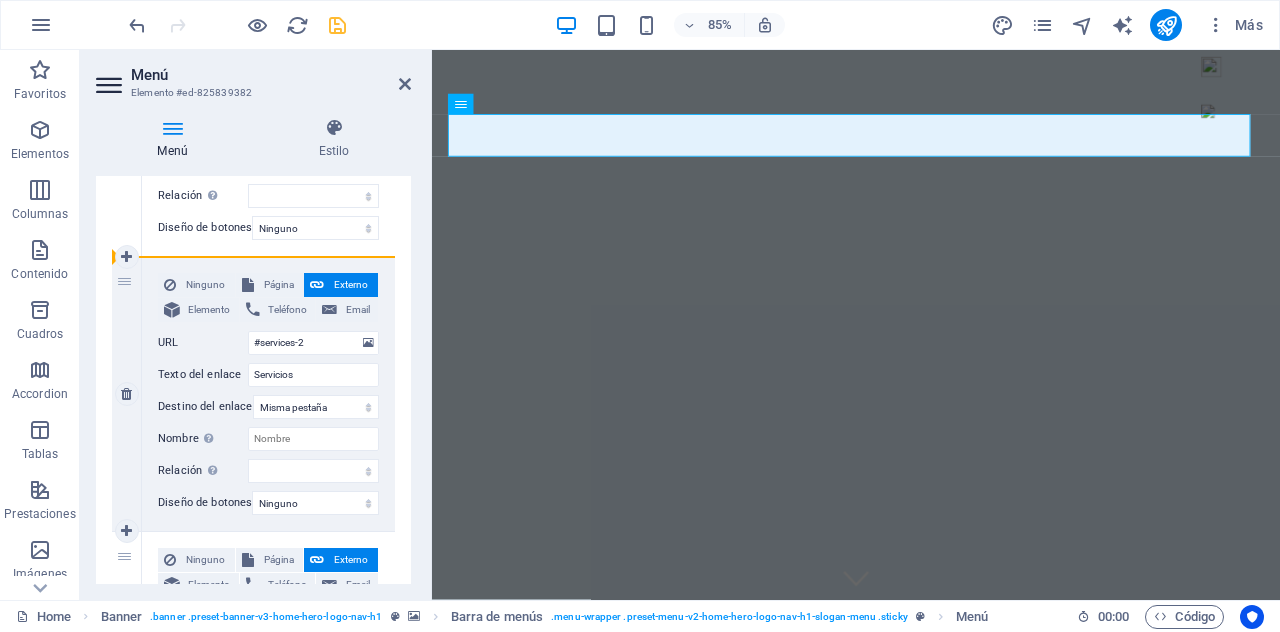 drag, startPoint x: 128, startPoint y: 554, endPoint x: 152, endPoint y: 267, distance: 288.00174 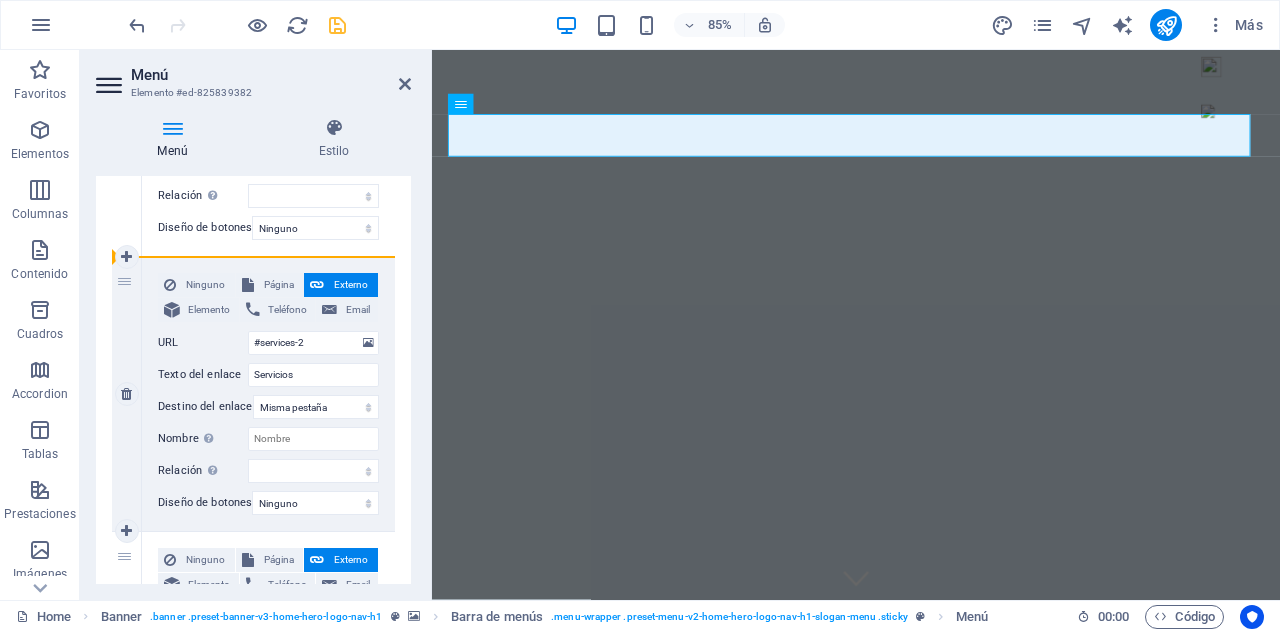 click on "URL #home-3 Teléfono Email Texto del enlace Inicio Destino del enlace Nueva pestaña Misma pestaña Superposición Nombre Una descripción adicional del enlace no debería ser igual al texto del enlace. El título suele mostrarse como un texto de información cuando se mueve el ratón por encima del elemento. Déjalo en blanco en caso de dudas. Relación Define la relación de este enlace con el destino del enlace . Por ejemplo, el valor "nofollow" indica a los buscadores que no sigan al enlace. Puede dejarse vacío. alternativo autor marcador externo ayuda licencia siguiente nofollow noreferrer noopener ant buscar etiqueta Diseño de botones Ninguno Predeterminado Principal Secundario 2 Ninguno Página Externo Elemento Teléfono Email Página Home Subpage Legal Notice Privacy Elemento URL #services-2 Teléfono Email Texto del enlace Servicios Nueva pestaña 3" at bounding box center (253, 669) 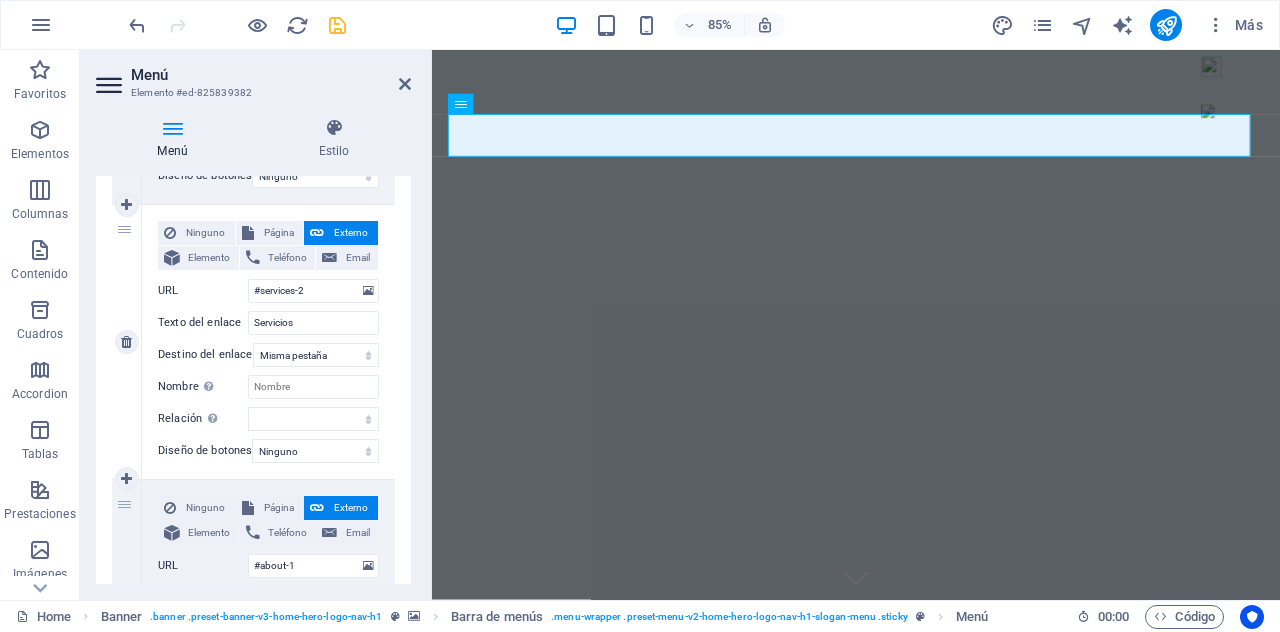 scroll, scrollTop: 700, scrollLeft: 0, axis: vertical 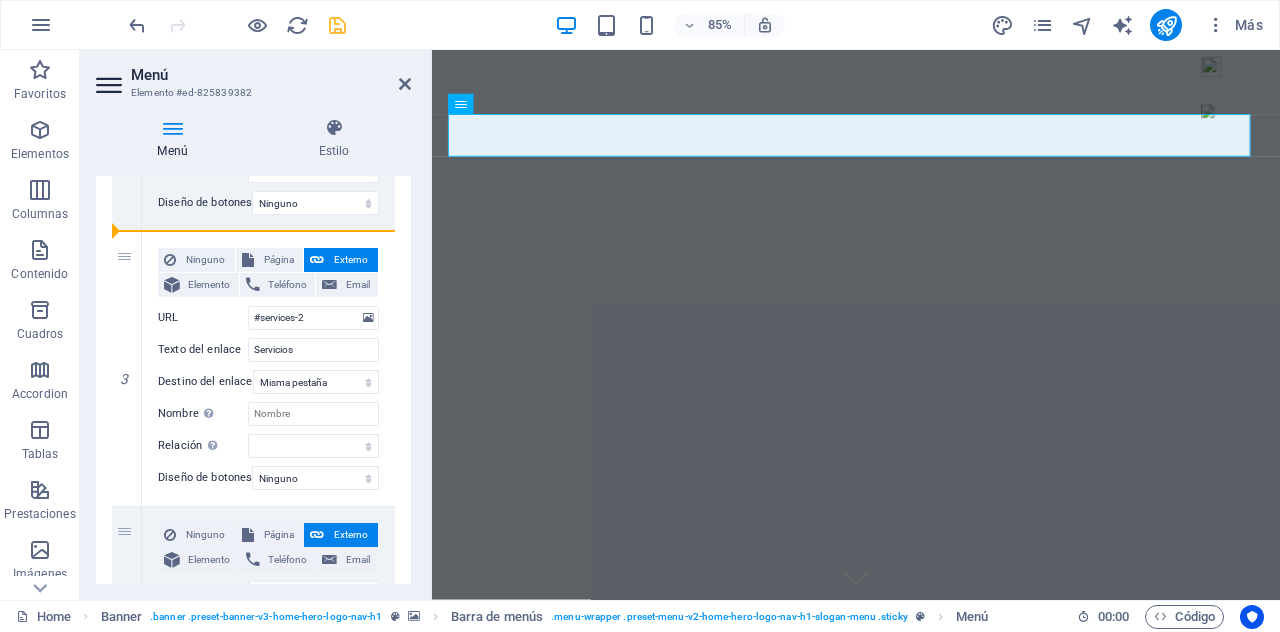 drag, startPoint x: 125, startPoint y: 530, endPoint x: 106, endPoint y: 235, distance: 295.61124 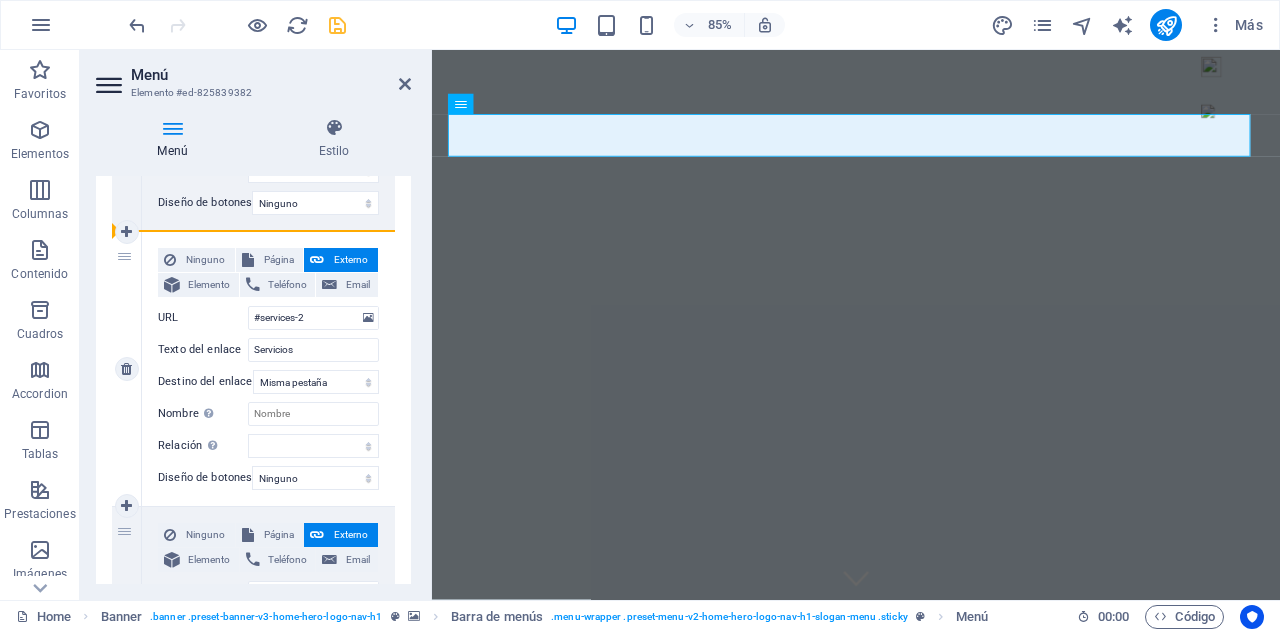 select 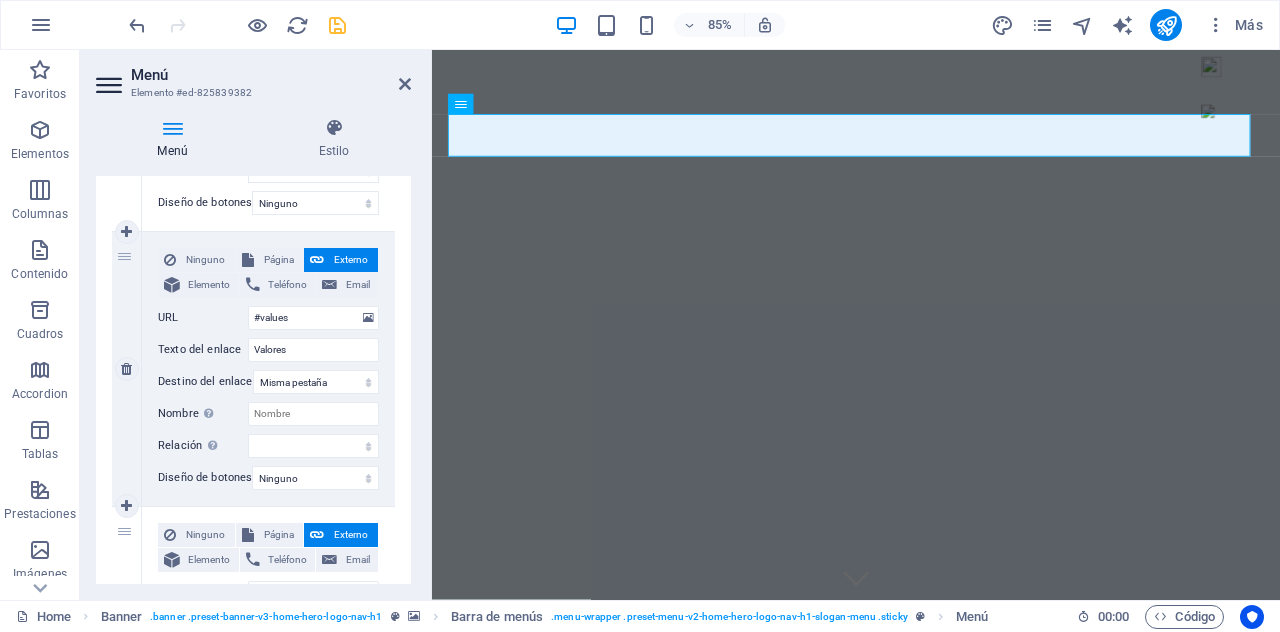 scroll, scrollTop: 400, scrollLeft: 0, axis: vertical 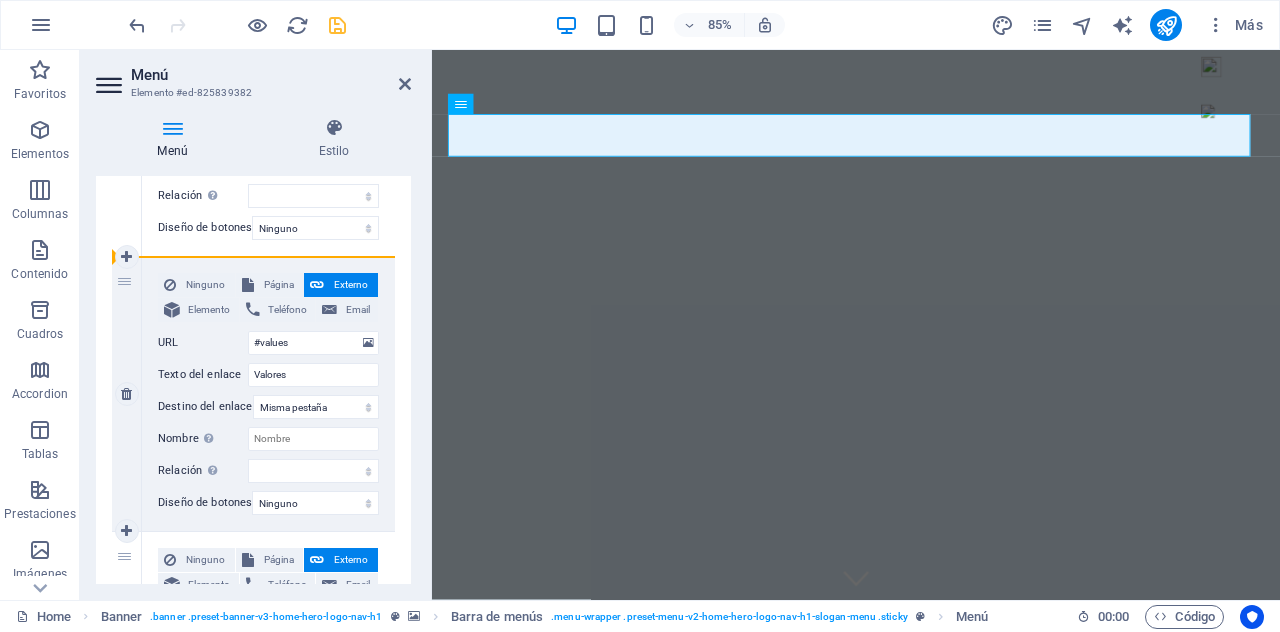 drag, startPoint x: 120, startPoint y: 555, endPoint x: 148, endPoint y: 260, distance: 296.32584 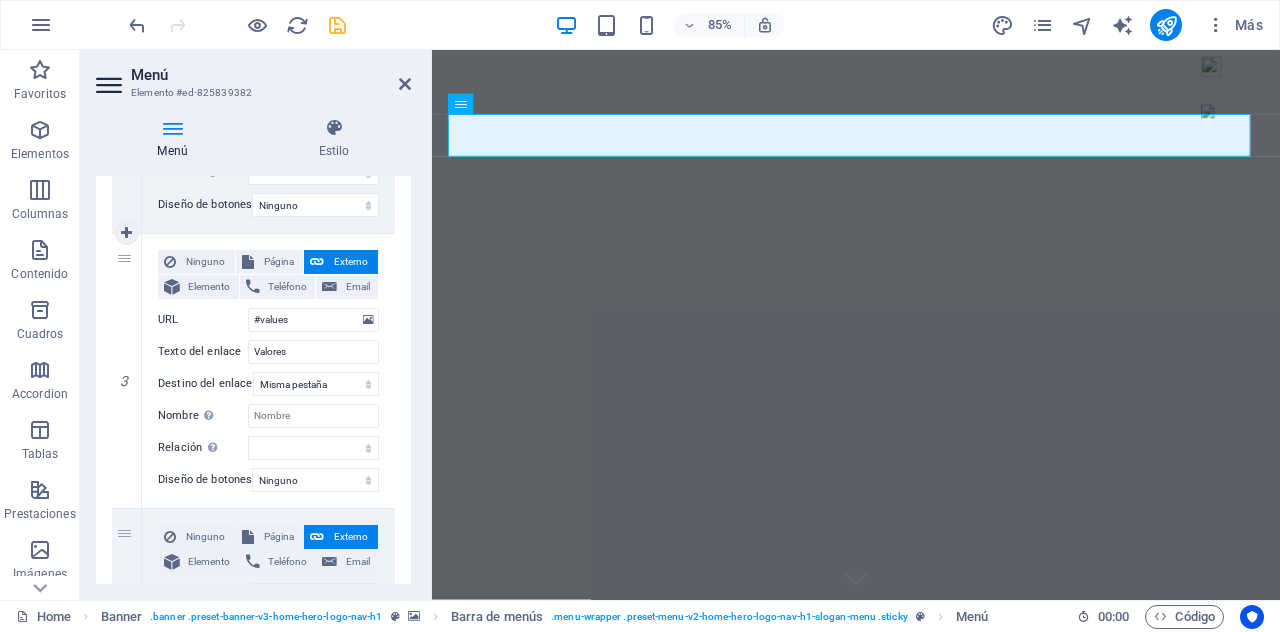 scroll, scrollTop: 700, scrollLeft: 0, axis: vertical 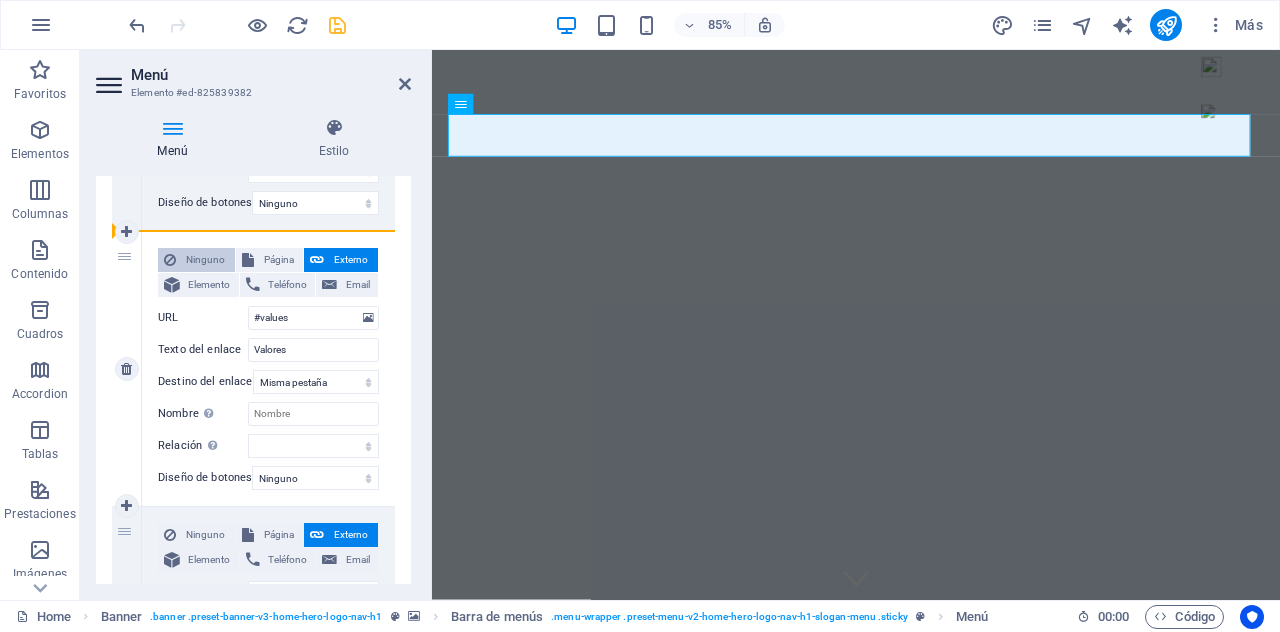 drag, startPoint x: 125, startPoint y: 534, endPoint x: 160, endPoint y: 255, distance: 281.18677 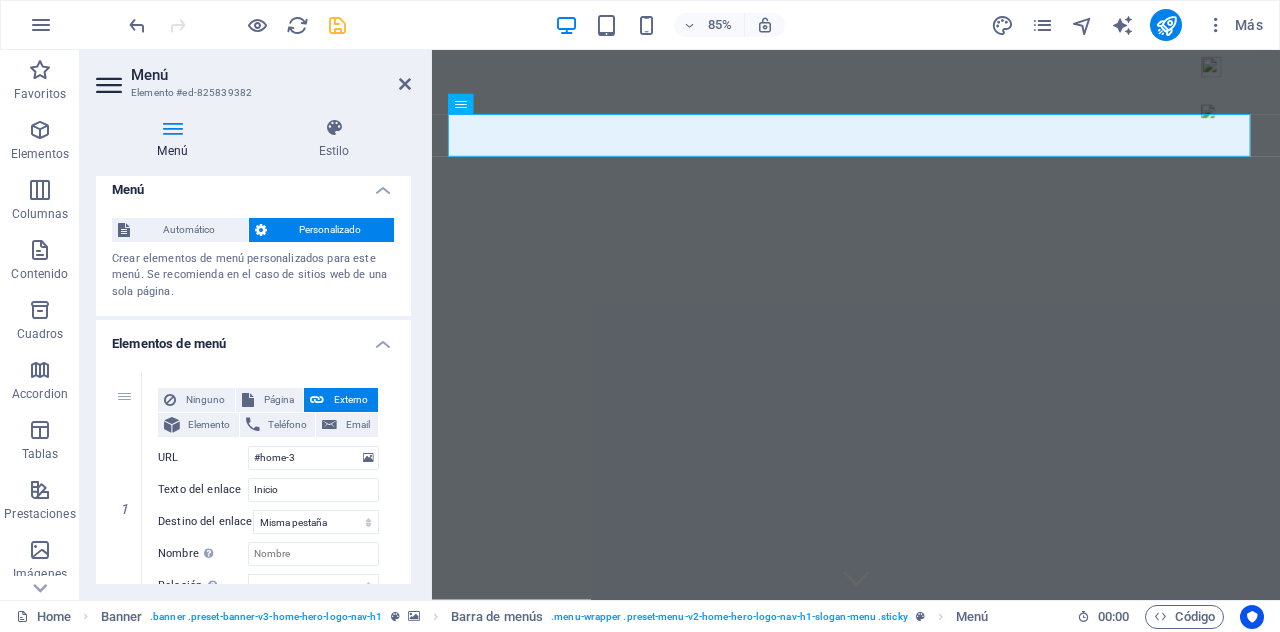 scroll, scrollTop: 0, scrollLeft: 0, axis: both 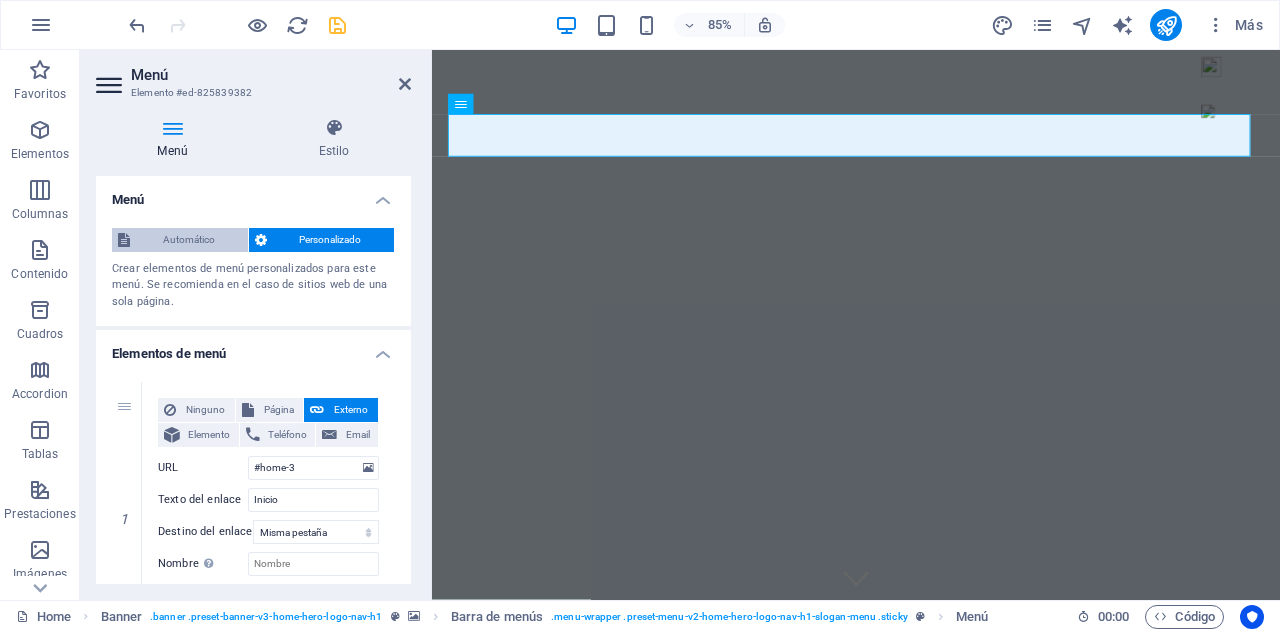 click on "Automático" at bounding box center (189, 240) 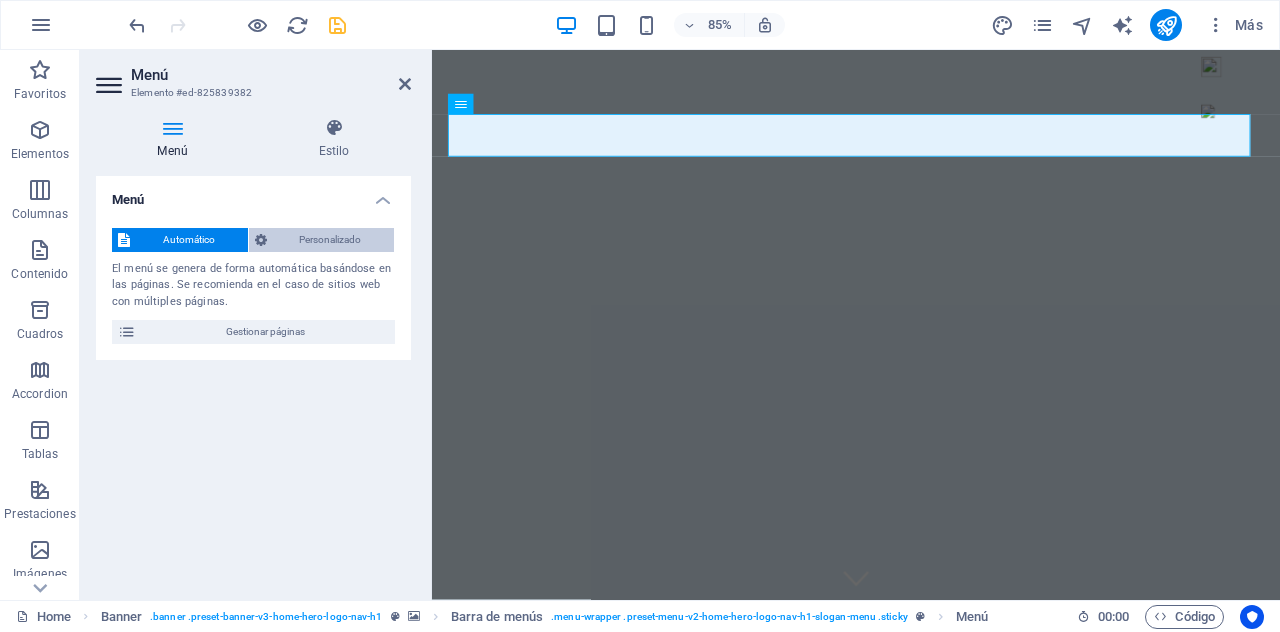 click on "Personalizado" at bounding box center [331, 240] 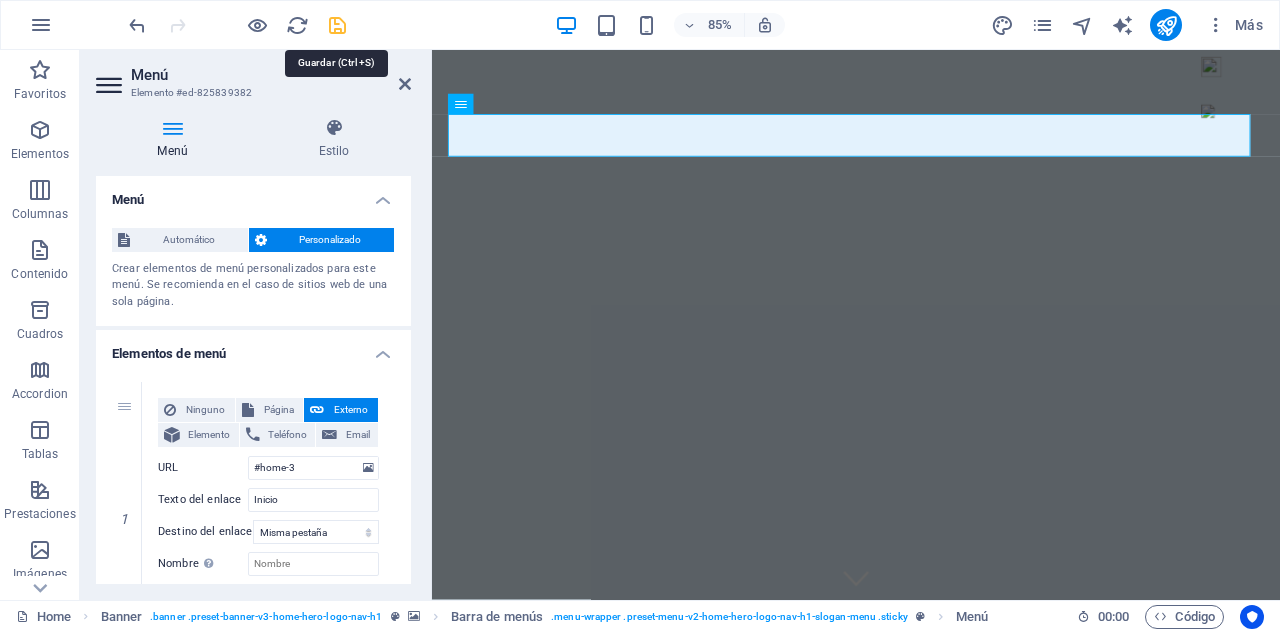 drag, startPoint x: 340, startPoint y: 27, endPoint x: 268, endPoint y: 31, distance: 72.11102 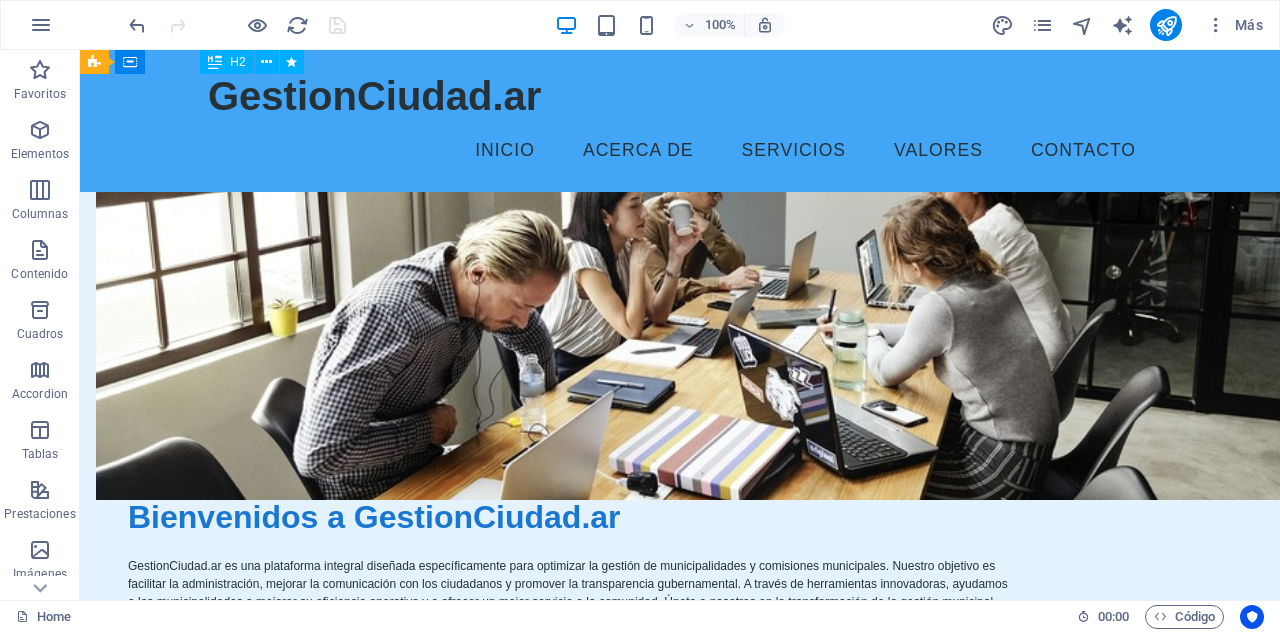 scroll, scrollTop: 1014, scrollLeft: 0, axis: vertical 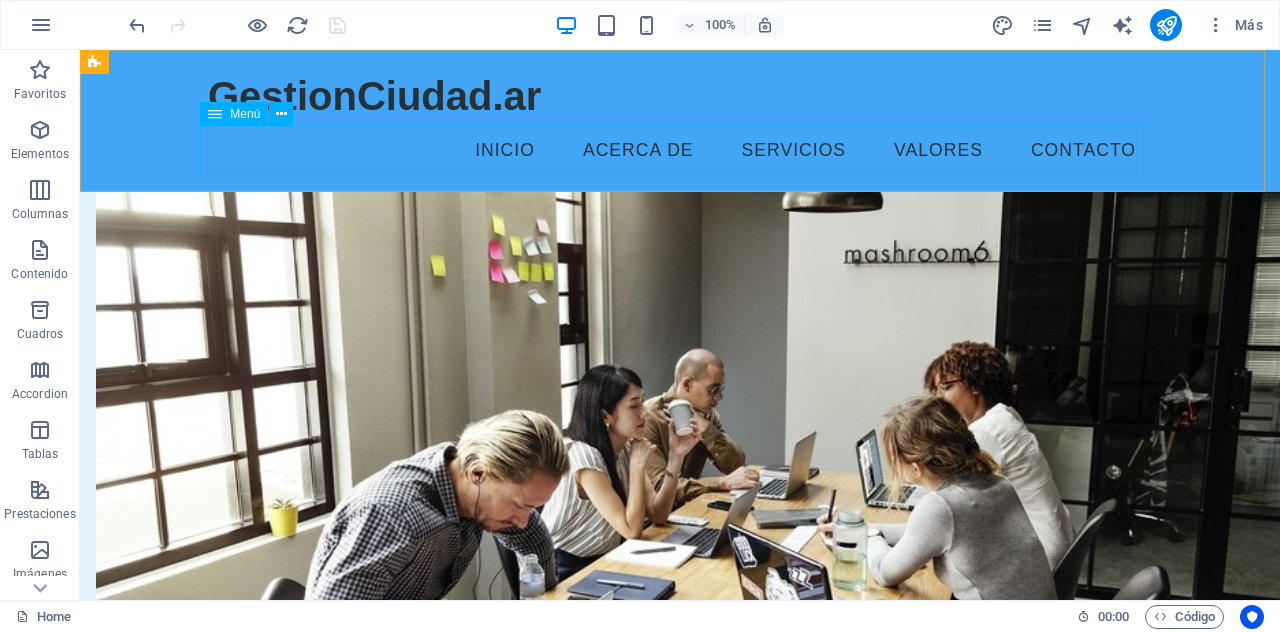 click on "Inicio Acerca de Servicios Valores Contacto" at bounding box center [680, 151] 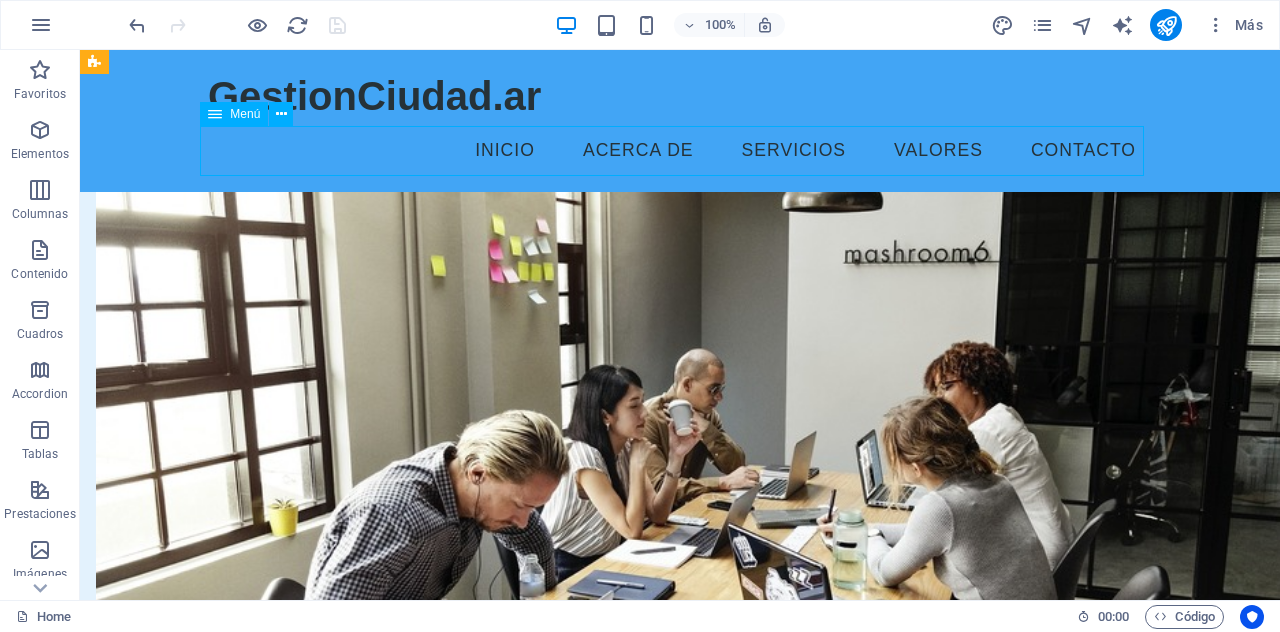 click on "Inicio Acerca de Servicios Valores Contacto" at bounding box center (680, 151) 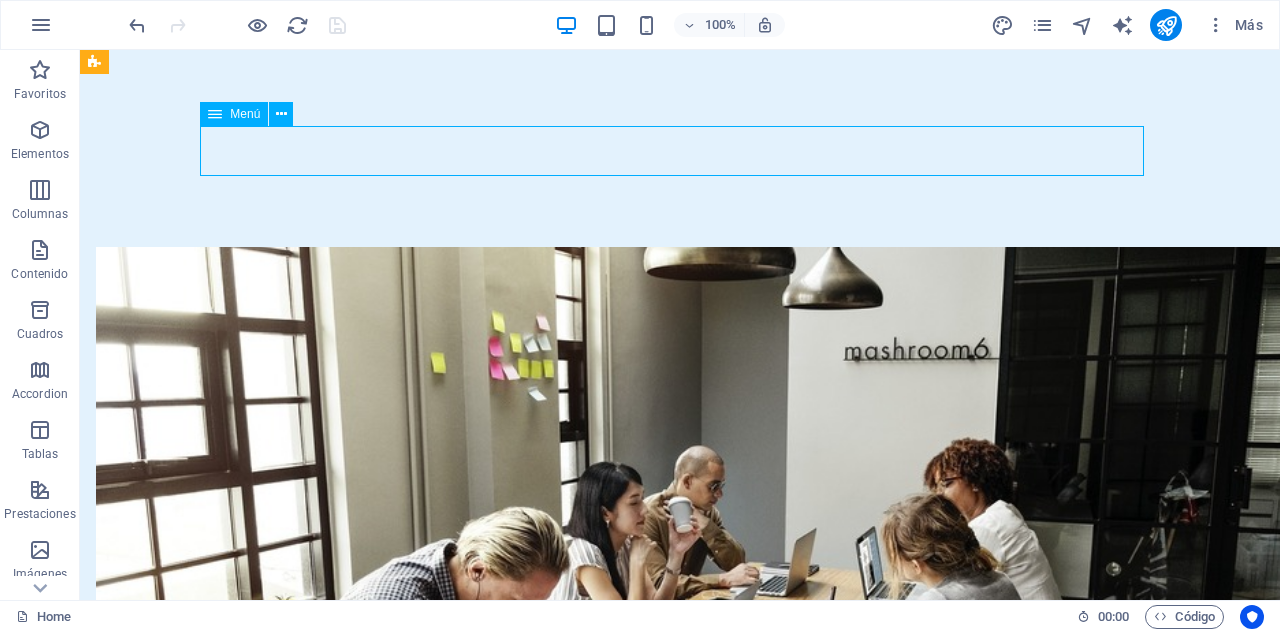 select 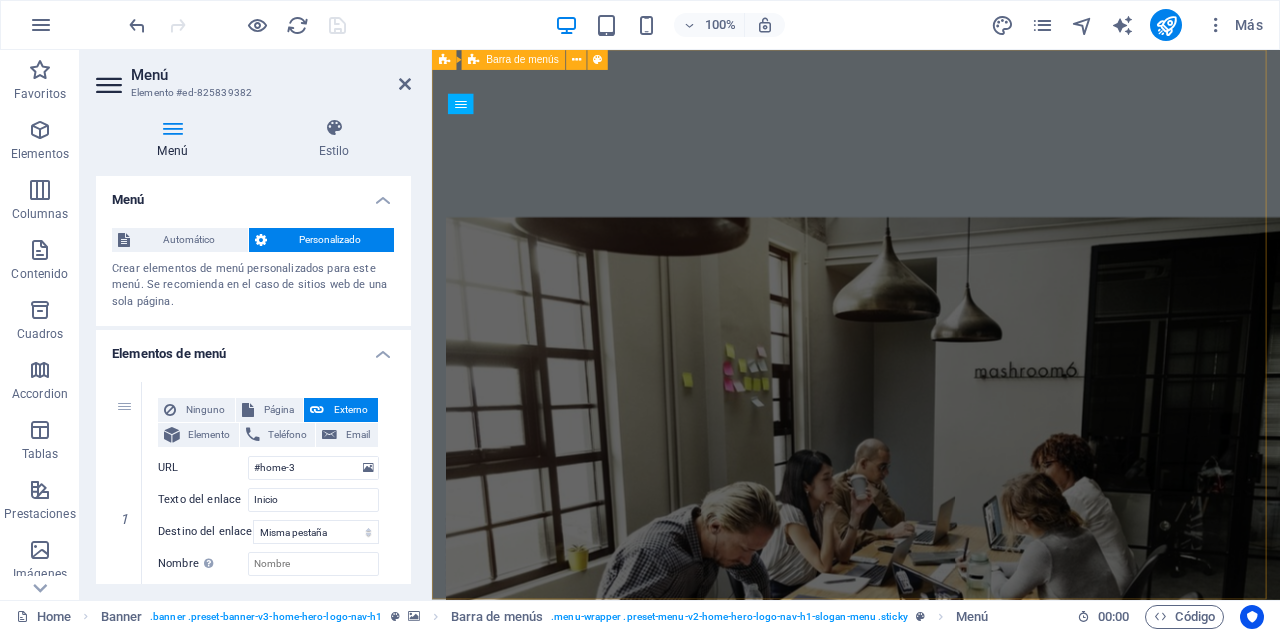 scroll, scrollTop: 0, scrollLeft: 0, axis: both 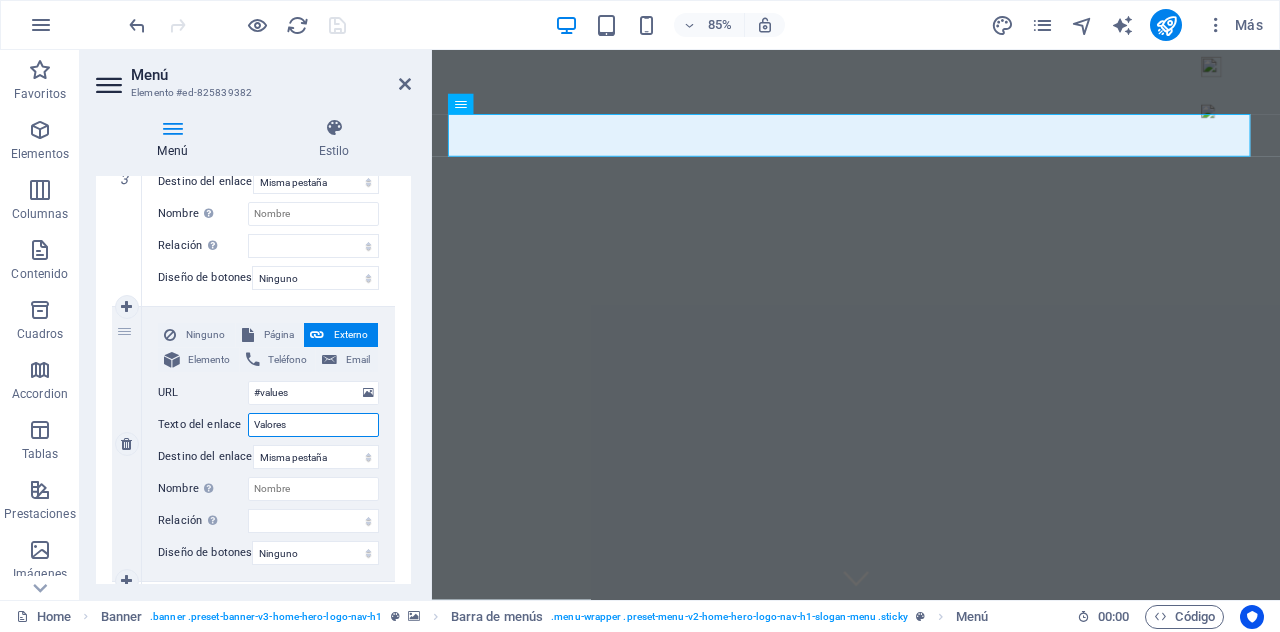 click on "Valores" at bounding box center (313, 425) 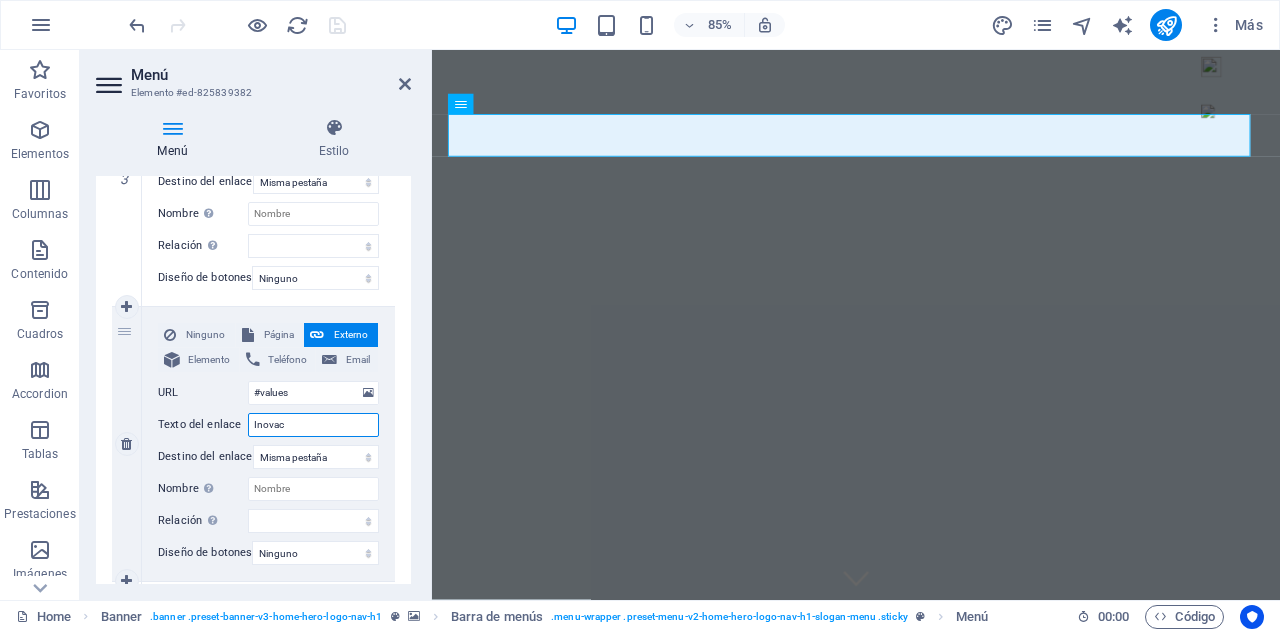 type on "Inovaci" 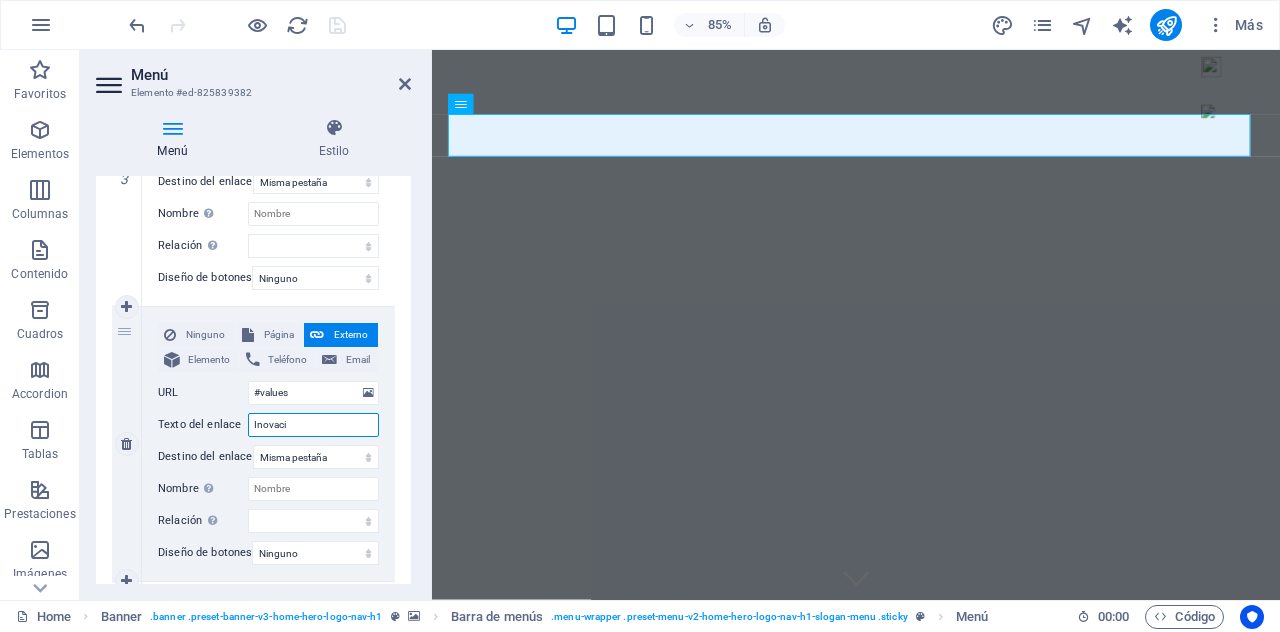 select 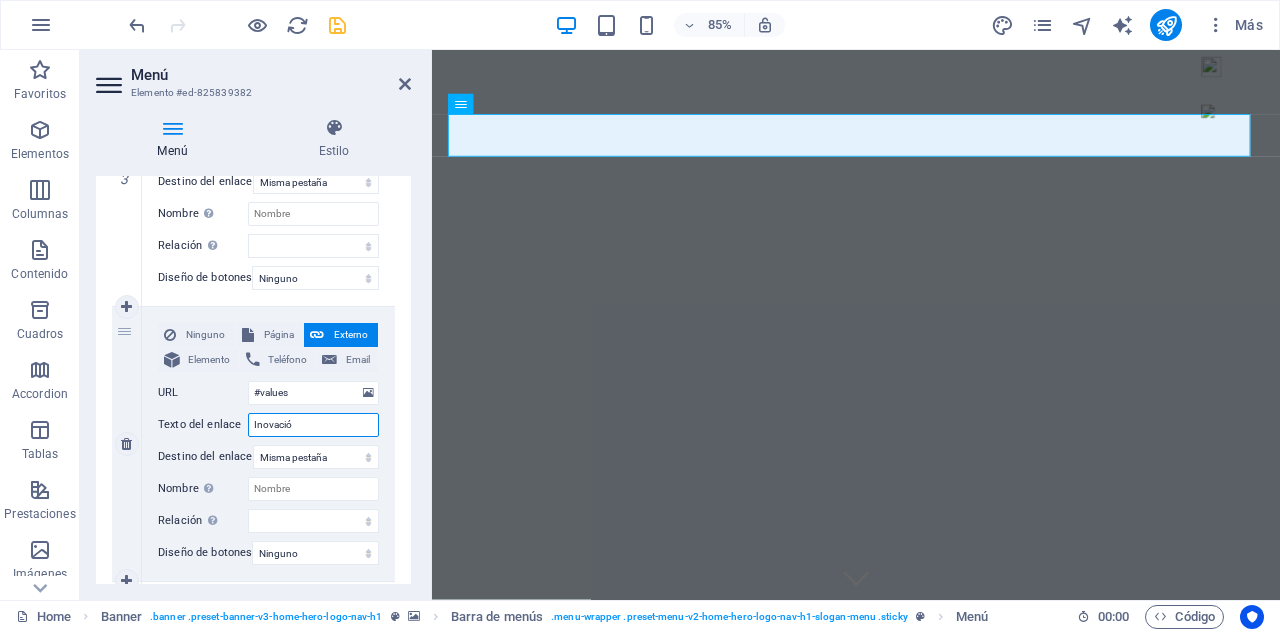 type on "Inovación" 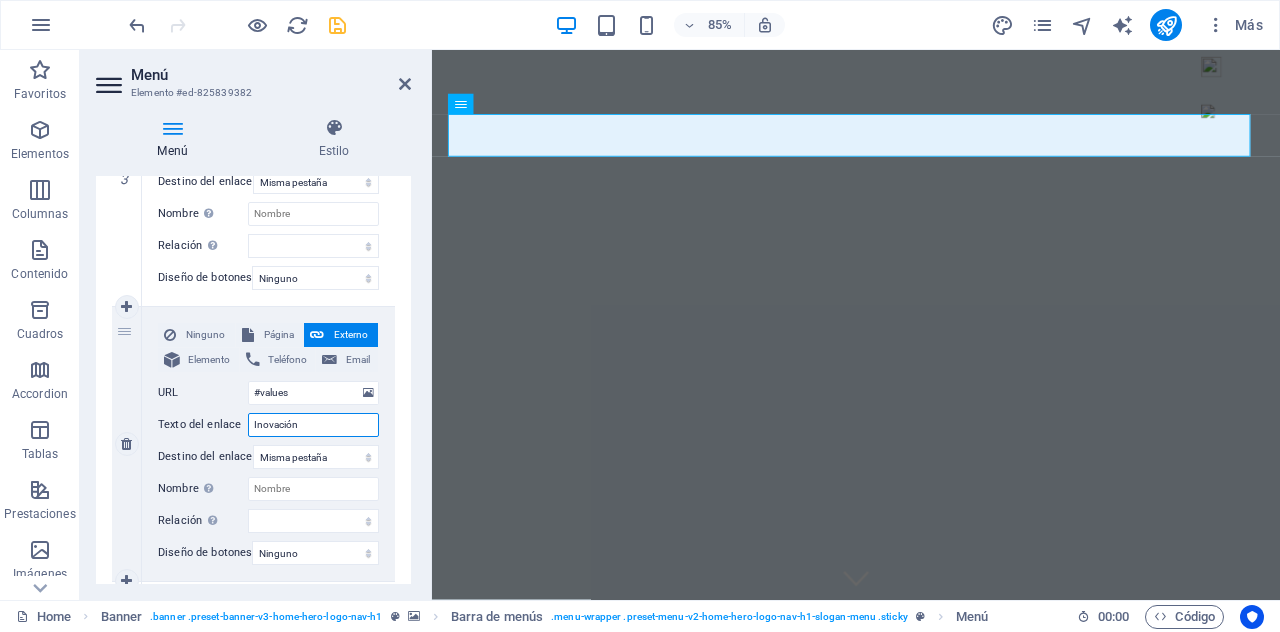 select 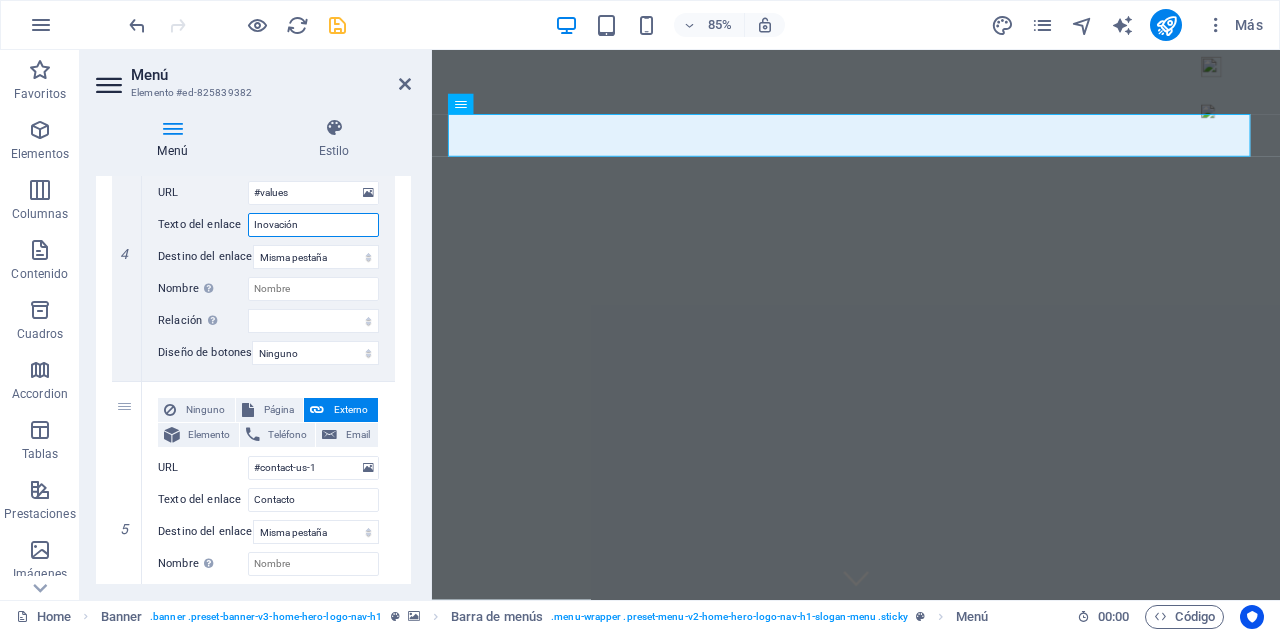 scroll, scrollTop: 1200, scrollLeft: 0, axis: vertical 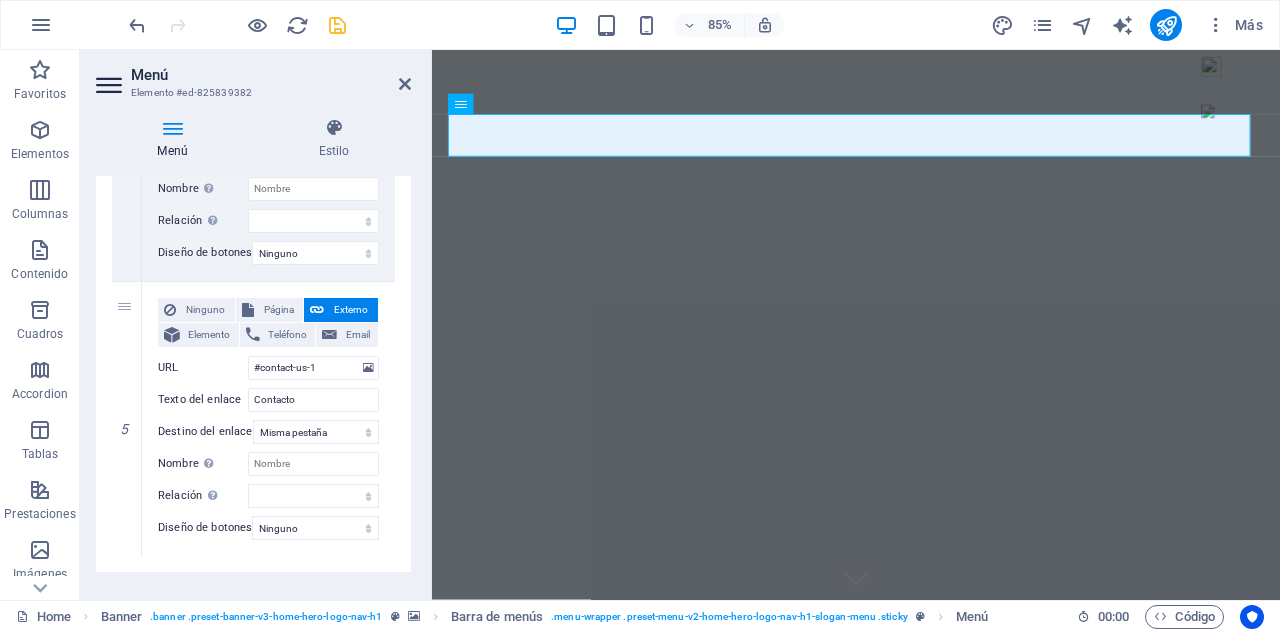 type on "Inovación" 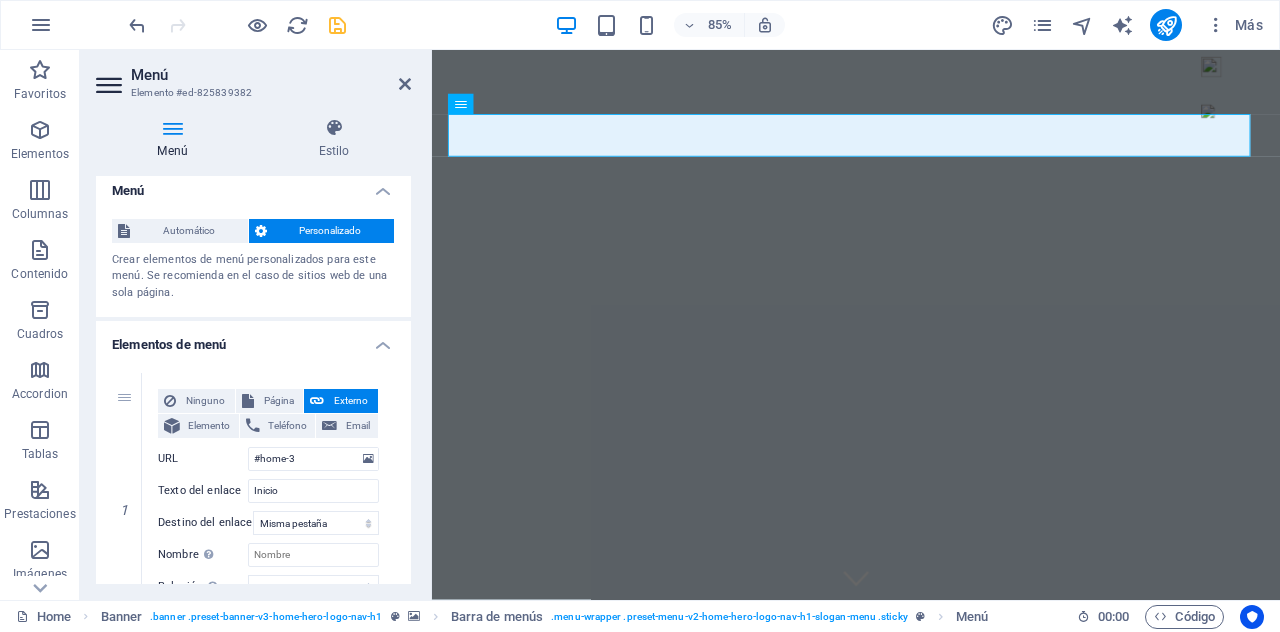 scroll, scrollTop: 0, scrollLeft: 0, axis: both 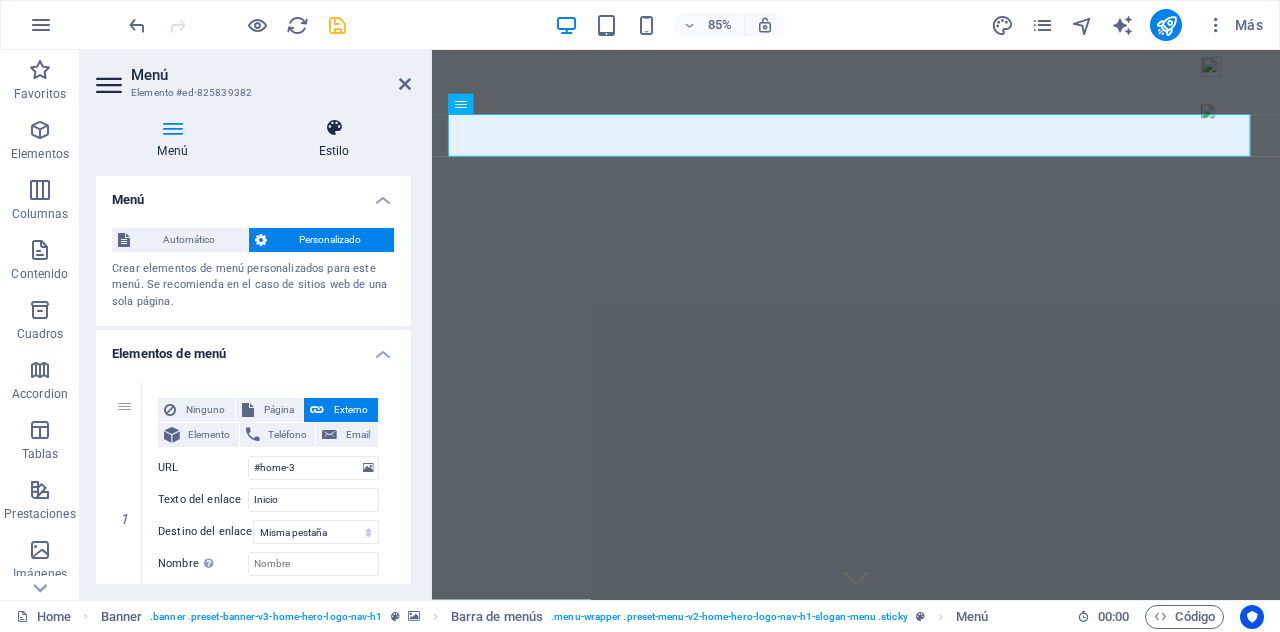 click at bounding box center [334, 128] 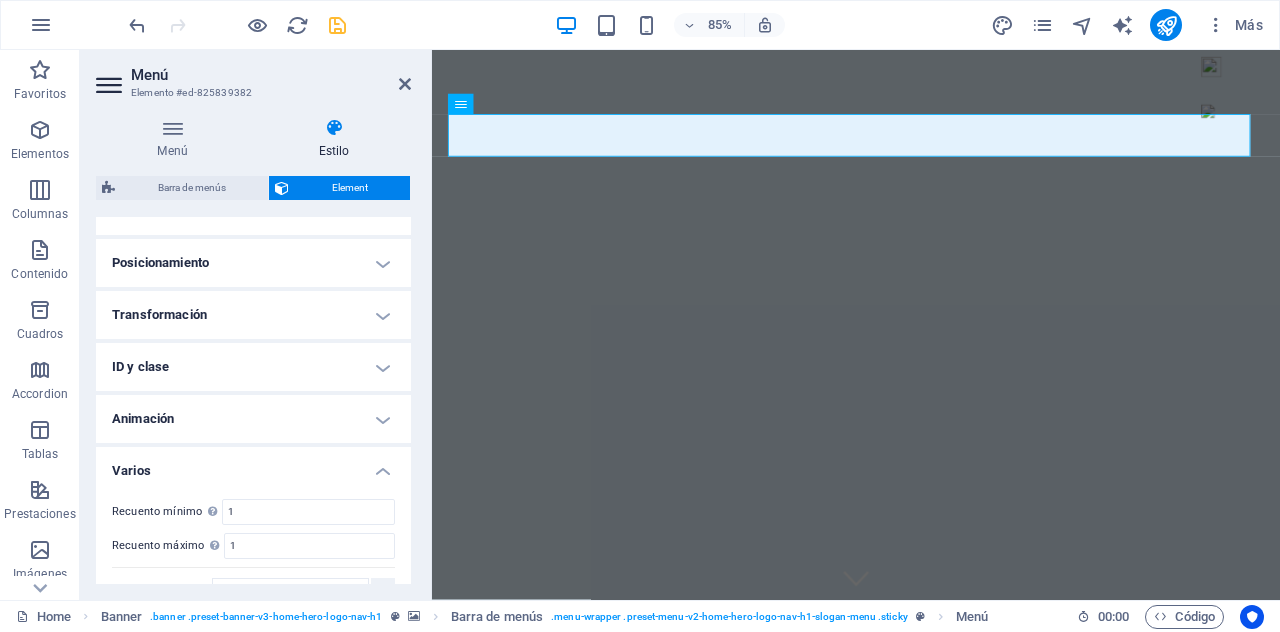 scroll, scrollTop: 616, scrollLeft: 0, axis: vertical 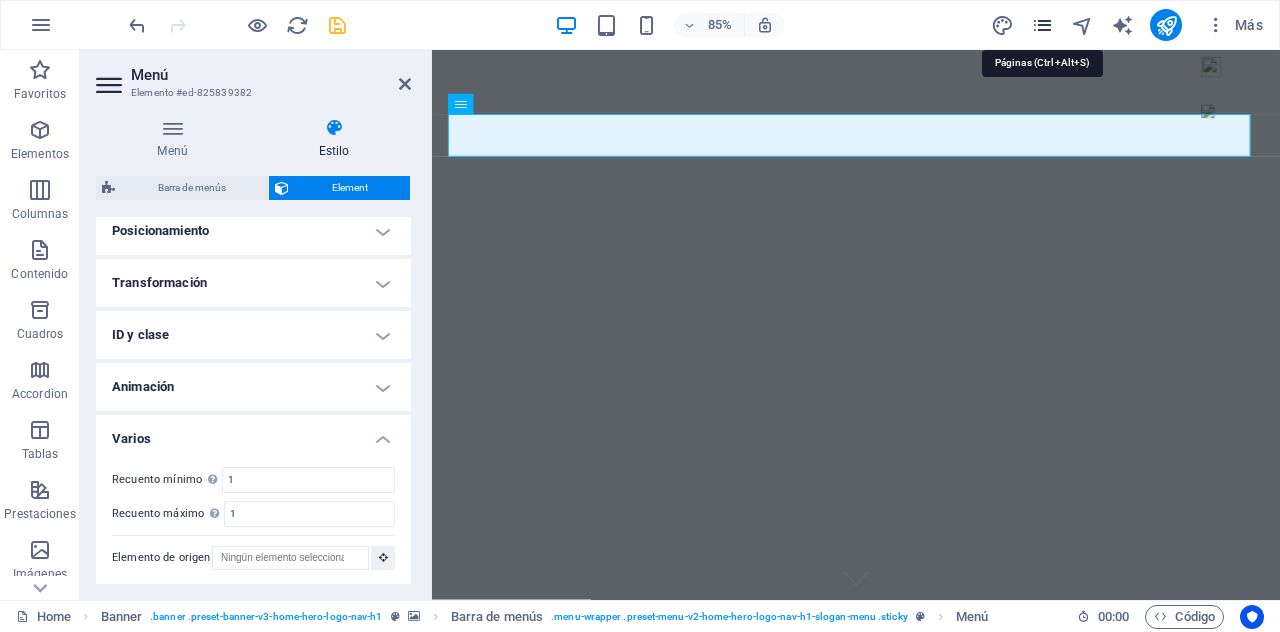 click at bounding box center (1042, 25) 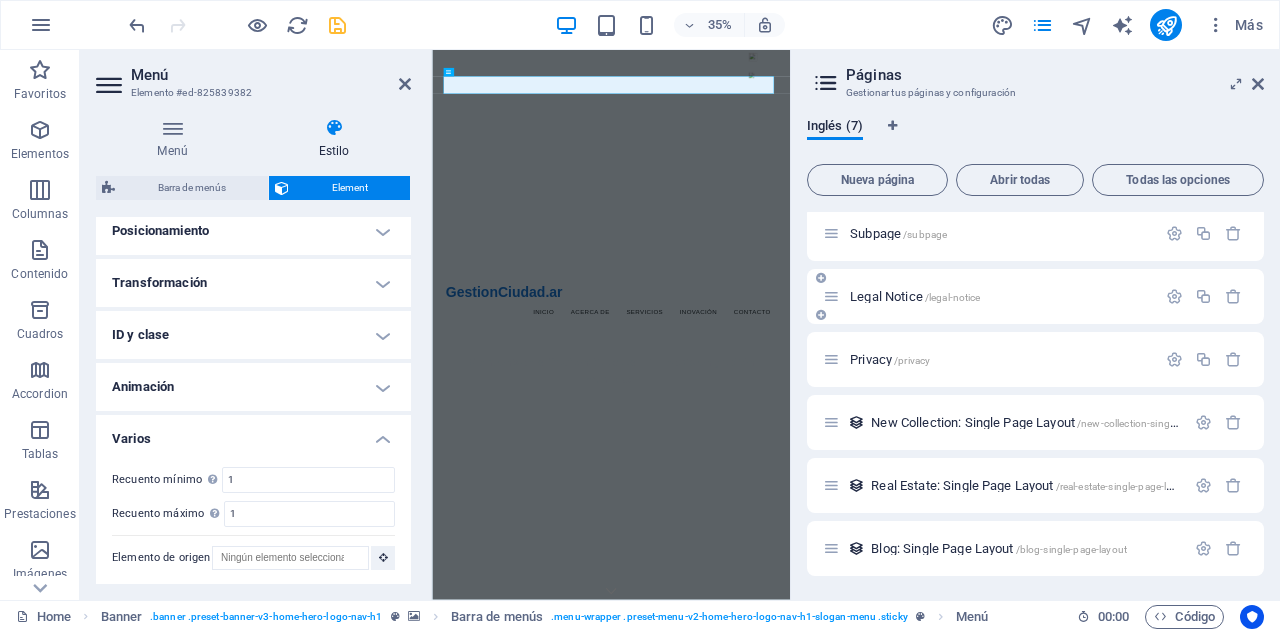 scroll, scrollTop: 0, scrollLeft: 0, axis: both 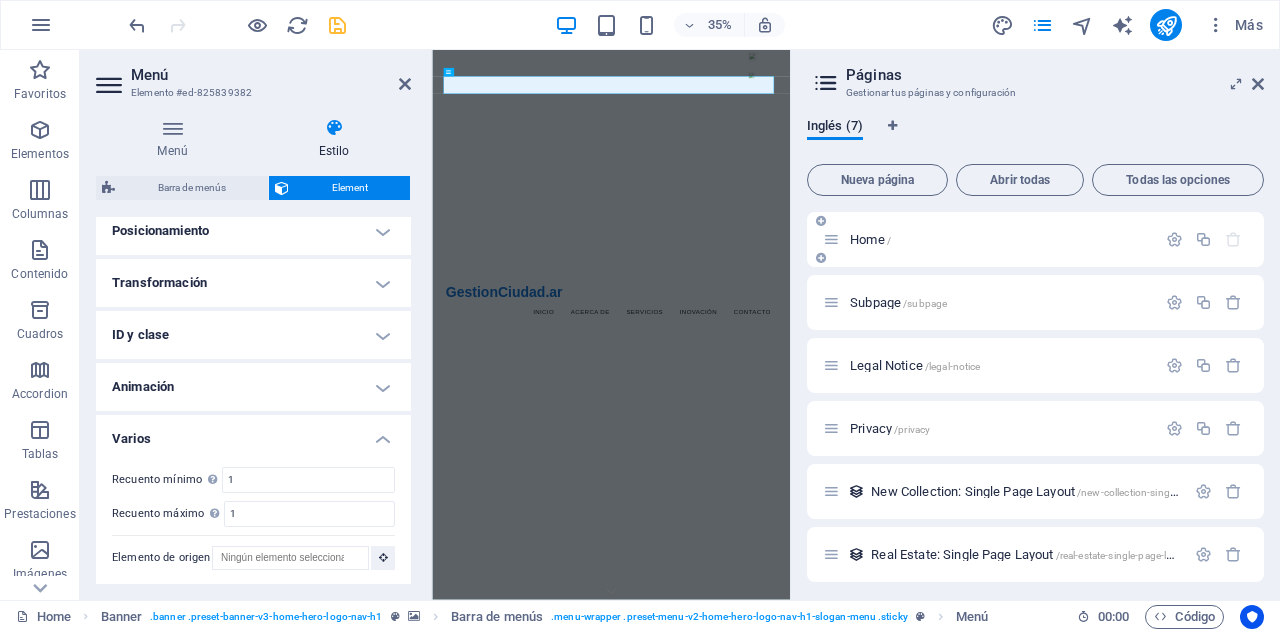 click on "Home /" at bounding box center (1000, 239) 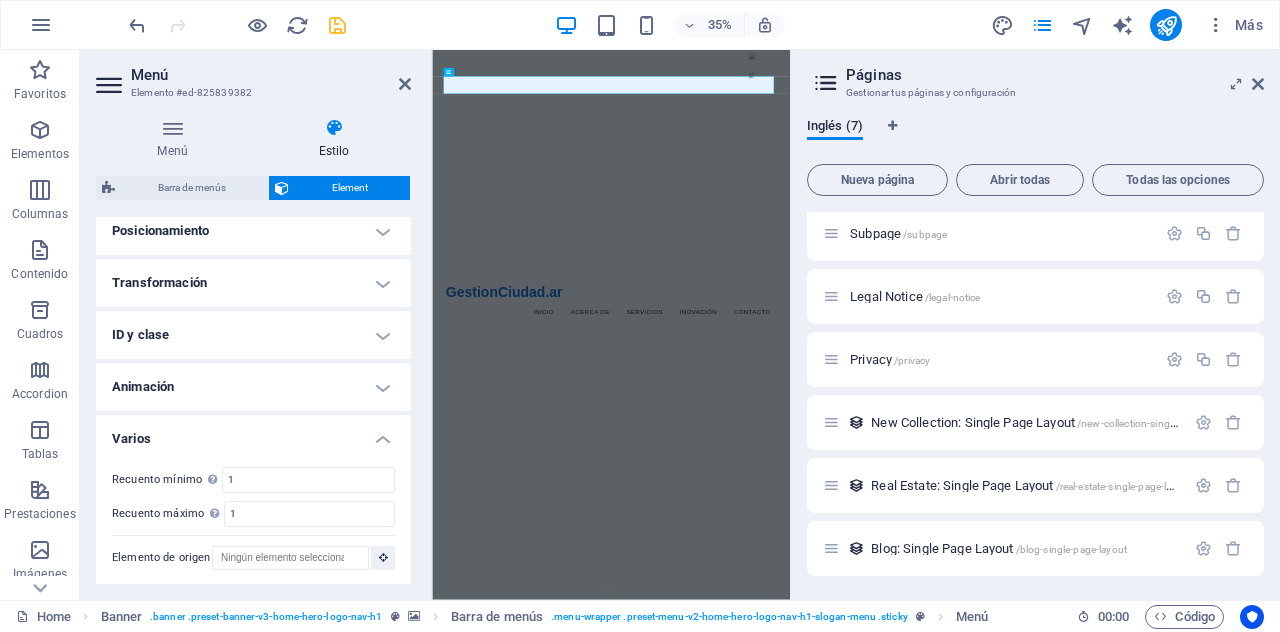 scroll, scrollTop: 0, scrollLeft: 0, axis: both 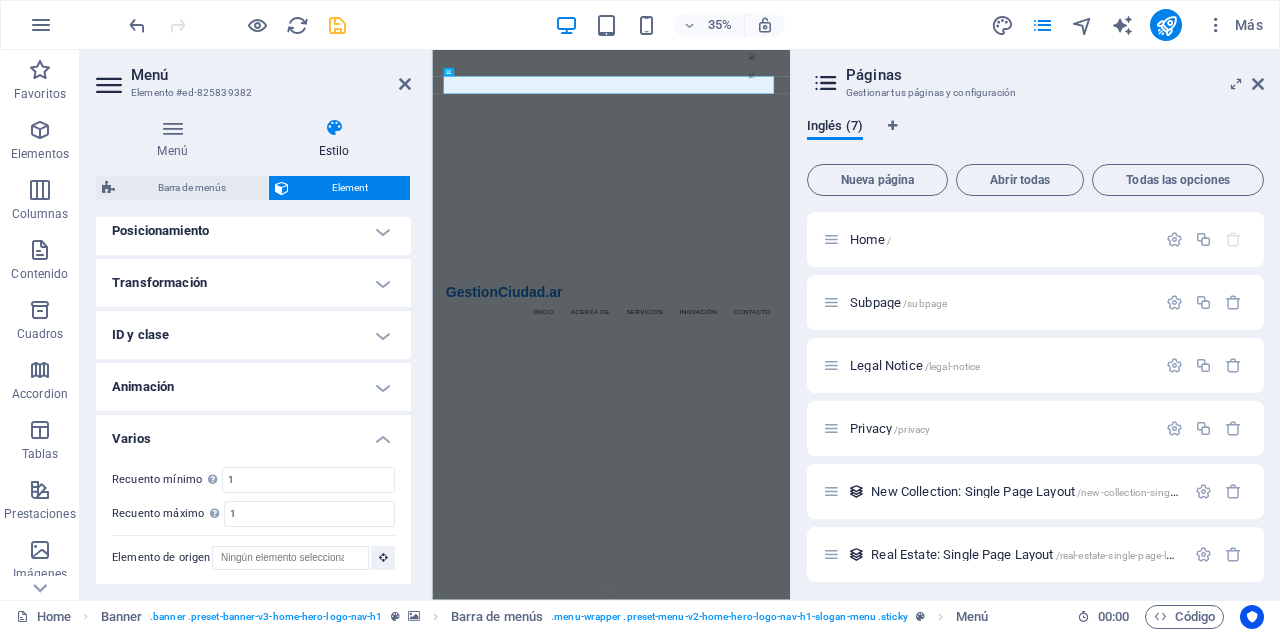 click on "Páginas Gestionar tus páginas y configuración" at bounding box center (1037, 76) 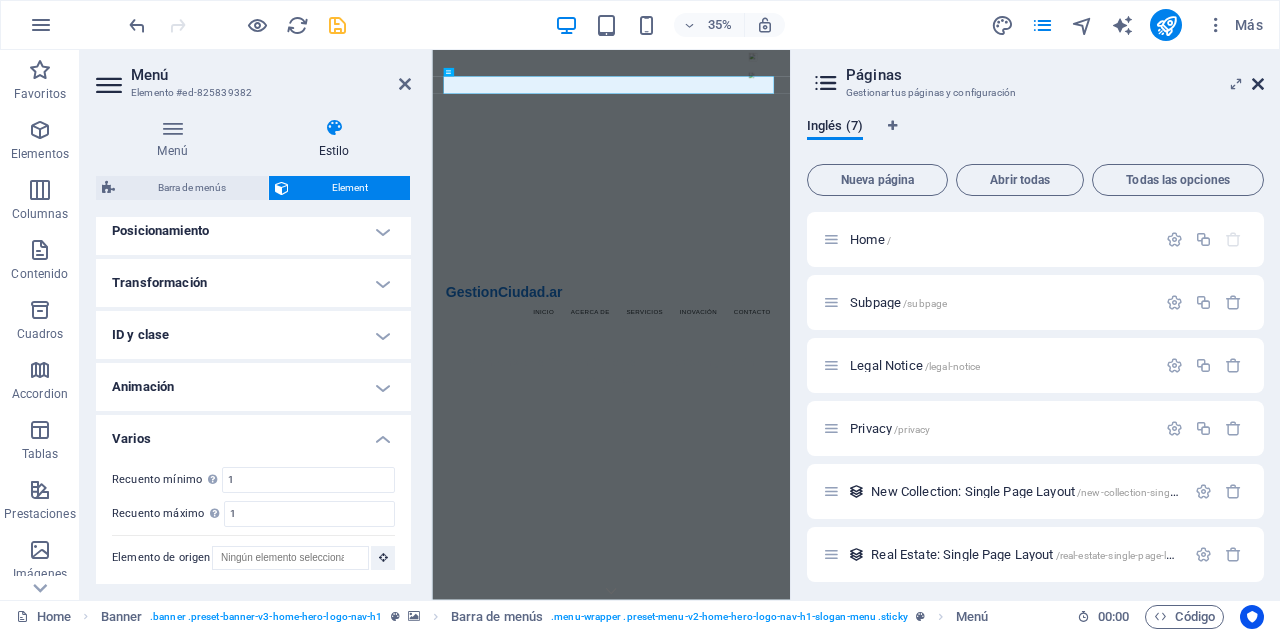 drag, startPoint x: 1262, startPoint y: 78, endPoint x: 971, endPoint y: 42, distance: 293.21835 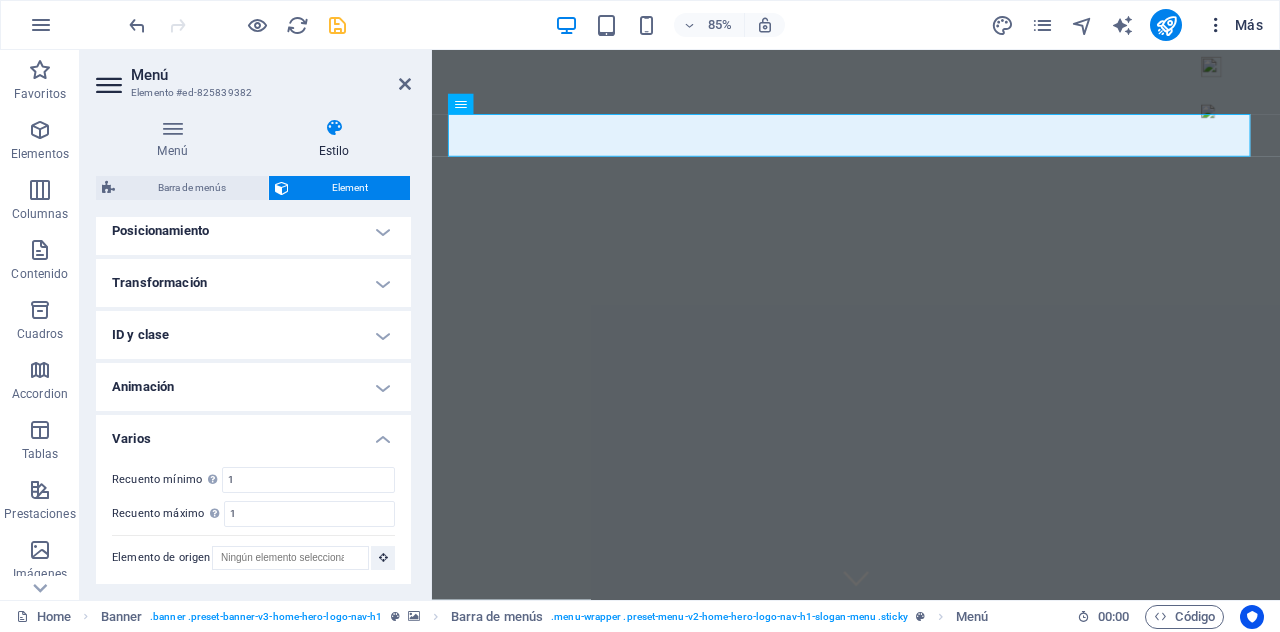 click at bounding box center [1216, 25] 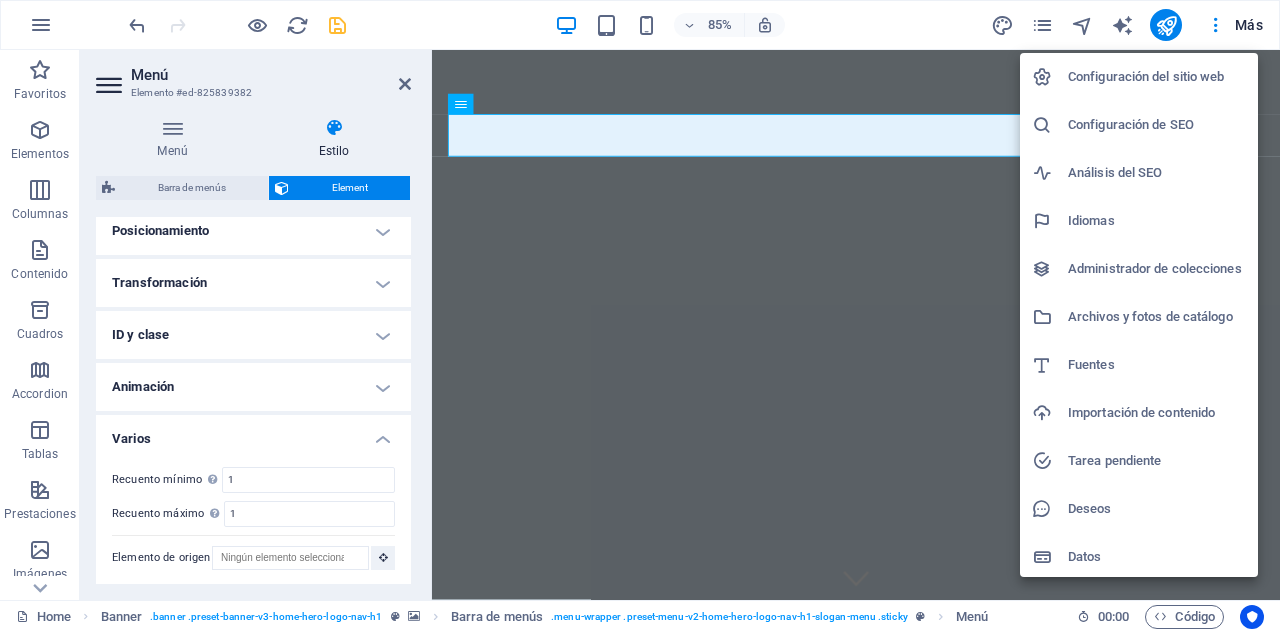 click on "Idiomas" at bounding box center (1157, 221) 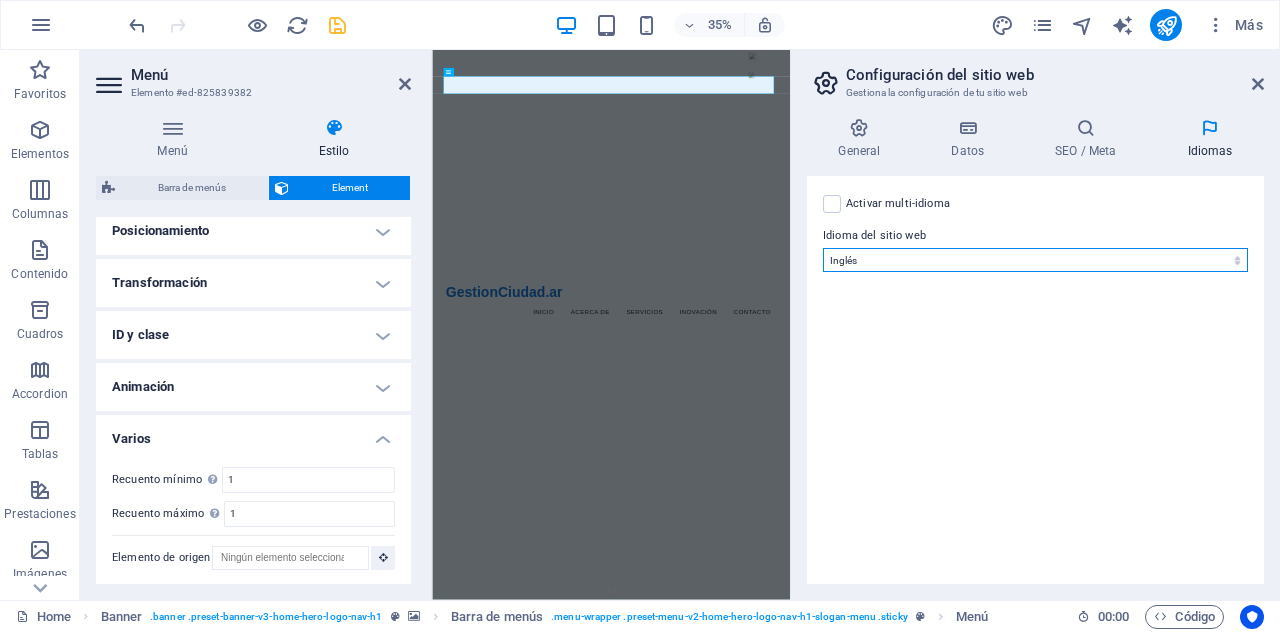 click on "Abkhazian Afar Afrikaans Akan Albanés Alemán Amharic Árabe Aragonese Armenian Assamese Avaric Avestan Aymara Azerbaijani Bambara Bashkir Basque Belarusian Bengalí Bihari languages Bislama Bokmål Bosnian Breton Búlgaro Burmese Catalán Central Khmer Chamorro Chechen Checo Chino Church Slavic Chuvash Coreano Cornish Corsican Cree Croata Danés Dzongkha Eslovaco Esloveno Español Esperanto Estonian Ewe Faroese Farsi (Persa) Fijian Finlandés Francés Fulah Gaelic Galician Ganda Georgian Greenlandic Griego Guaraní Gujarati Haitian Creole Hausa Hebreo Herero Hindi Hiri Motu Holandés Húngaro Ido Igbo Indonesio Inglés Interlingua Interlingue Inuktitut Inupiaq Irish Islandés Italiano Japonés Javanese Kannada Kanuri Kashmiri Kazakh Kikuyu Kinyarwanda Komi Kongo Kurdish Kwanyama Kyrgyz Lao Latín Letón Limburgish Lingala Lituano Luba-Katanga Luxembourgish Macedonio Malagasy Malay Malayalam Maldivian Maltés Manx Maori Marathi Marshallese Mongolian Nauru Navajo Ndonga Nepali North Ndebele Northern Sami Pali" at bounding box center (1035, 260) 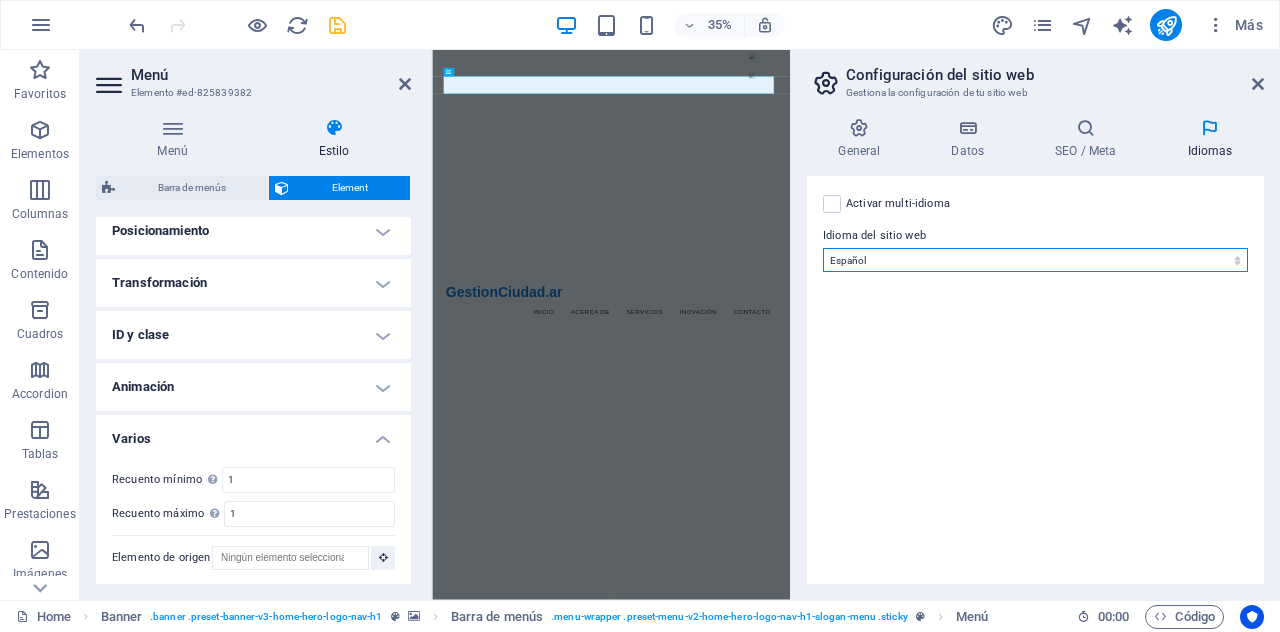 click on "Abkhazian Afar Afrikaans Akan Albanés Alemán Amharic Árabe Aragonese Armenian Assamese Avaric Avestan Aymara Azerbaijani Bambara Bashkir Basque Belarusian Bengalí Bihari languages Bislama Bokmål Bosnian Breton Búlgaro Burmese Catalán Central Khmer Chamorro Chechen Checo Chino Church Slavic Chuvash Coreano Cornish Corsican Cree Croata Danés Dzongkha Eslovaco Esloveno Español Esperanto Estonian Ewe Faroese Farsi (Persa) Fijian Finlandés Francés Fulah Gaelic Galician Ganda Georgian Greenlandic Griego Guaraní Gujarati Haitian Creole Hausa Hebreo Herero Hindi Hiri Motu Holandés Húngaro Ido Igbo Indonesio Inglés Interlingua Interlingue Inuktitut Inupiaq Irish Islandés Italiano Japonés Javanese Kannada Kanuri Kashmiri Kazakh Kikuyu Kinyarwanda Komi Kongo Kurdish Kwanyama Kyrgyz Lao Latín Letón Limburgish Lingala Lituano Luba-Katanga Luxembourgish Macedonio Malagasy Malay Malayalam Maldivian Maltés Manx Maori Marathi Marshallese Mongolian Nauru Navajo Ndonga Nepali North Ndebele Northern Sami Pali" at bounding box center (1035, 260) 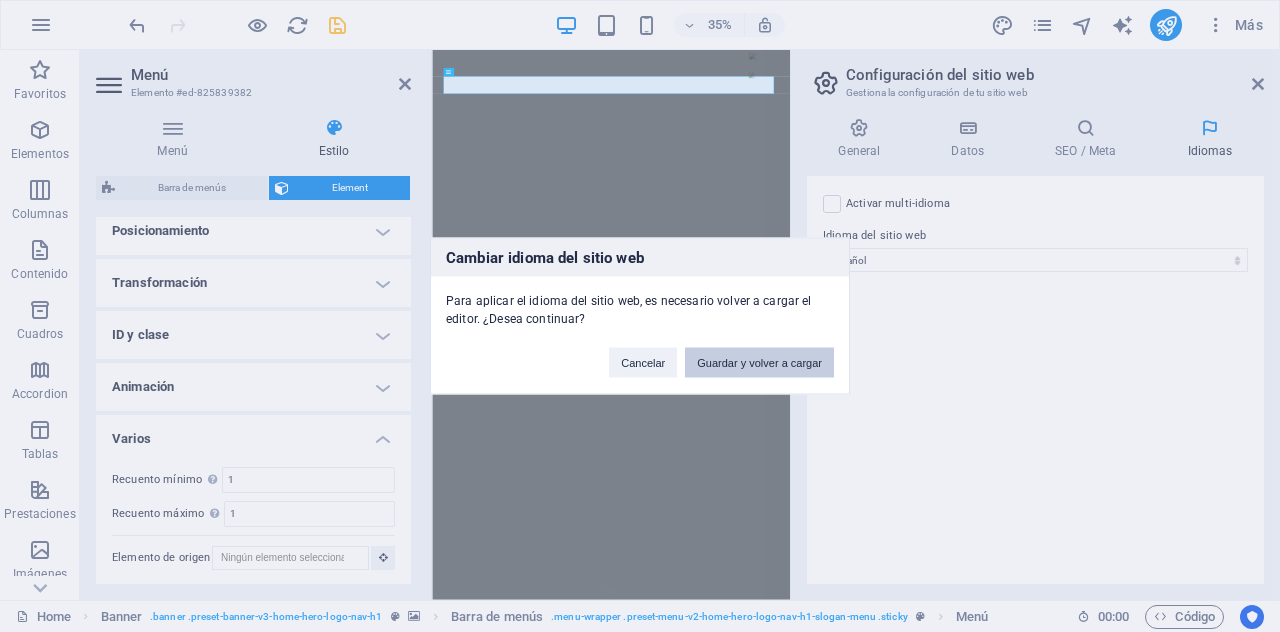 click on "Guardar y volver a cargar" at bounding box center (759, 363) 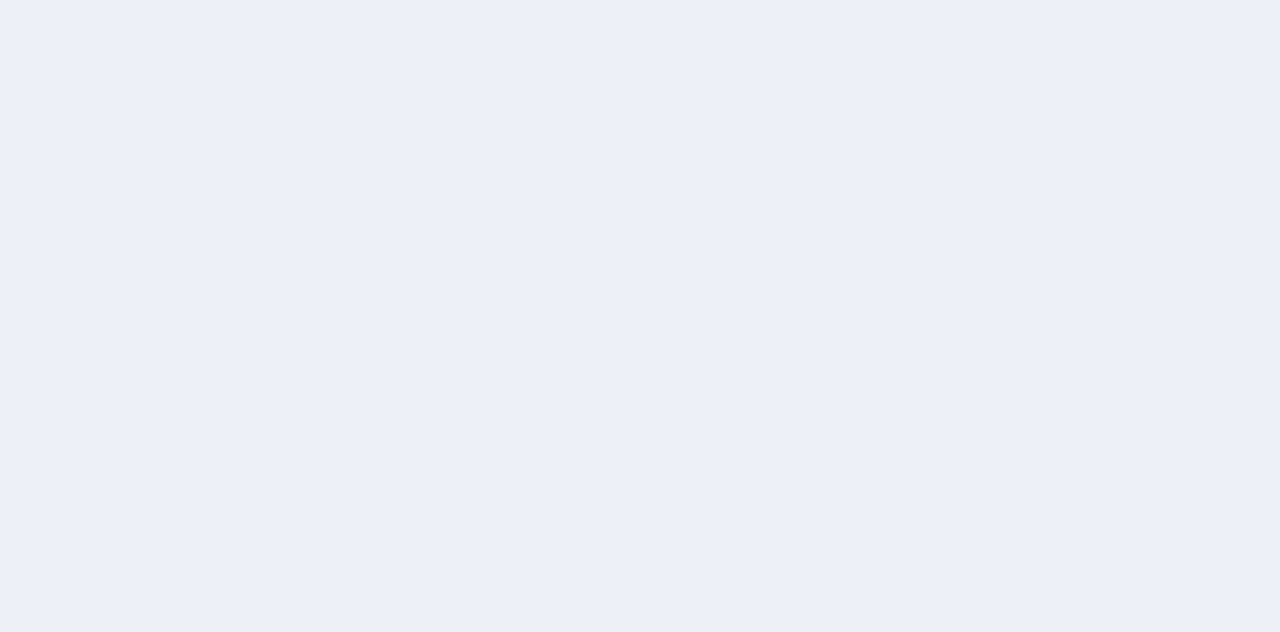 scroll, scrollTop: 0, scrollLeft: 0, axis: both 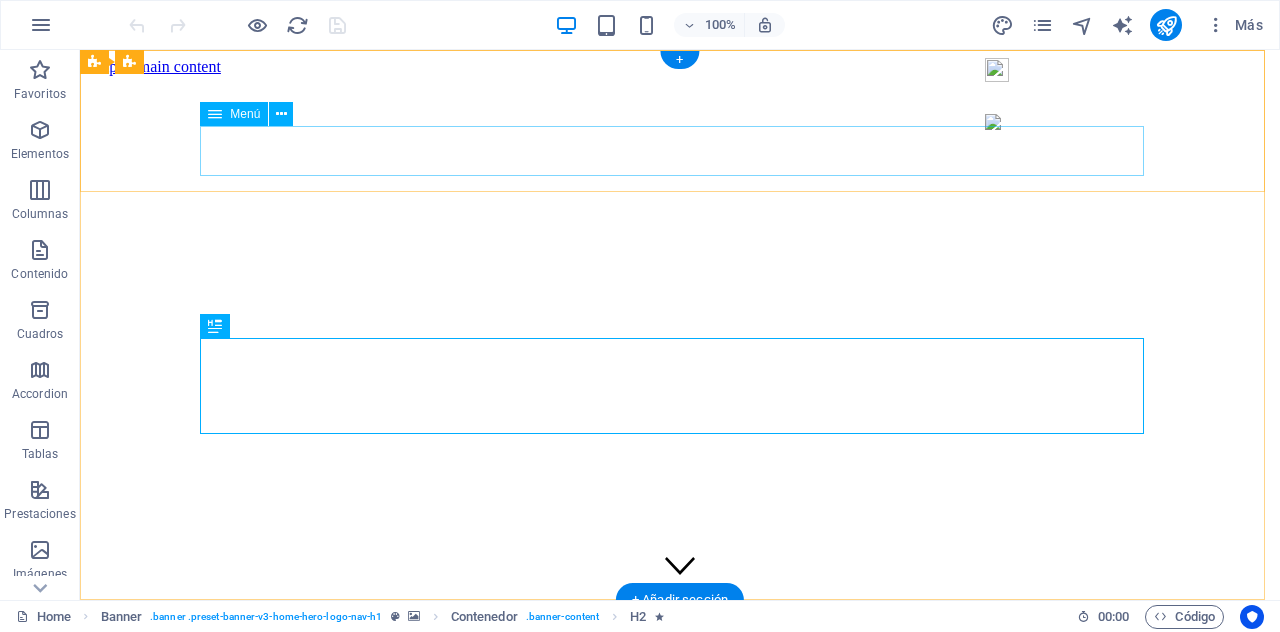 click on "Inicio Acerca de Servicios Inovación Contacto" at bounding box center [680, 751] 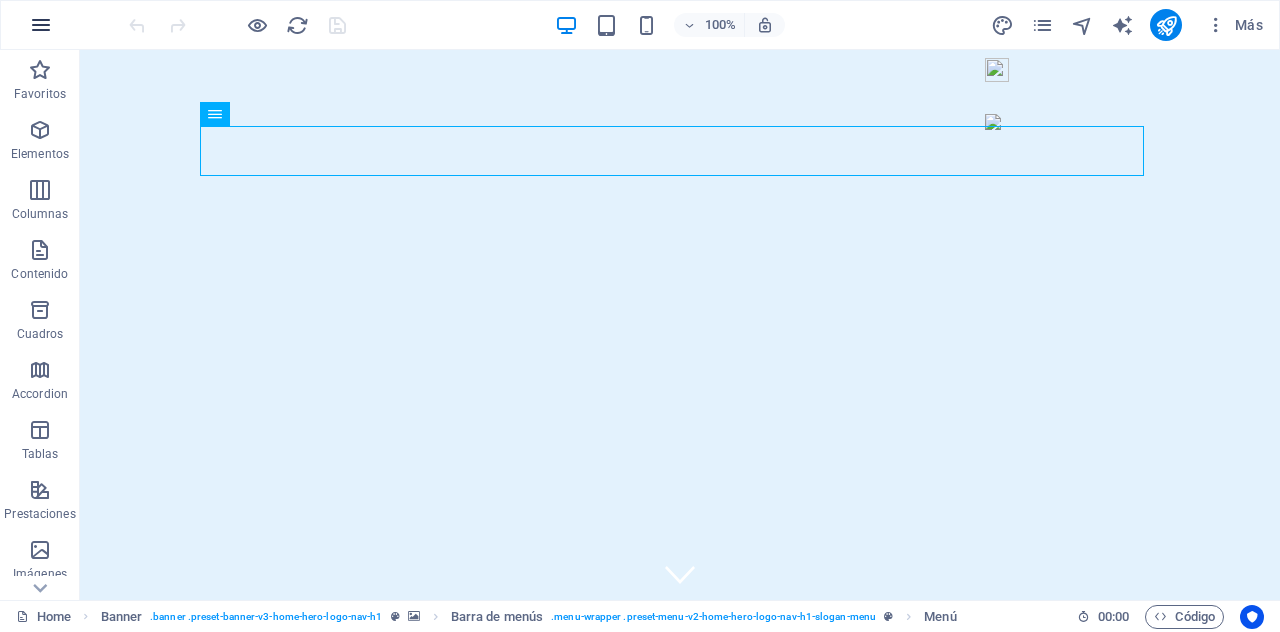 click at bounding box center (41, 25) 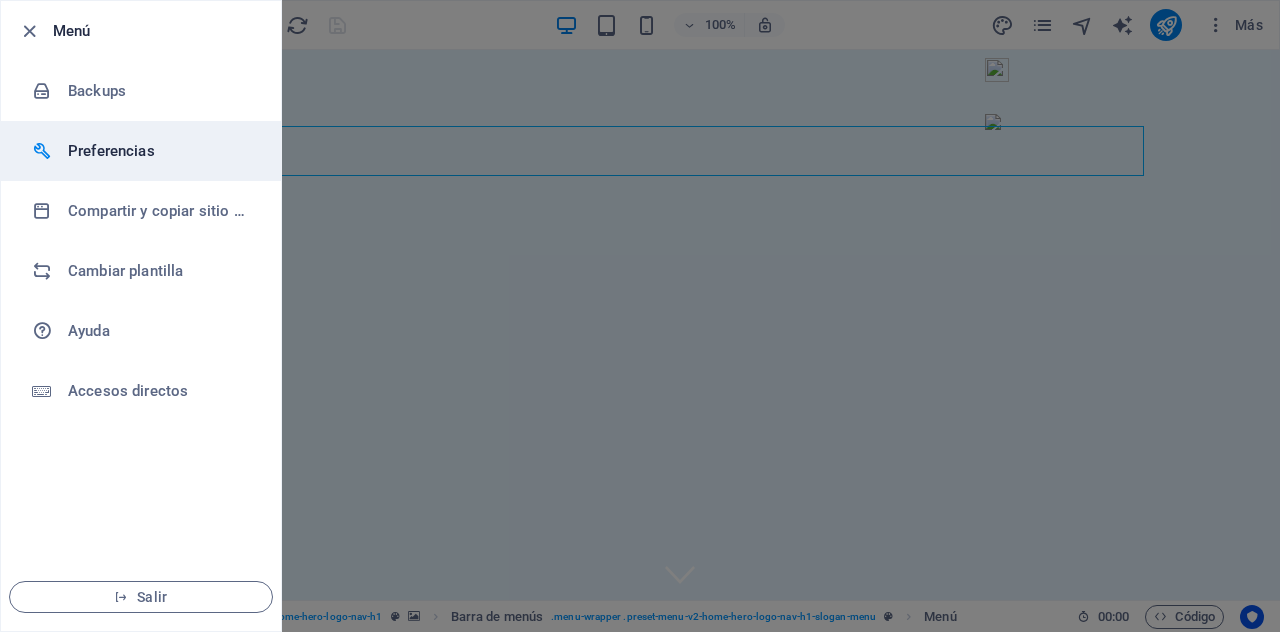 click on "Preferencias" at bounding box center [160, 151] 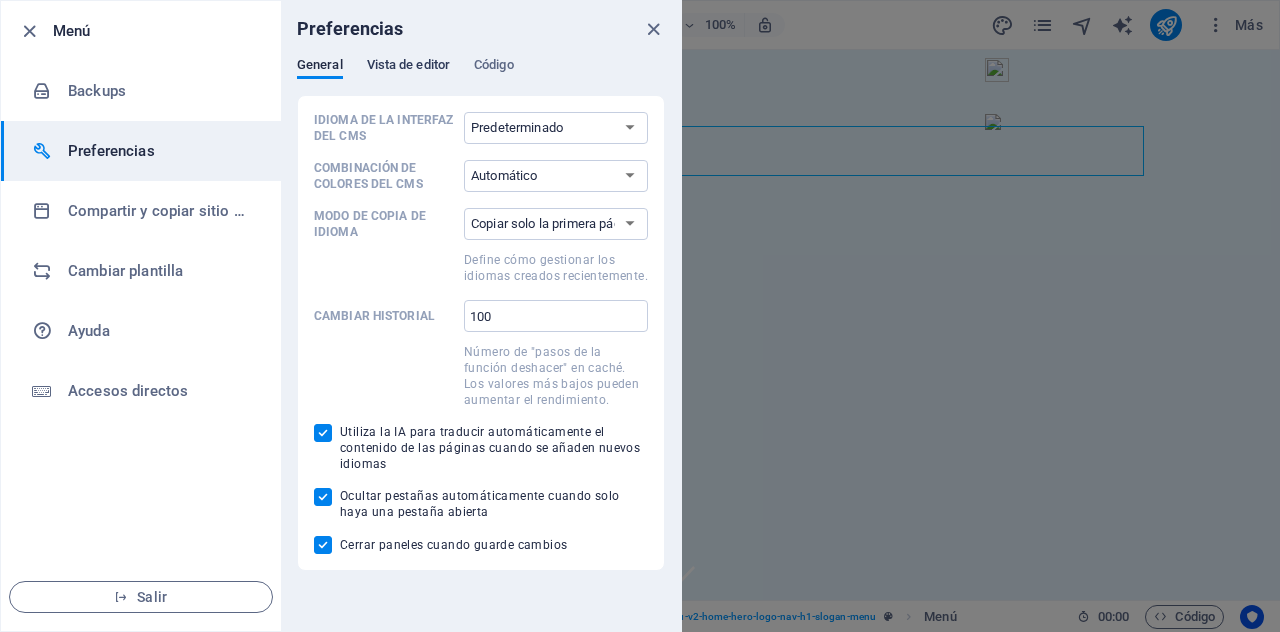 click on "Vista de editor" at bounding box center (408, 67) 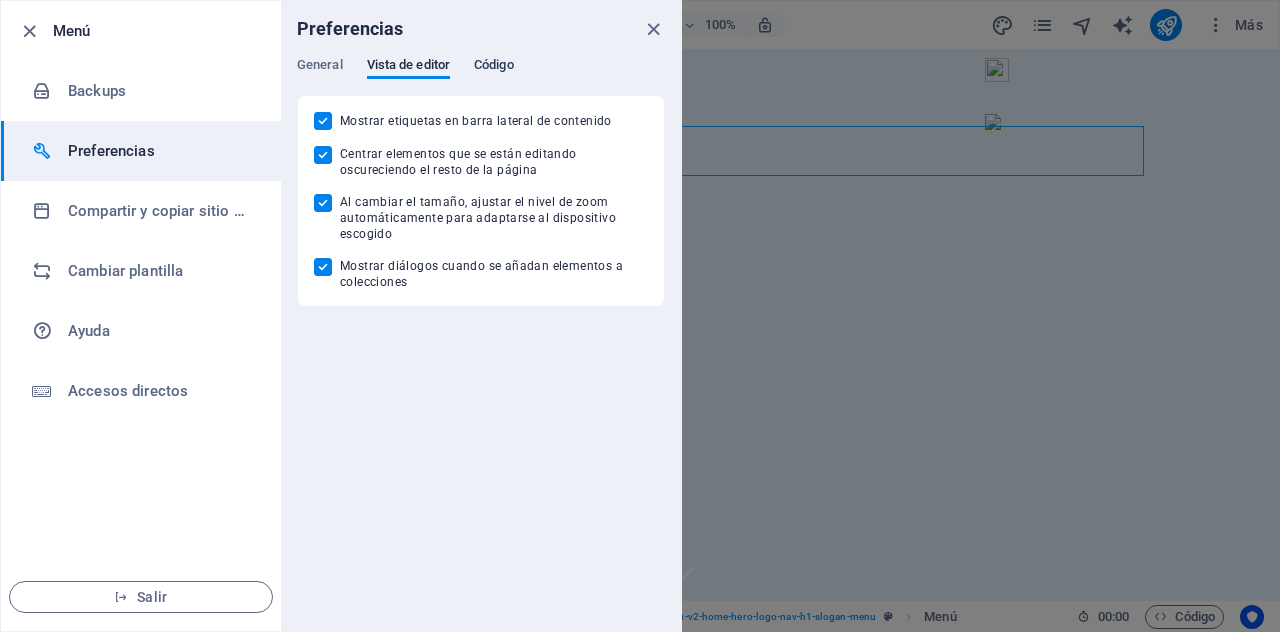click on "Código" at bounding box center [494, 67] 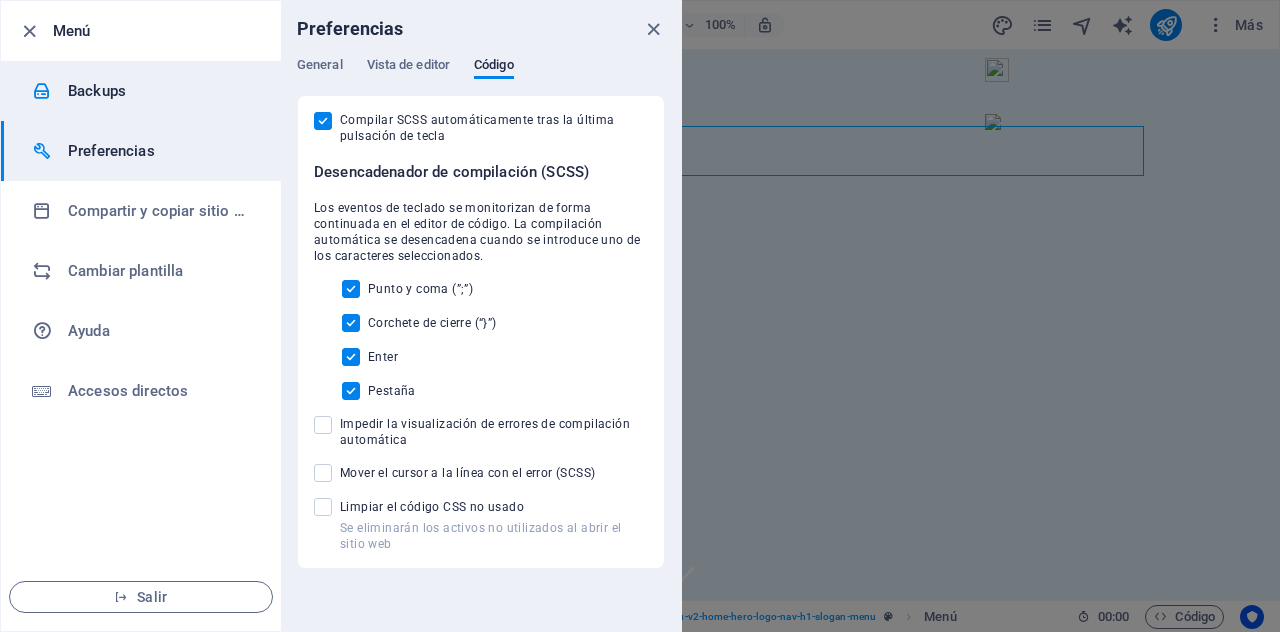 click on "Backups" at bounding box center [160, 91] 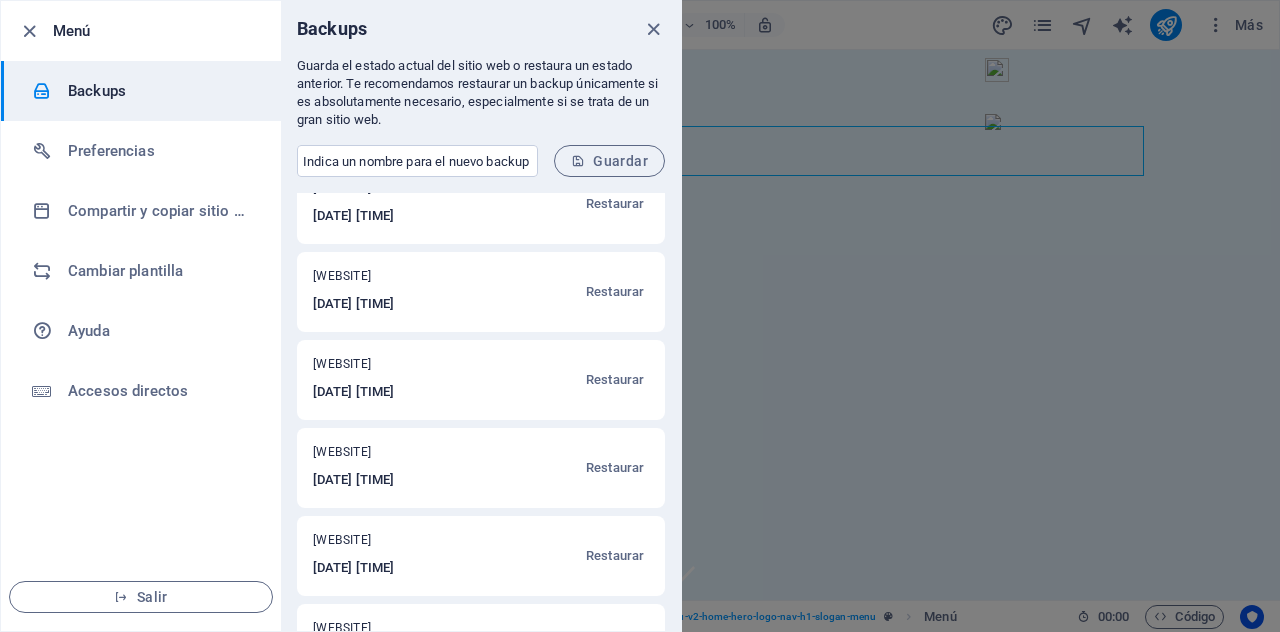 scroll, scrollTop: 0, scrollLeft: 0, axis: both 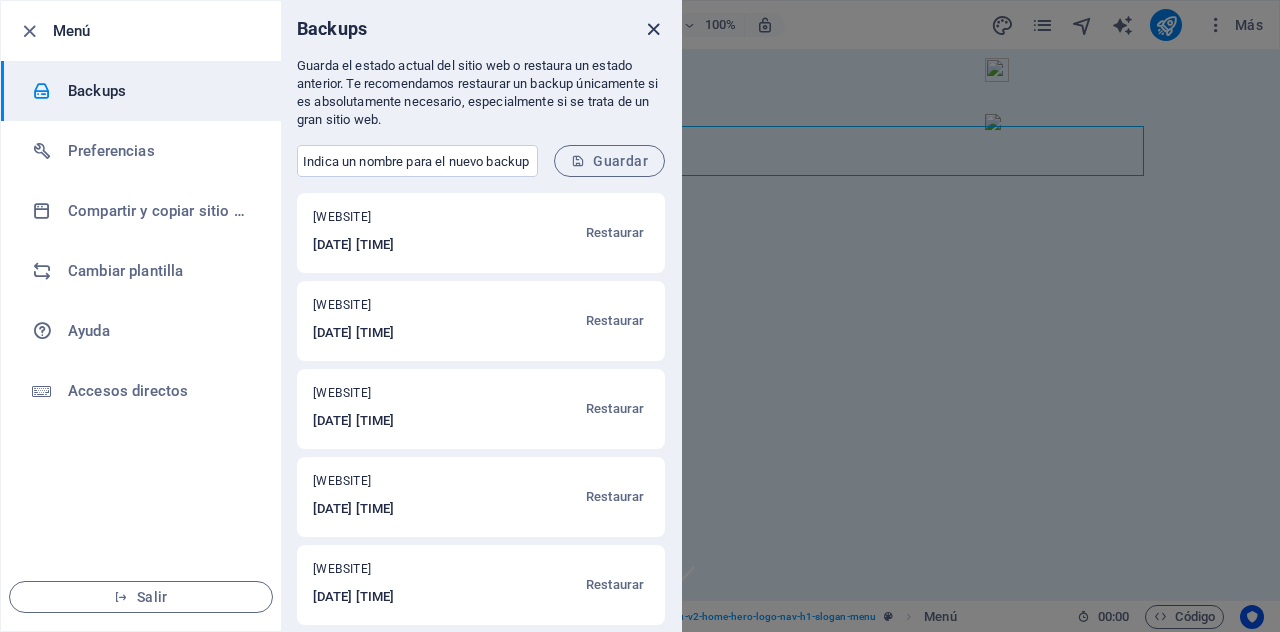 click at bounding box center [653, 29] 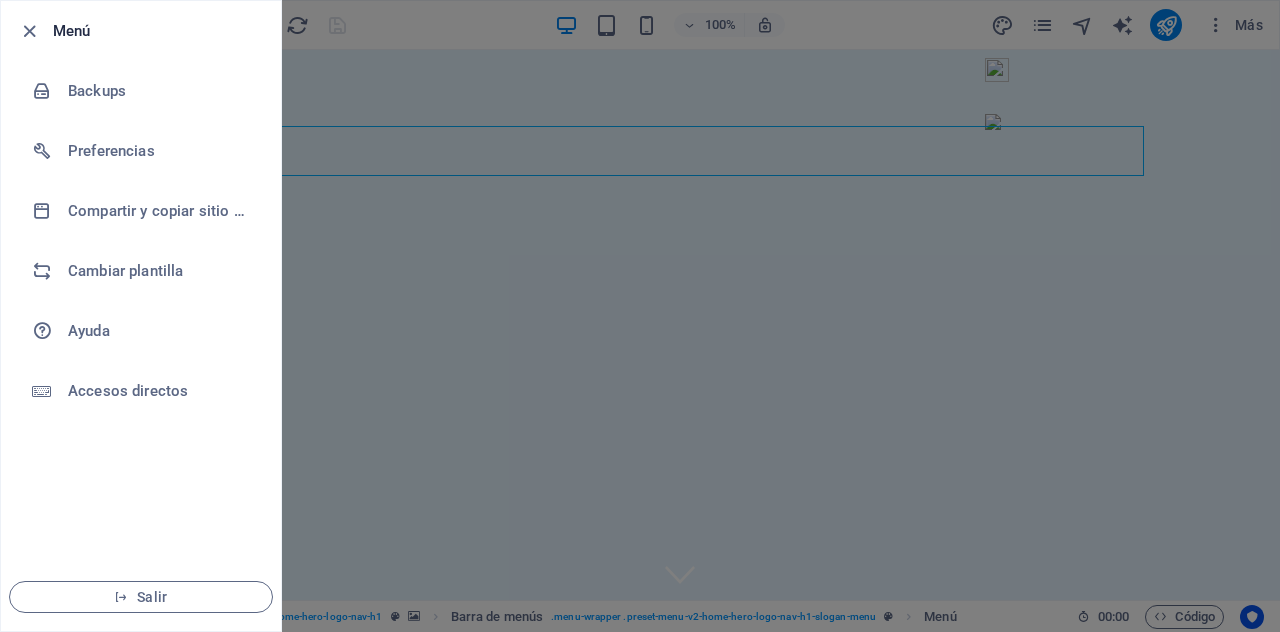 click at bounding box center (640, 316) 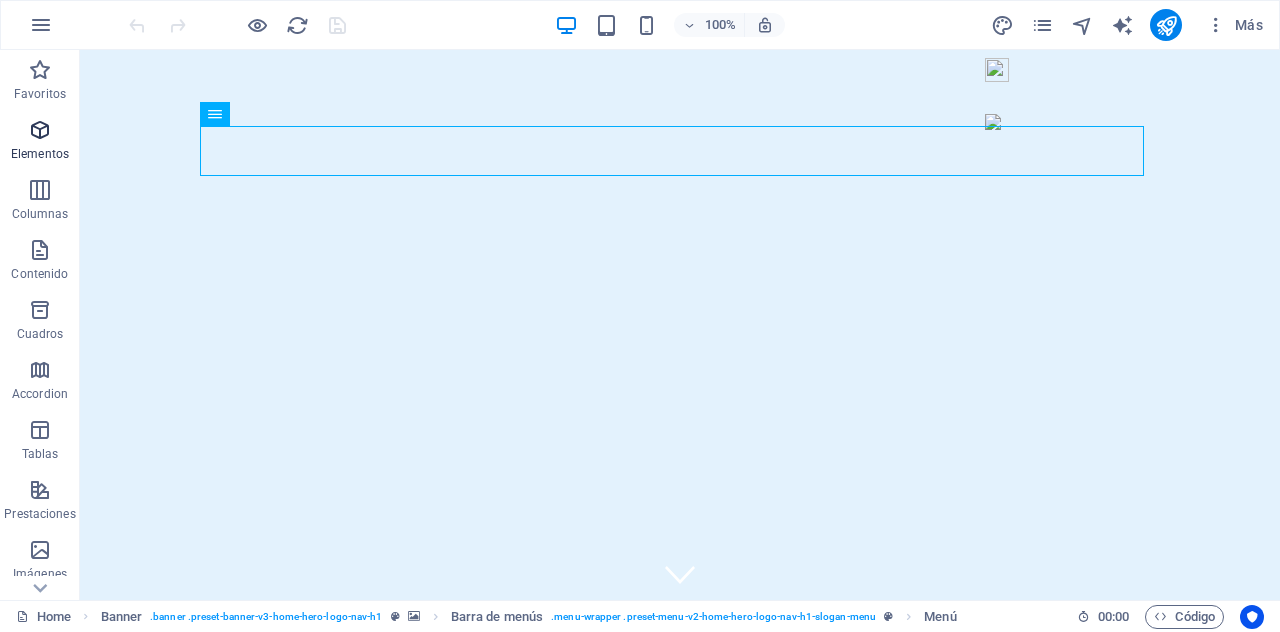 click at bounding box center (40, 130) 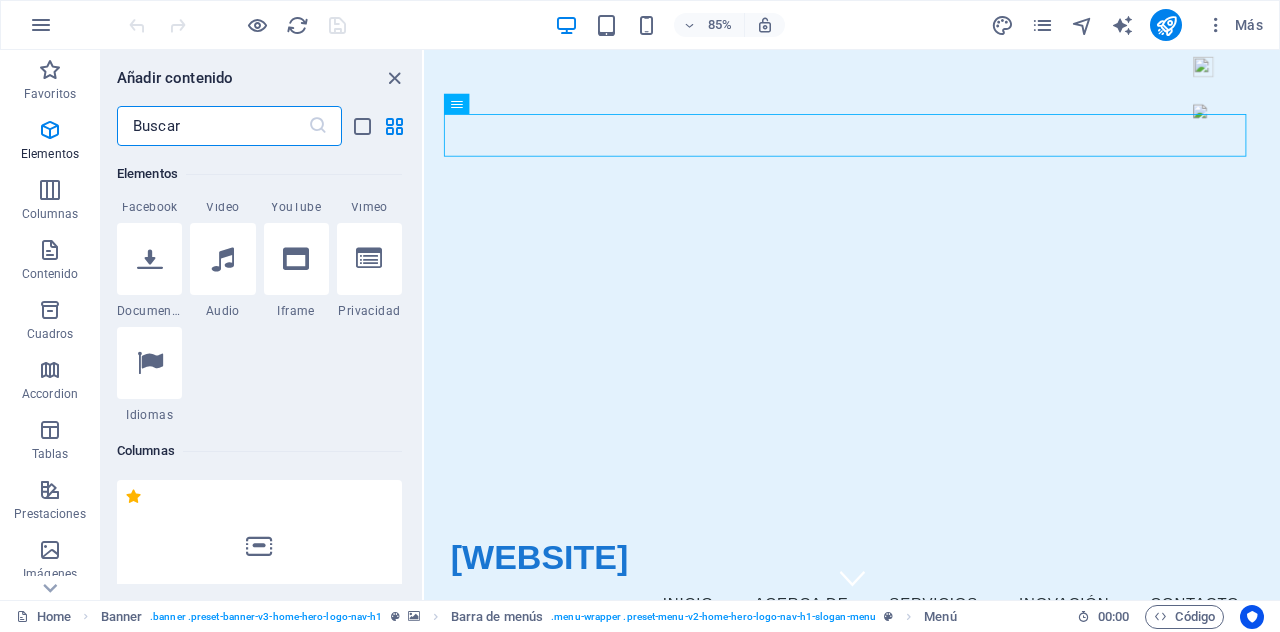 scroll, scrollTop: 1177, scrollLeft: 0, axis: vertical 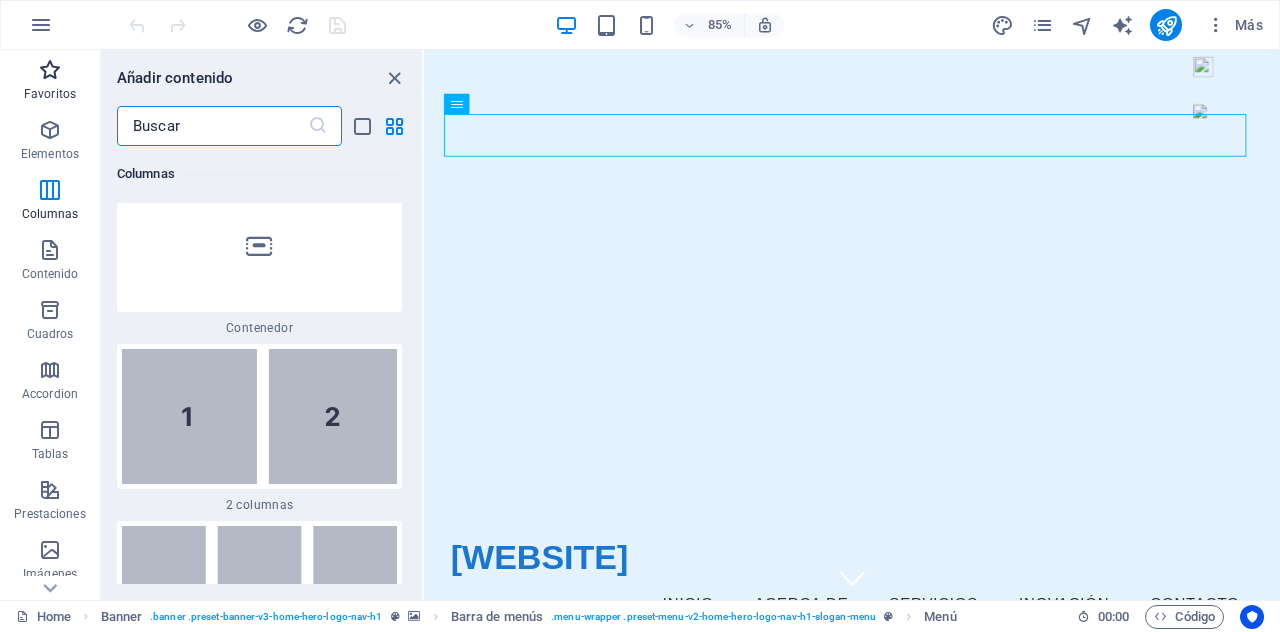 click at bounding box center [50, 70] 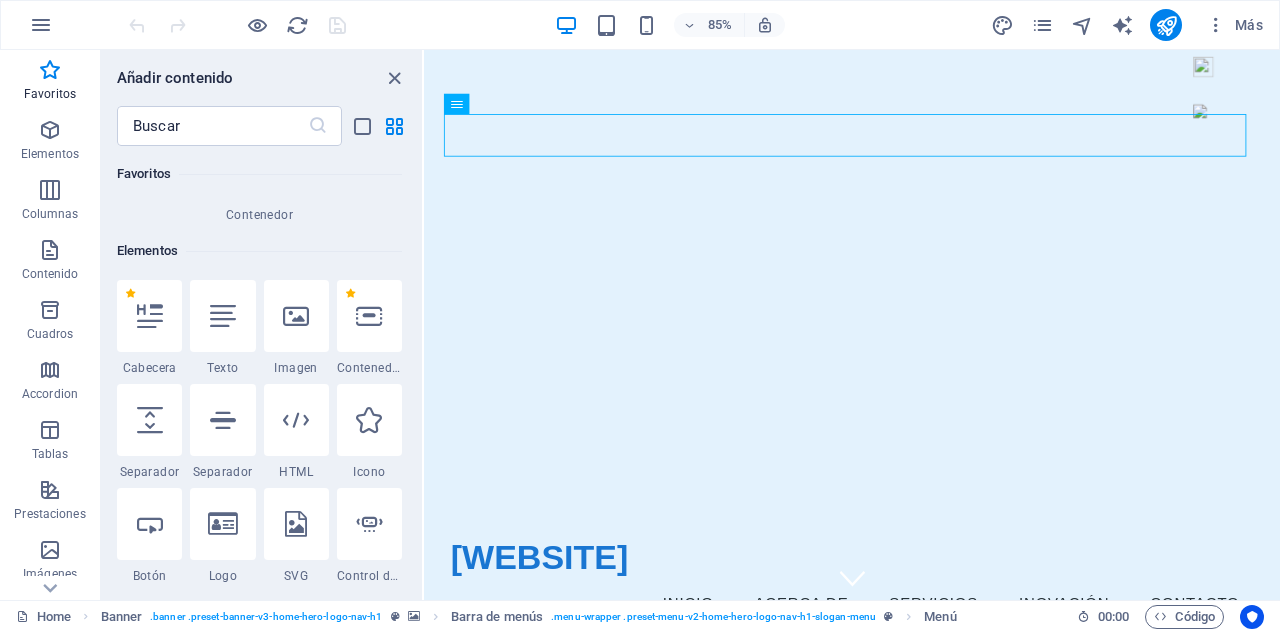 scroll, scrollTop: 400, scrollLeft: 0, axis: vertical 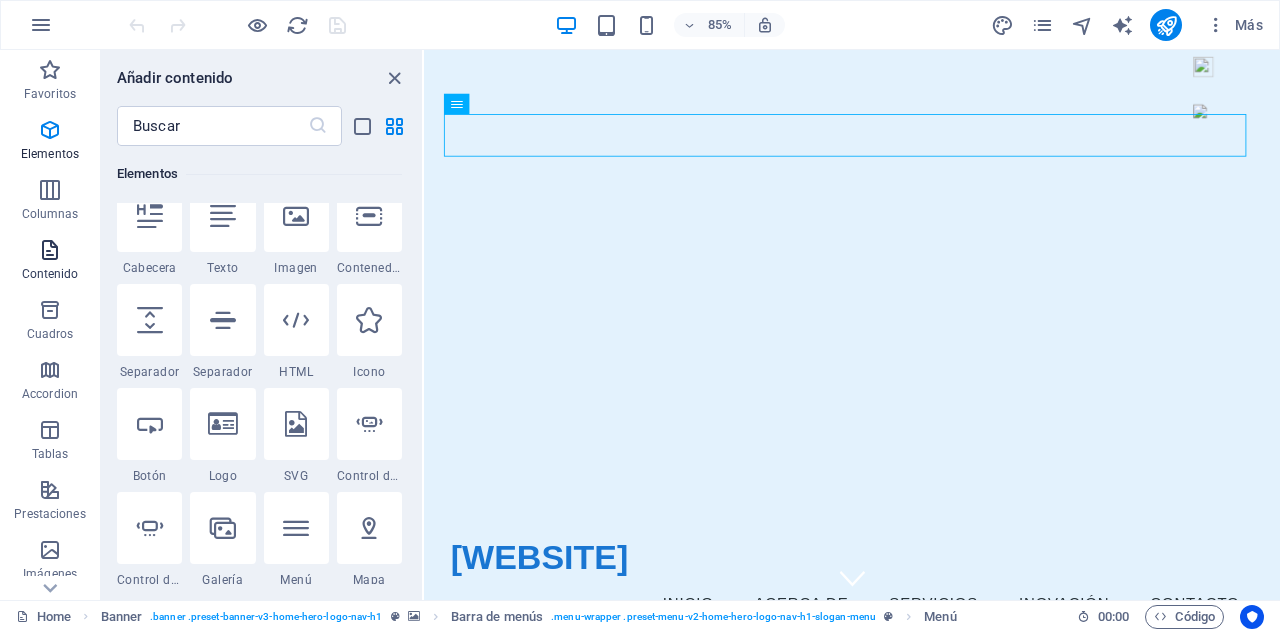 click at bounding box center (50, 250) 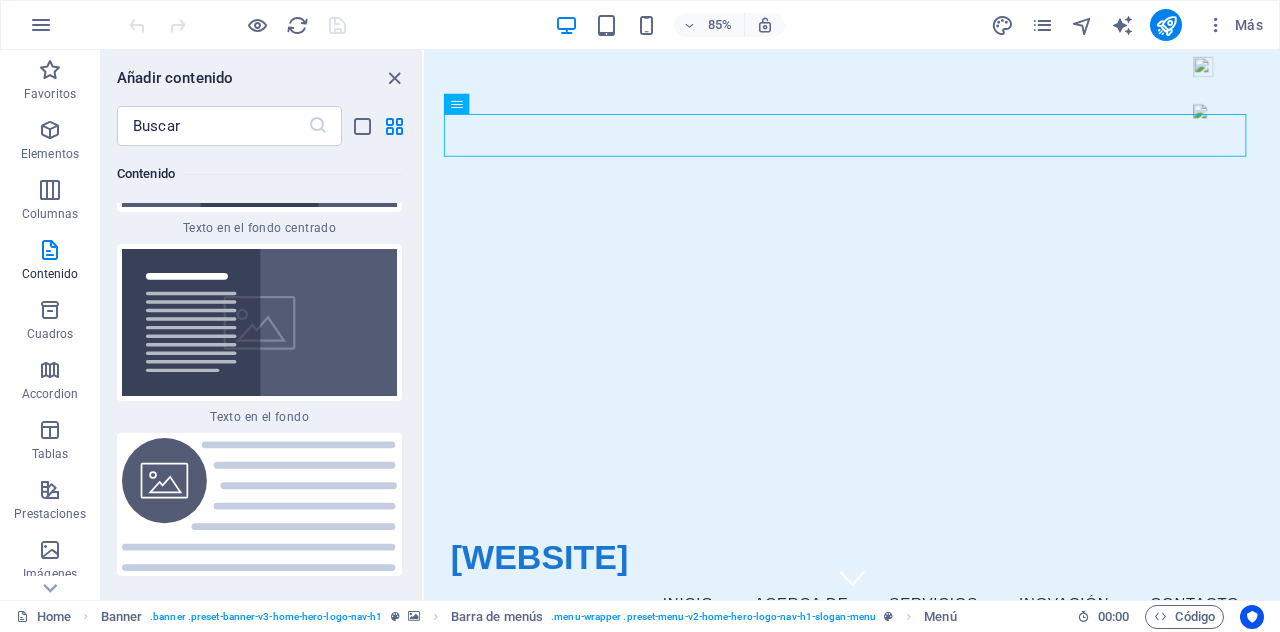scroll, scrollTop: 8498, scrollLeft: 0, axis: vertical 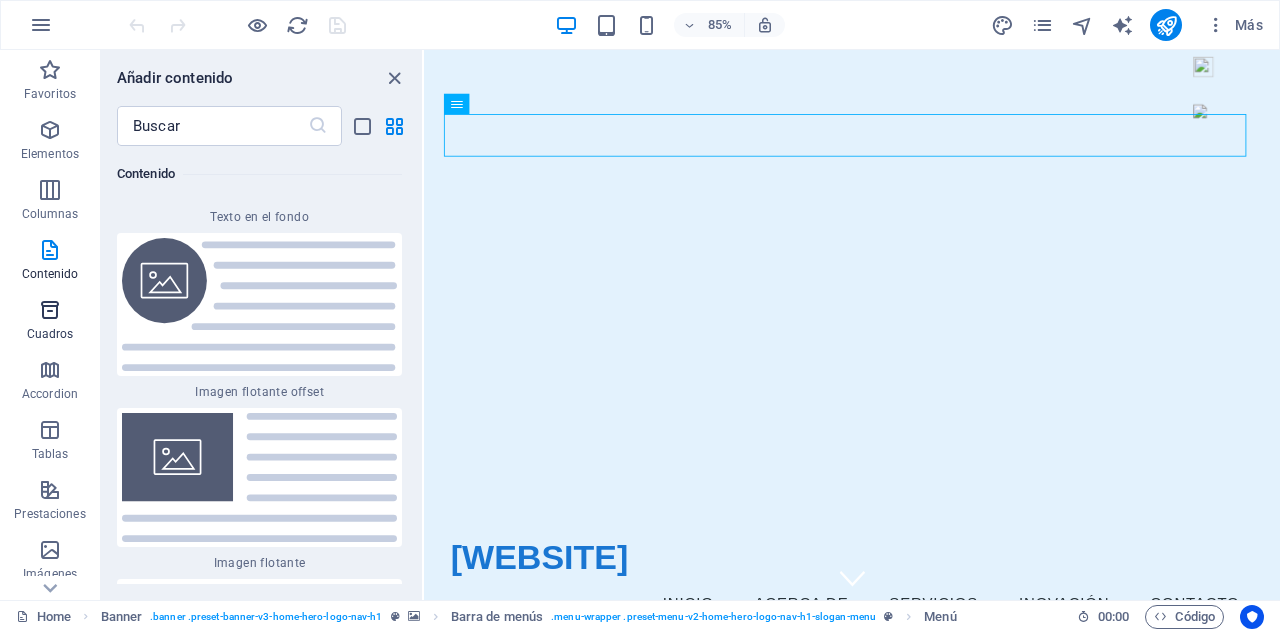 click at bounding box center (50, 310) 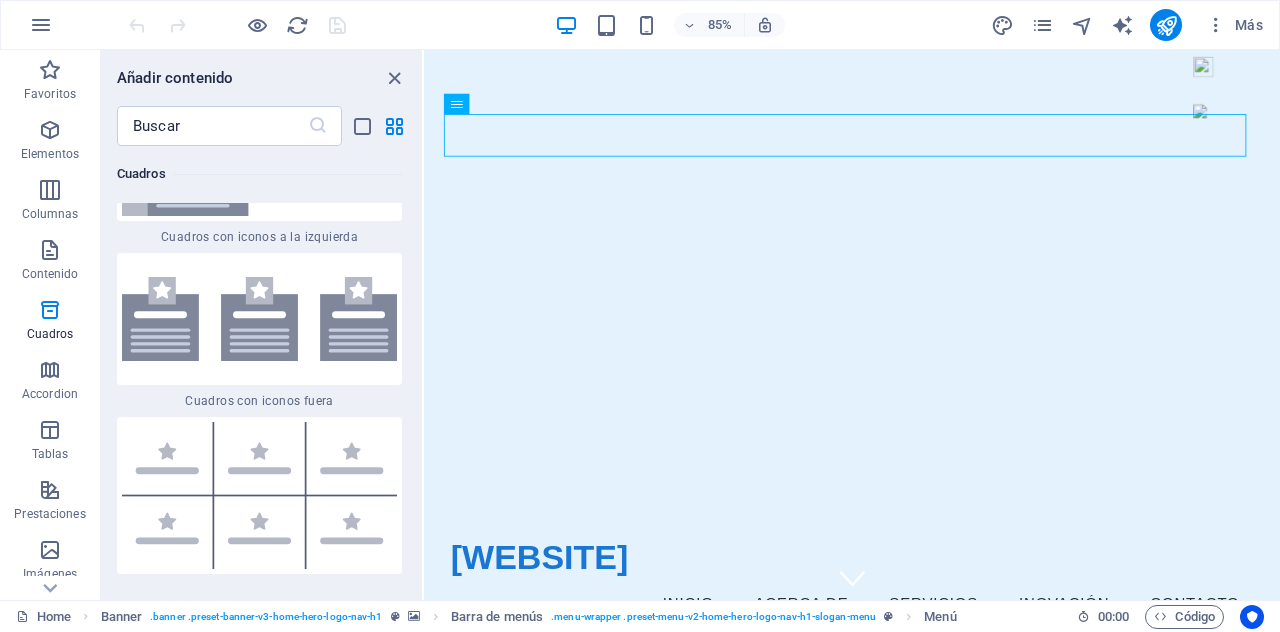 scroll, scrollTop: 11736, scrollLeft: 0, axis: vertical 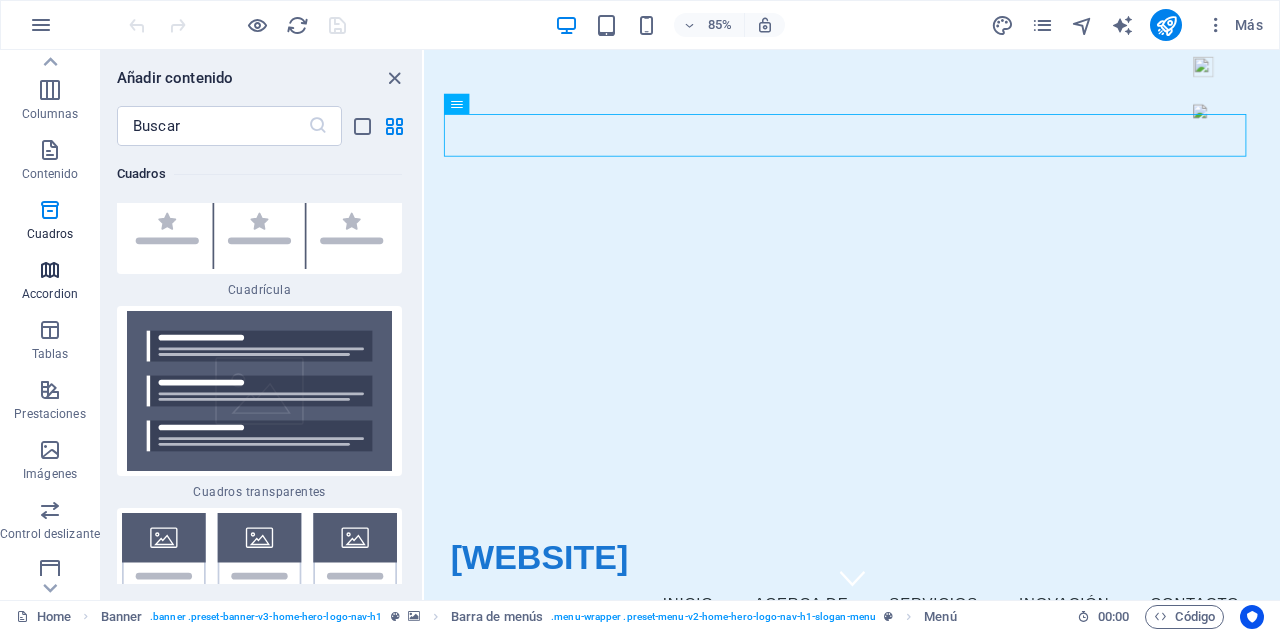 click on "Accordion" at bounding box center (50, 282) 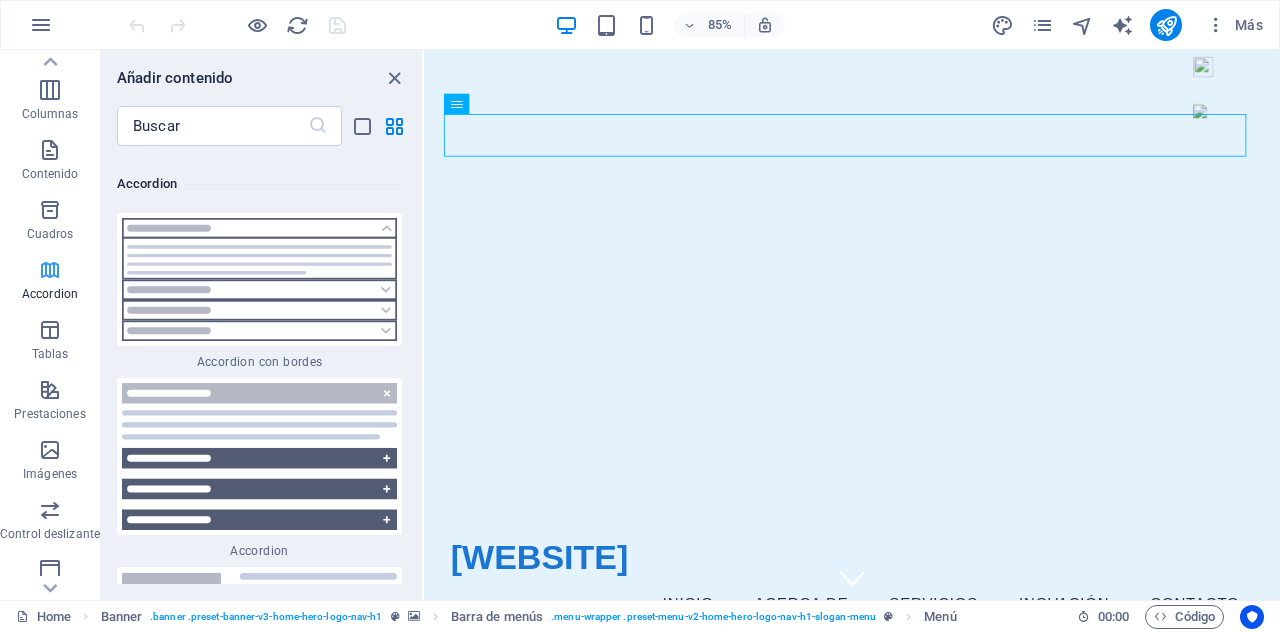 scroll, scrollTop: 12448, scrollLeft: 0, axis: vertical 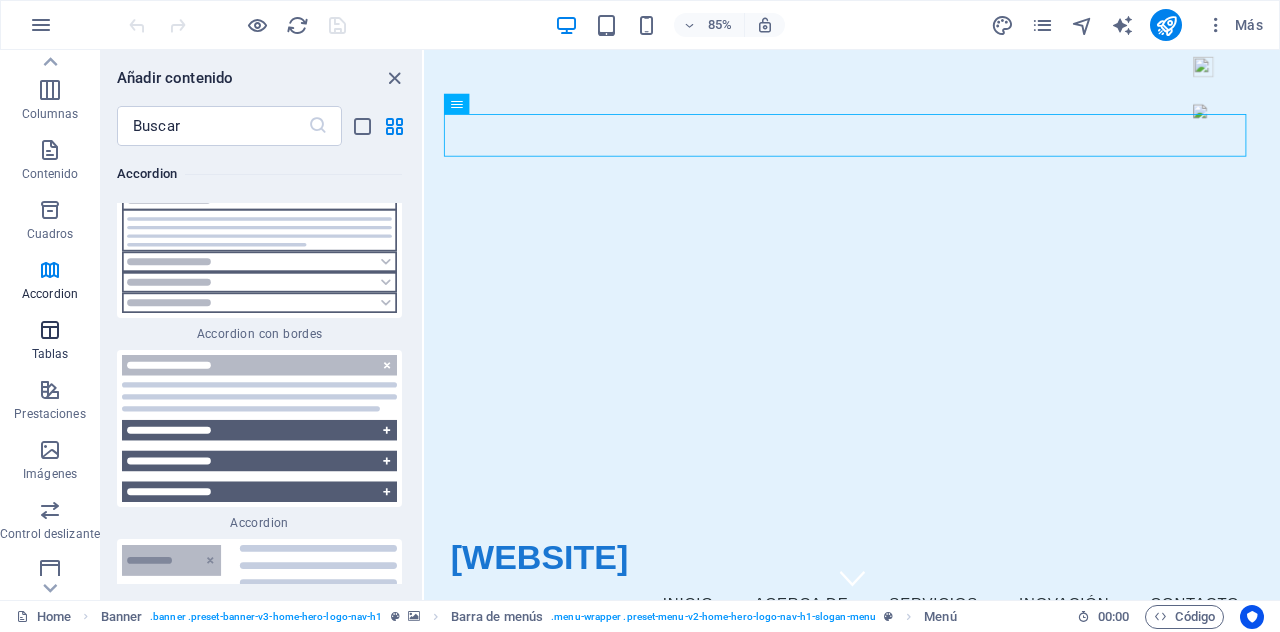 click at bounding box center (50, 330) 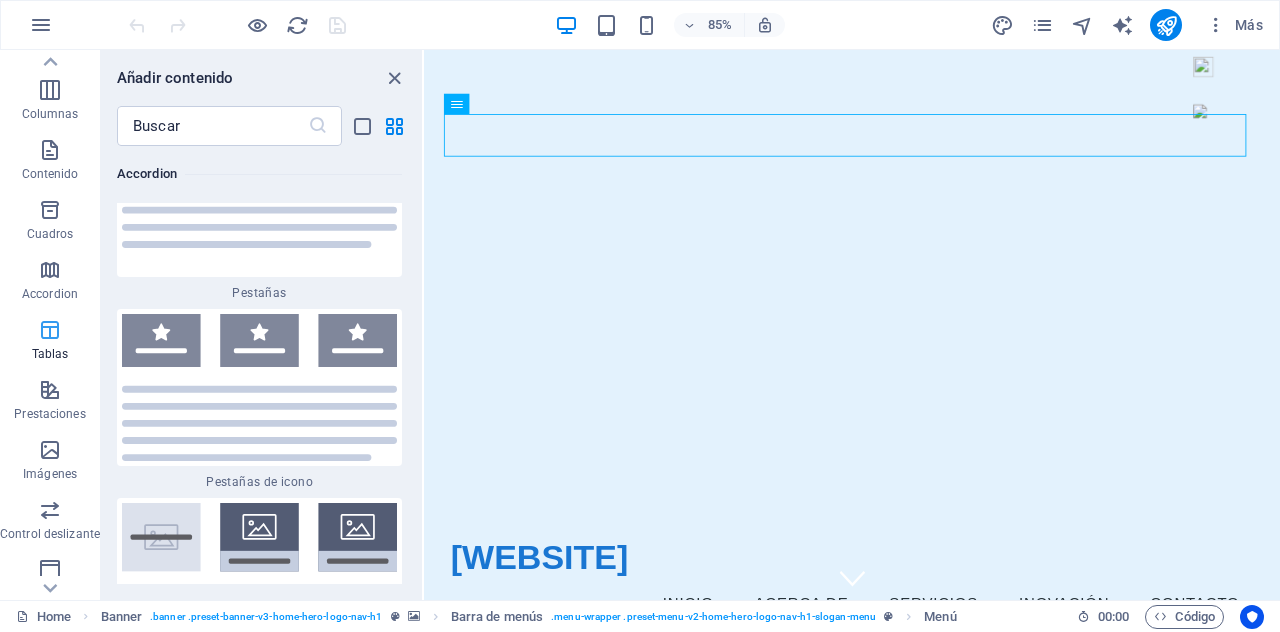 scroll, scrollTop: 13558, scrollLeft: 0, axis: vertical 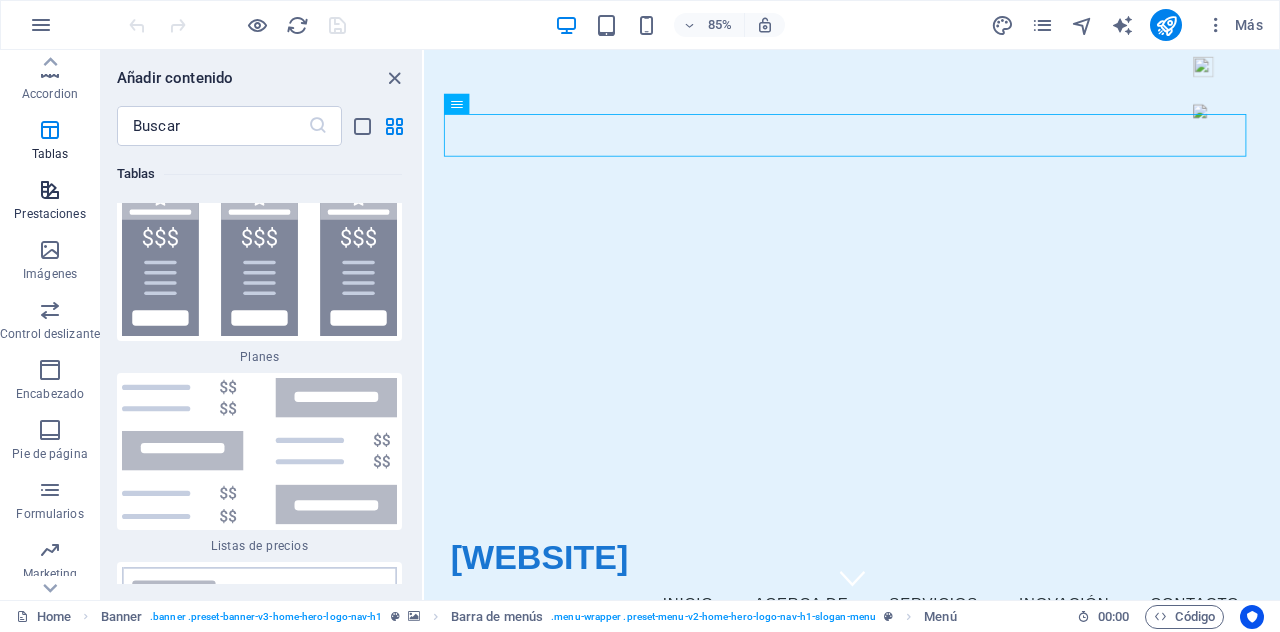 click at bounding box center [50, 190] 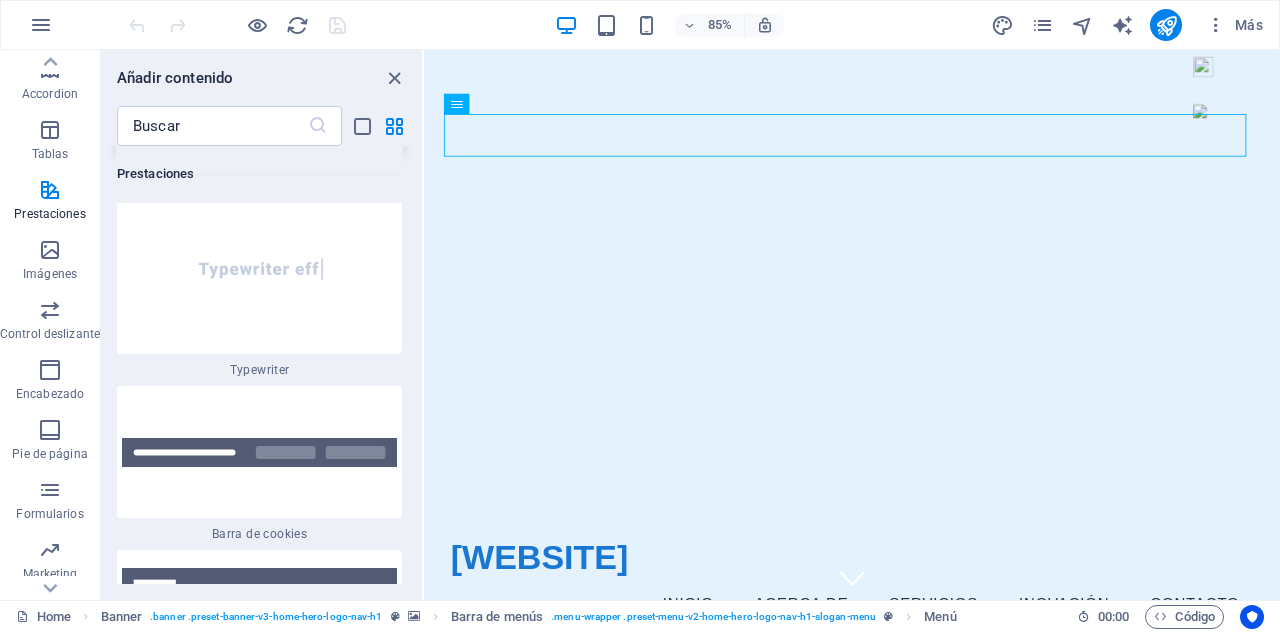 scroll, scrollTop: 15664, scrollLeft: 0, axis: vertical 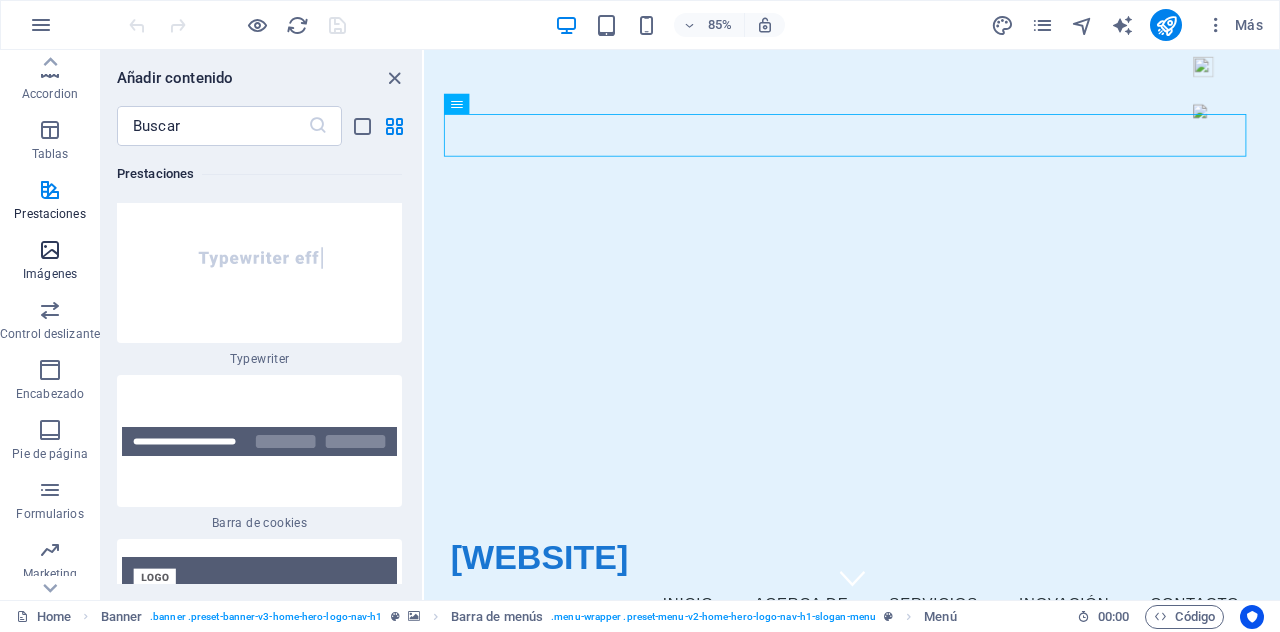 click at bounding box center (50, 250) 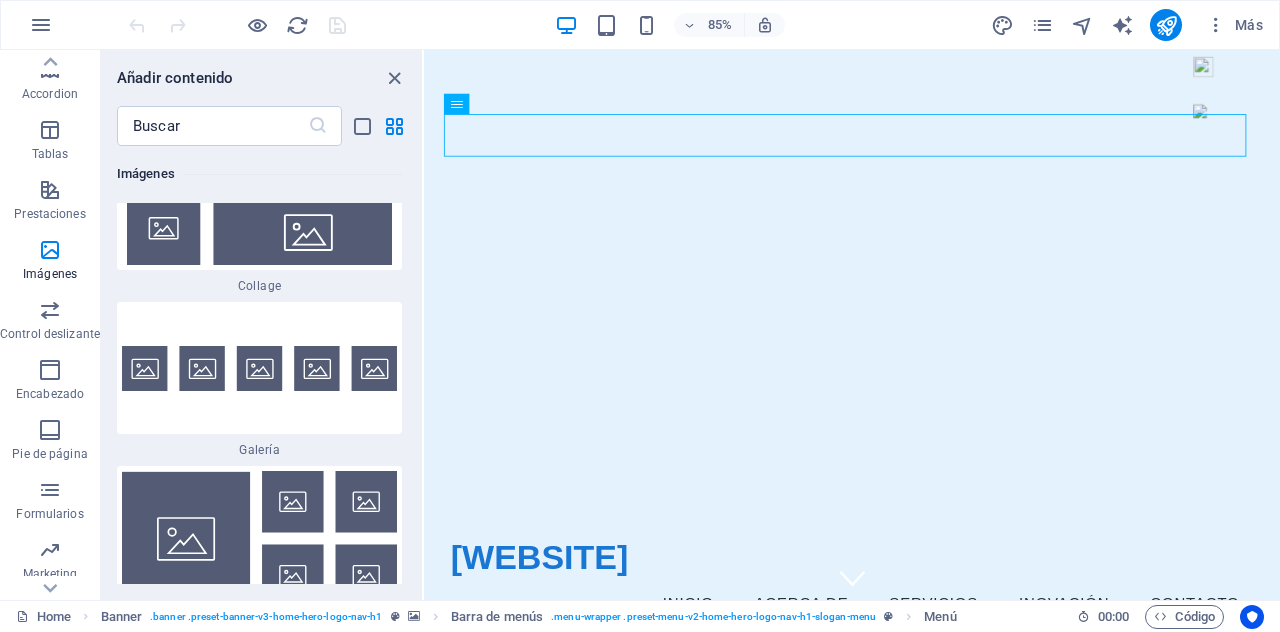 scroll, scrollTop: 20612, scrollLeft: 0, axis: vertical 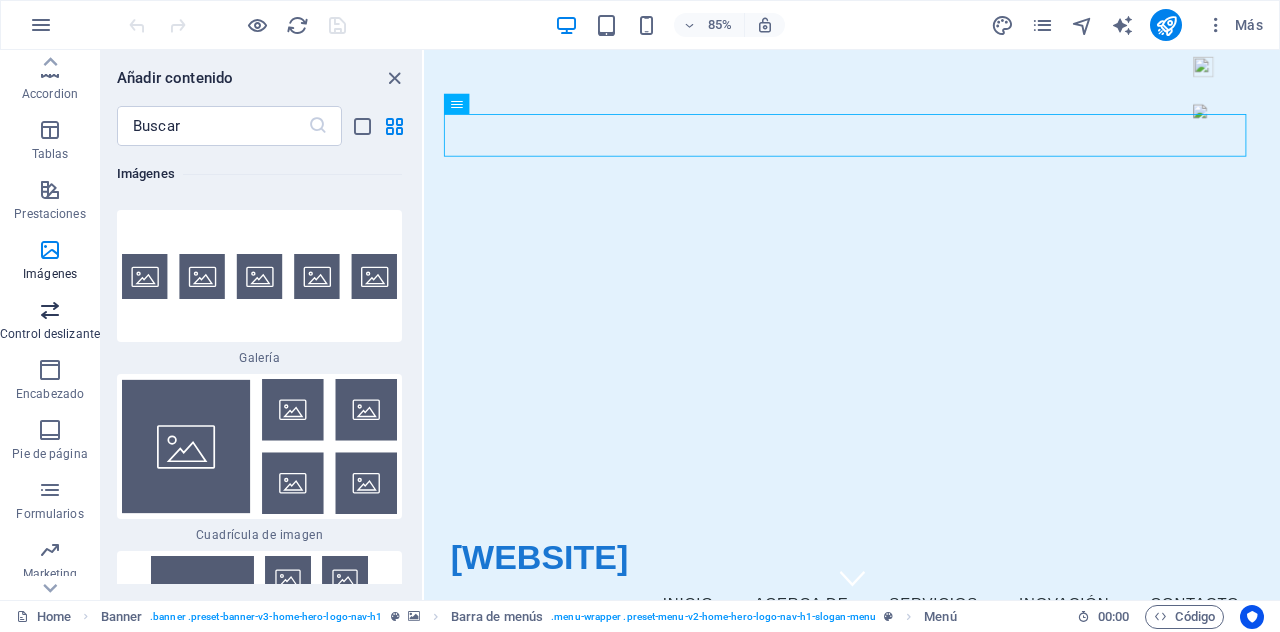click at bounding box center [50, 310] 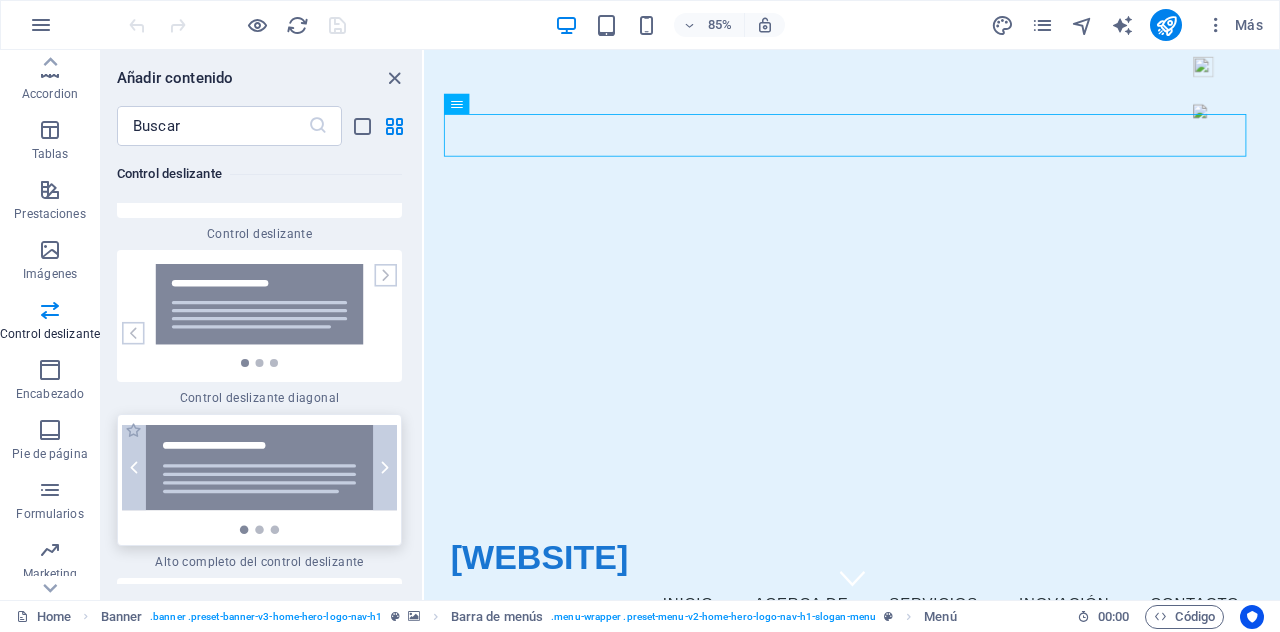 scroll, scrollTop: 23141, scrollLeft: 0, axis: vertical 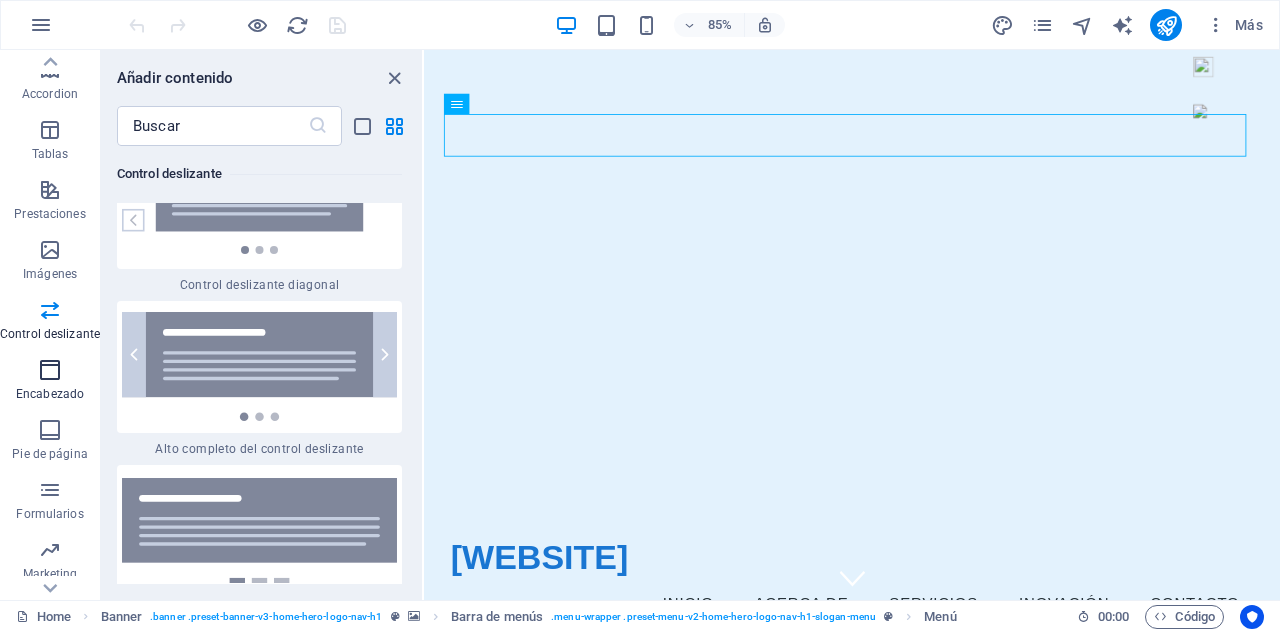 click at bounding box center [50, 370] 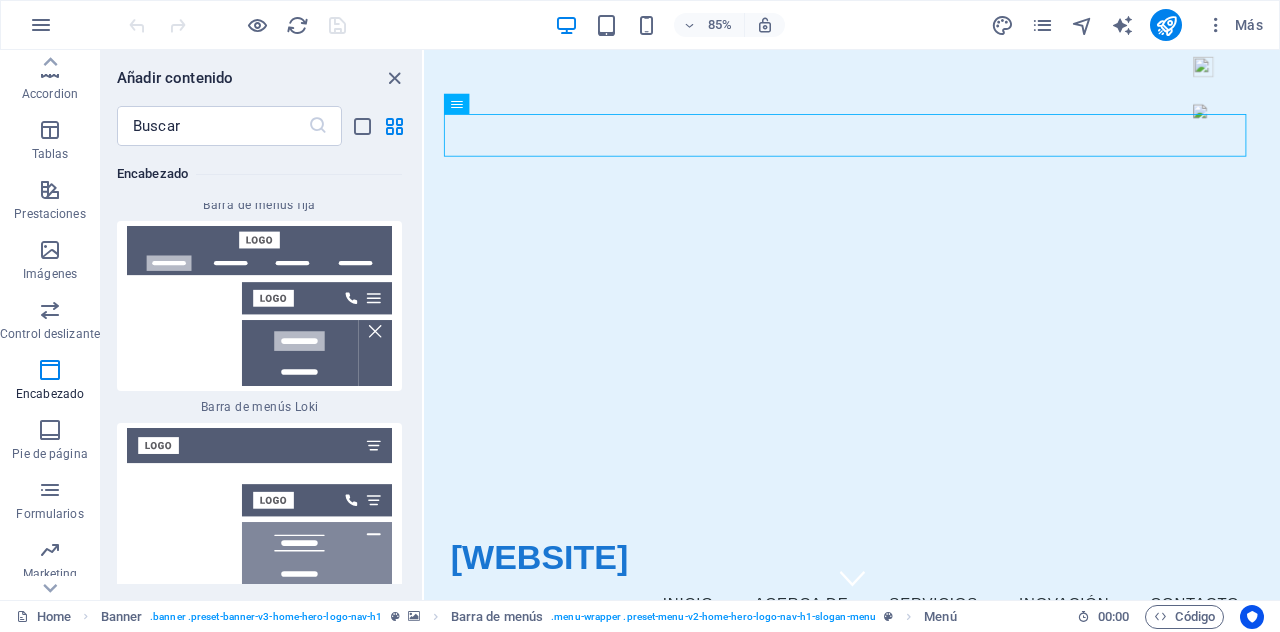 scroll, scrollTop: 24801, scrollLeft: 0, axis: vertical 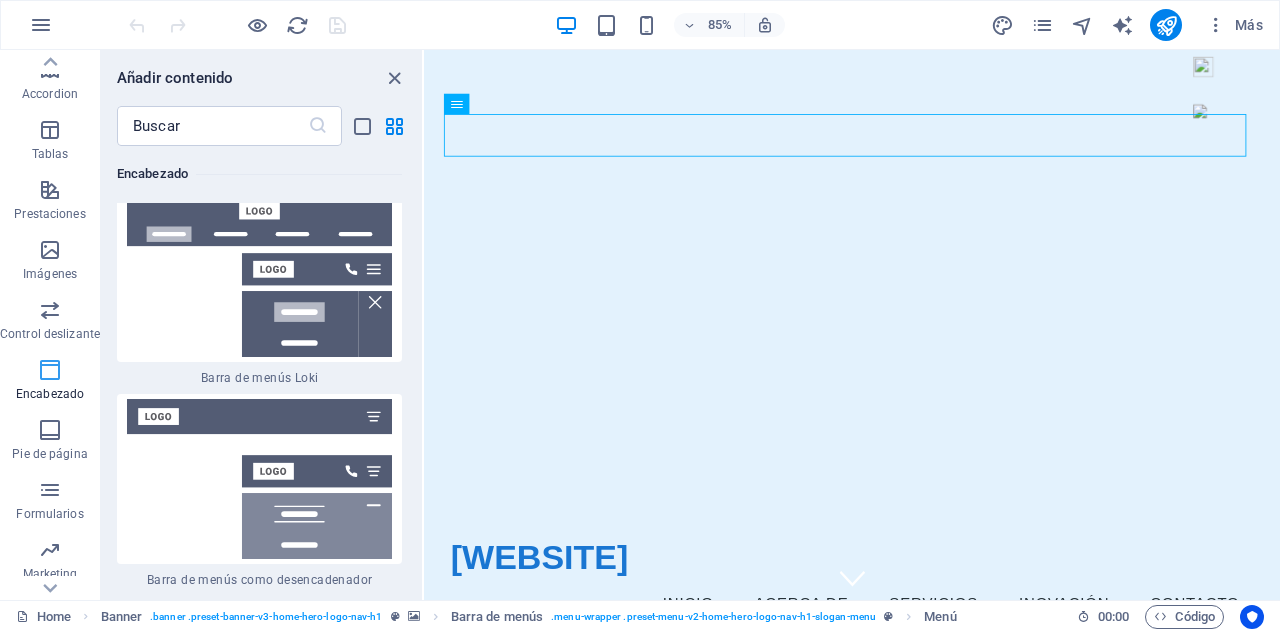 click at bounding box center [50, 370] 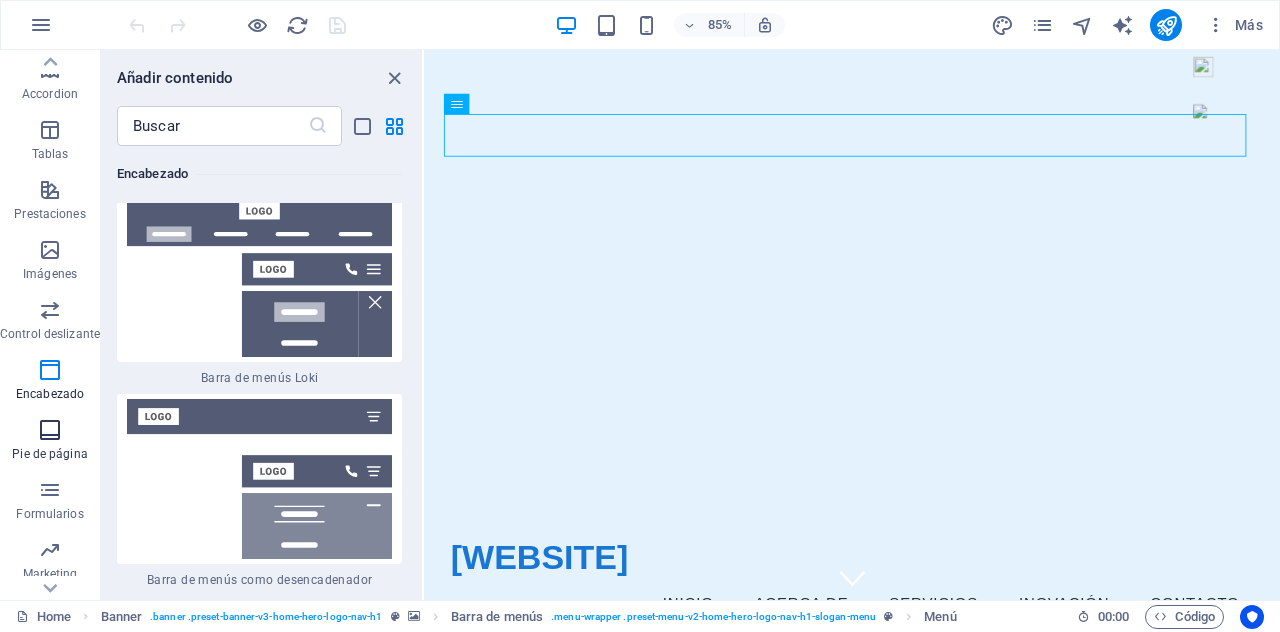 click at bounding box center (50, 430) 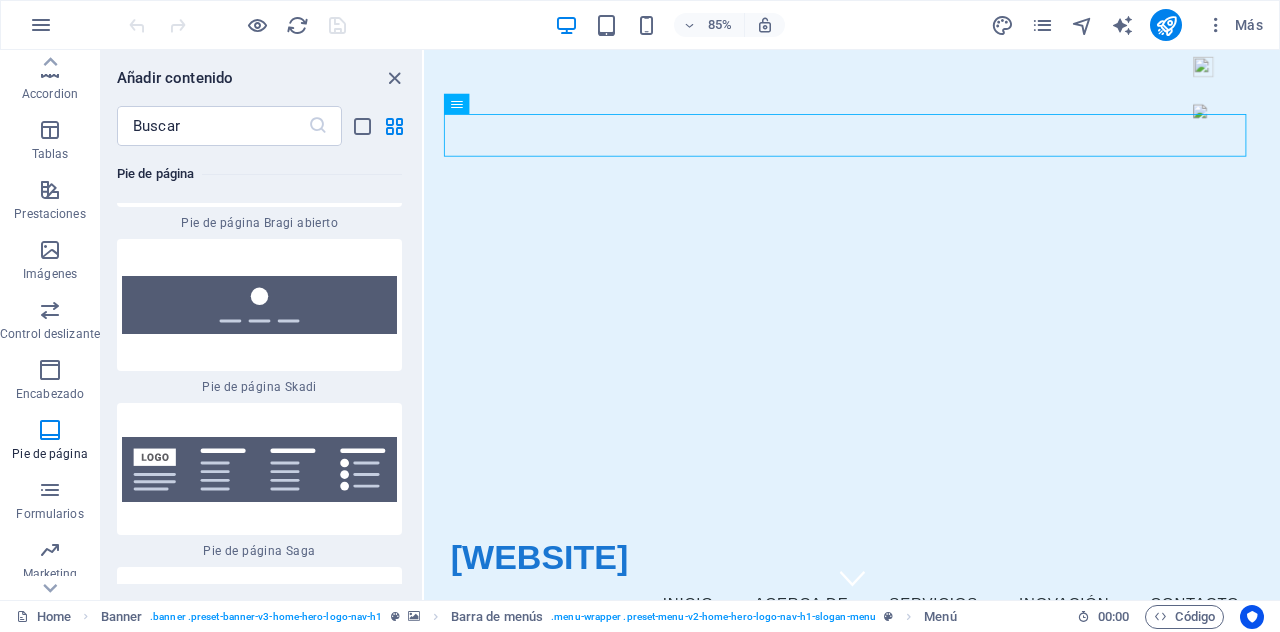 scroll, scrollTop: 28457, scrollLeft: 0, axis: vertical 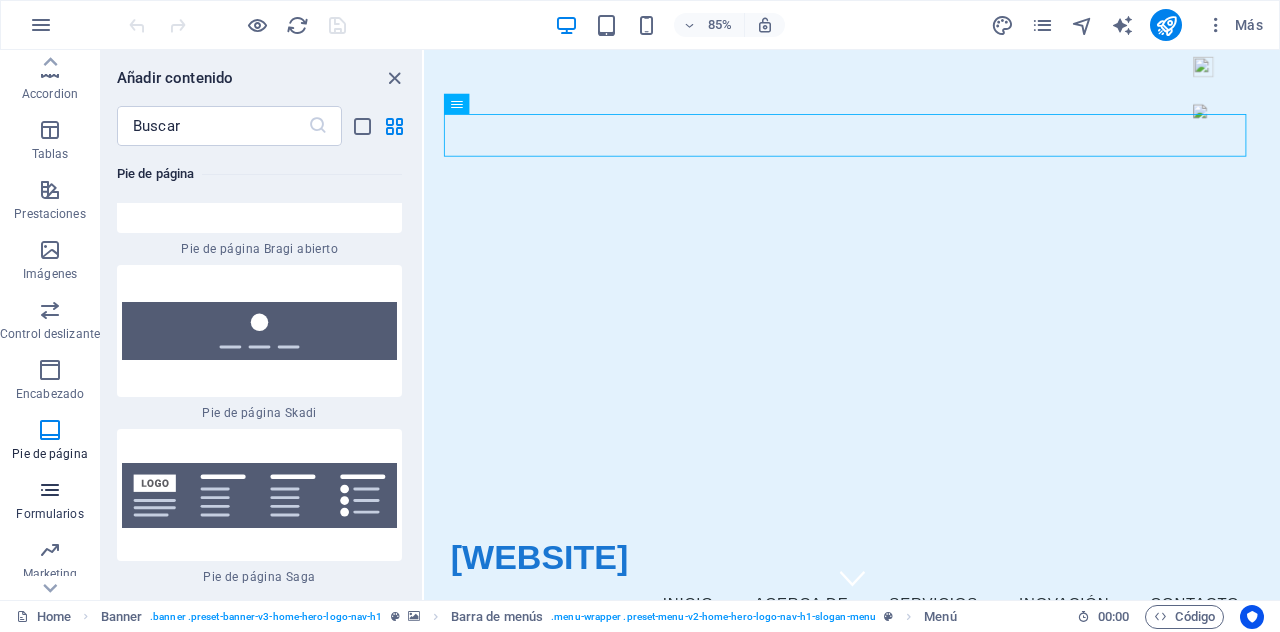 click at bounding box center [50, 490] 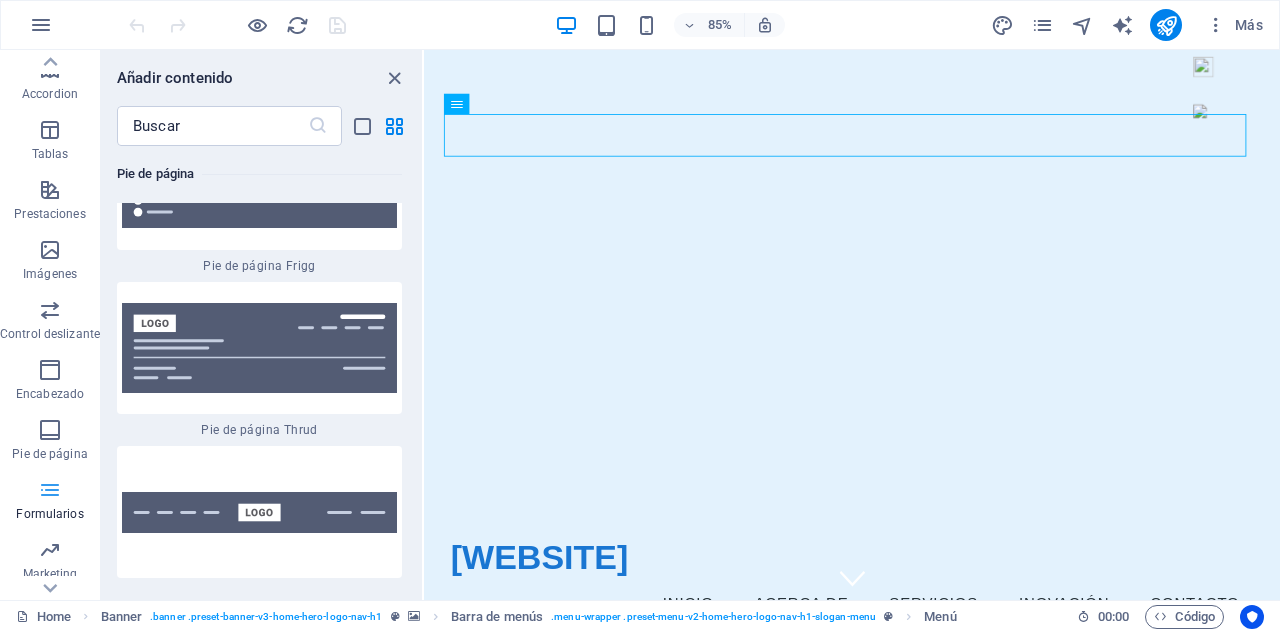 scroll, scrollTop: 29401, scrollLeft: 0, axis: vertical 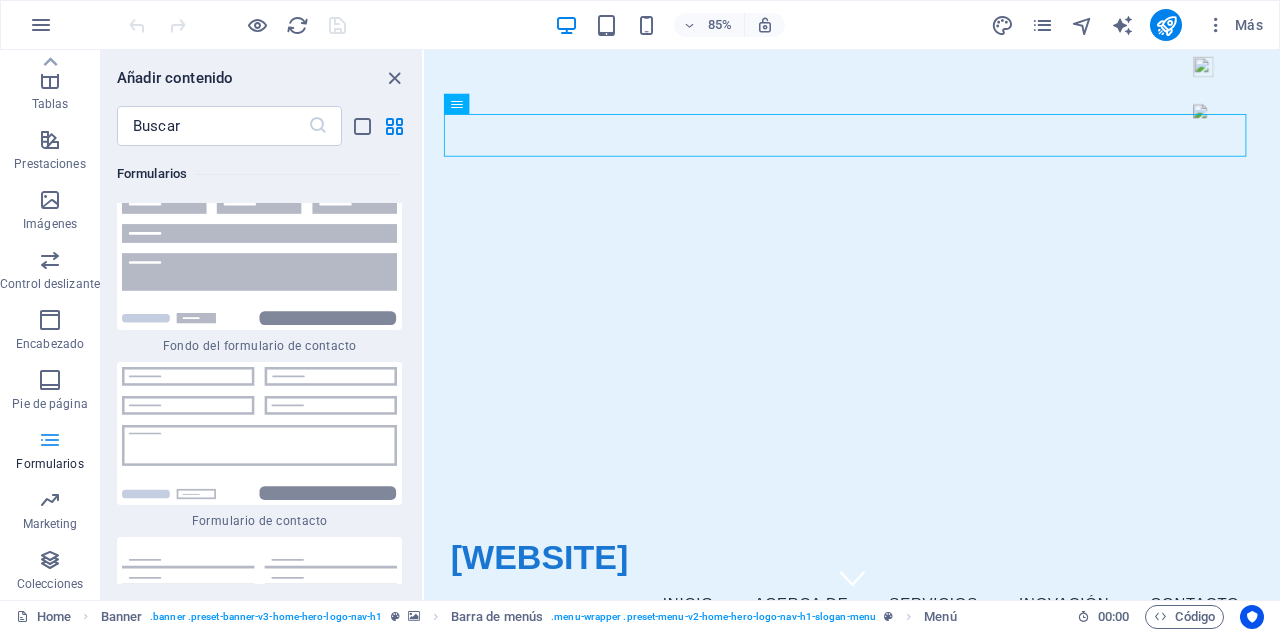 click at bounding box center (50, 500) 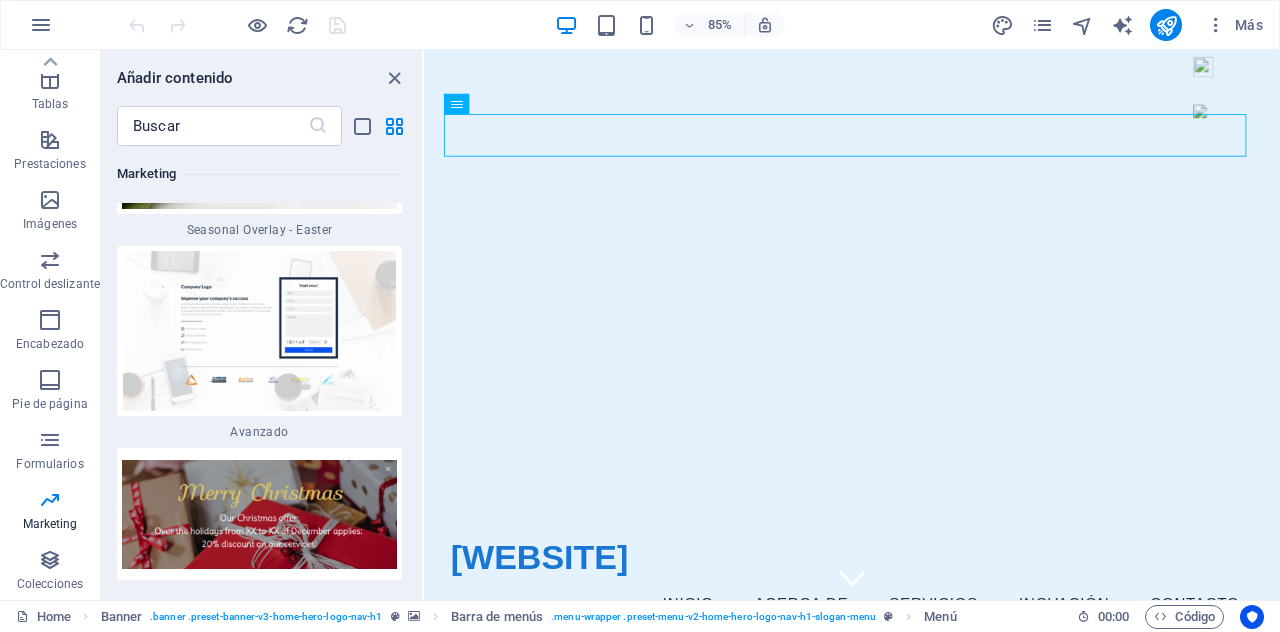 scroll, scrollTop: 34252, scrollLeft: 0, axis: vertical 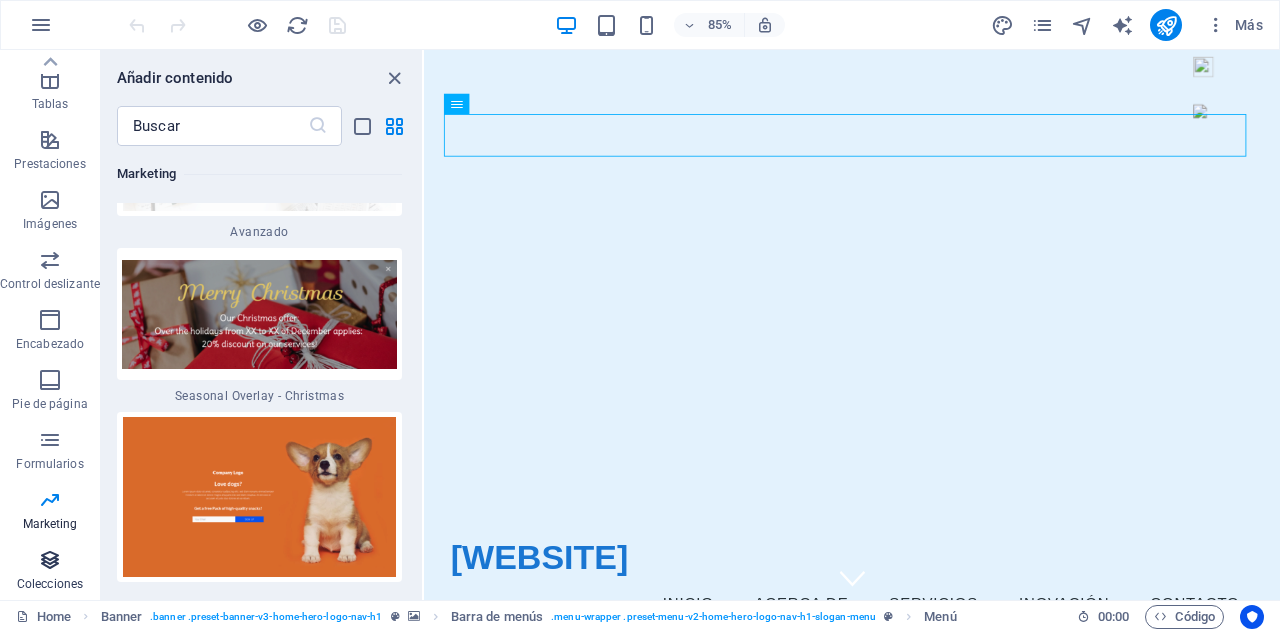 click at bounding box center [50, 560] 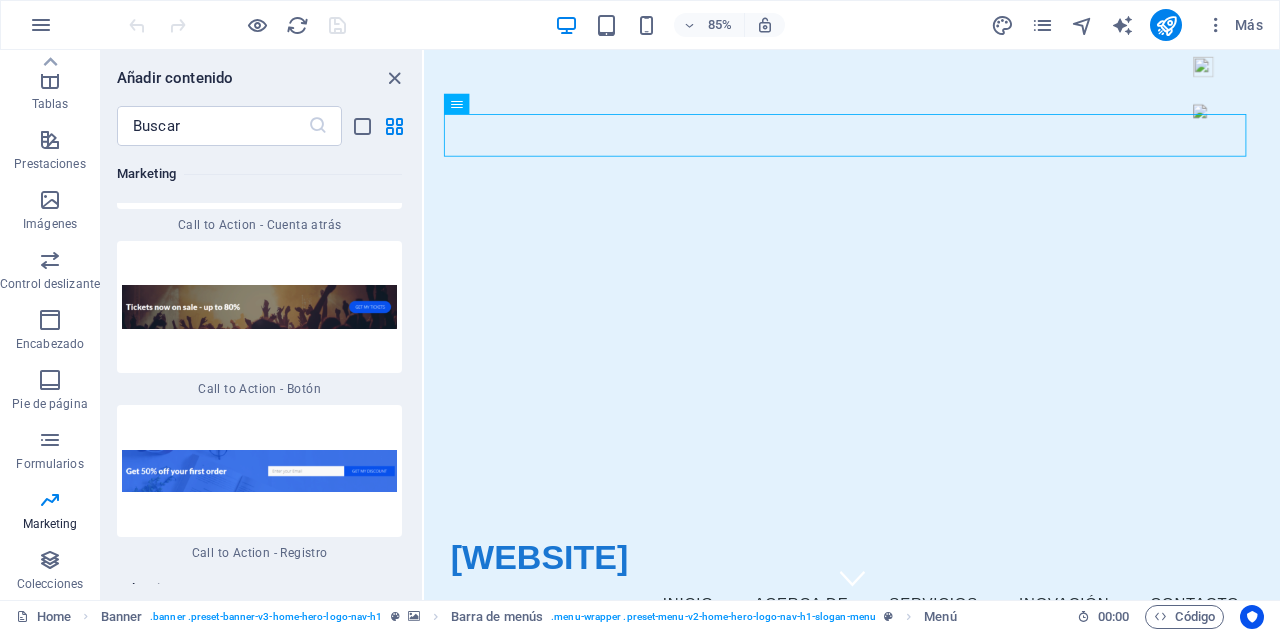 scroll, scrollTop: 36196, scrollLeft: 0, axis: vertical 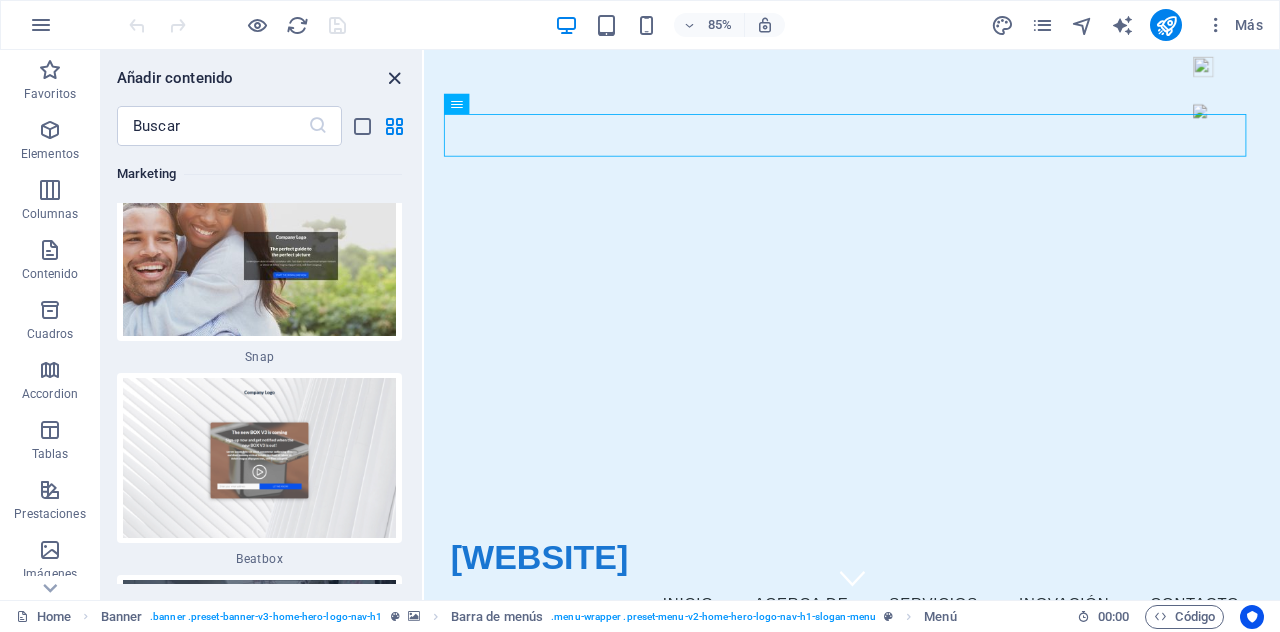 click at bounding box center [394, 78] 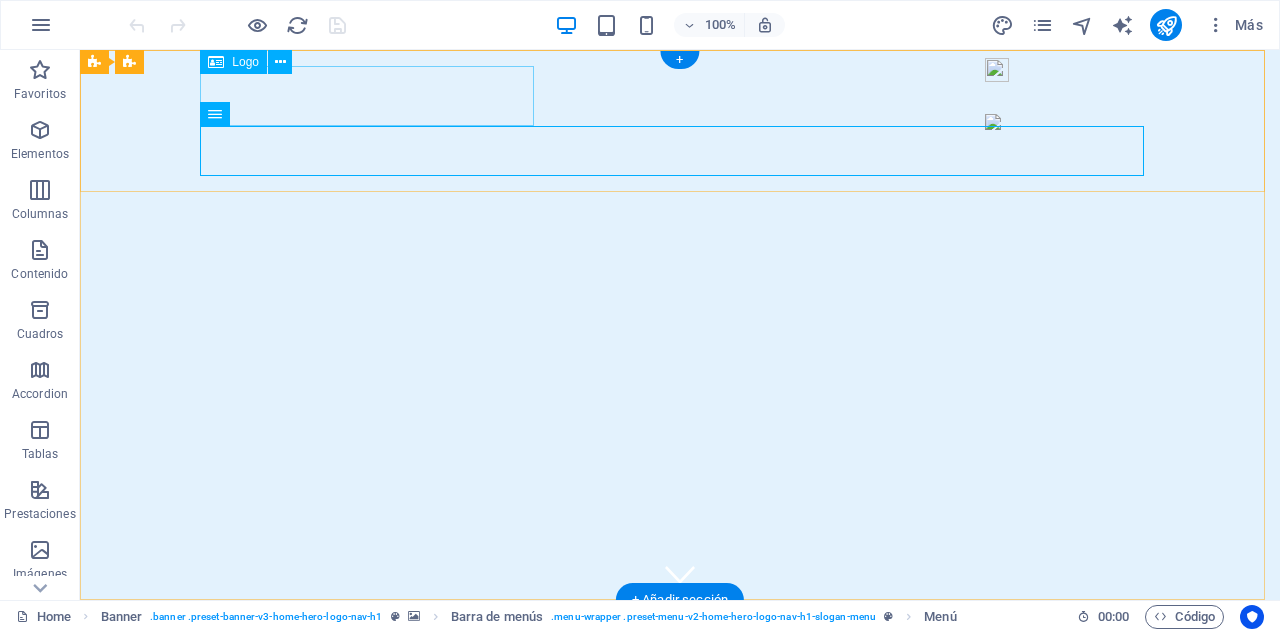 click on "GestionCiudad.[TLD]" at bounding box center (680, 646) 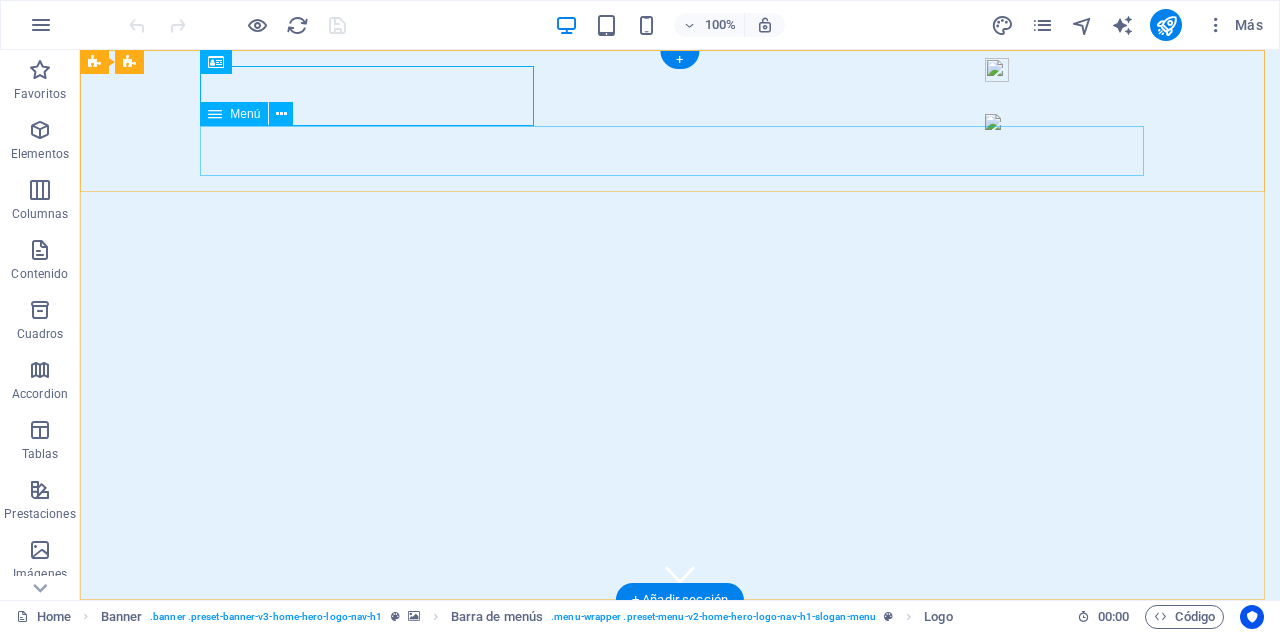 click on "Inicio Acerca de Servicios Inovación Contacto" at bounding box center [680, 701] 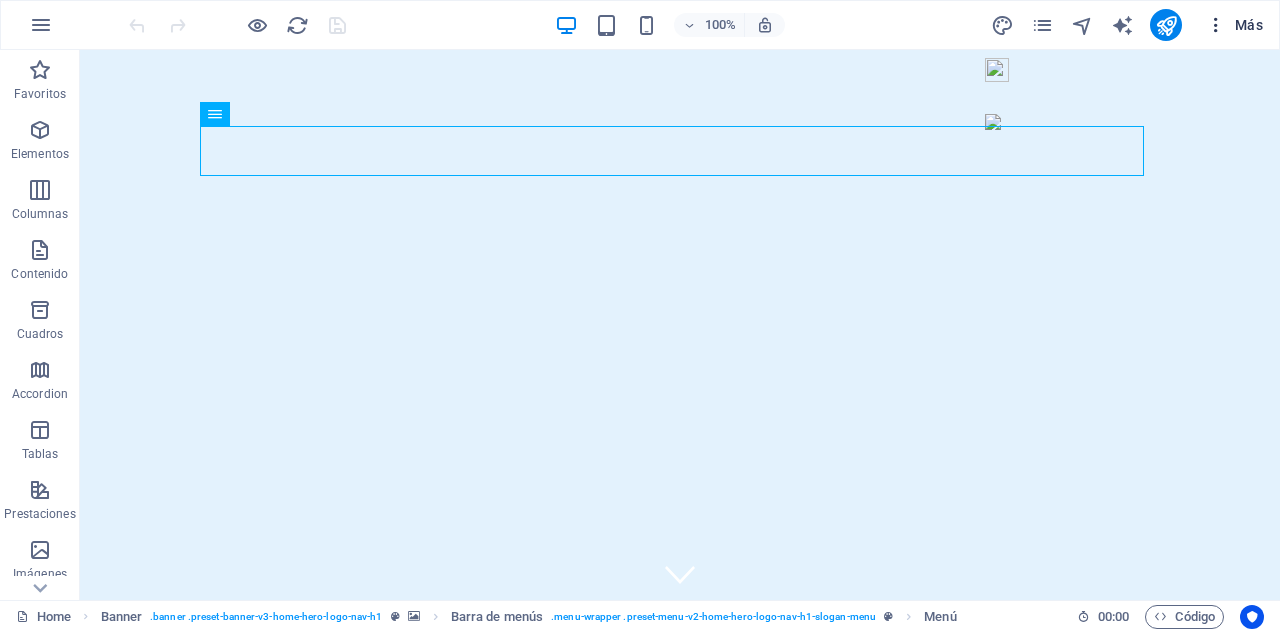click at bounding box center [1216, 25] 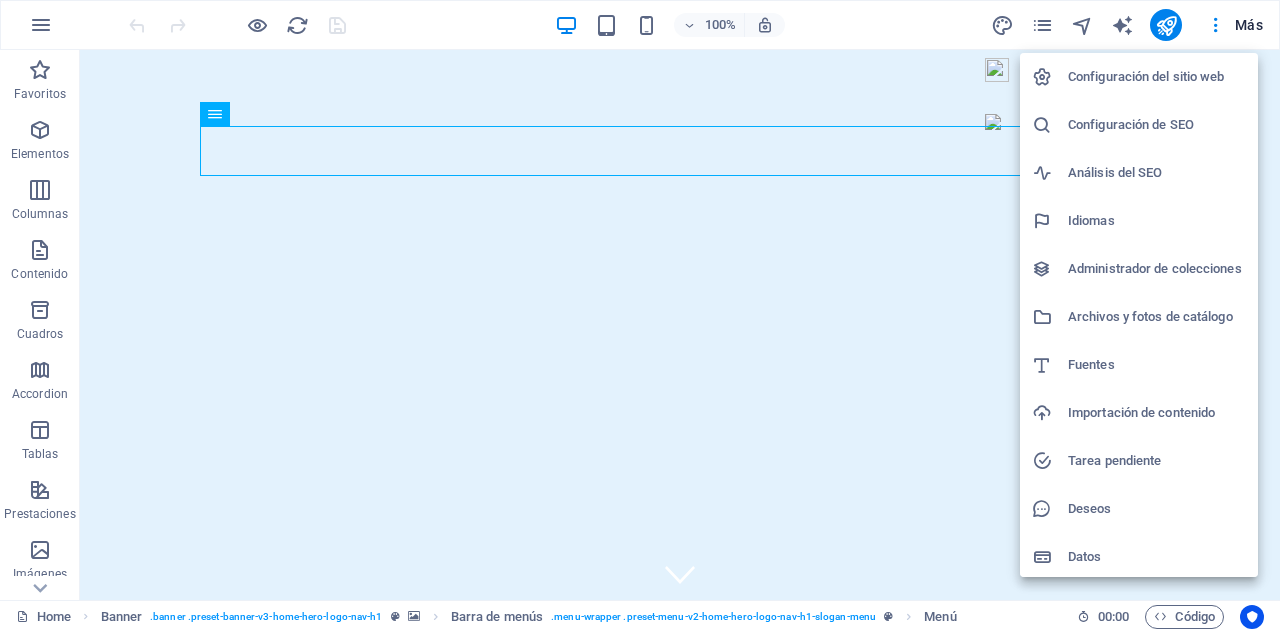 click on "Configuración del sitio web" at bounding box center (1157, 77) 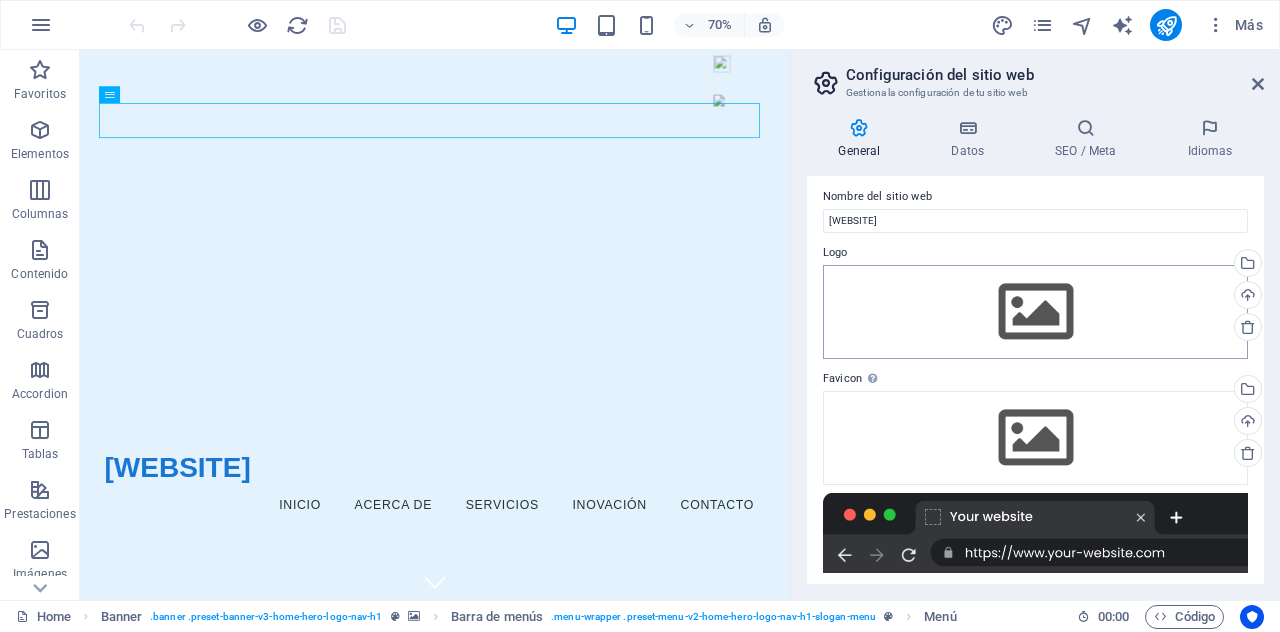 scroll, scrollTop: 0, scrollLeft: 0, axis: both 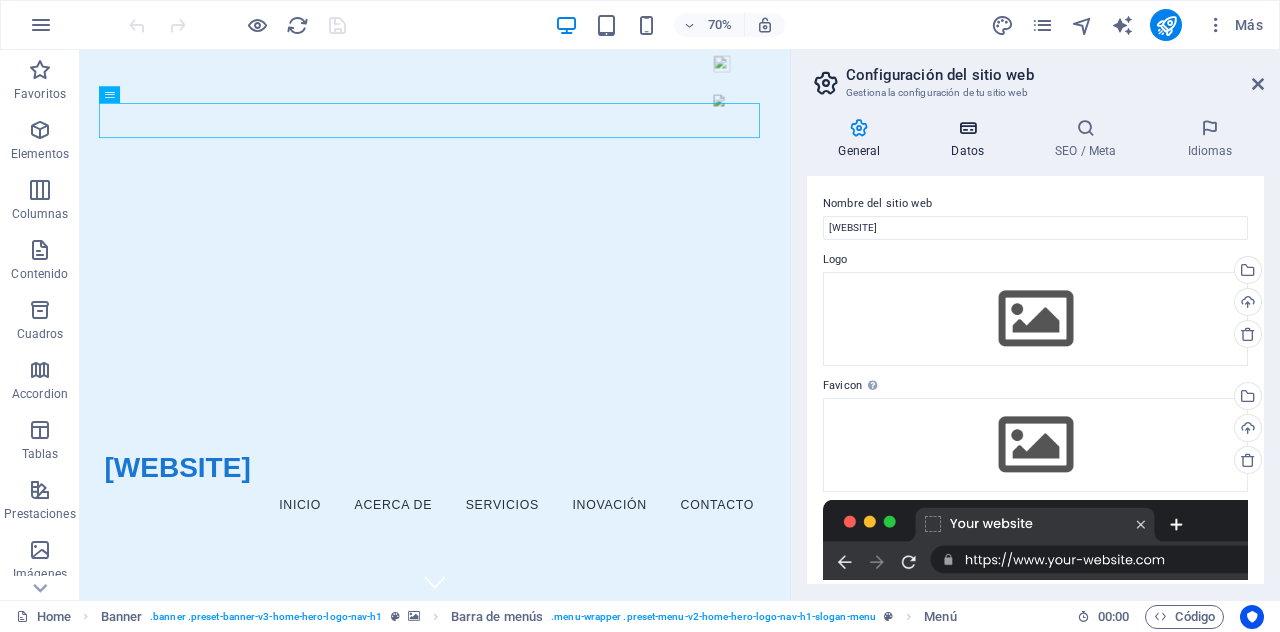 click at bounding box center [968, 128] 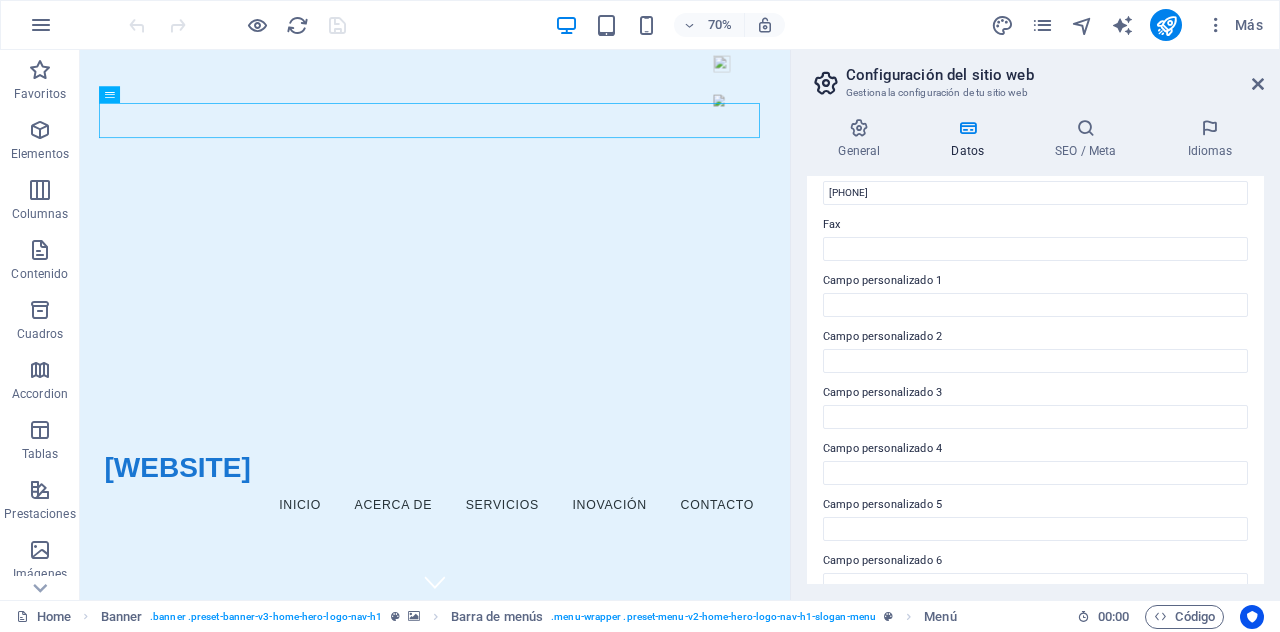 scroll, scrollTop: 552, scrollLeft: 0, axis: vertical 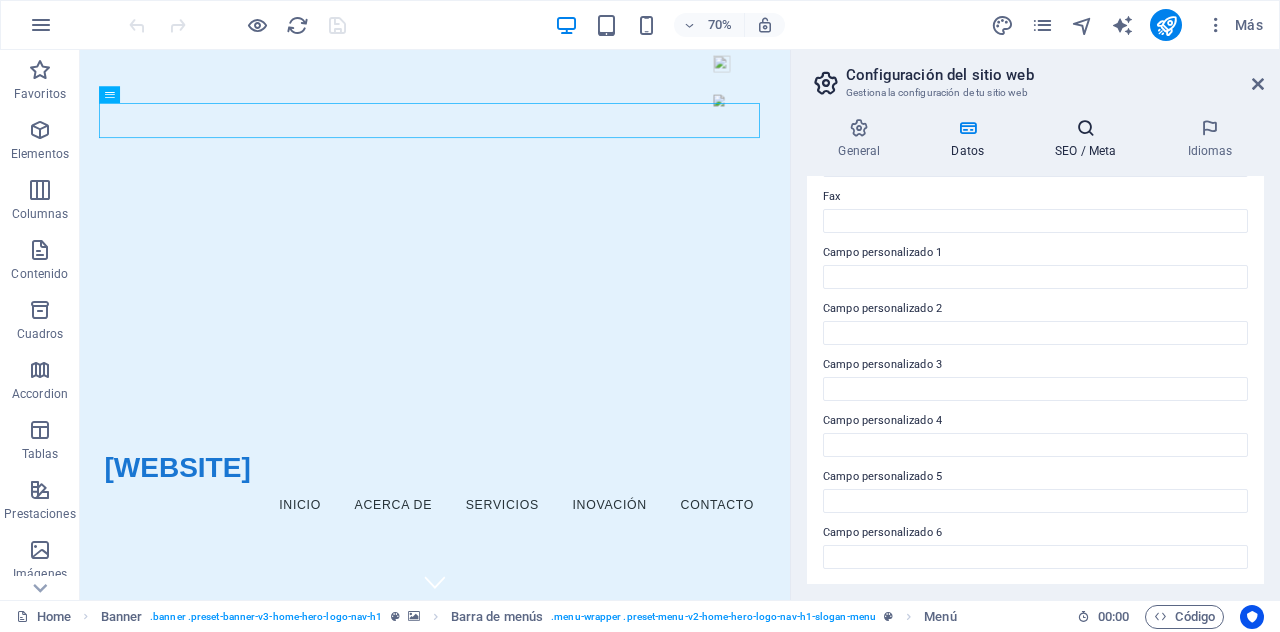 click at bounding box center (1086, 128) 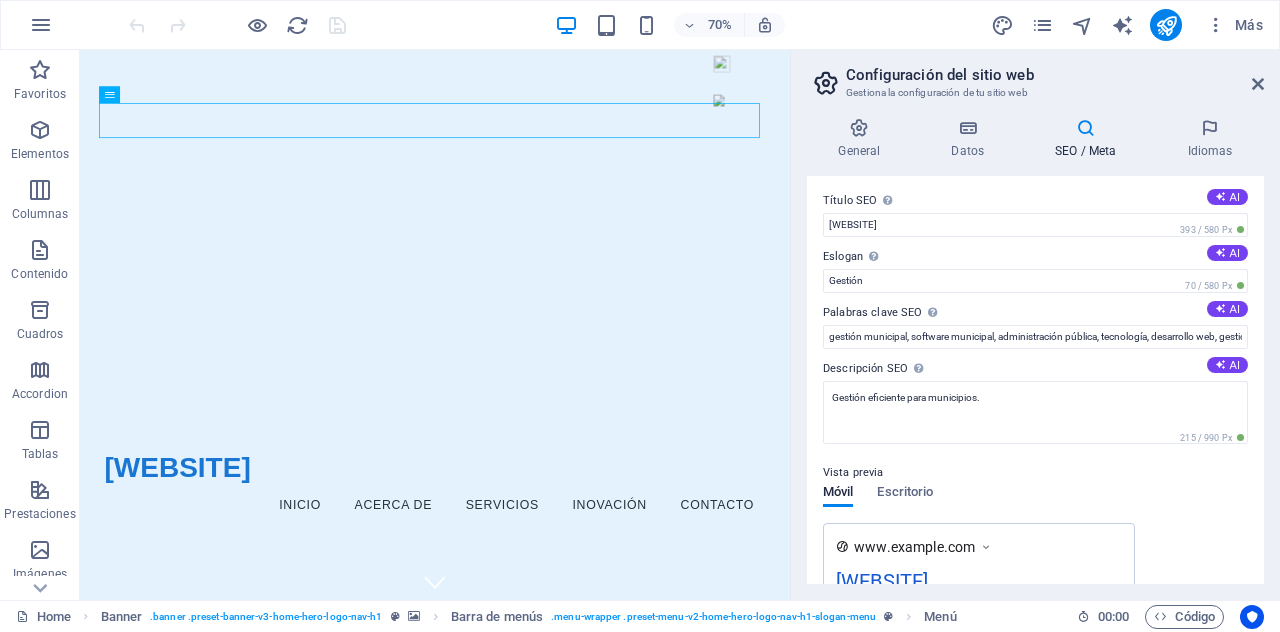 scroll, scrollTop: 0, scrollLeft: 0, axis: both 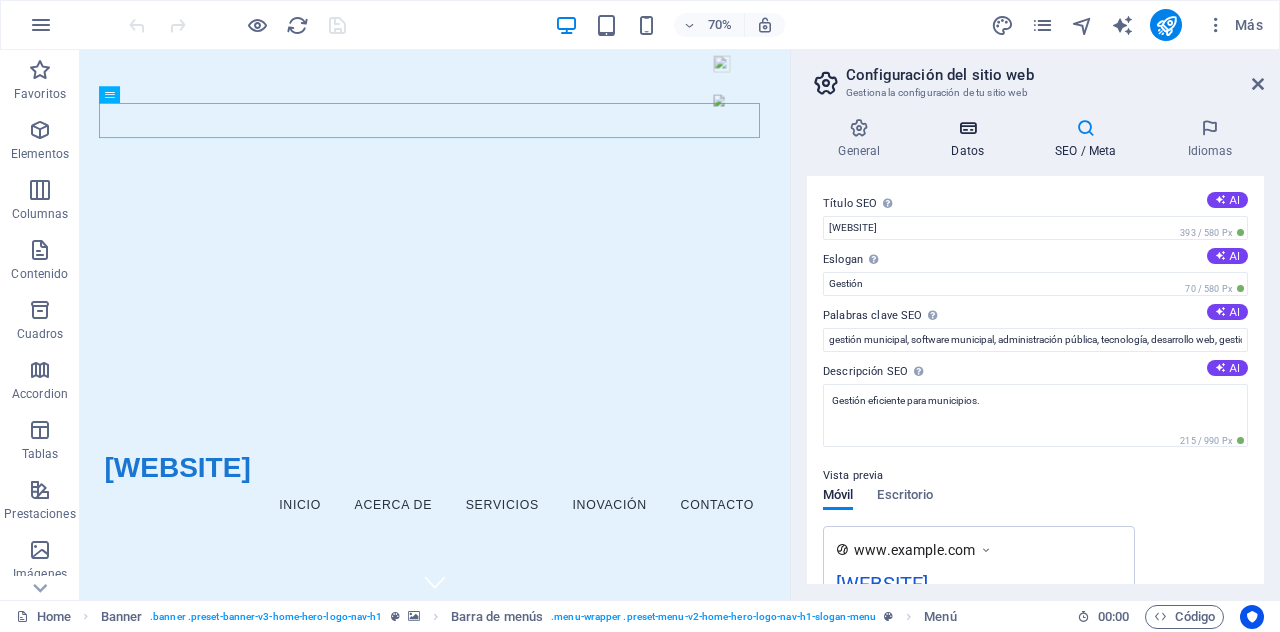 click at bounding box center [968, 128] 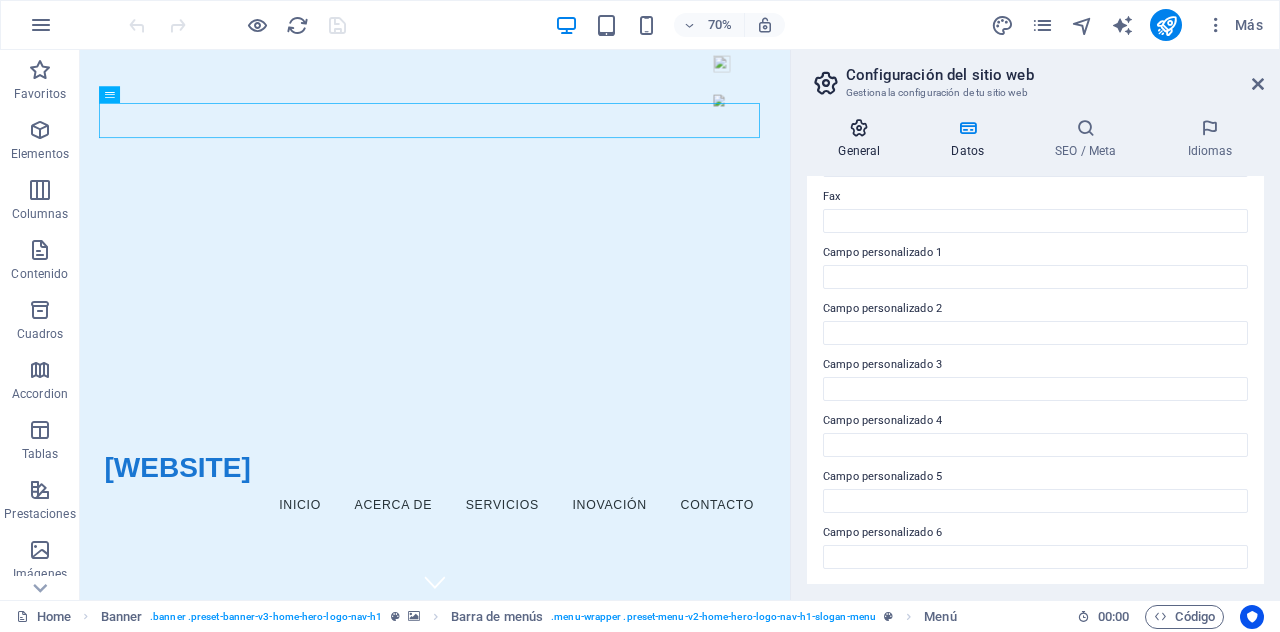 click at bounding box center (859, 128) 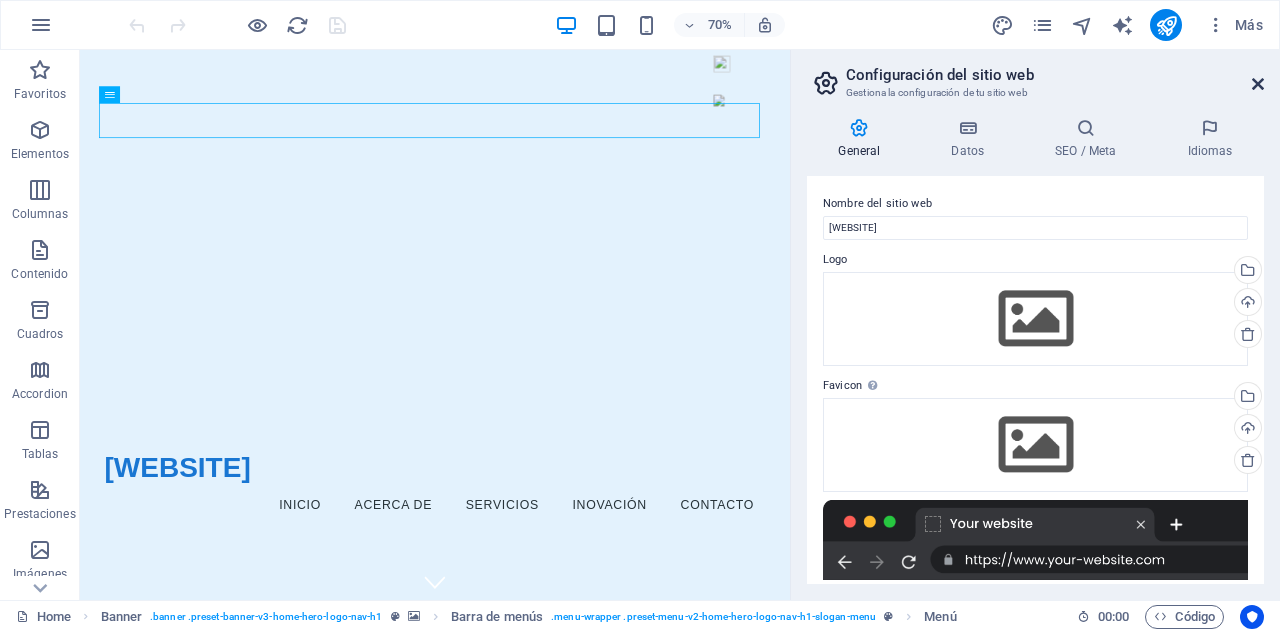 click at bounding box center [1258, 84] 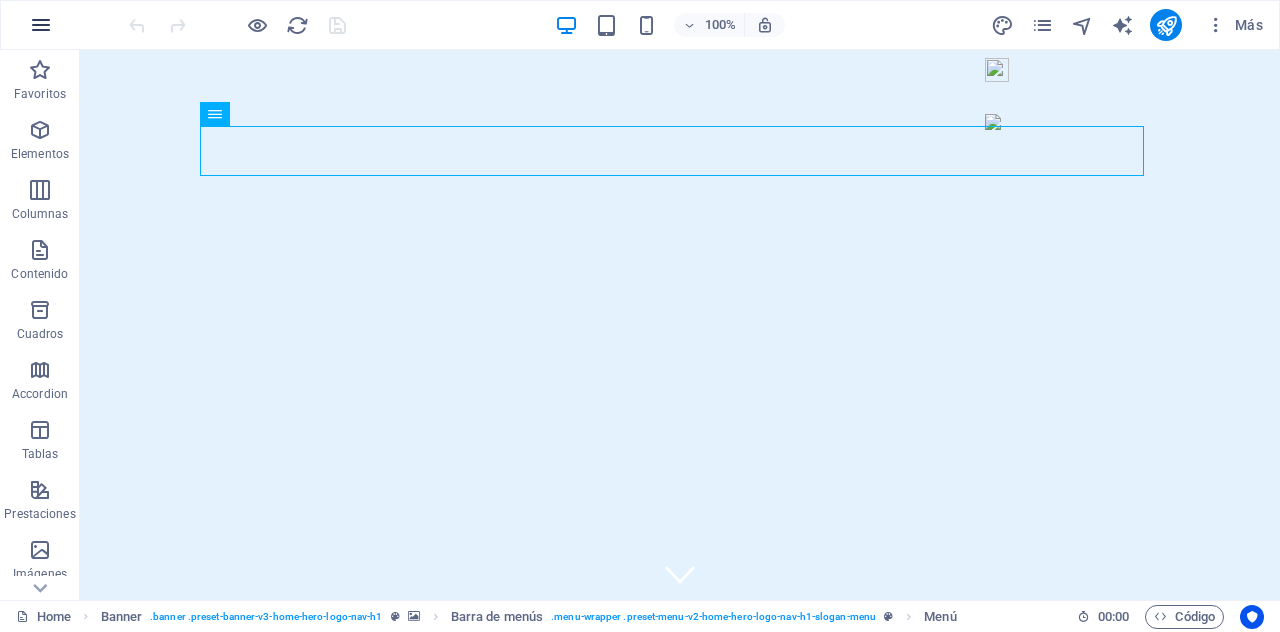 click at bounding box center [41, 25] 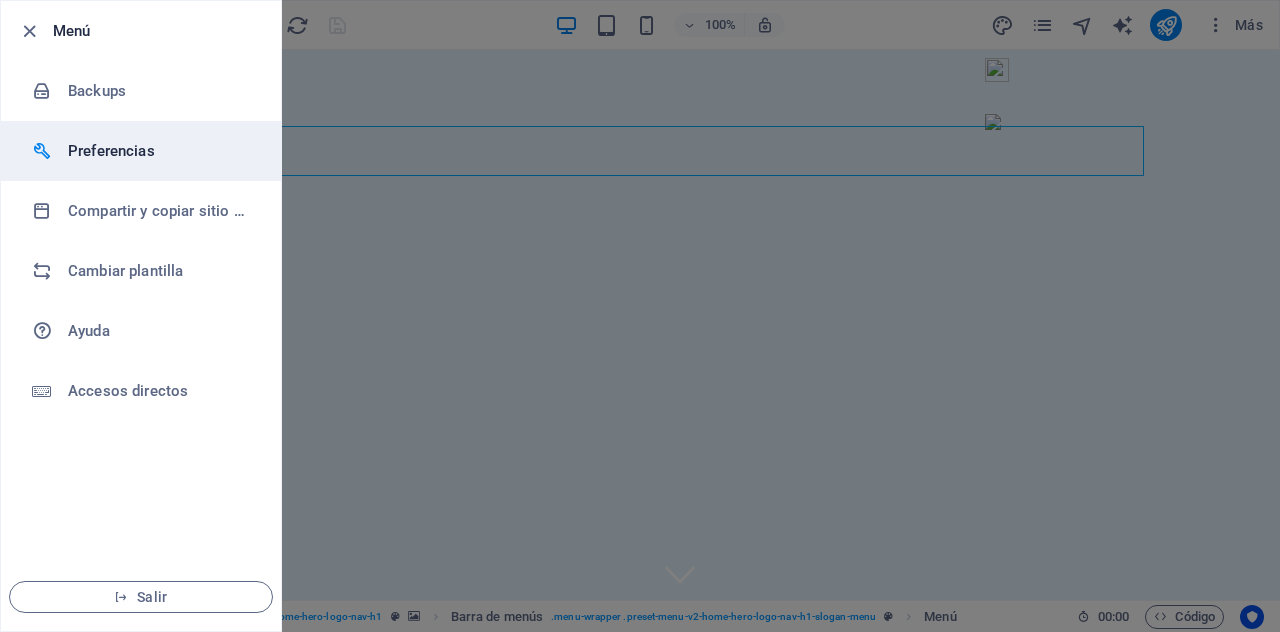 click on "Preferencias" at bounding box center (160, 151) 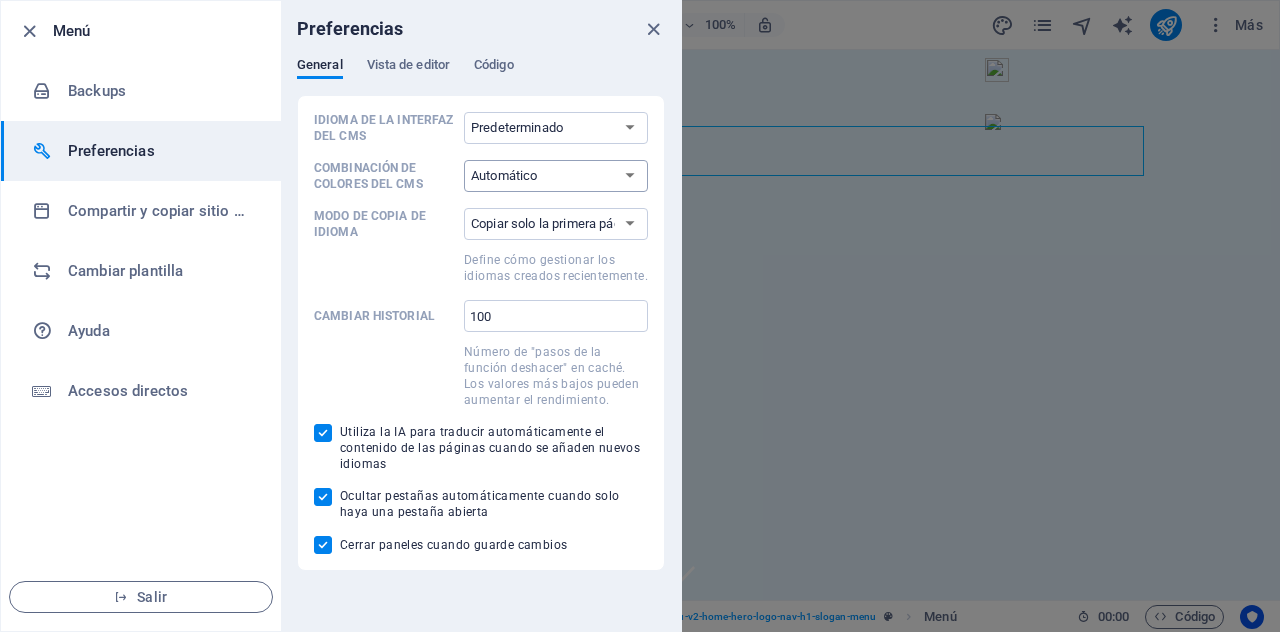 click on "Automático Oscuro Claro" at bounding box center [556, 176] 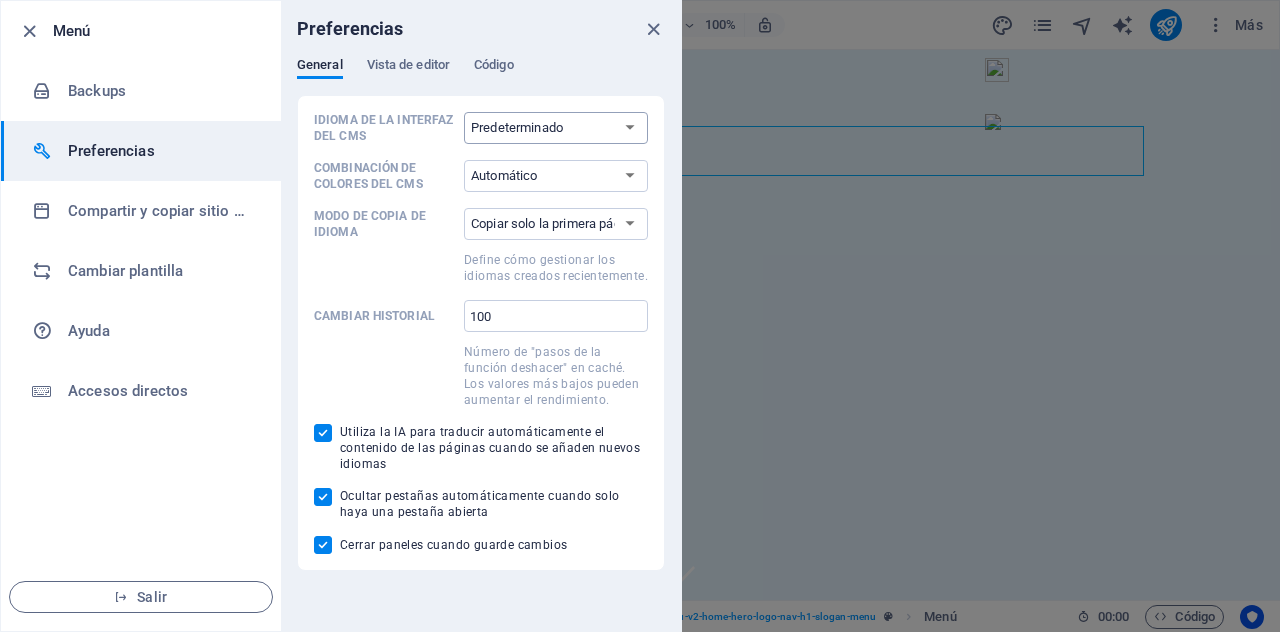 click on "Predeterminado Deutsch English Español Français Magyar Italiano Nederlands Polski Português русский язык Svenska Türkçe 日本語" at bounding box center [556, 128] 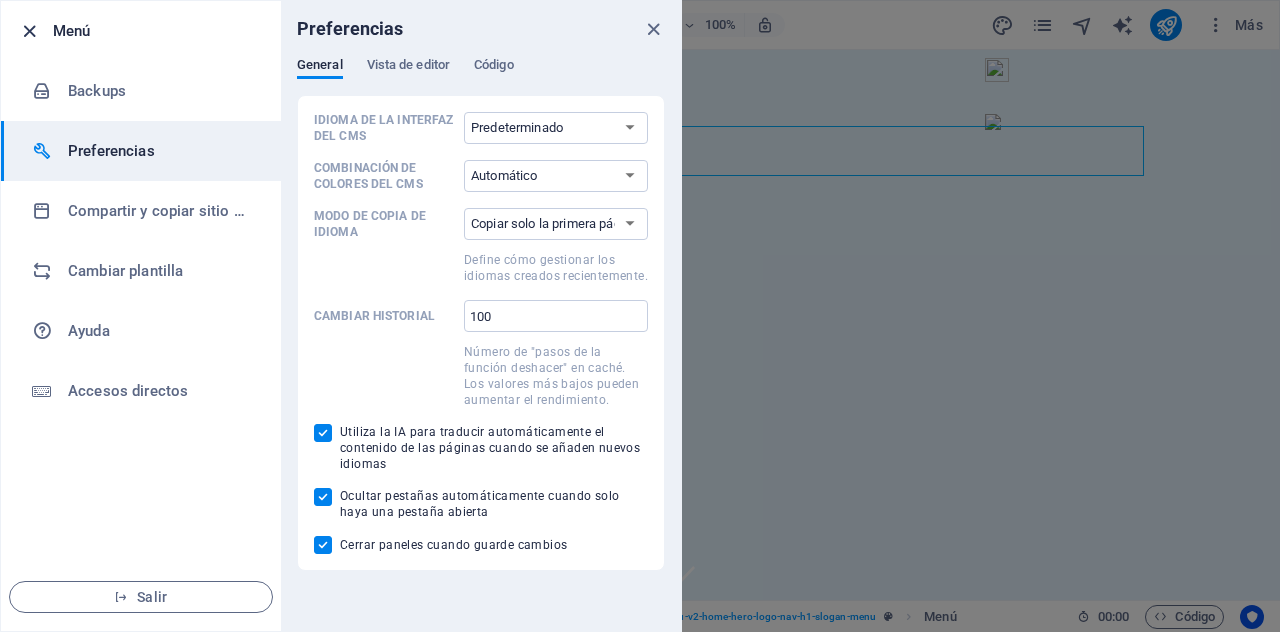 click at bounding box center [29, 31] 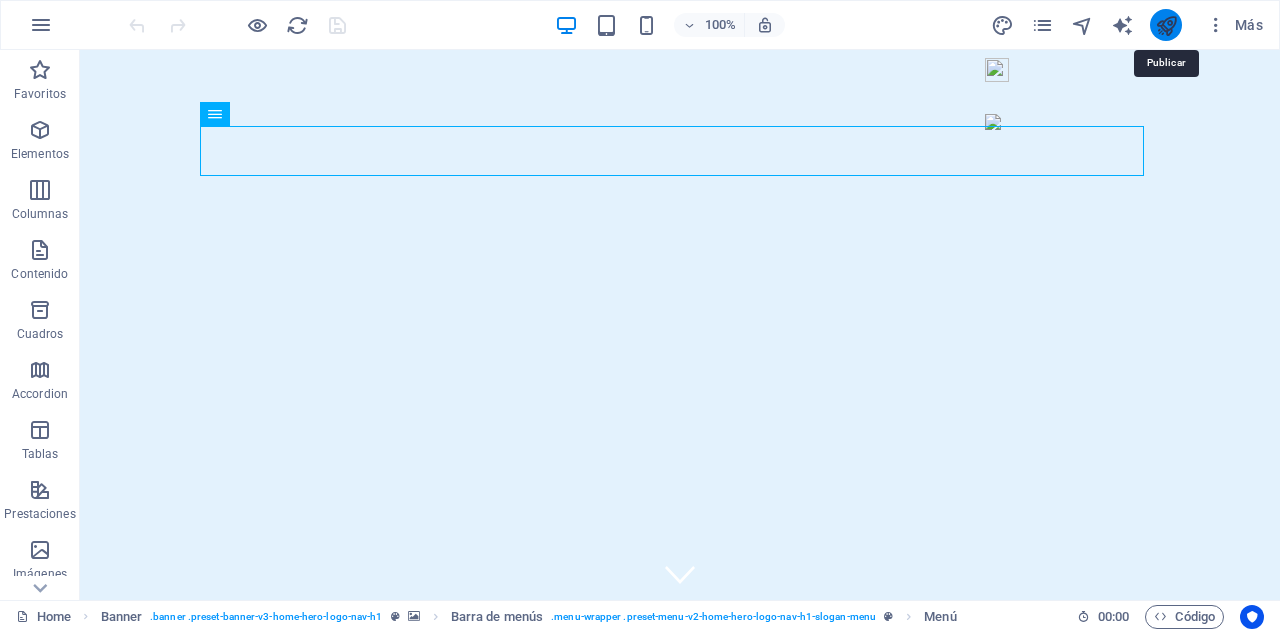 click at bounding box center [1166, 25] 